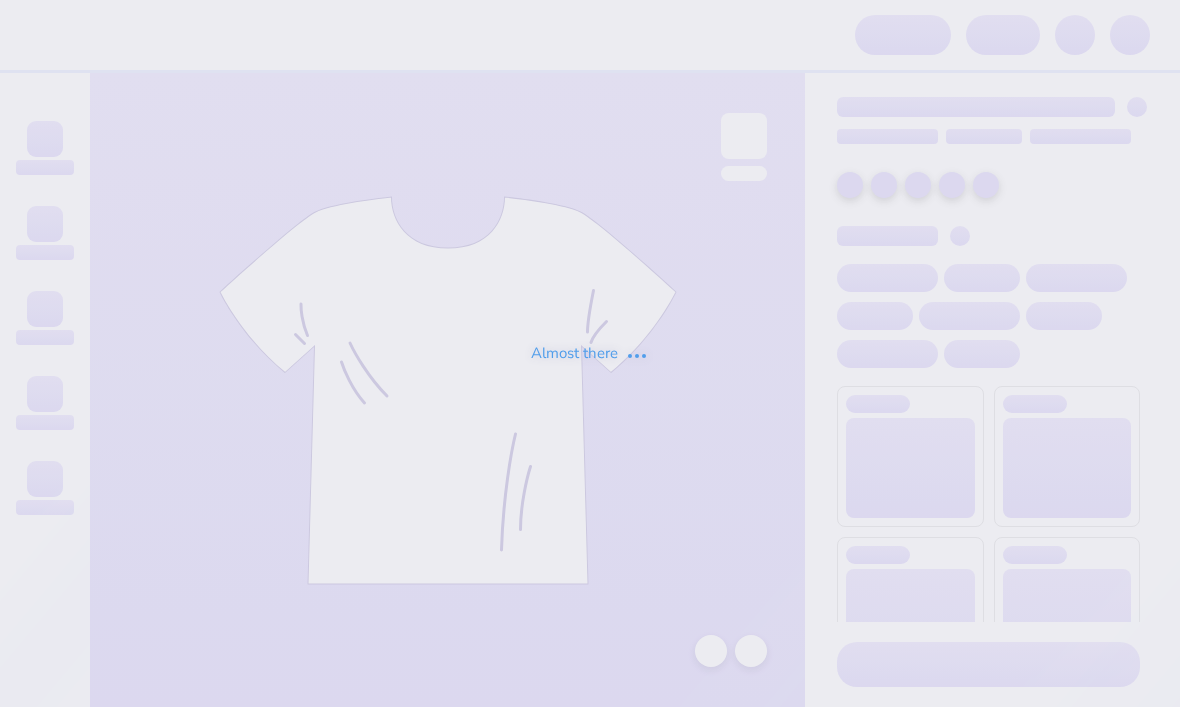 scroll, scrollTop: 0, scrollLeft: 0, axis: both 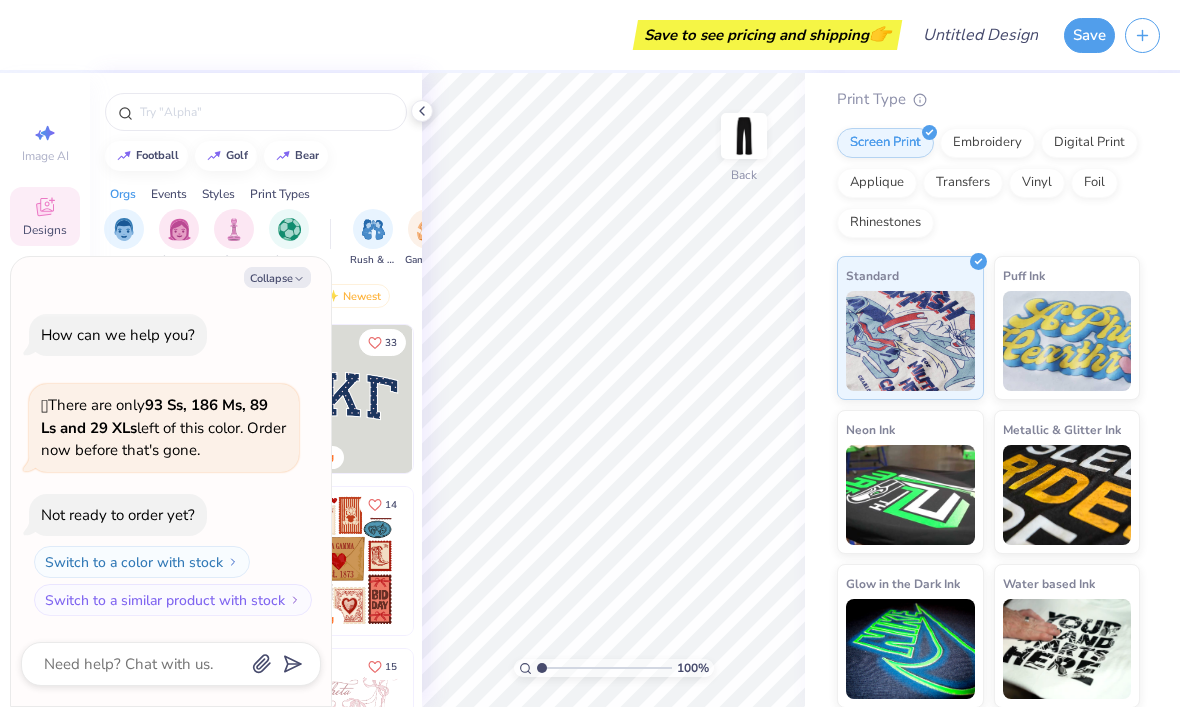 click at bounding box center (1067, 341) 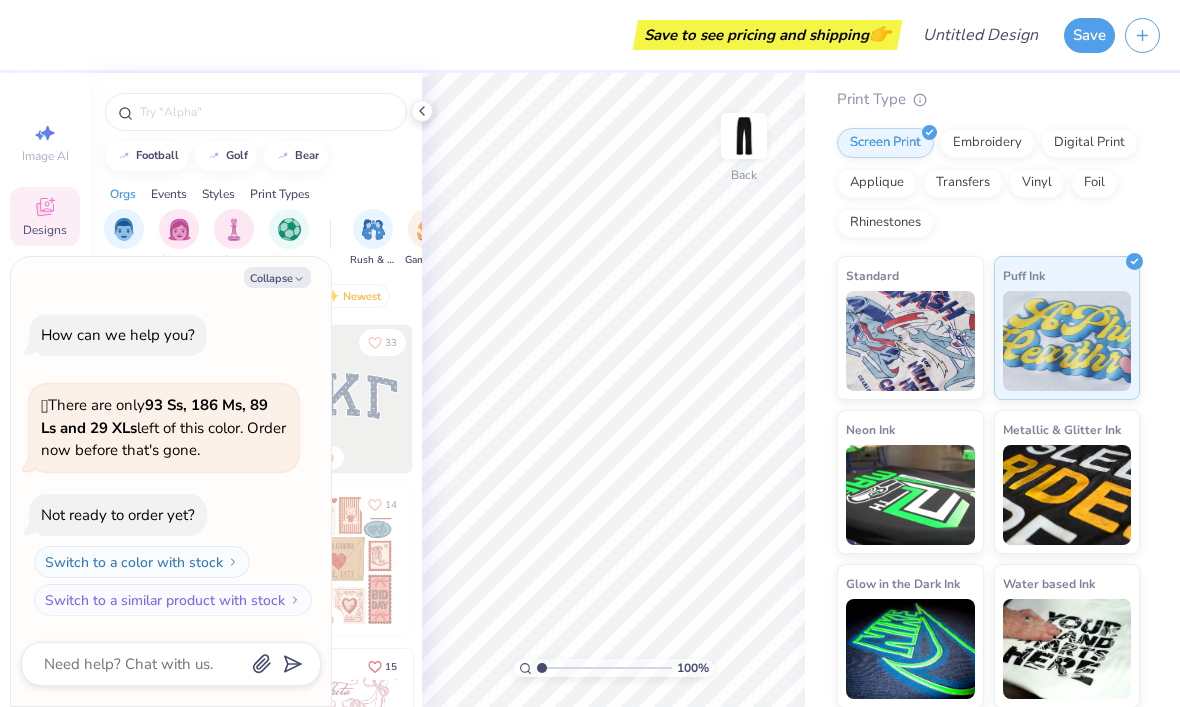 click at bounding box center [1067, 495] 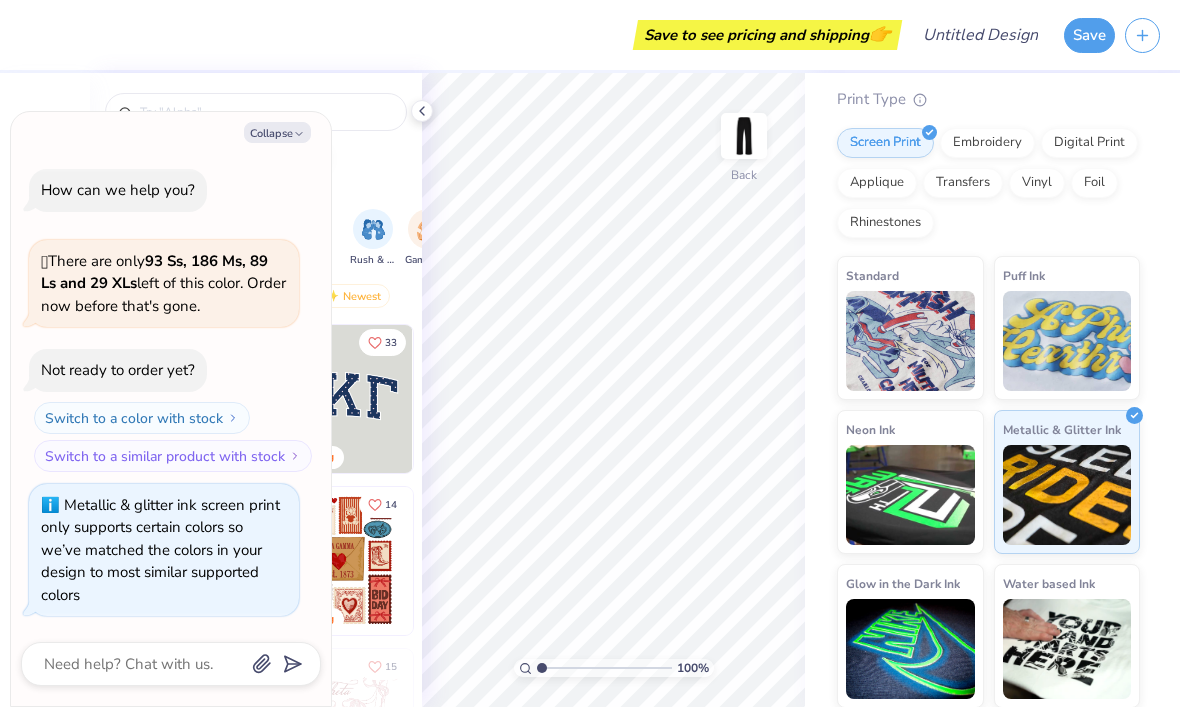 click at bounding box center [910, 341] 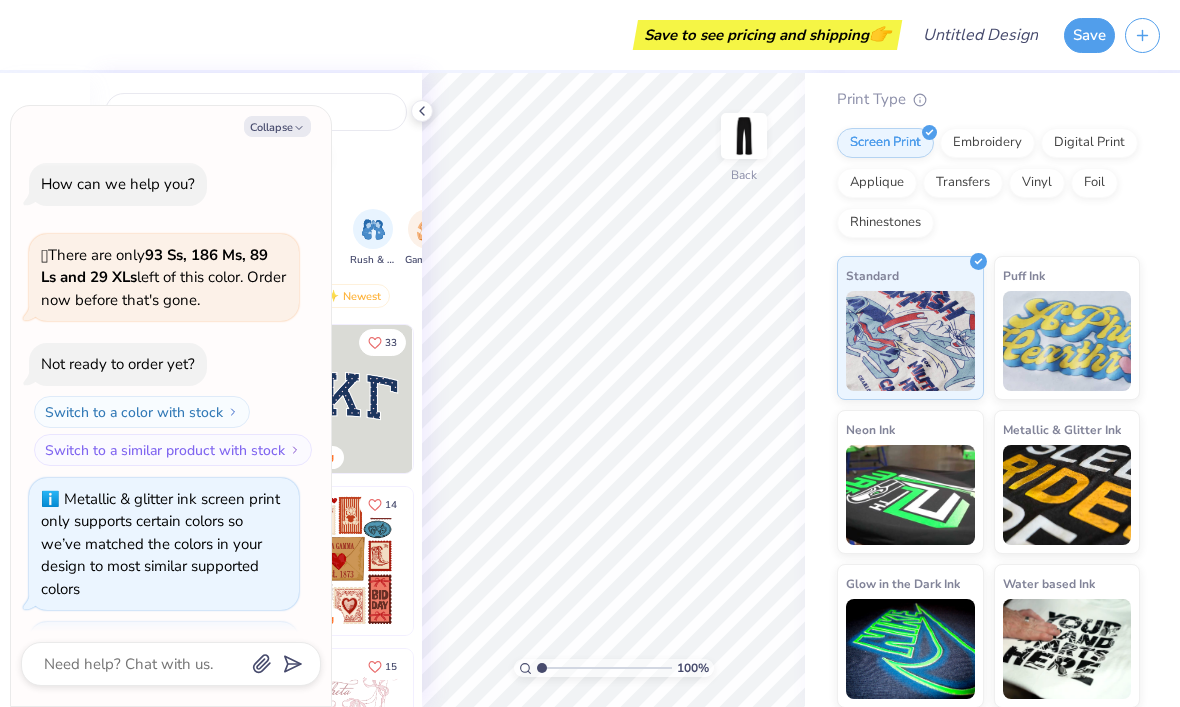 scroll, scrollTop: 109, scrollLeft: 0, axis: vertical 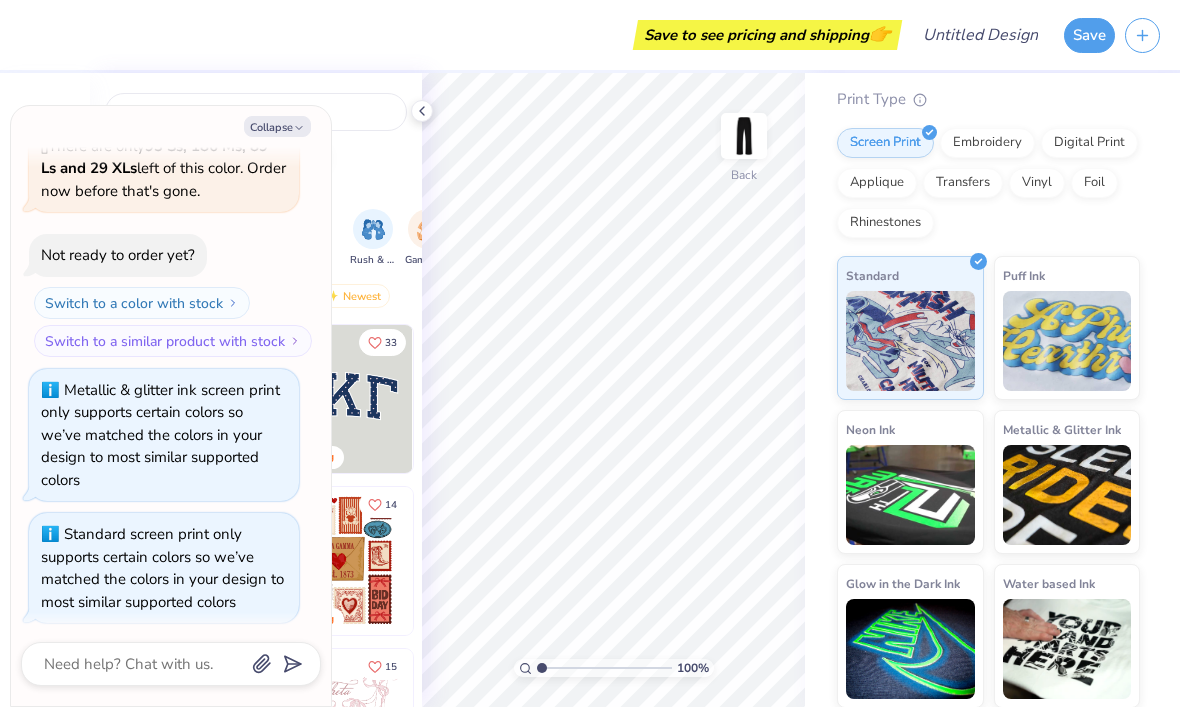 click 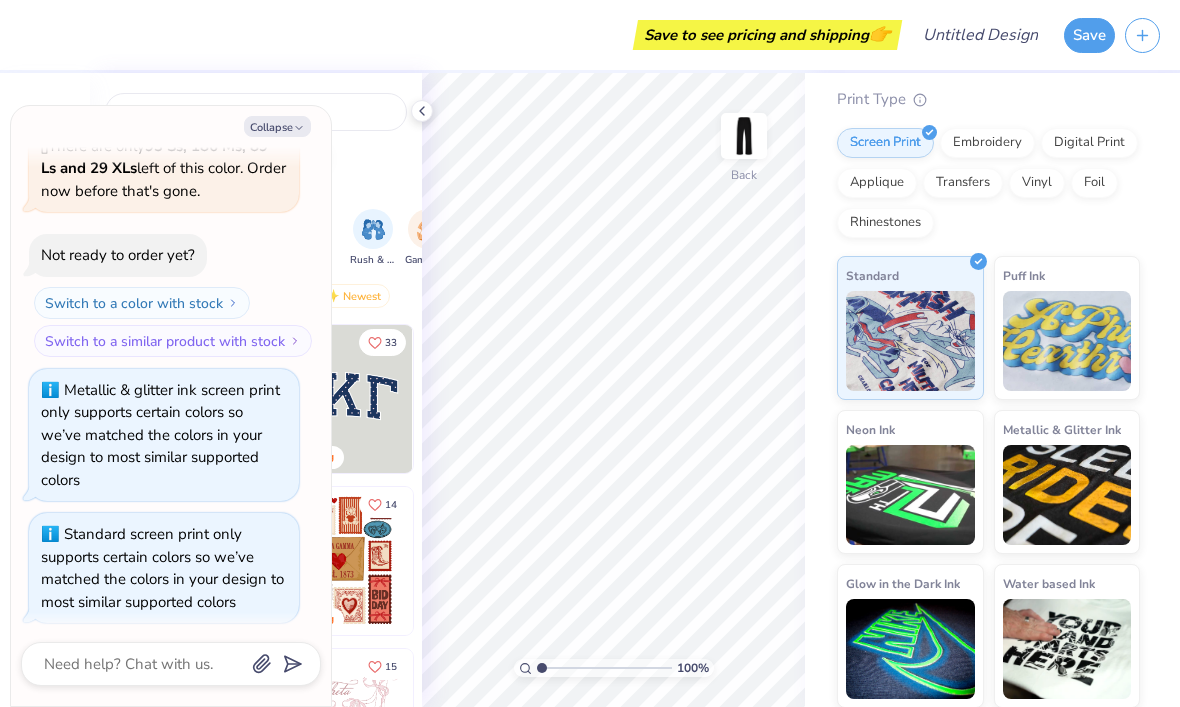 type on "x" 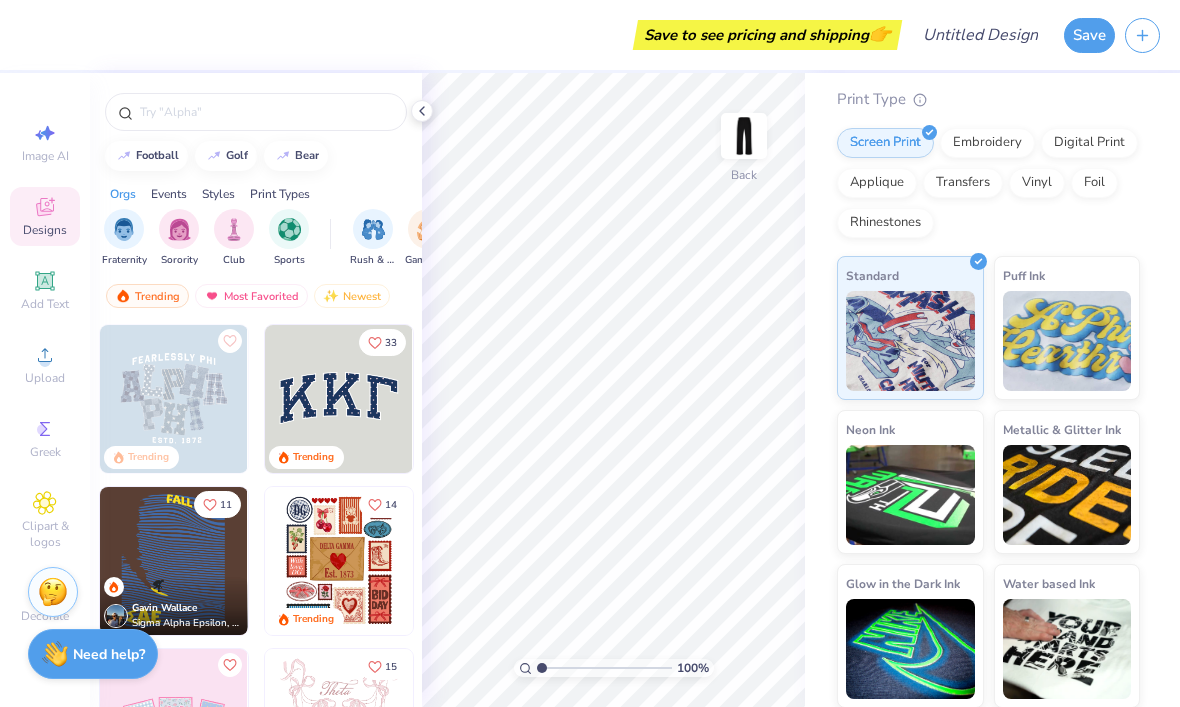 click at bounding box center [234, 229] 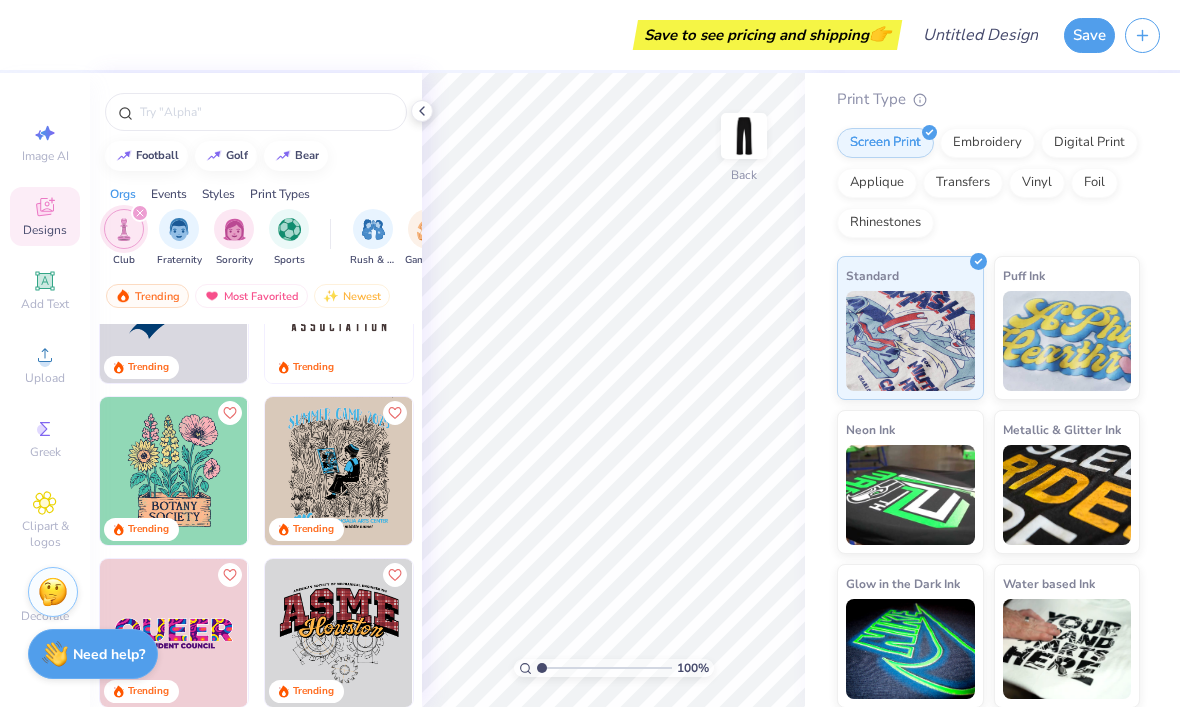 scroll, scrollTop: 272, scrollLeft: 0, axis: vertical 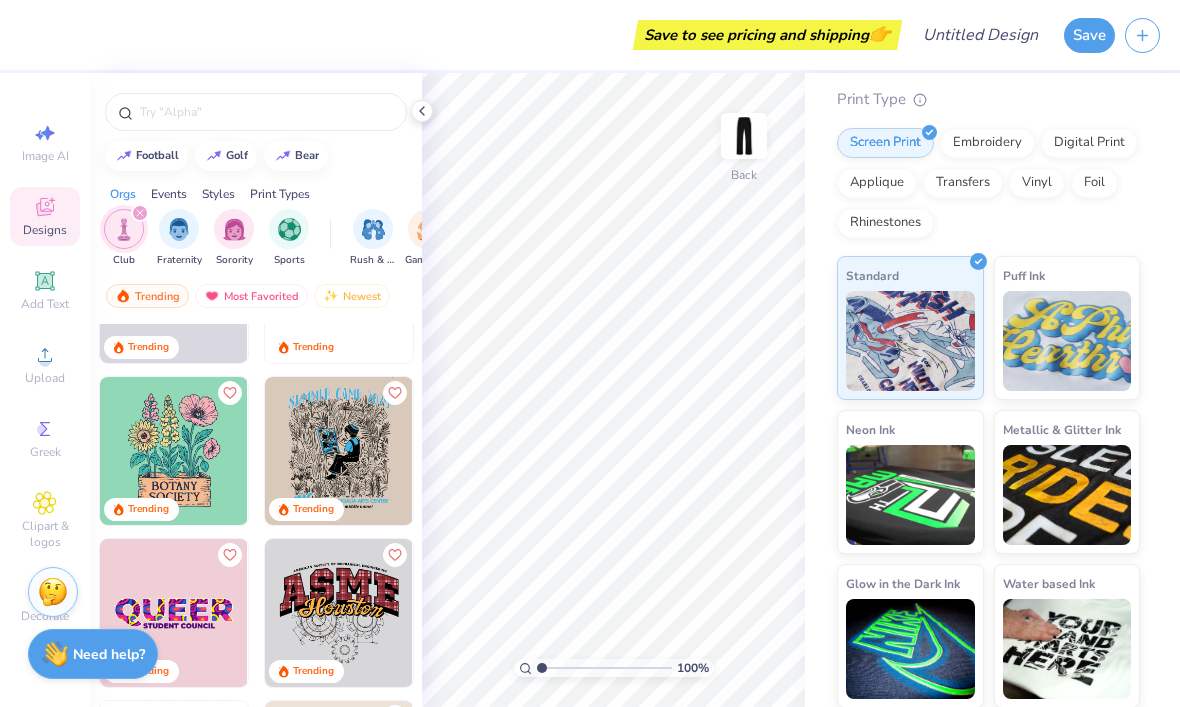 click 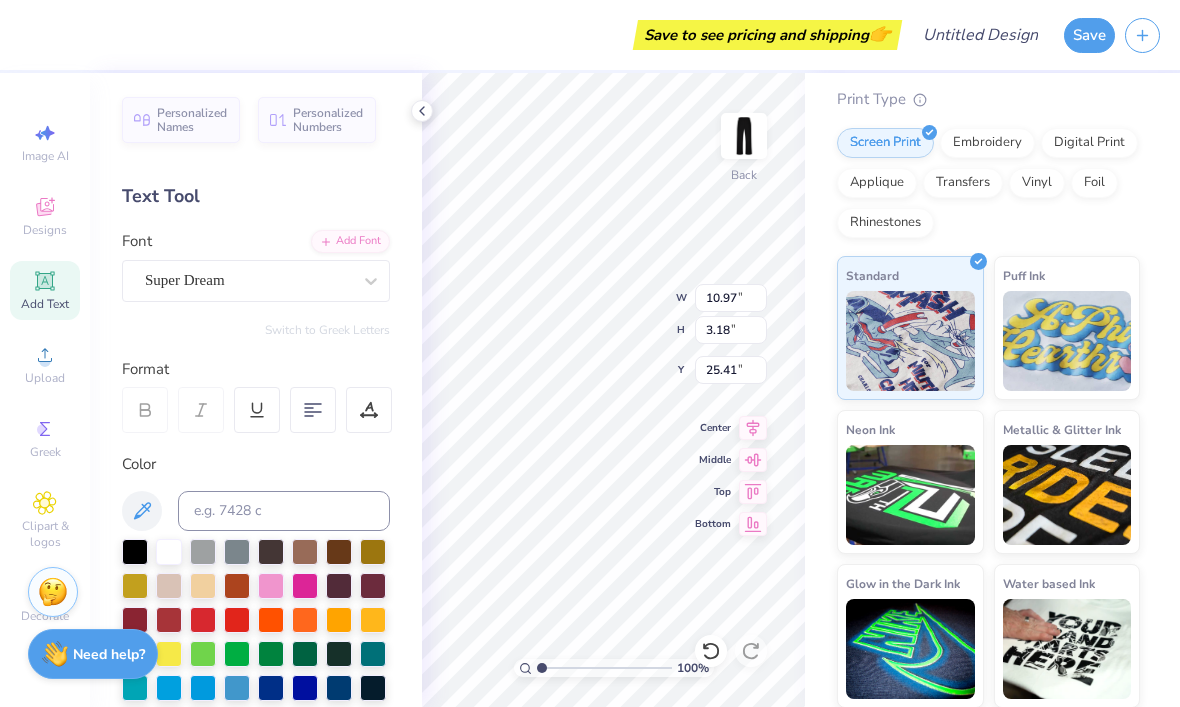 click 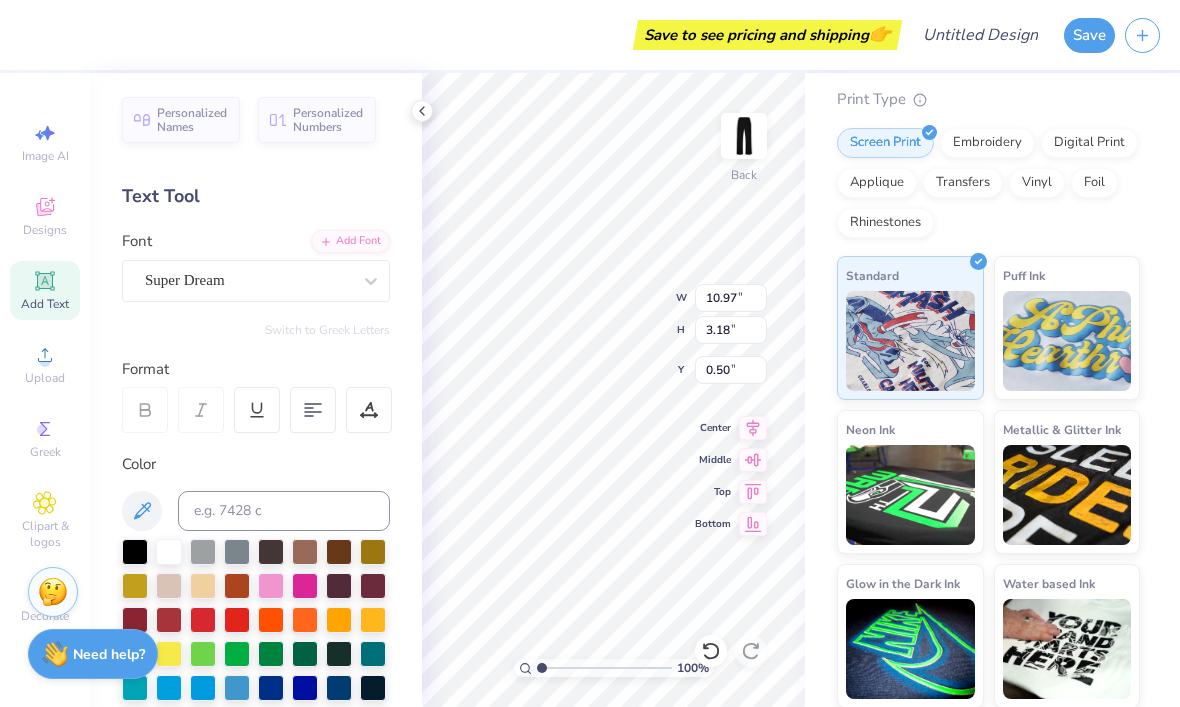 click 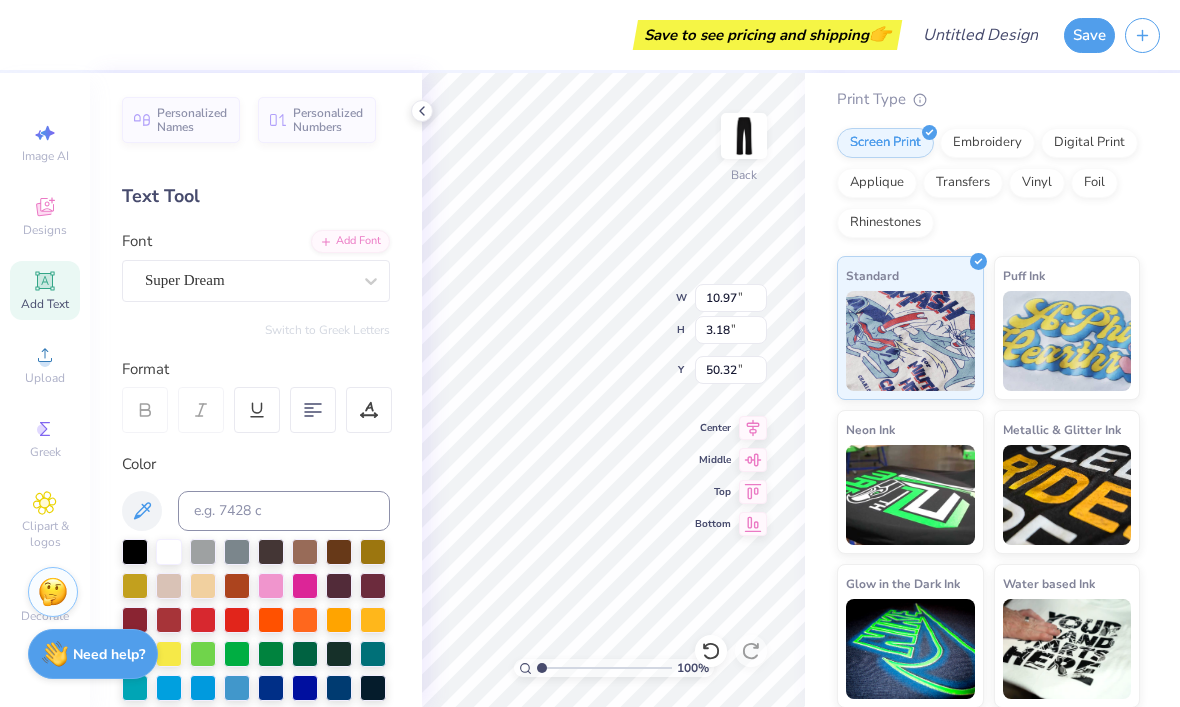 click 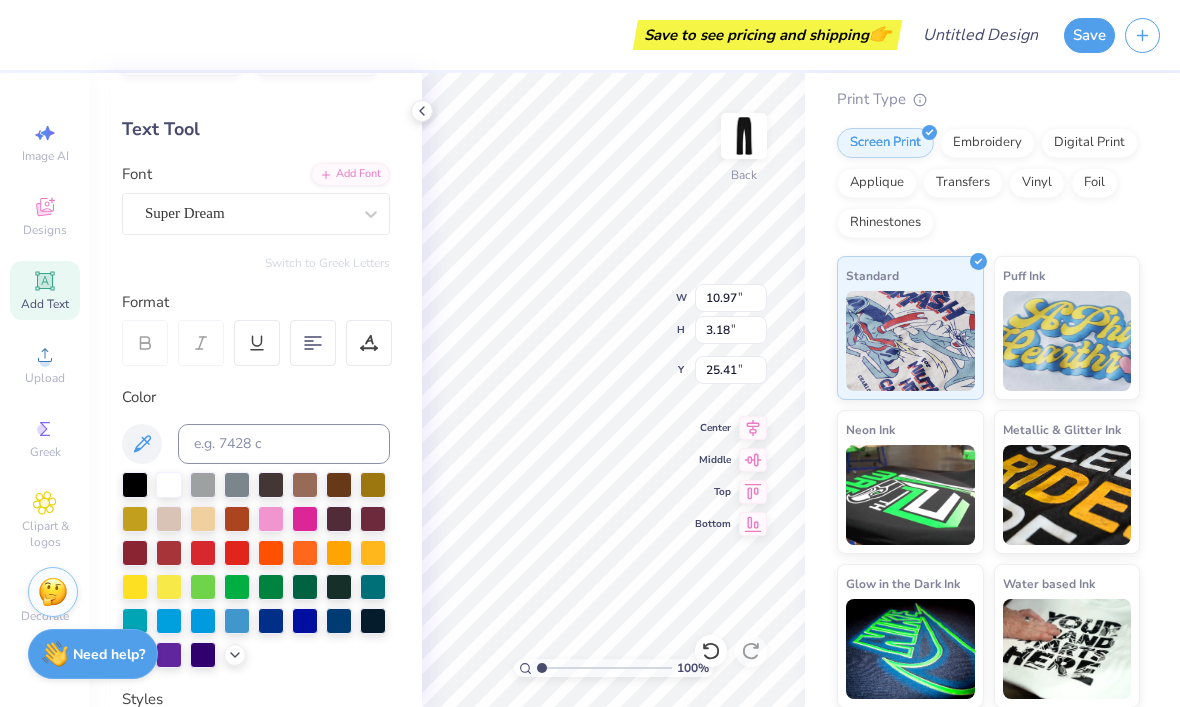 scroll, scrollTop: 66, scrollLeft: 0, axis: vertical 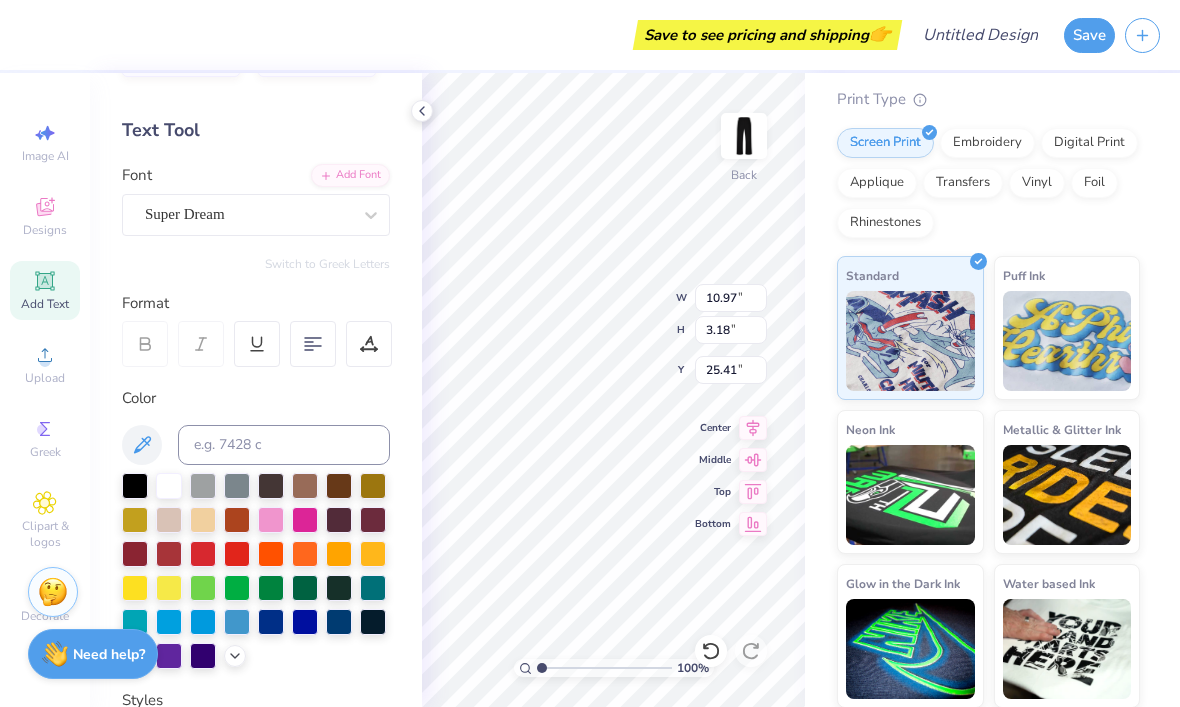 click on "Embroidery" at bounding box center (987, 143) 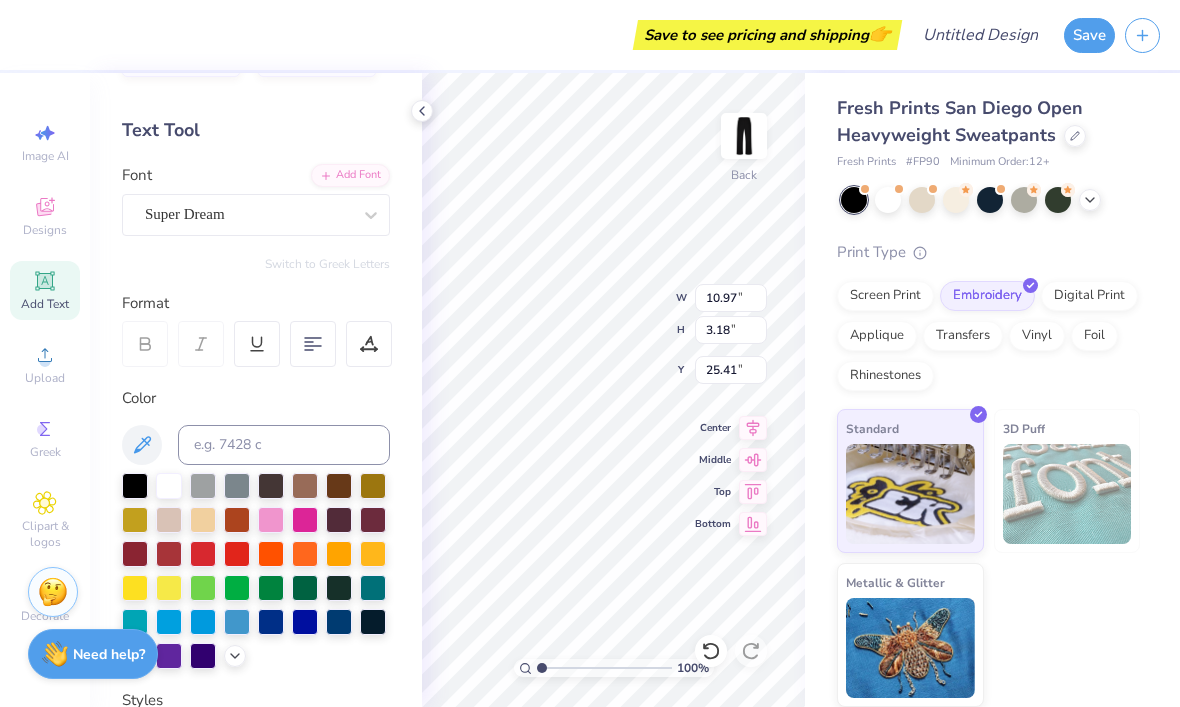 scroll, scrollTop: 1, scrollLeft: 0, axis: vertical 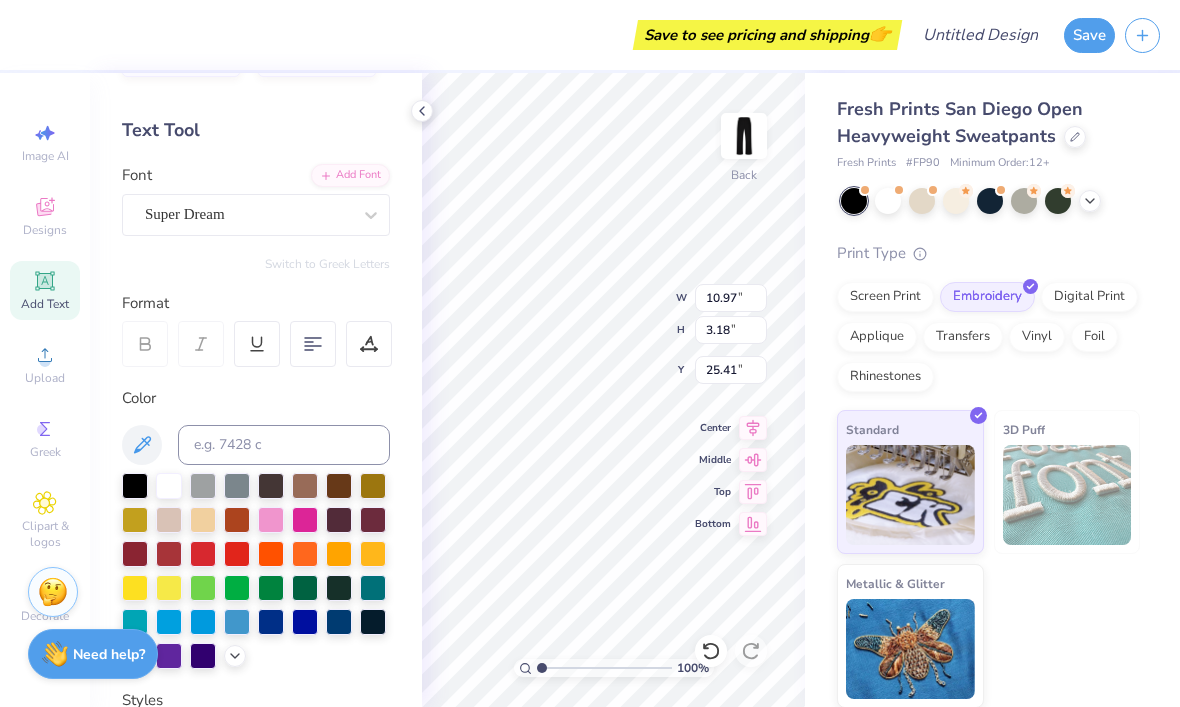 click on "Digital Print" at bounding box center (1089, 297) 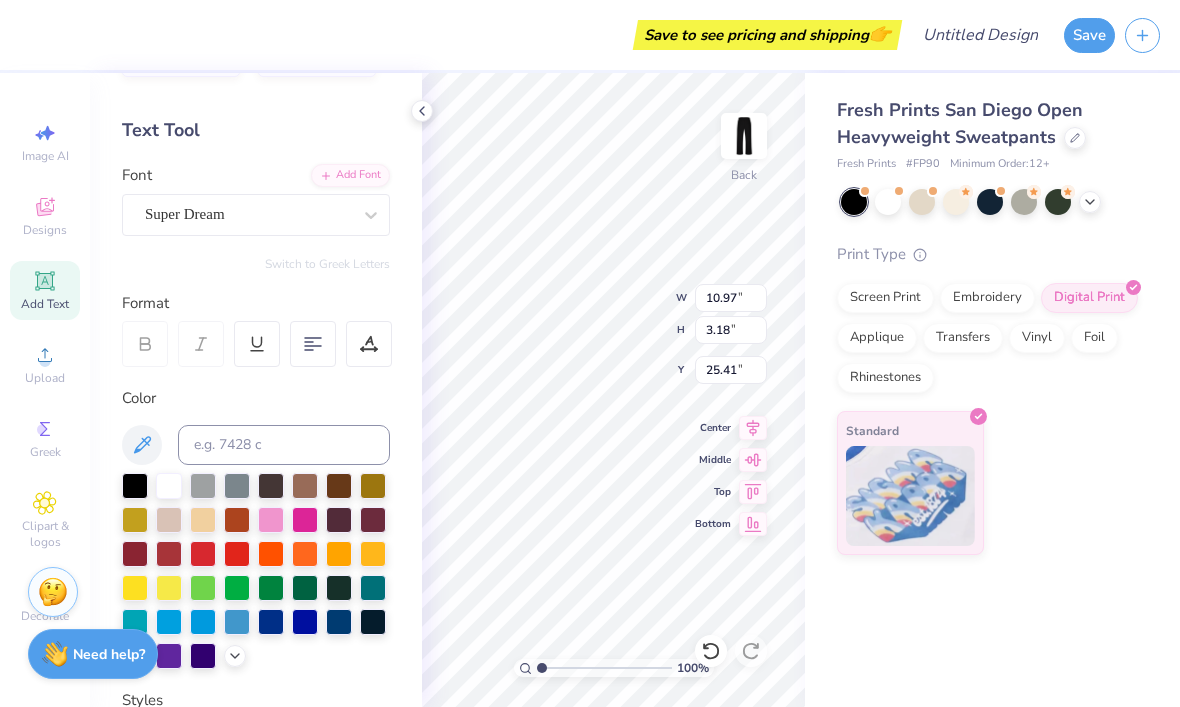 scroll, scrollTop: 0, scrollLeft: 0, axis: both 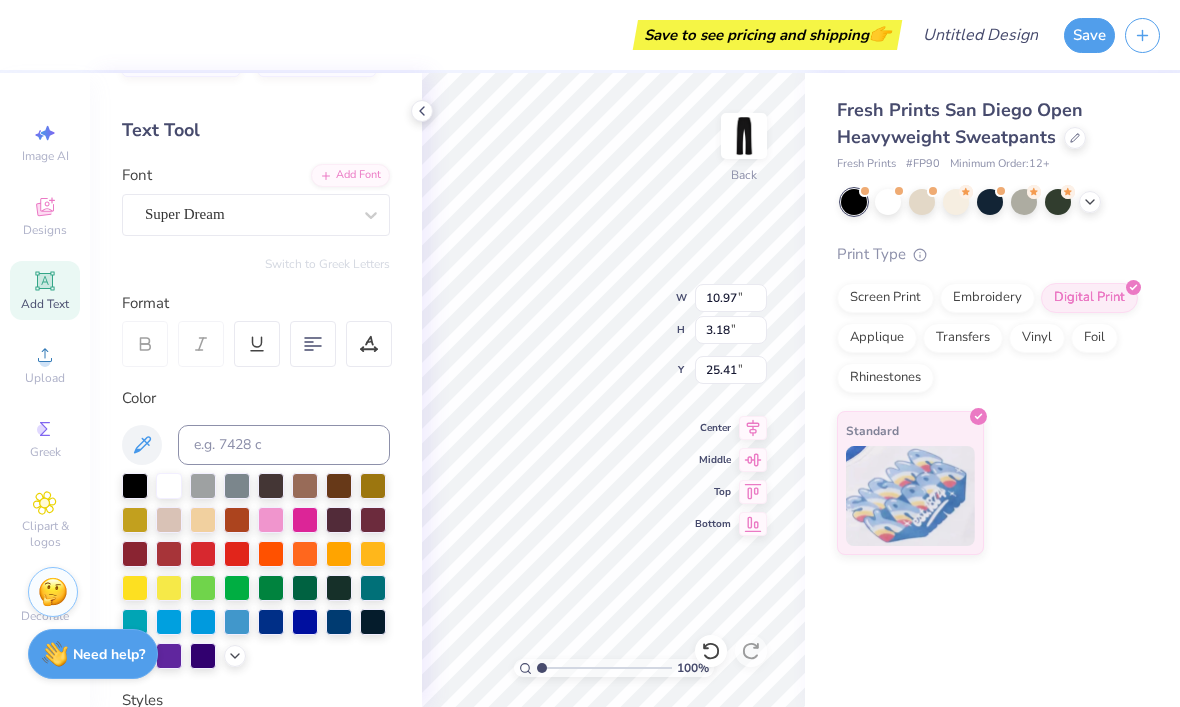 click on "Applique" at bounding box center [877, 338] 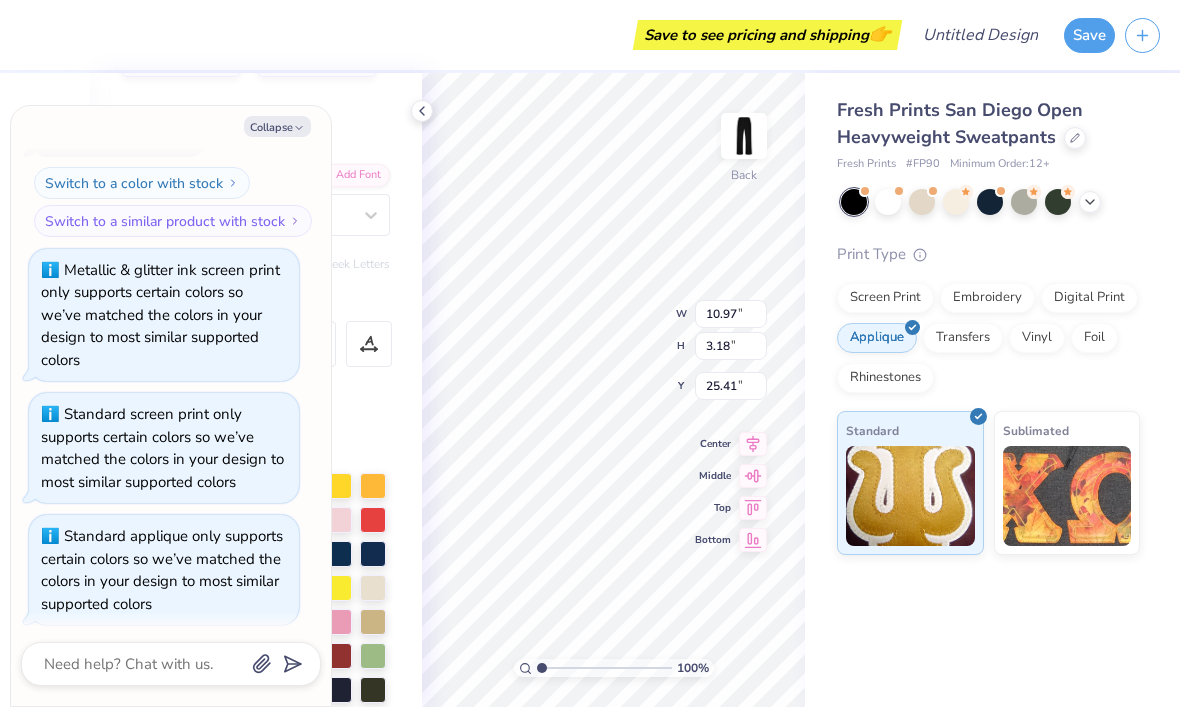 click on "Transfers" at bounding box center (963, 338) 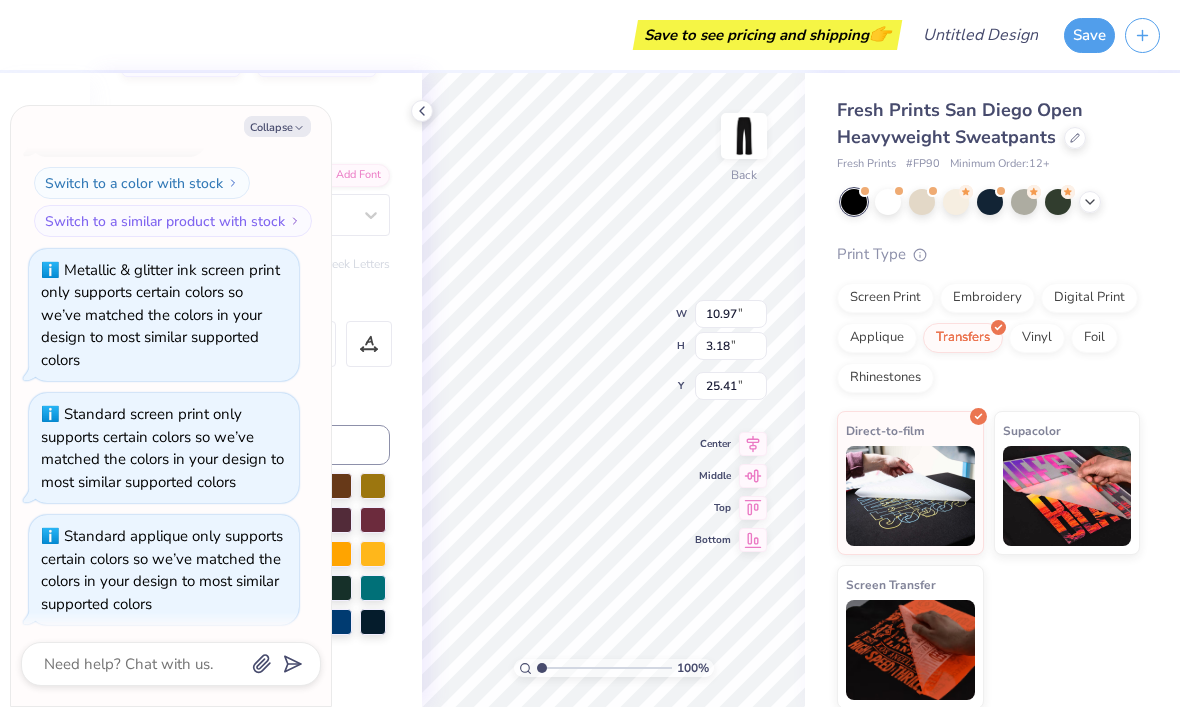 scroll, scrollTop: 349, scrollLeft: 0, axis: vertical 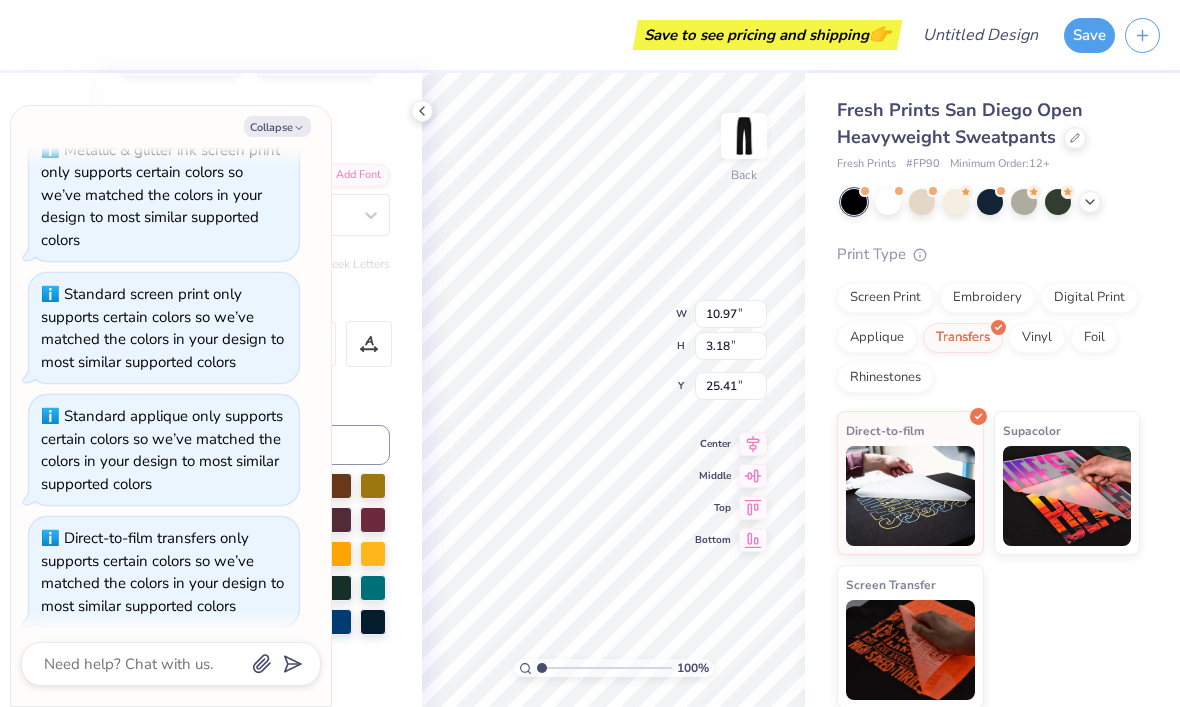click on "Vinyl" at bounding box center [1037, 338] 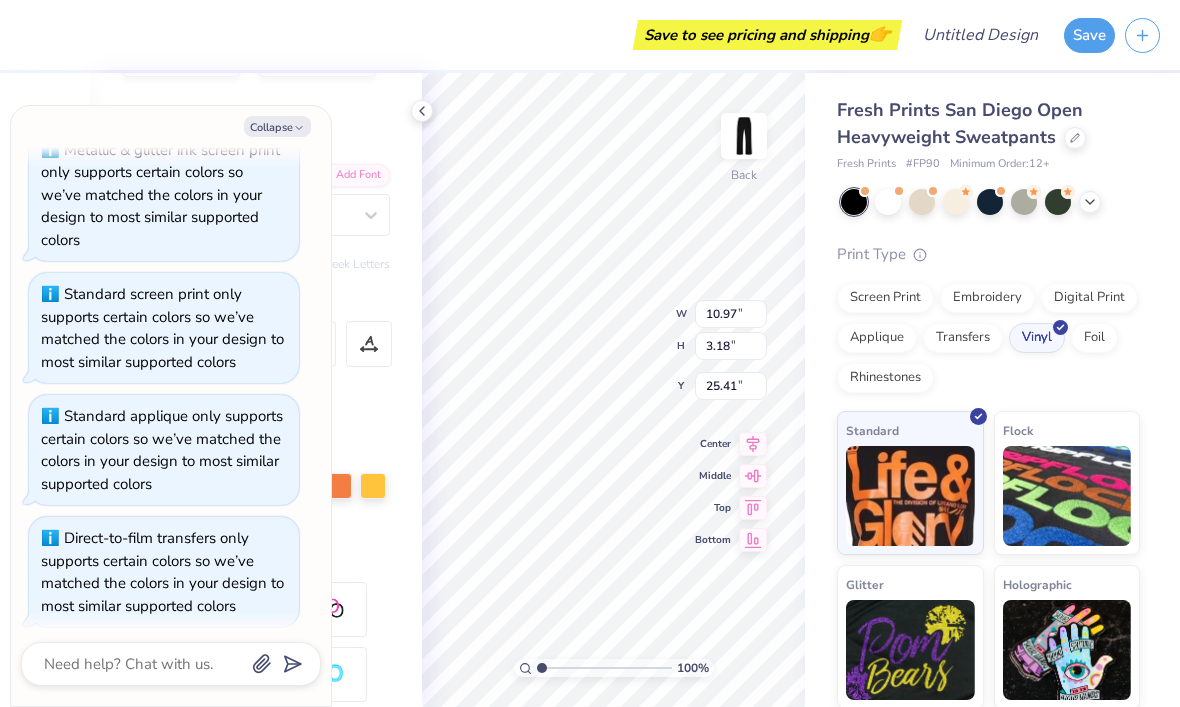 scroll, scrollTop: 469, scrollLeft: 0, axis: vertical 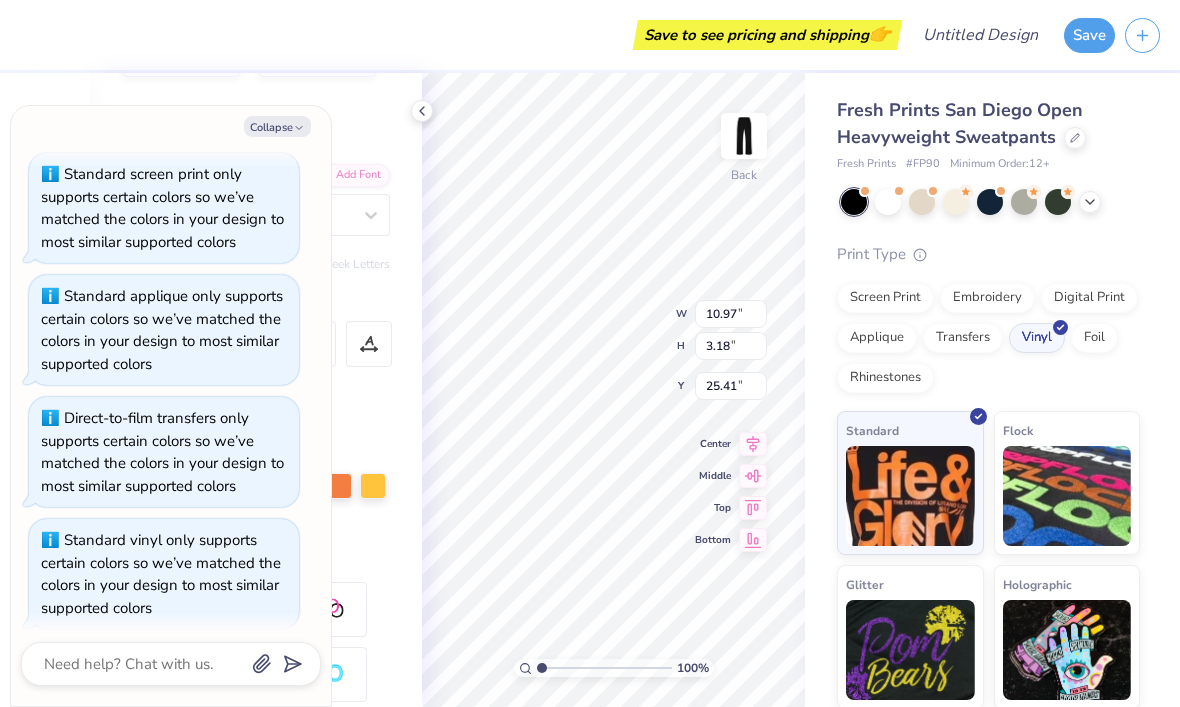 click on "Foil" at bounding box center [1094, 338] 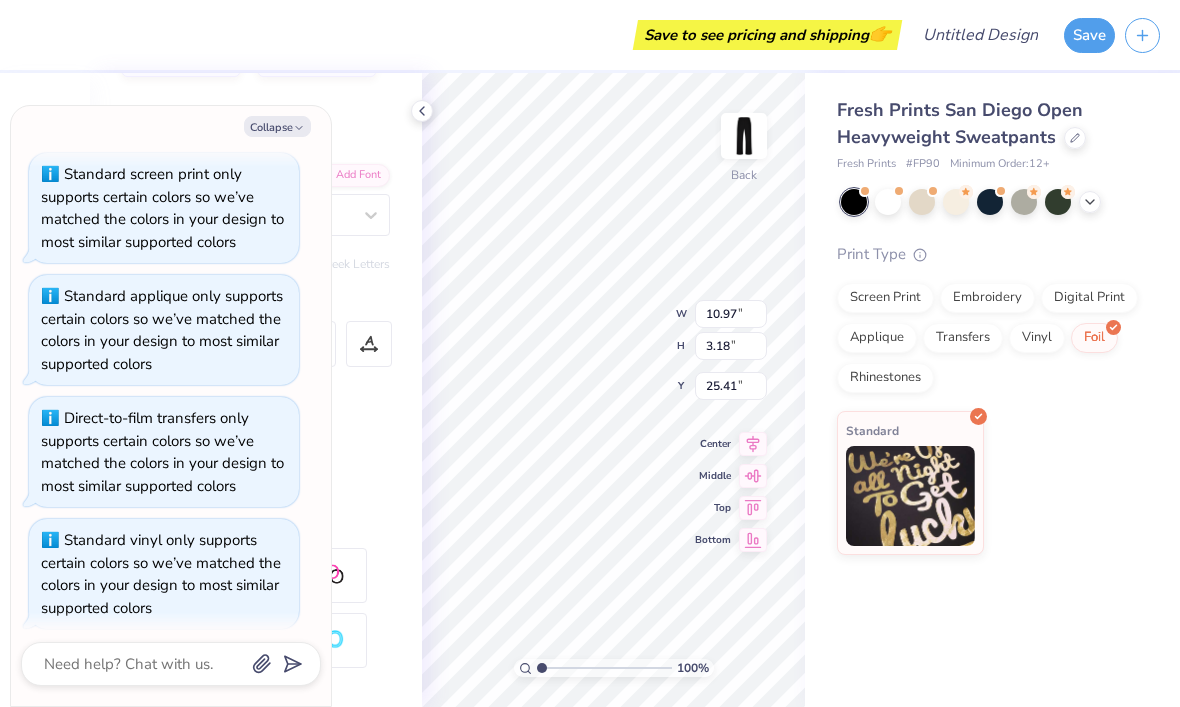 scroll, scrollTop: 589, scrollLeft: 0, axis: vertical 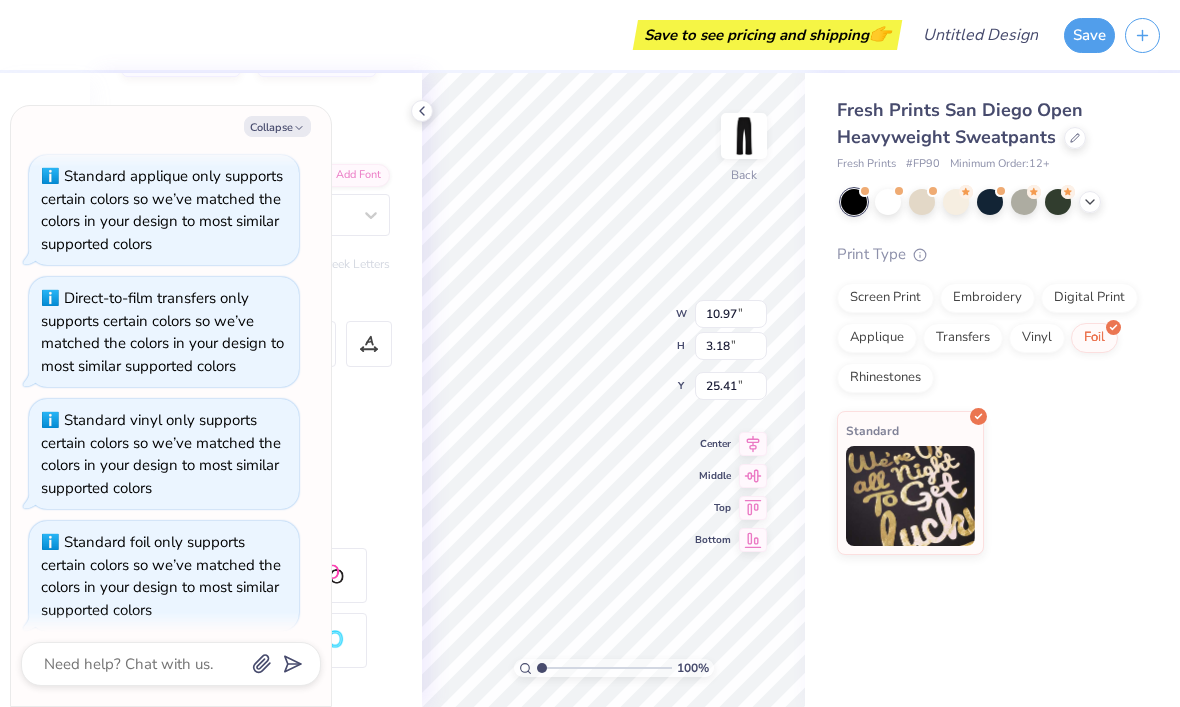 click on "Rhinestones" at bounding box center [885, 378] 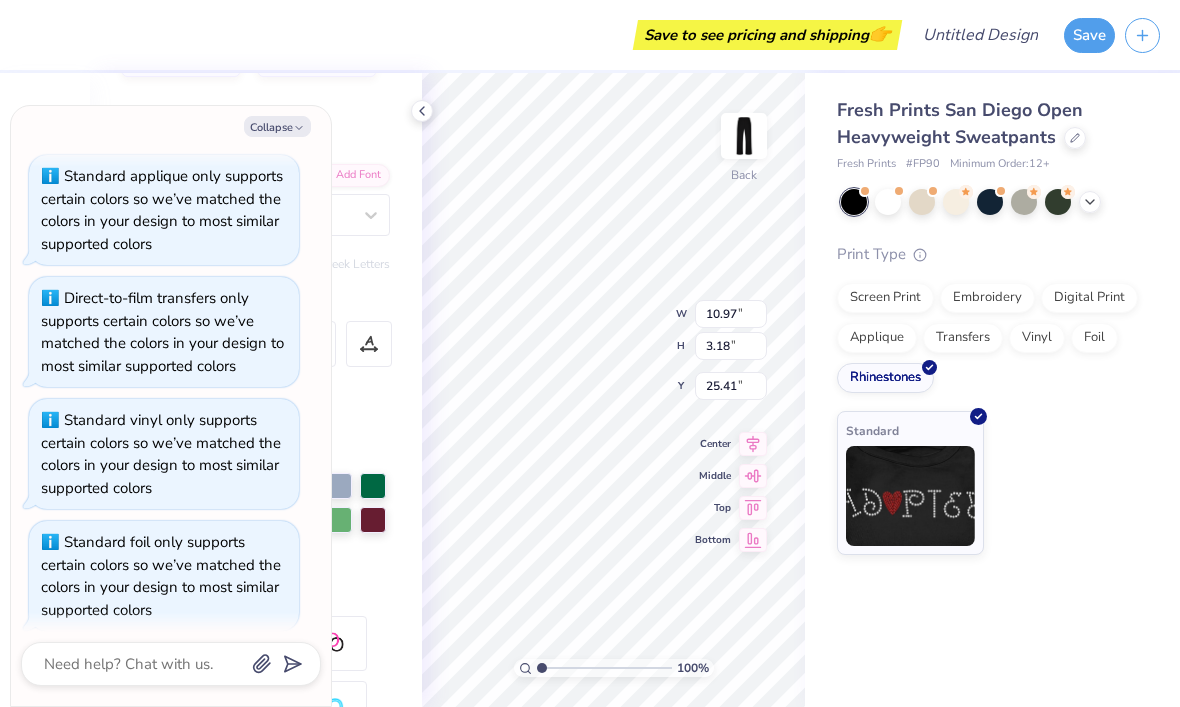 scroll, scrollTop: 709, scrollLeft: 0, axis: vertical 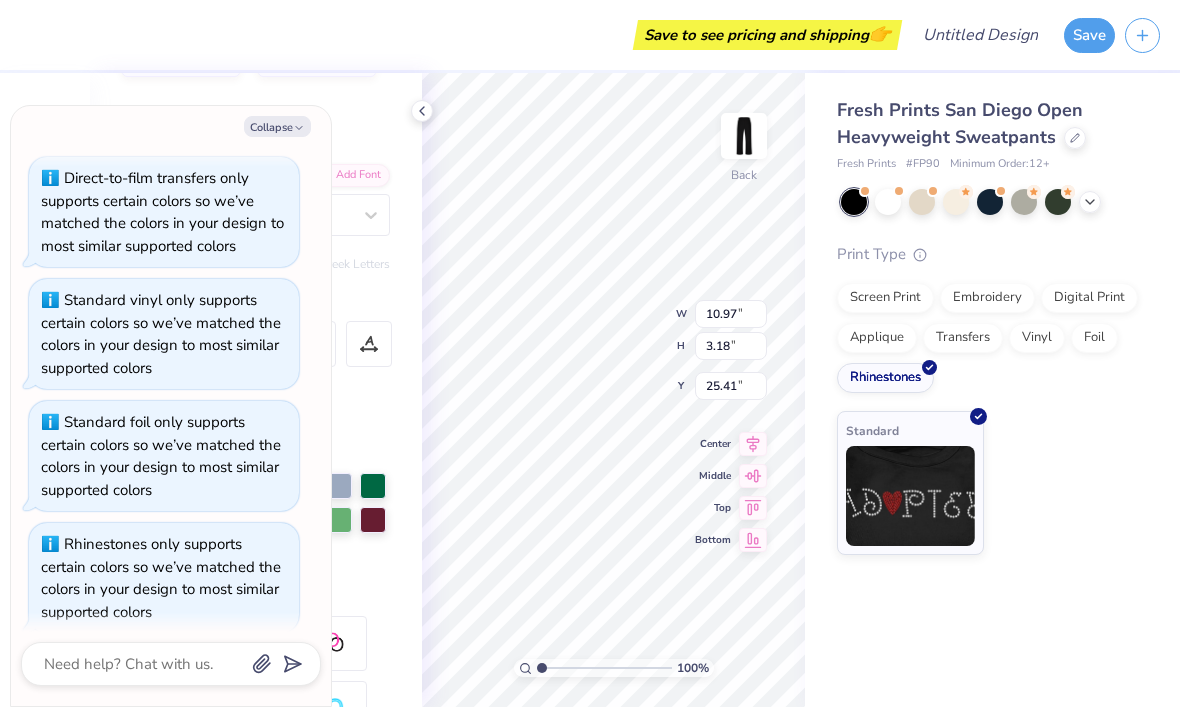 click on "Digital Print" at bounding box center [1089, 298] 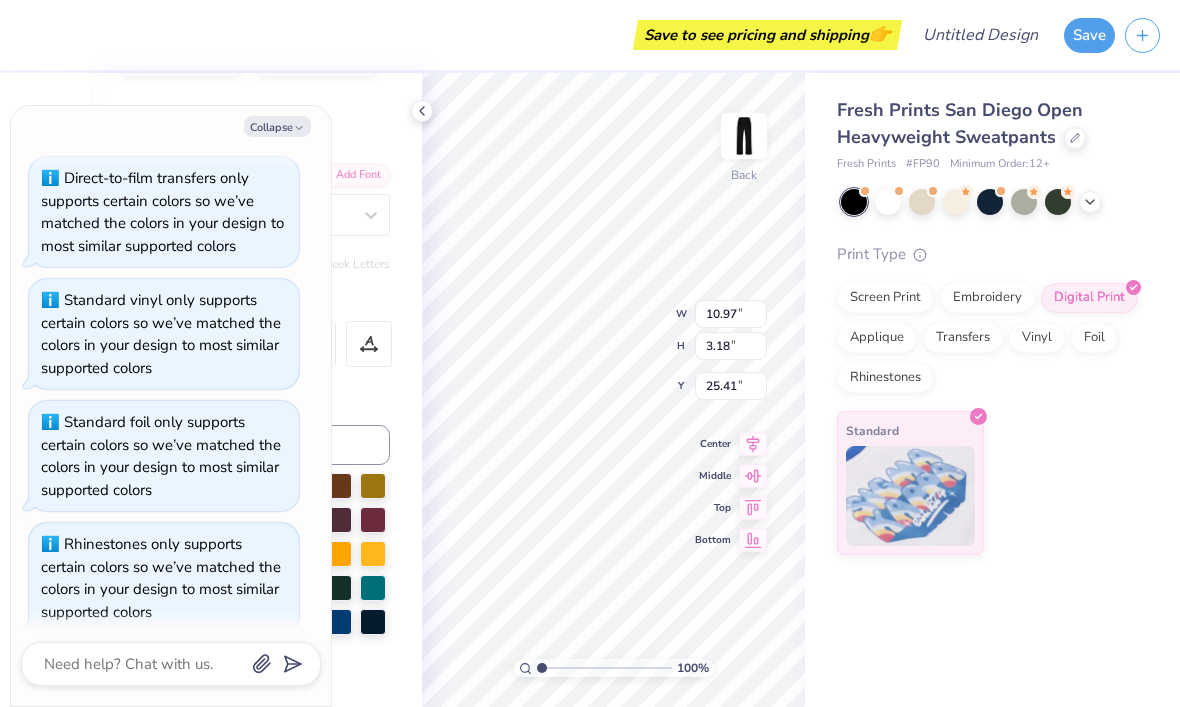 scroll, scrollTop: 829, scrollLeft: 0, axis: vertical 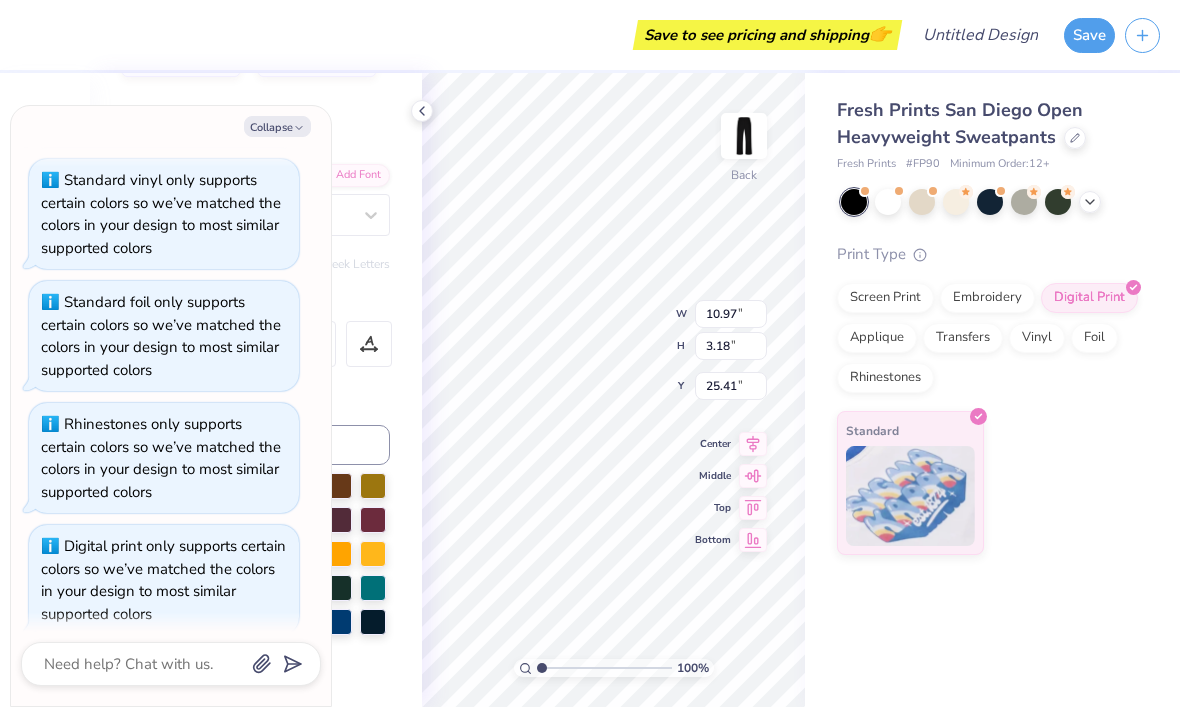 click on "Embroidery" at bounding box center (987, 298) 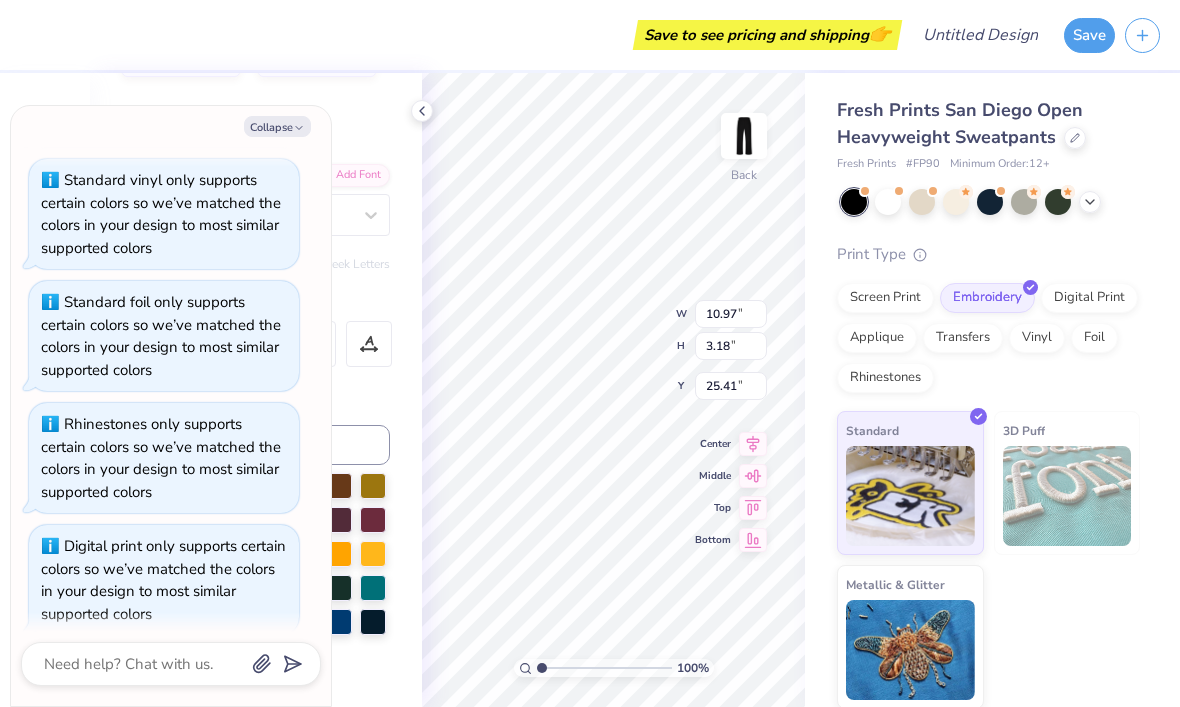 click at bounding box center [1067, 496] 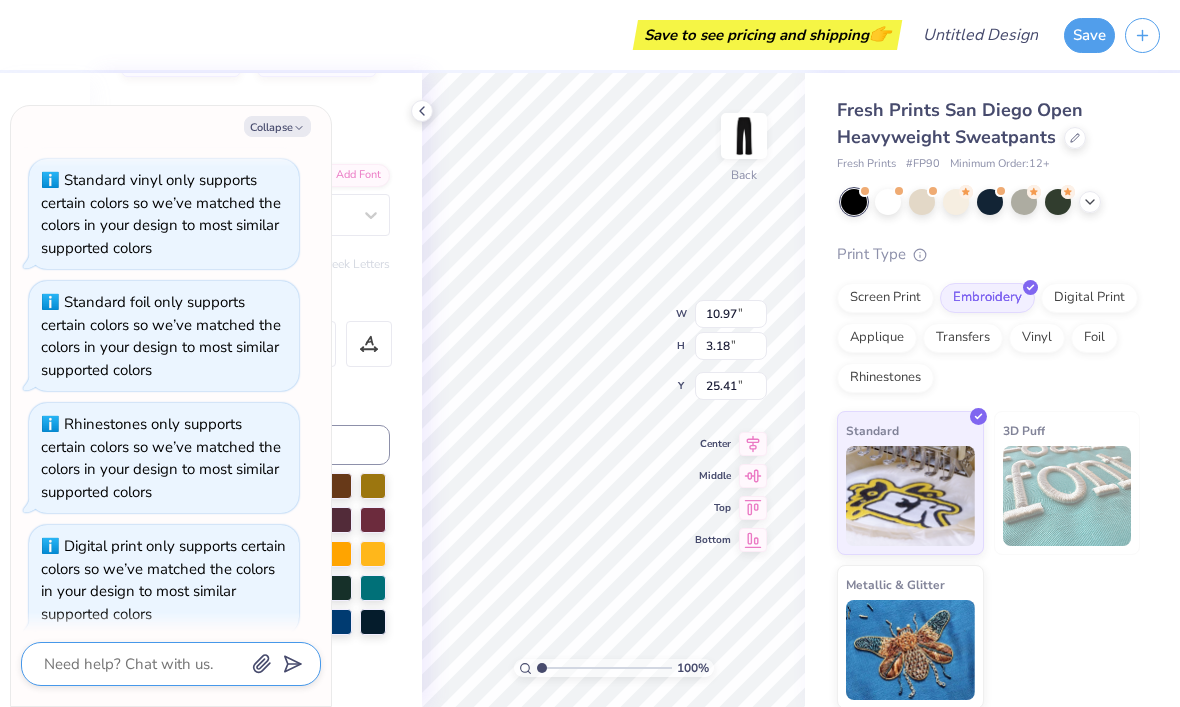 click at bounding box center (143, 664) 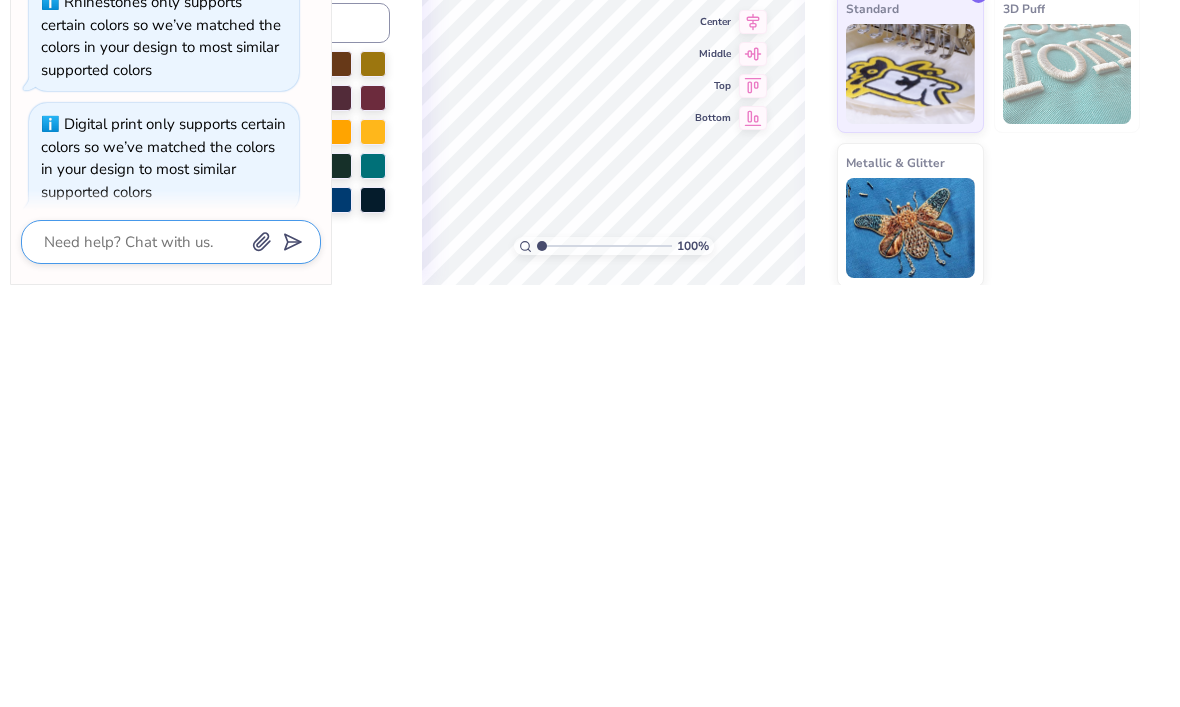 type on "x" 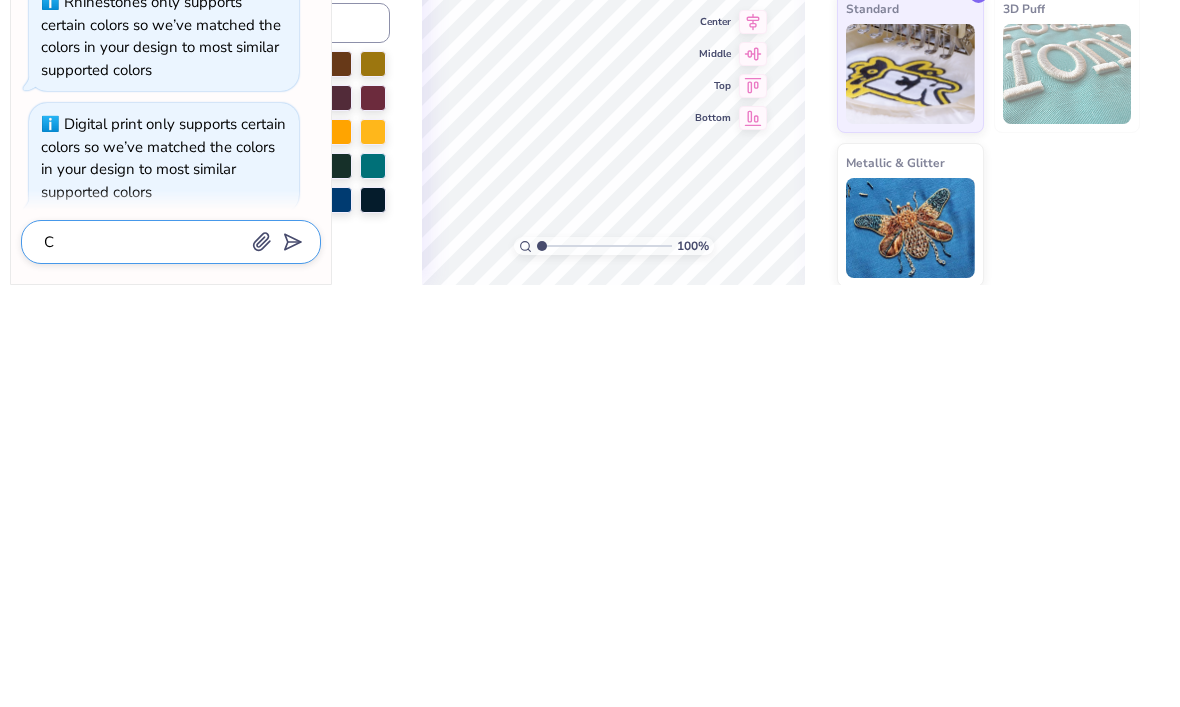 scroll, scrollTop: 0, scrollLeft: 0, axis: both 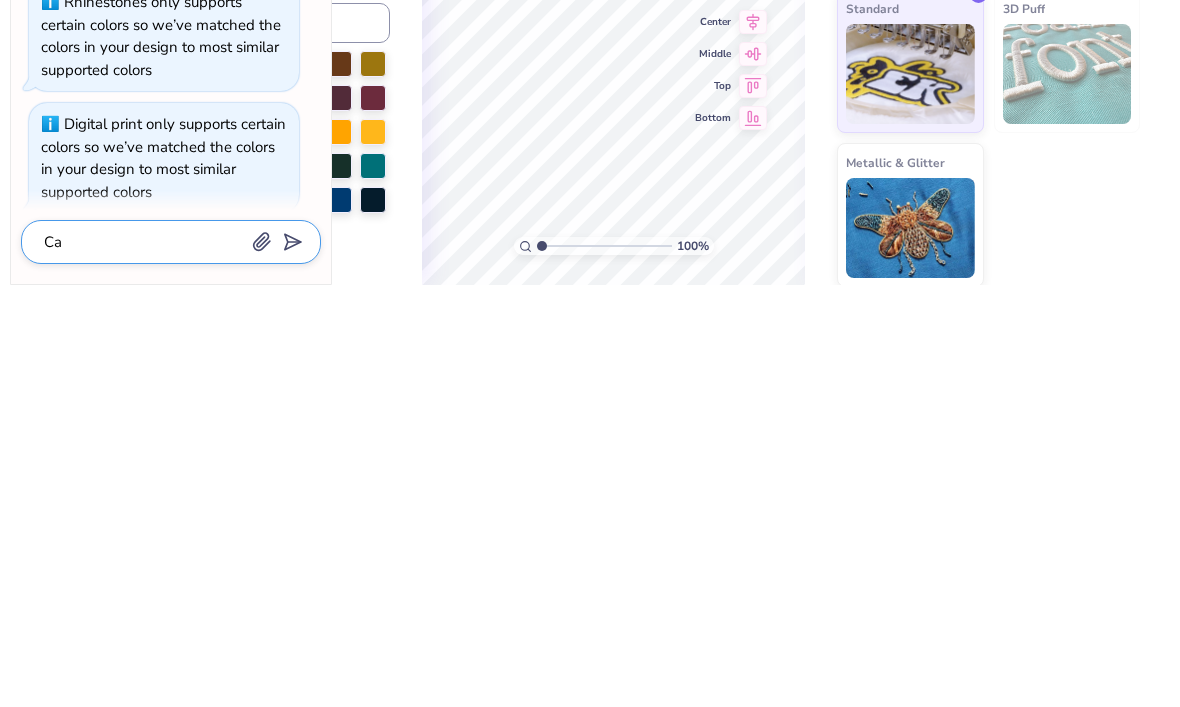 type on "Can" 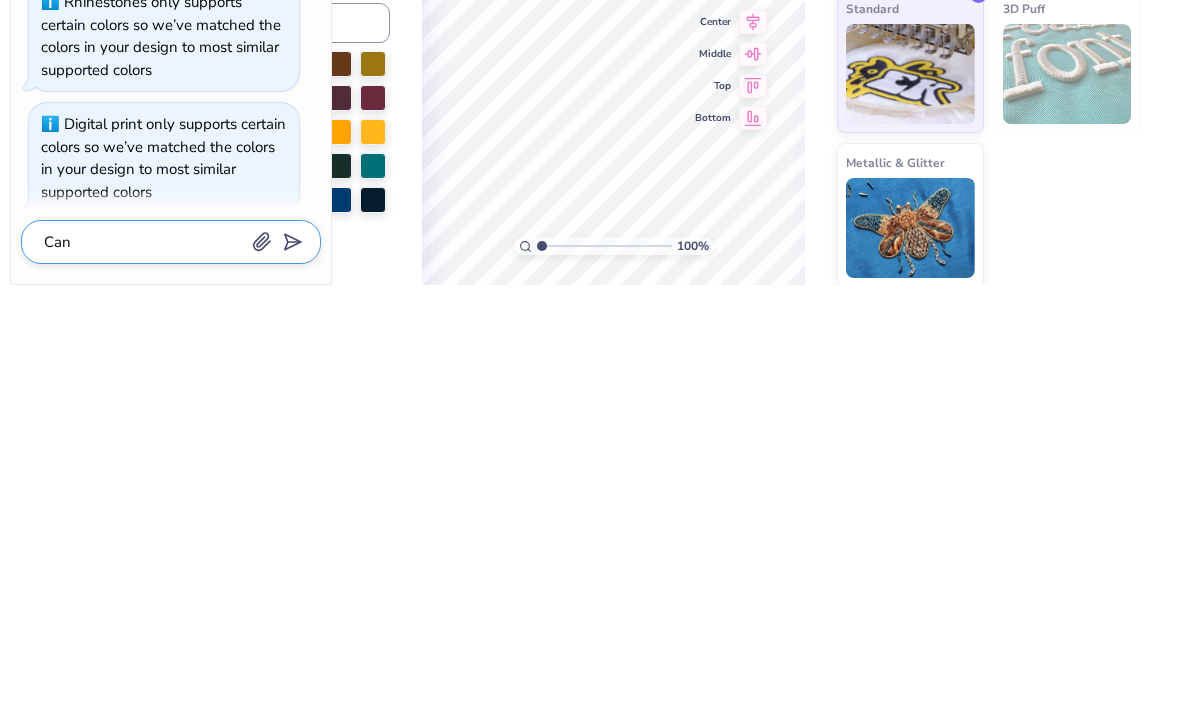 type on "x" 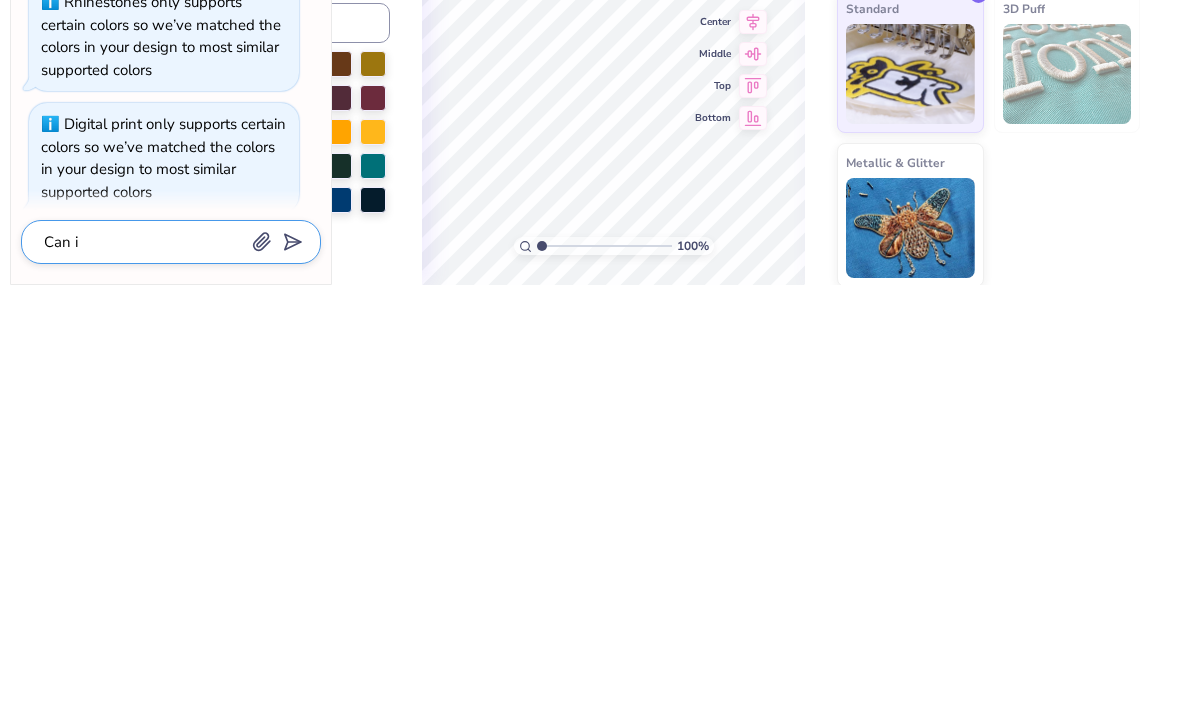 type on "x" 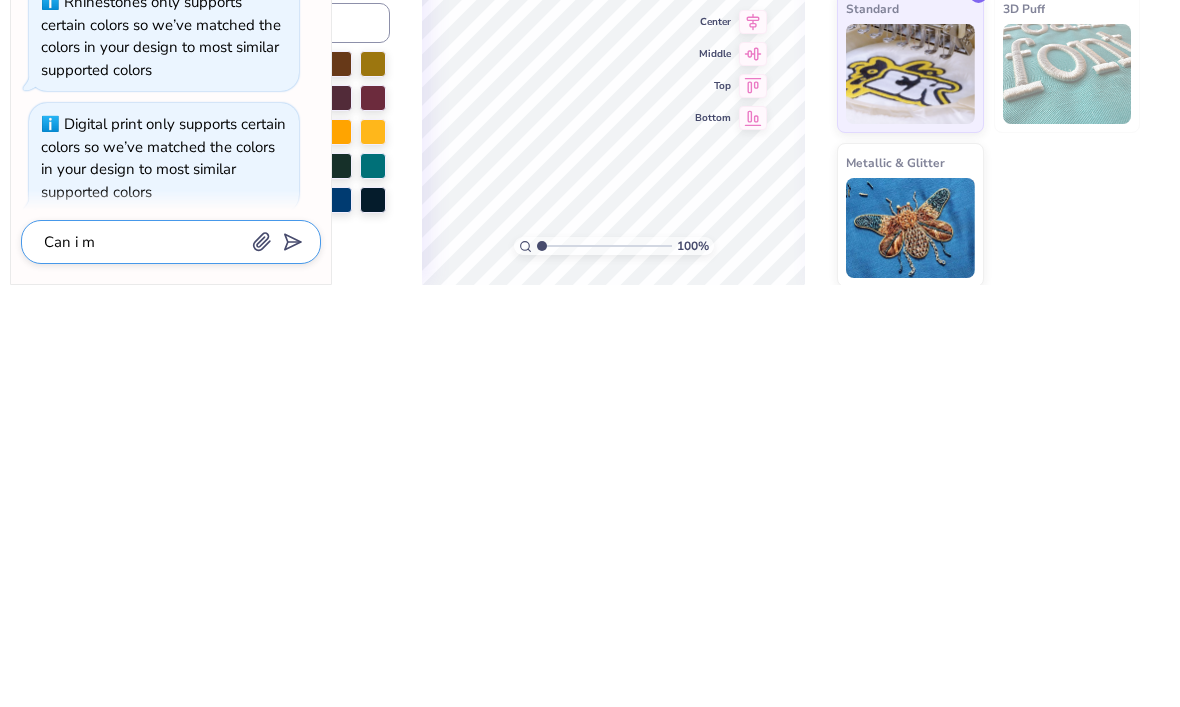 type on "x" 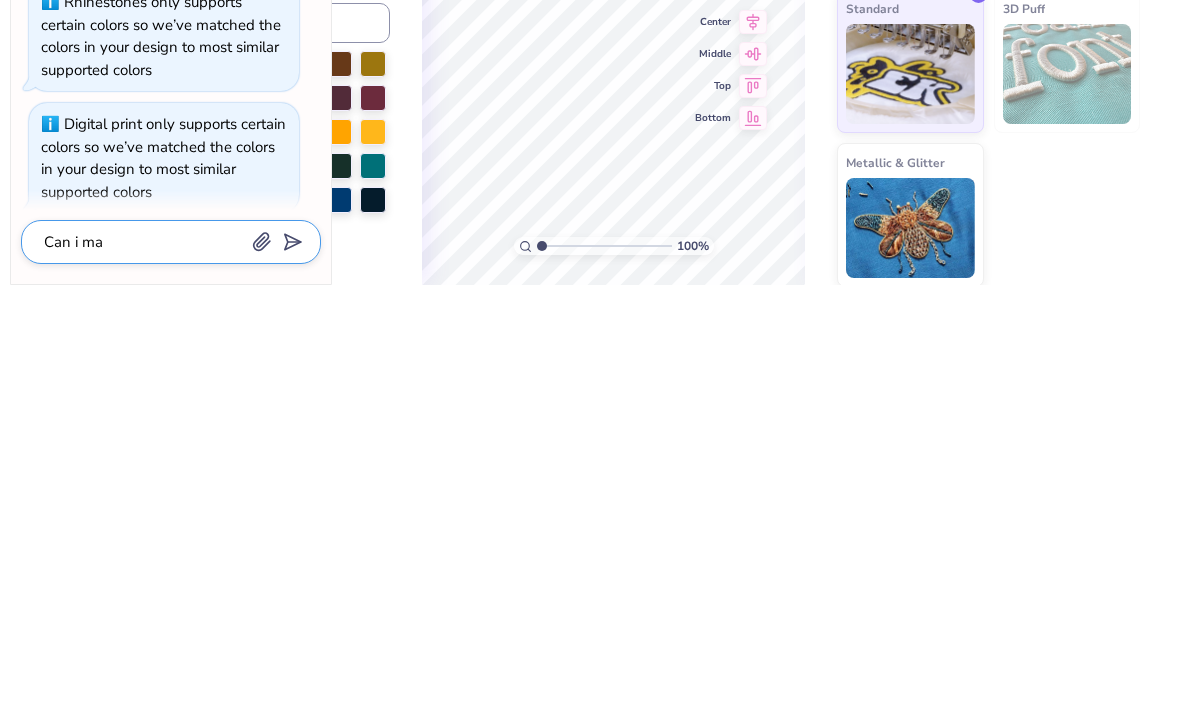 type on "x" 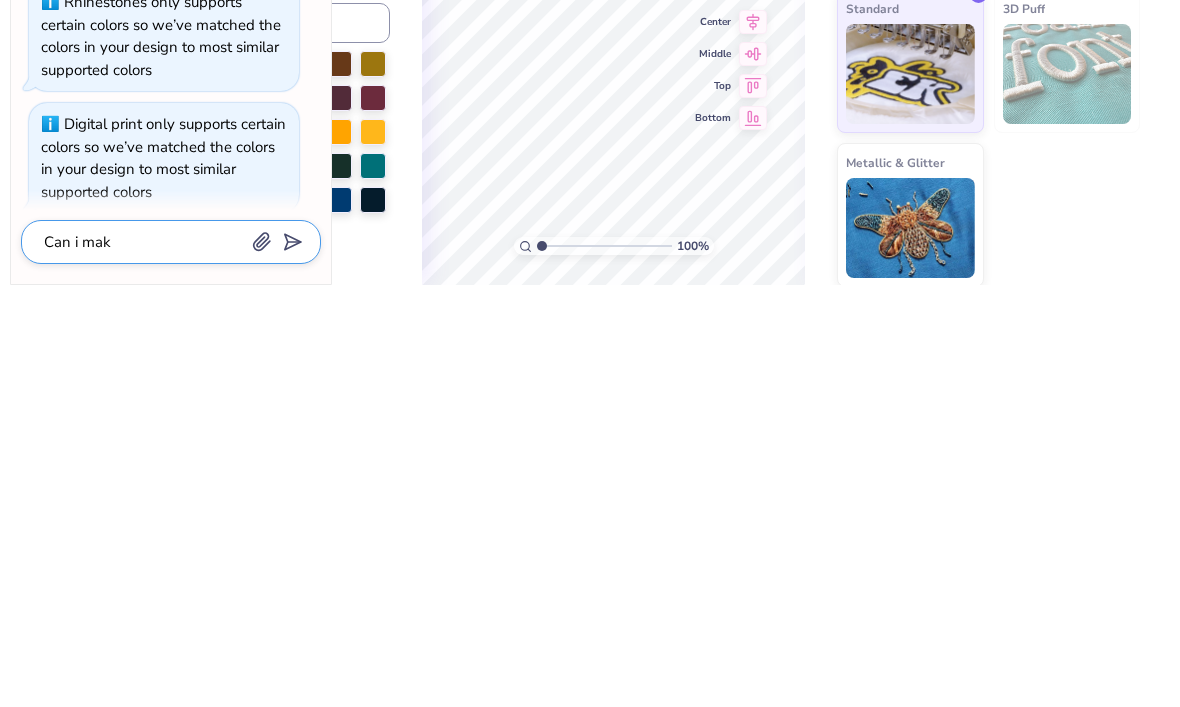 type on "Can i make" 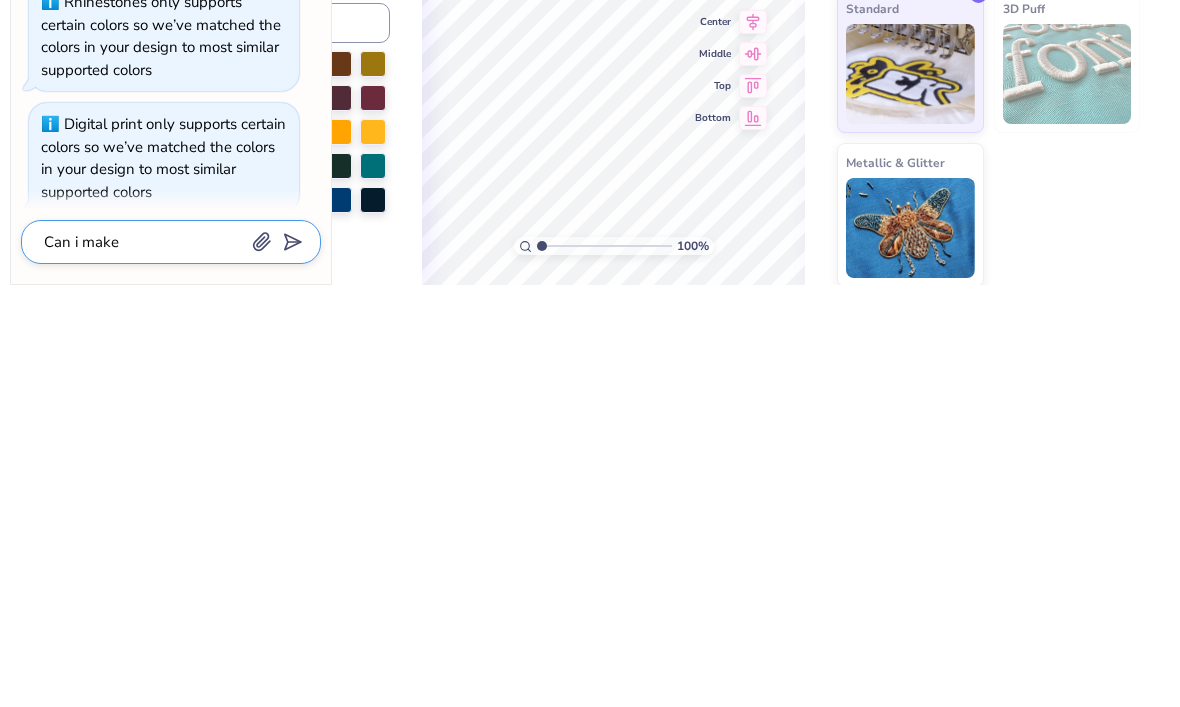 type on "x" 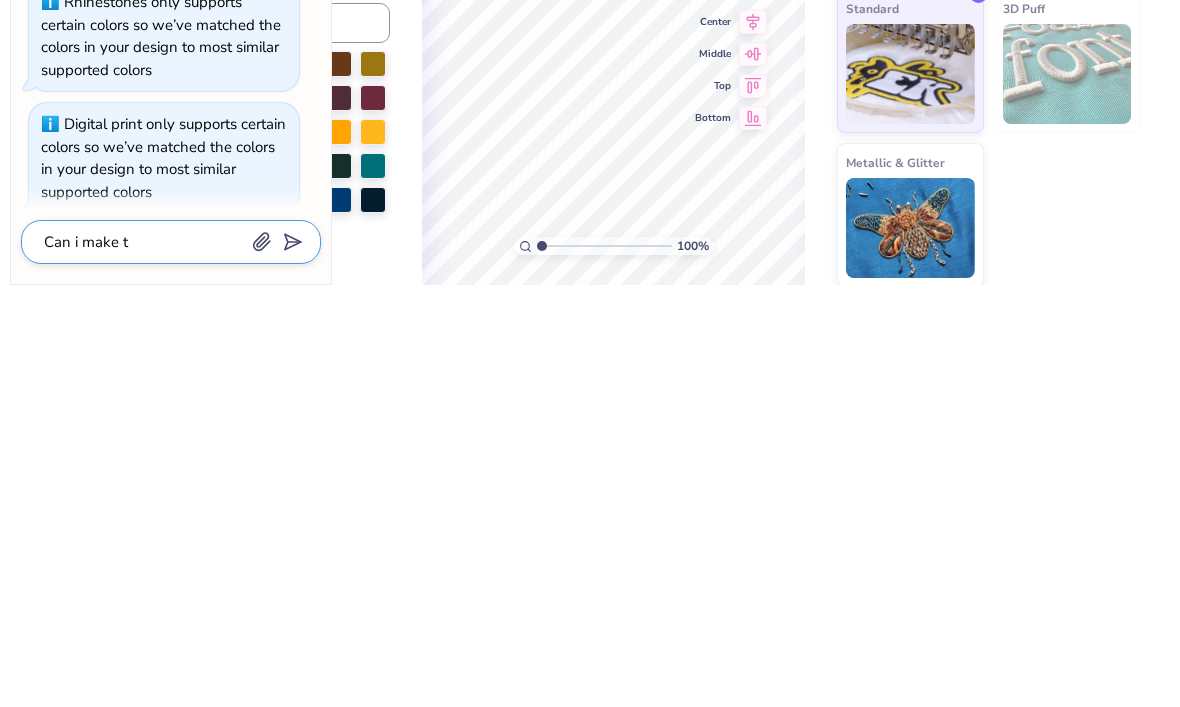 type on "x" 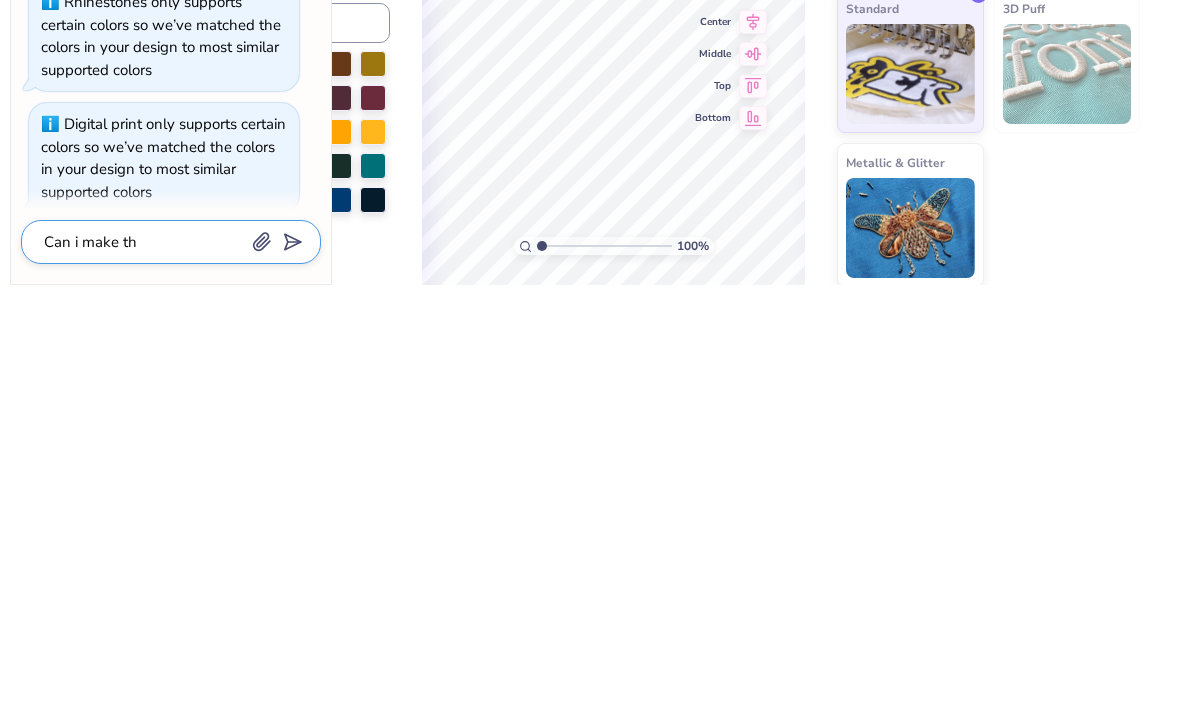 type on "x" 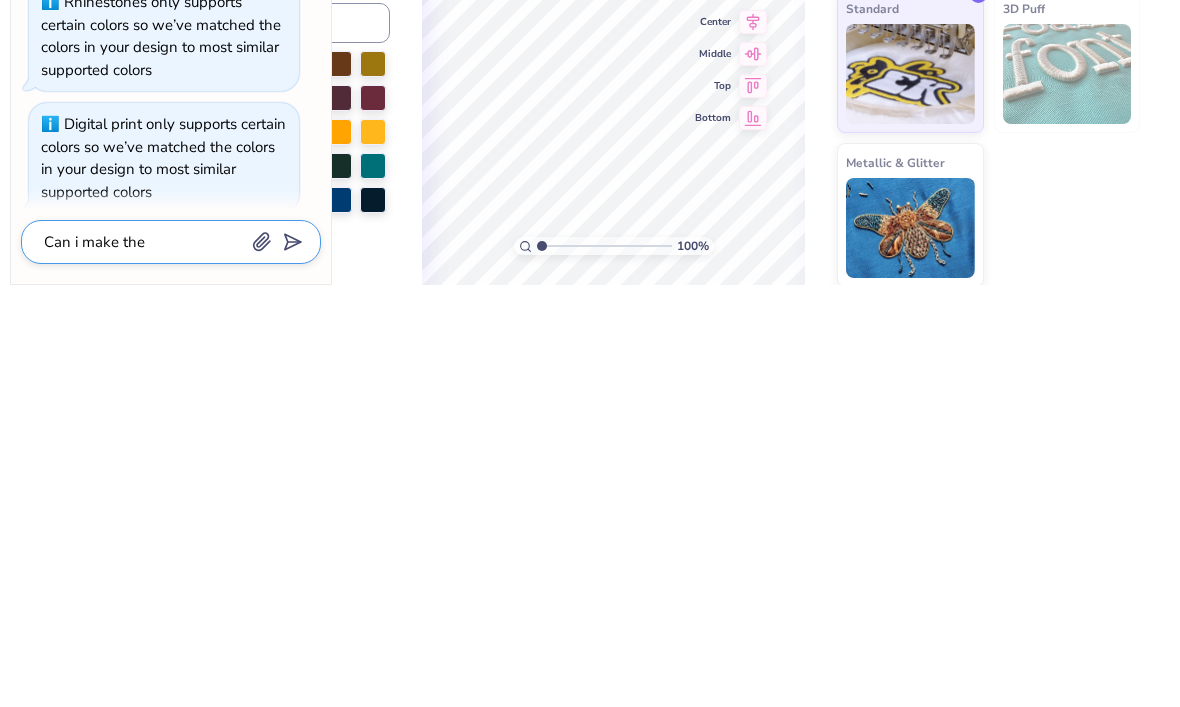 type on "Can i make the" 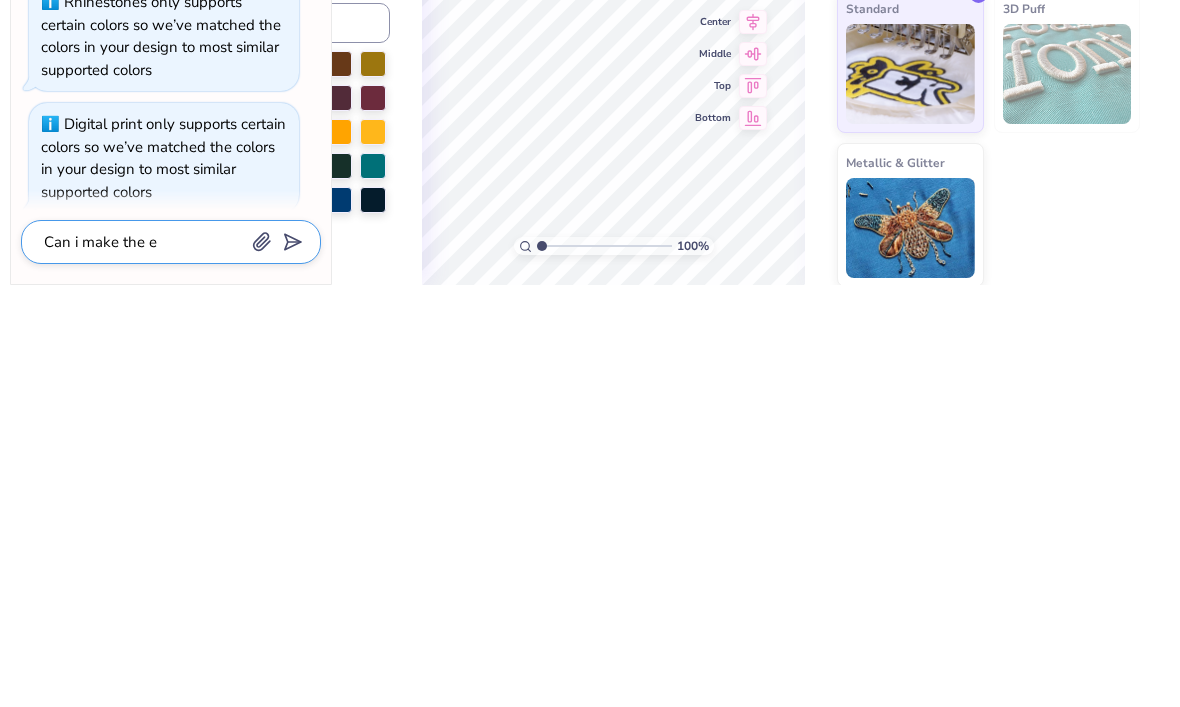 type on "x" 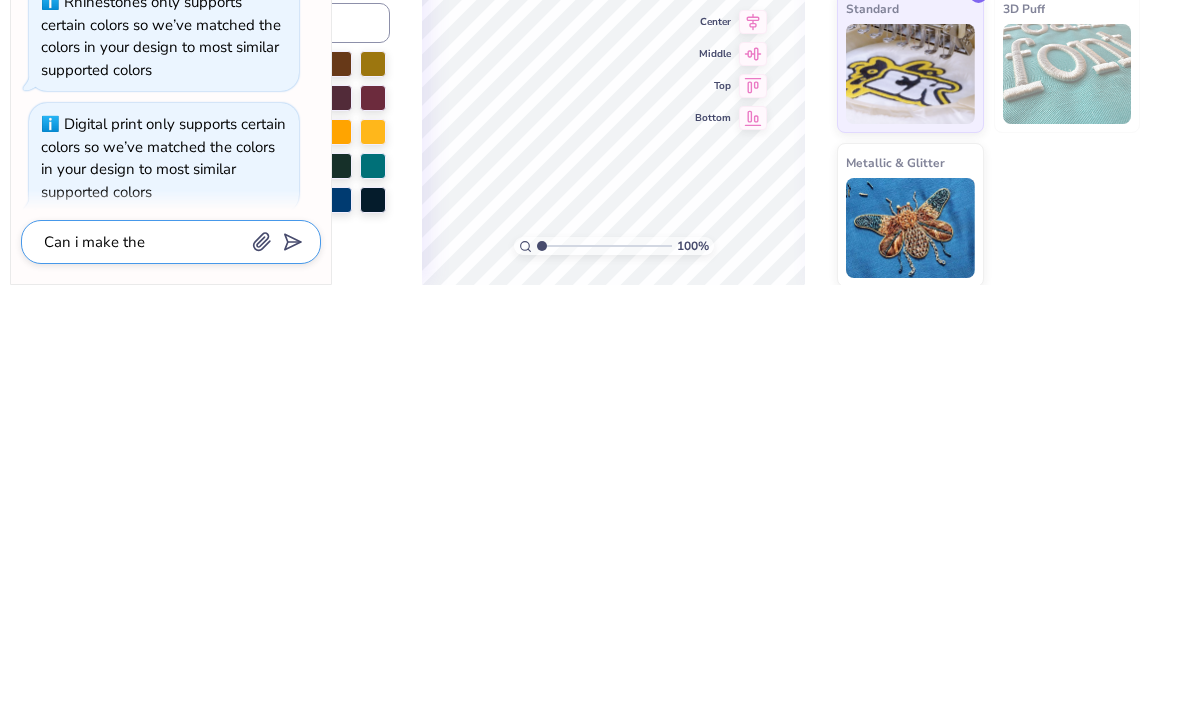 type on "x" 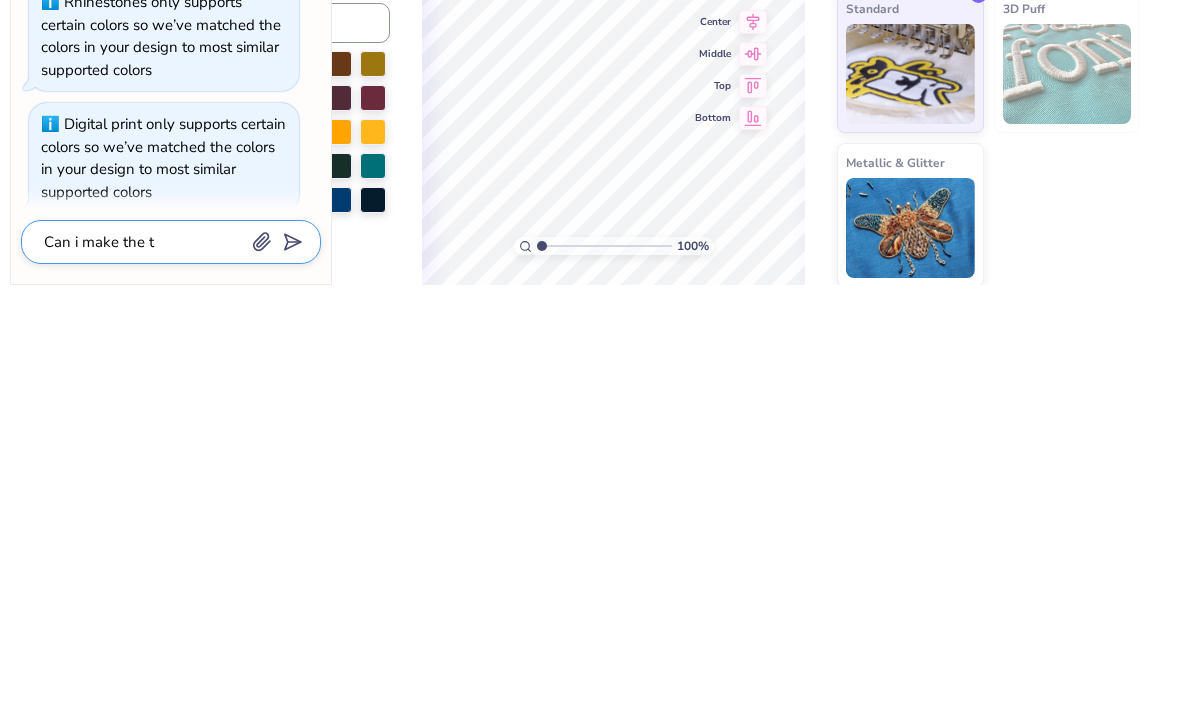 type on "x" 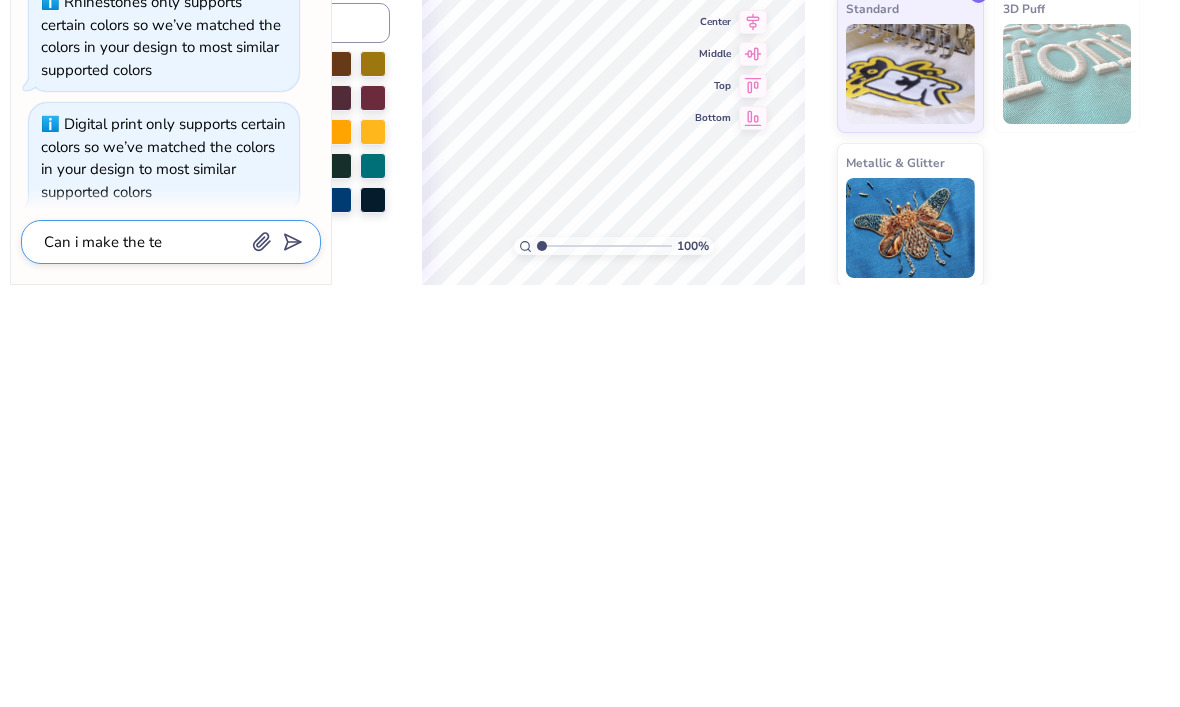 type on "x" 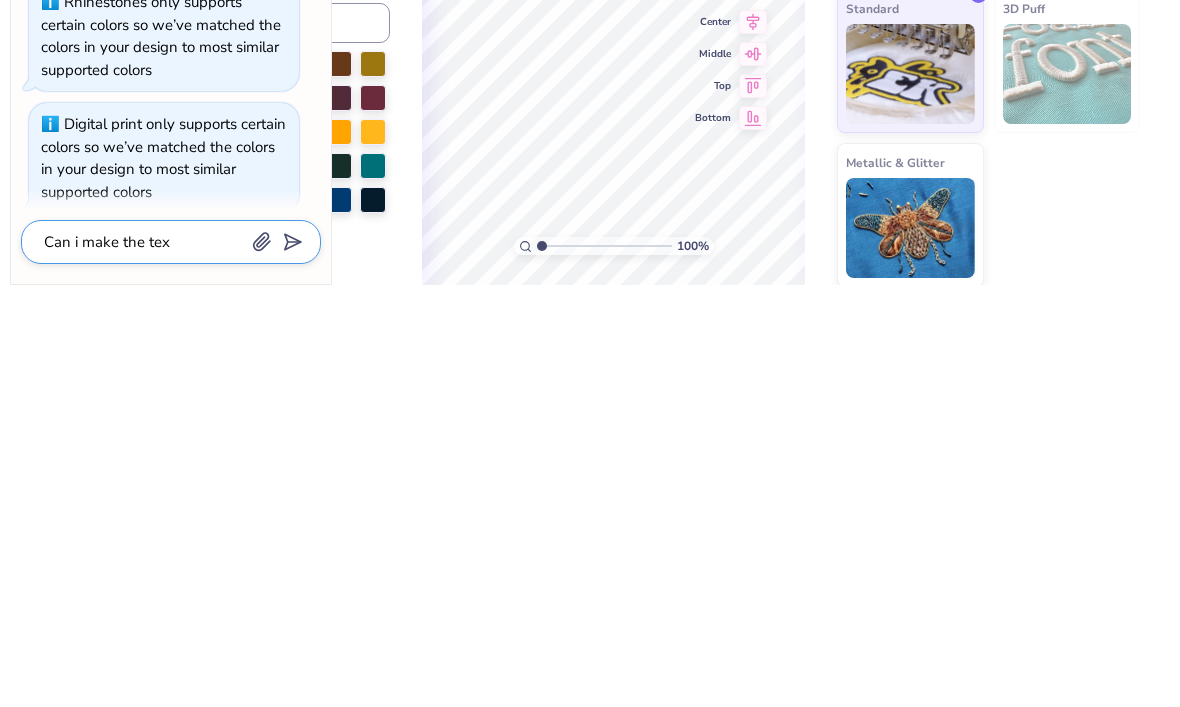 type on "x" 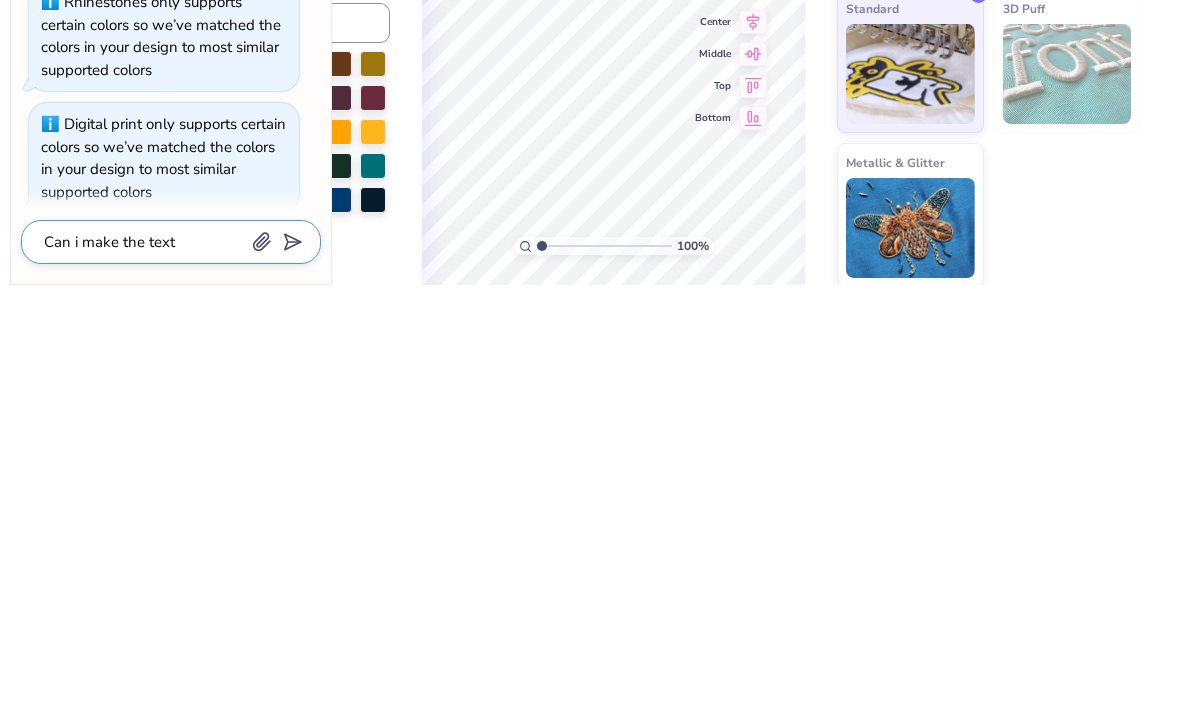 type on "x" 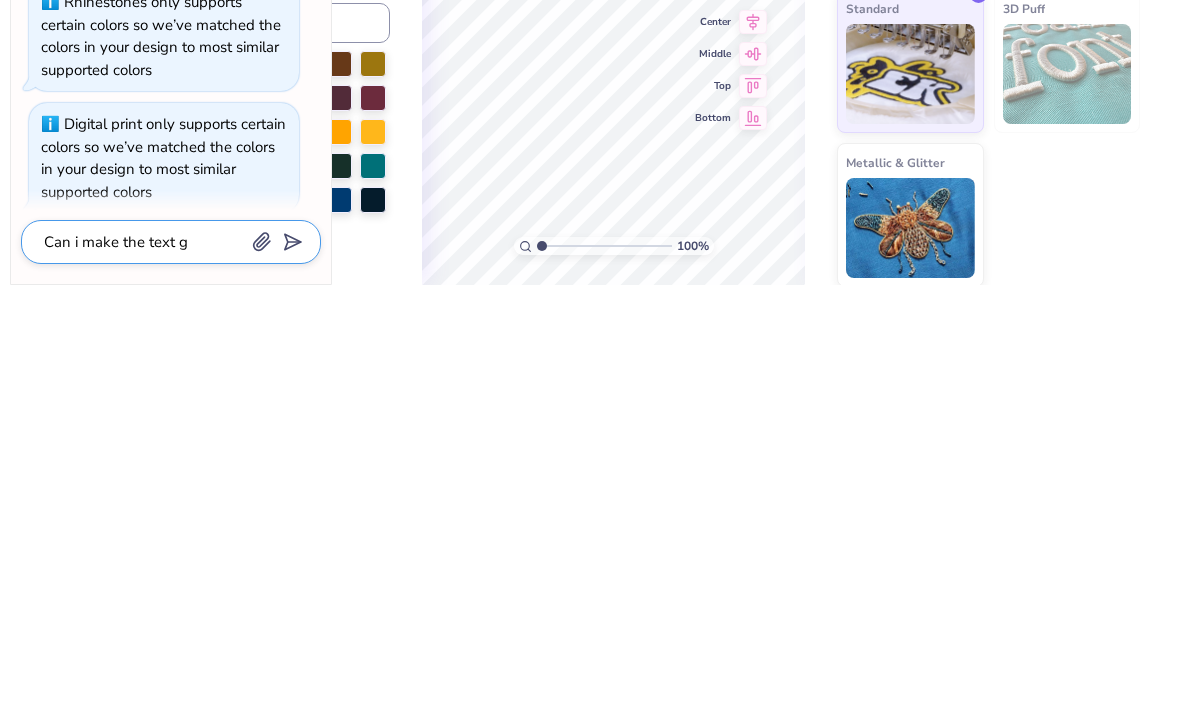 type on "x" 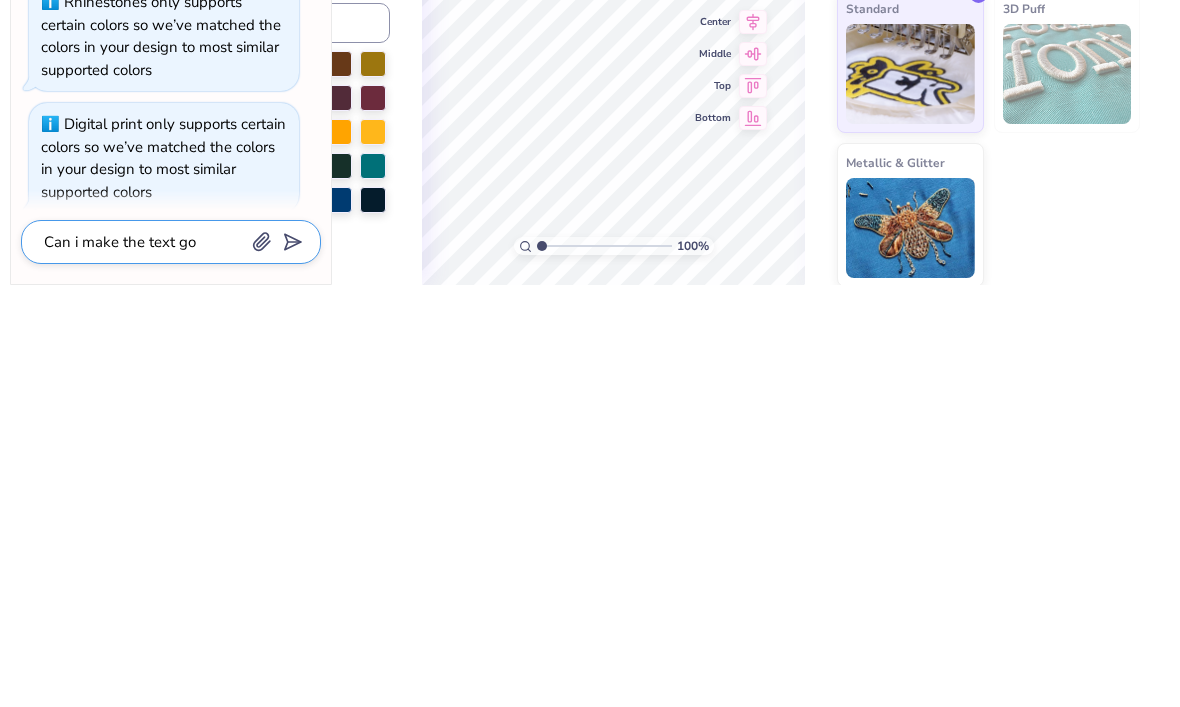 type on "Can i make the text go" 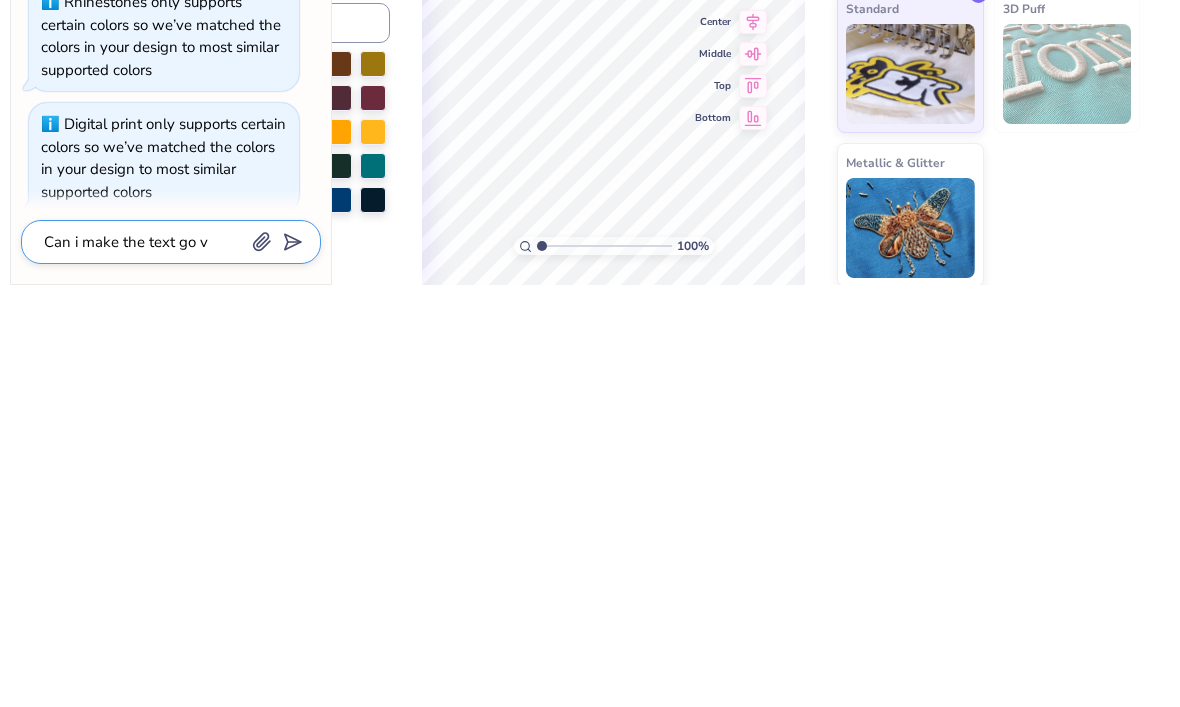 type on "x" 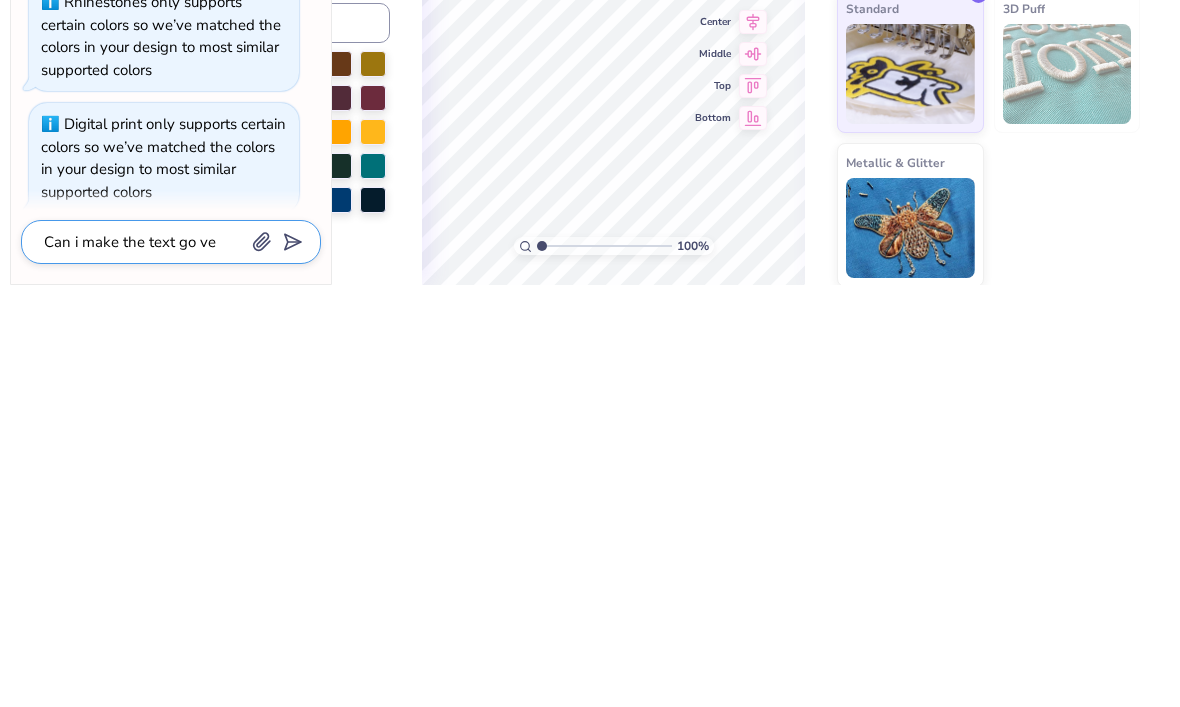 type on "x" 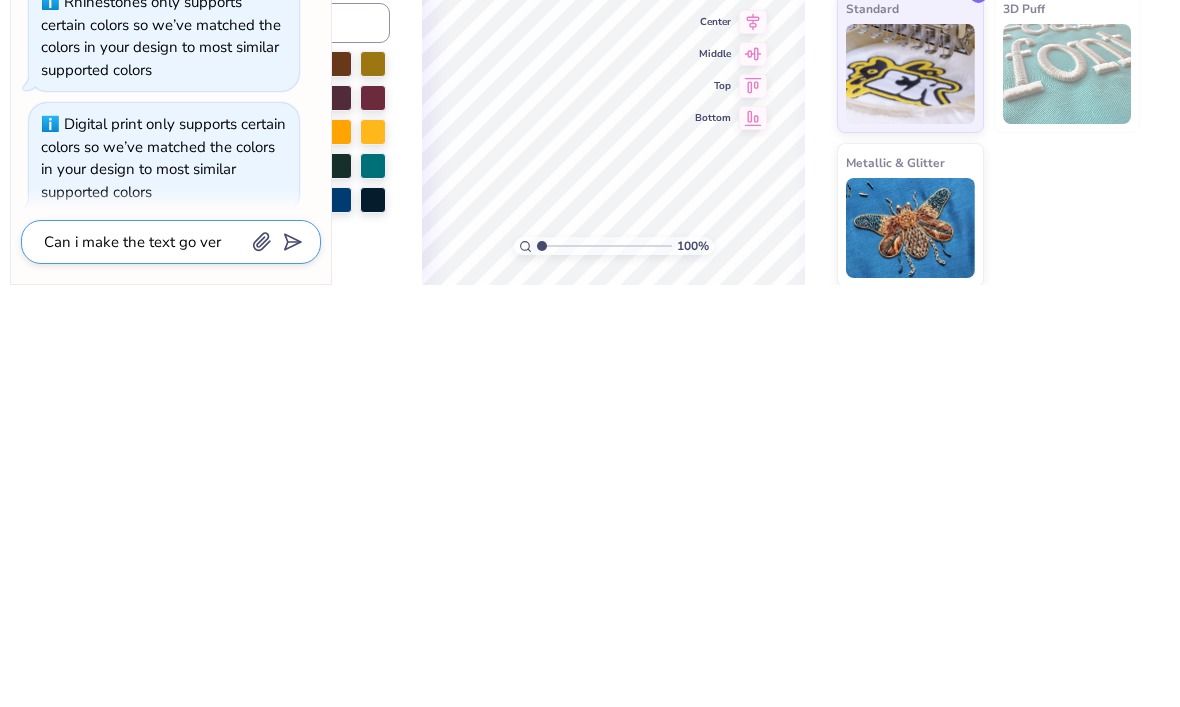 type on "x" 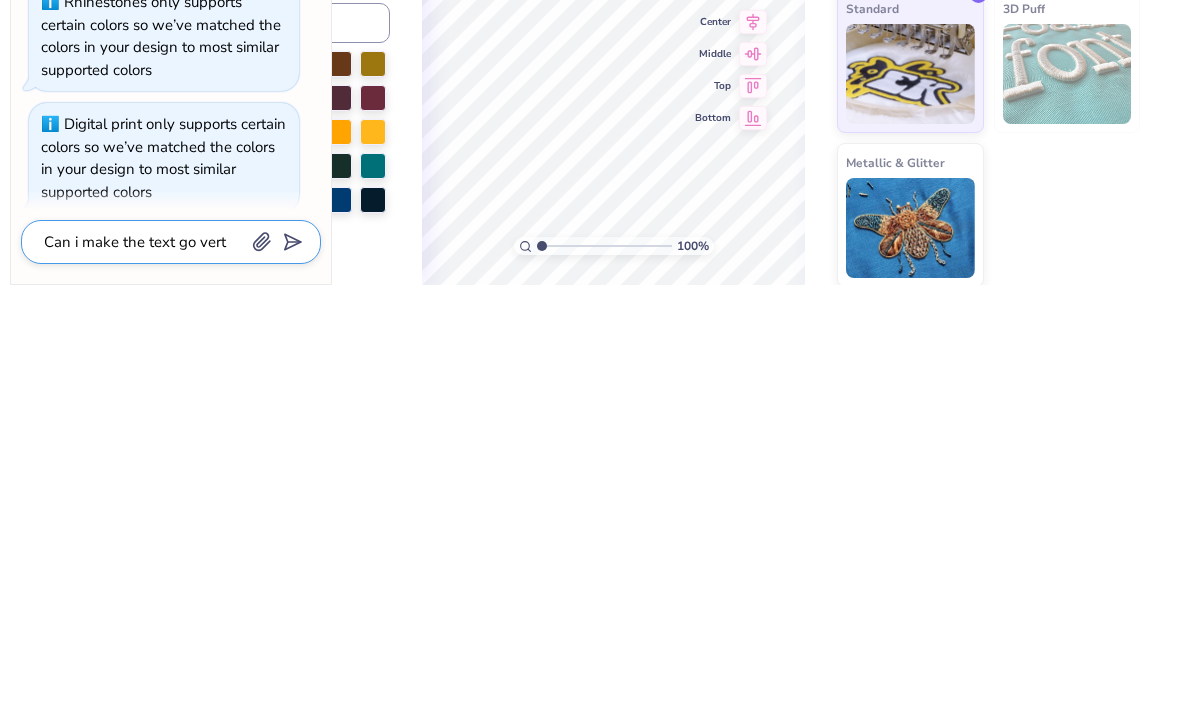 type on "x" 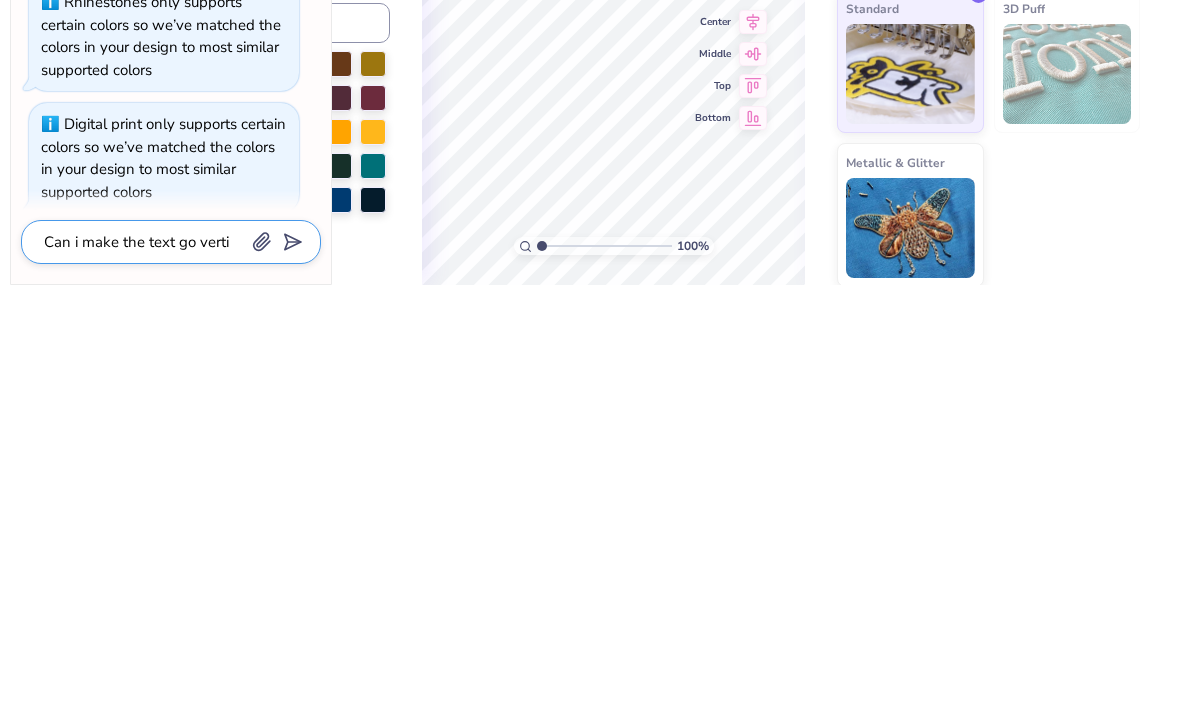 type on "x" 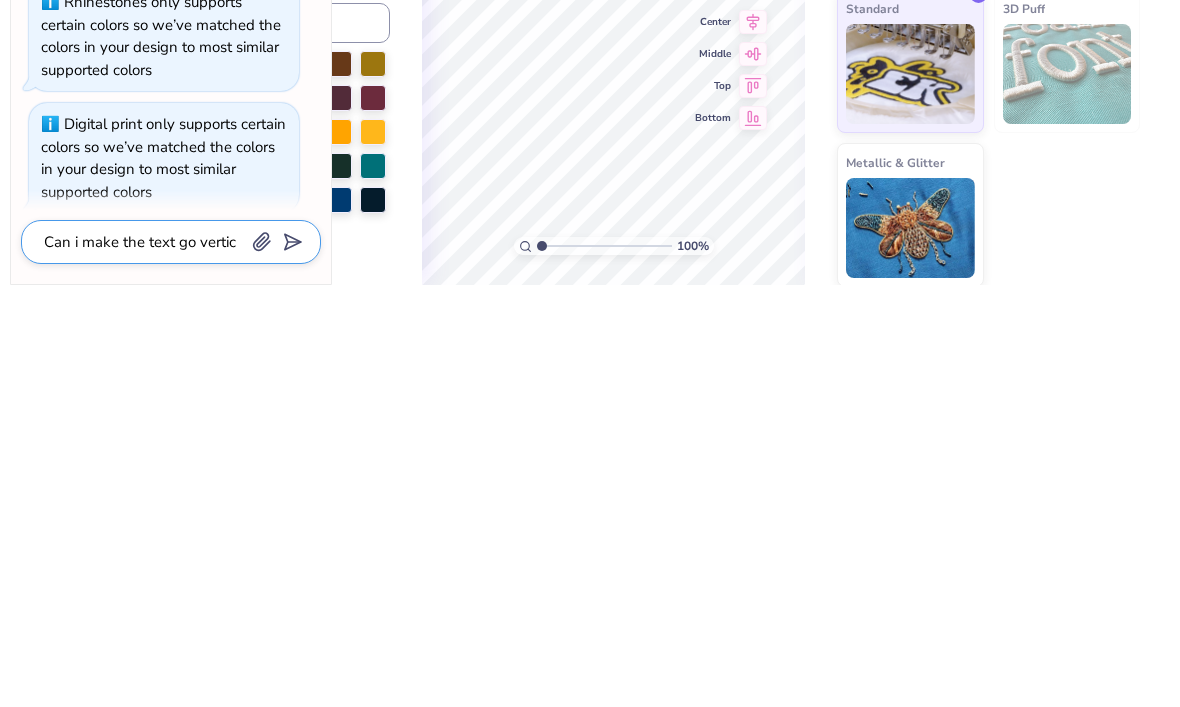 type on "x" 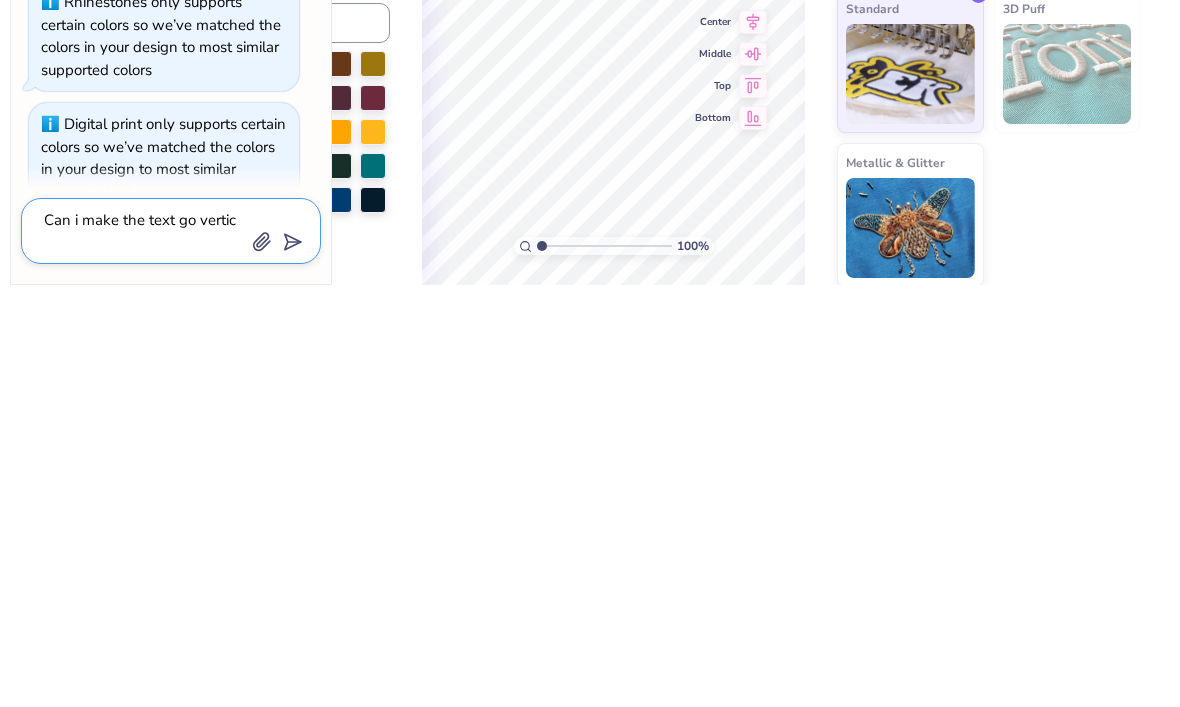 type on "Can i make the text go vertica" 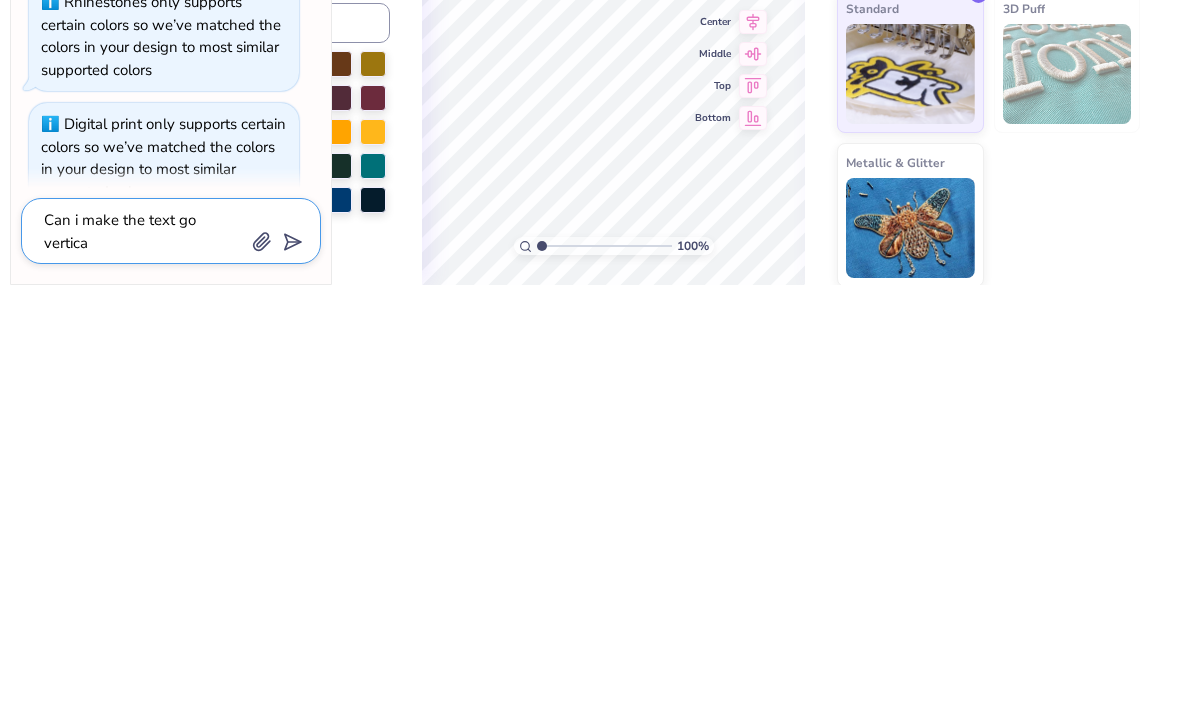 type on "x" 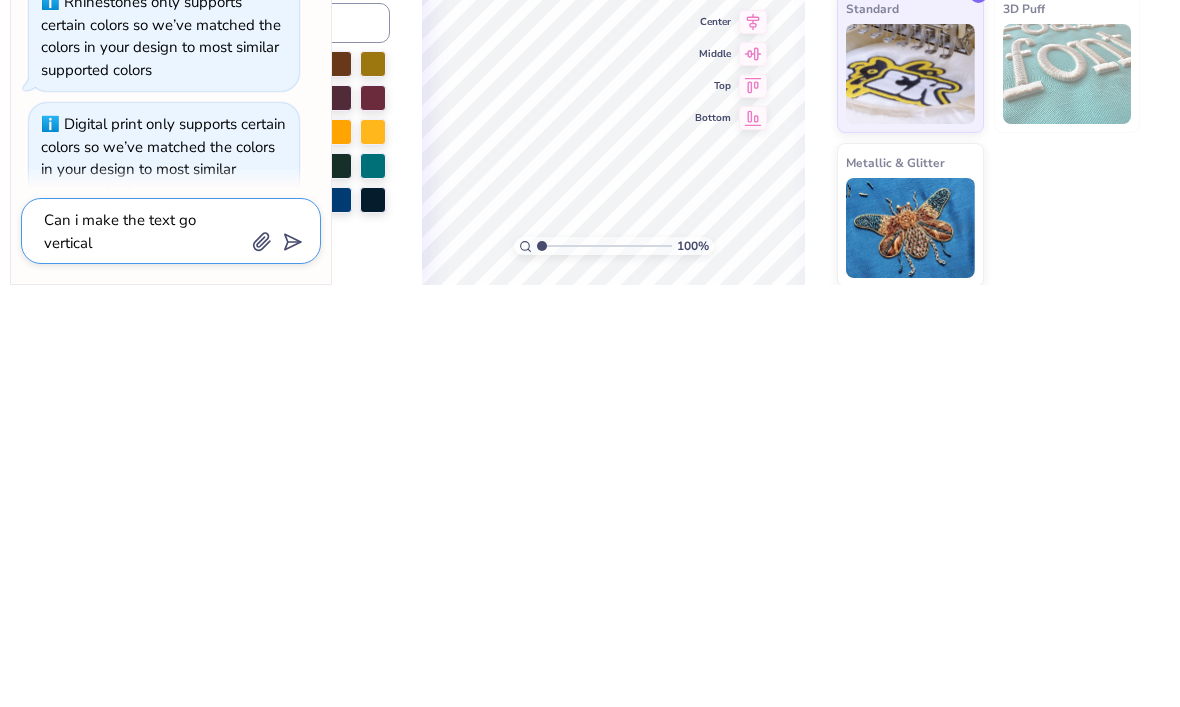 type on "x" 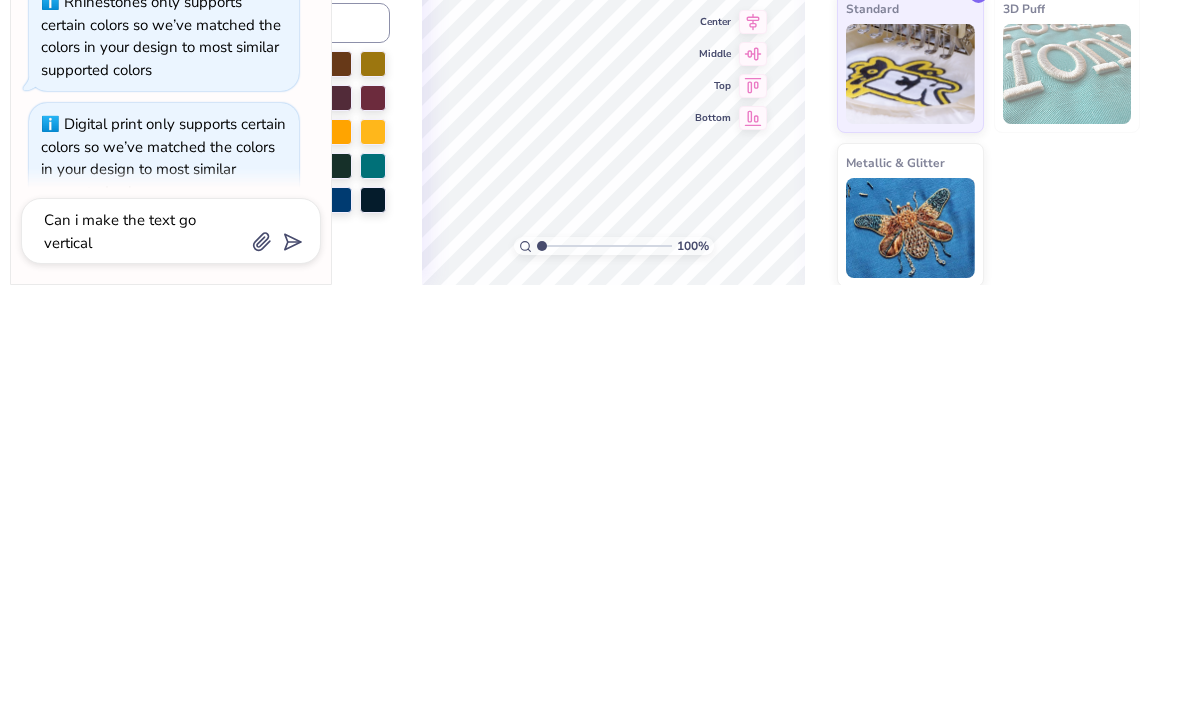 click 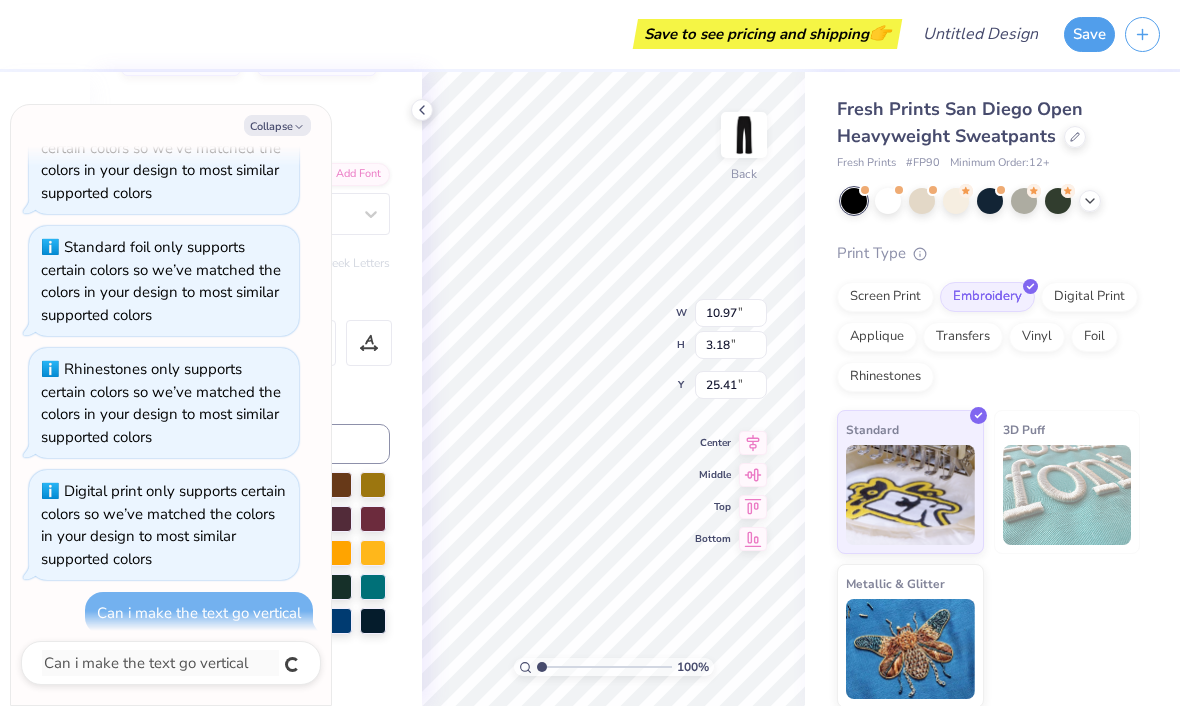 type on "x" 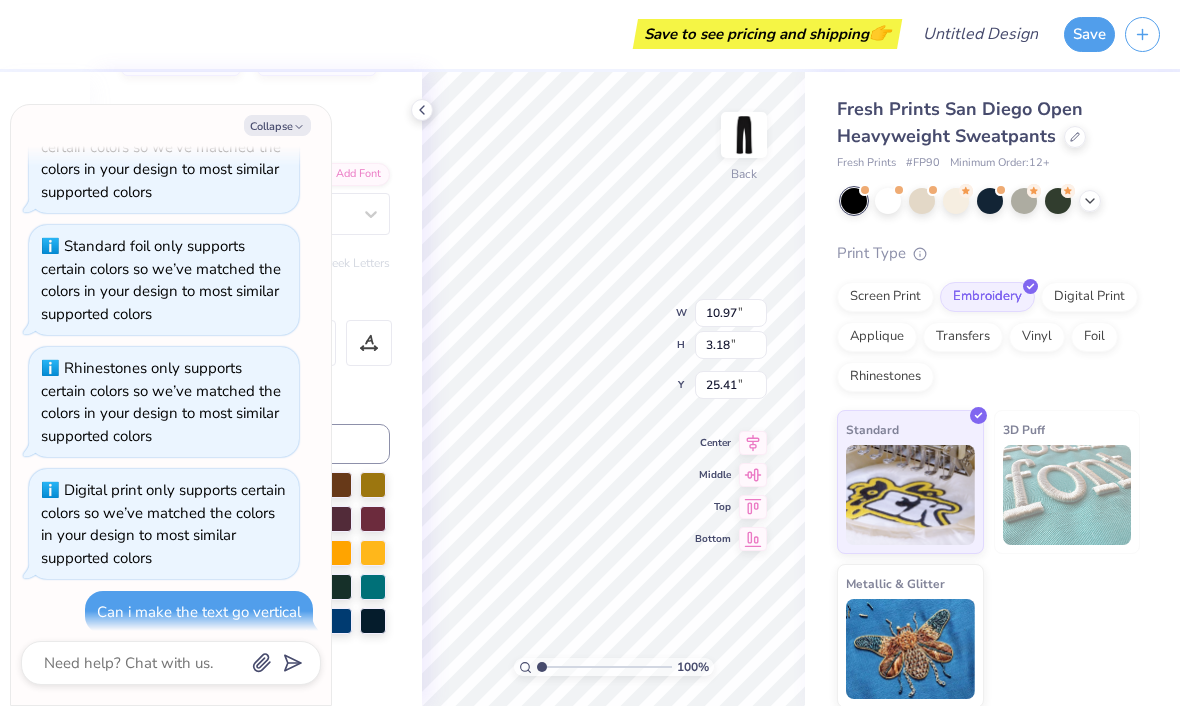 scroll, scrollTop: 883, scrollLeft: 0, axis: vertical 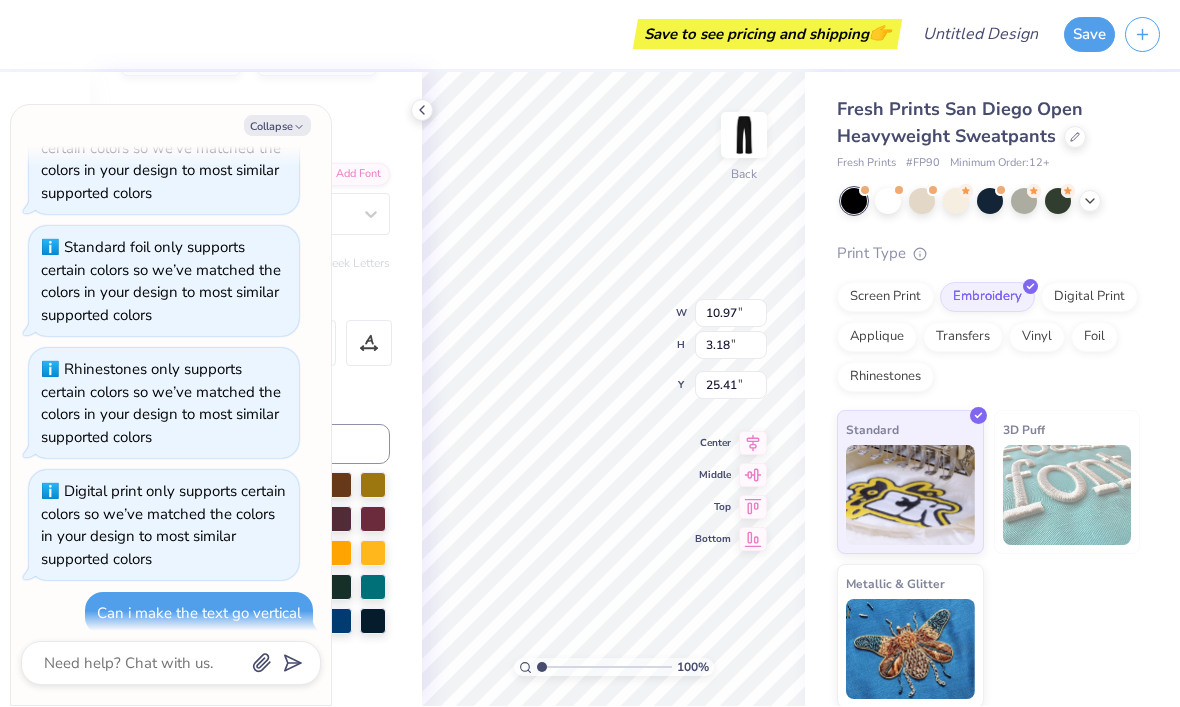 click on "Collapse" at bounding box center [277, 126] 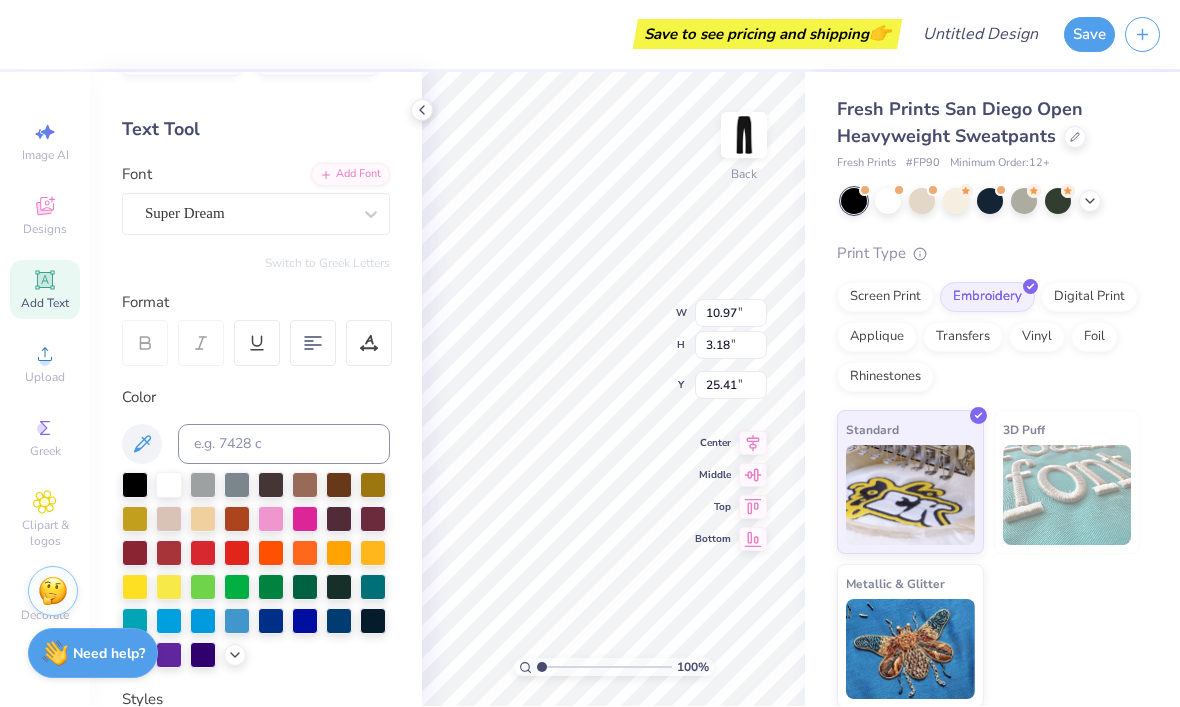 click at bounding box center [369, 344] 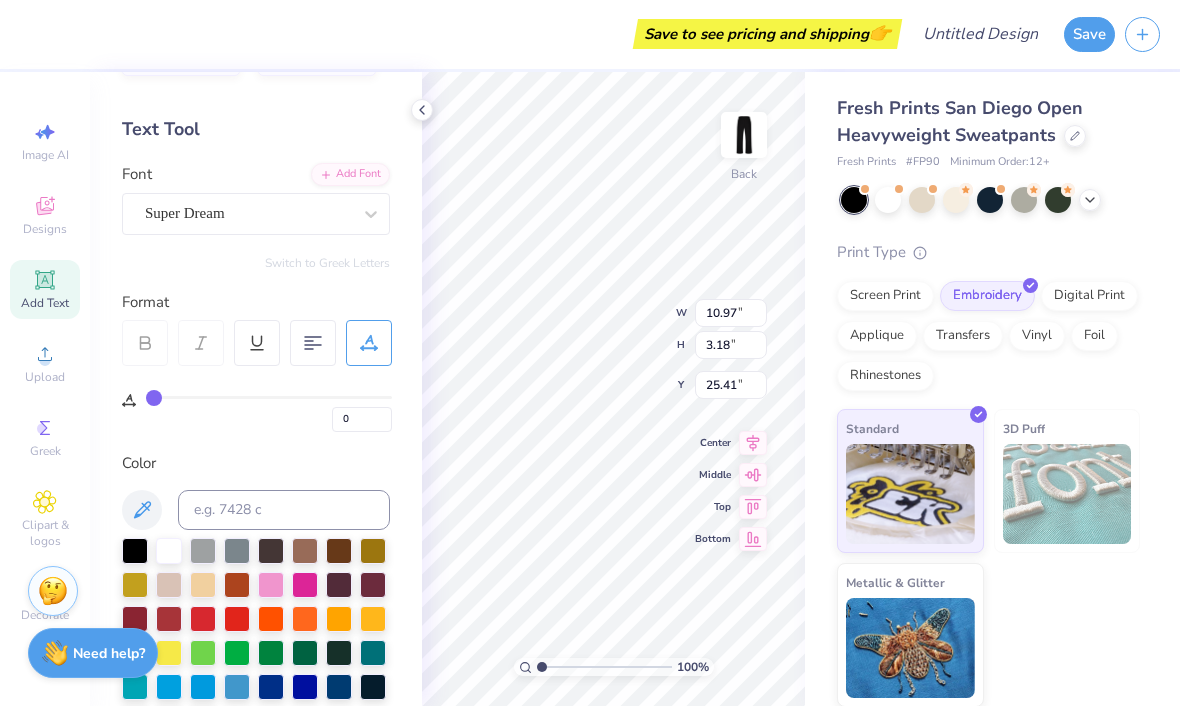 scroll, scrollTop: 1, scrollLeft: 0, axis: vertical 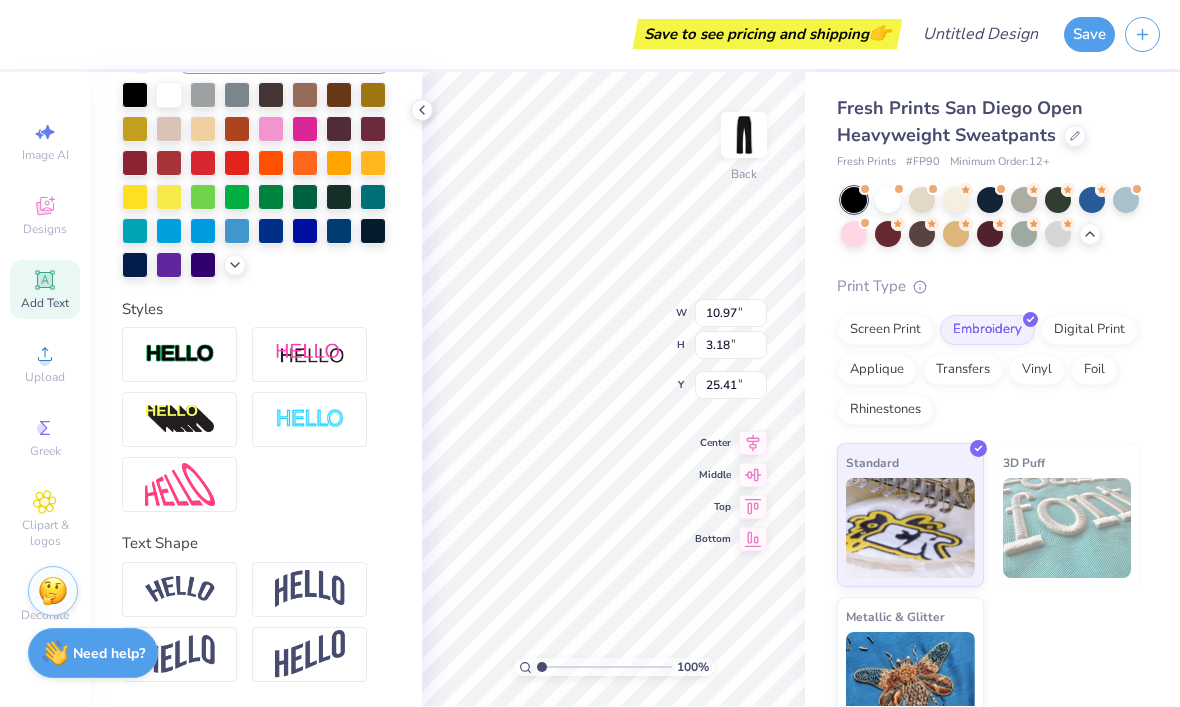 click at bounding box center (180, 355) 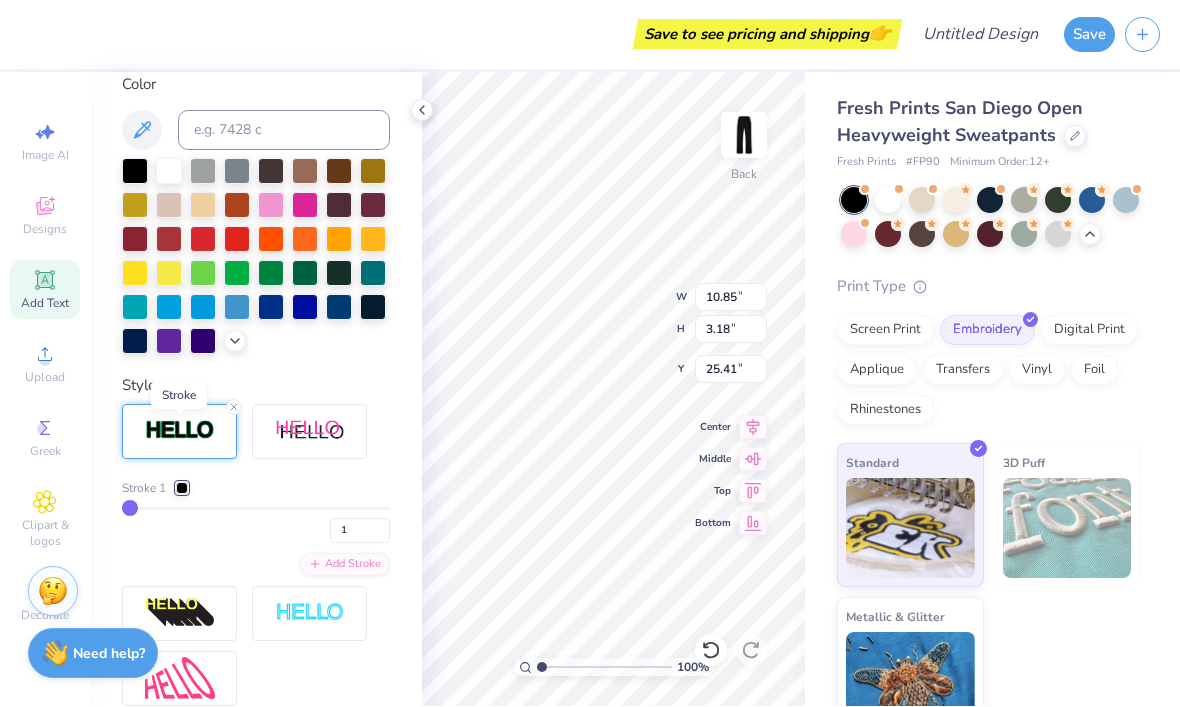 click at bounding box center [234, 408] 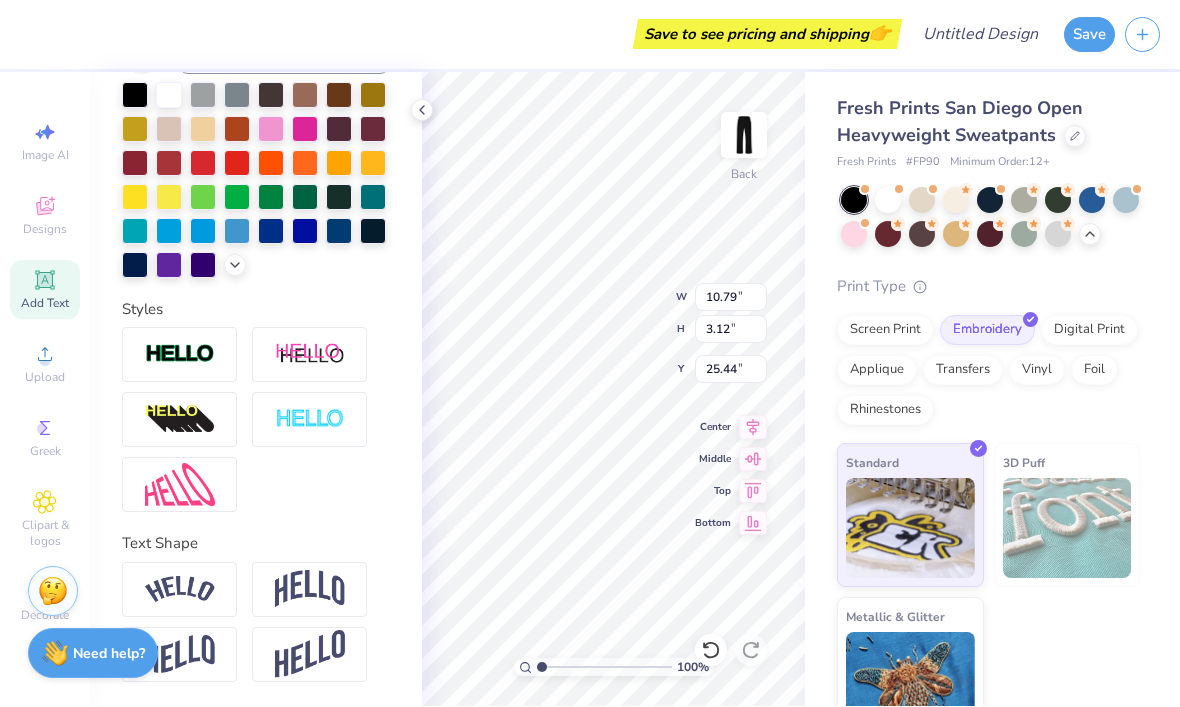click 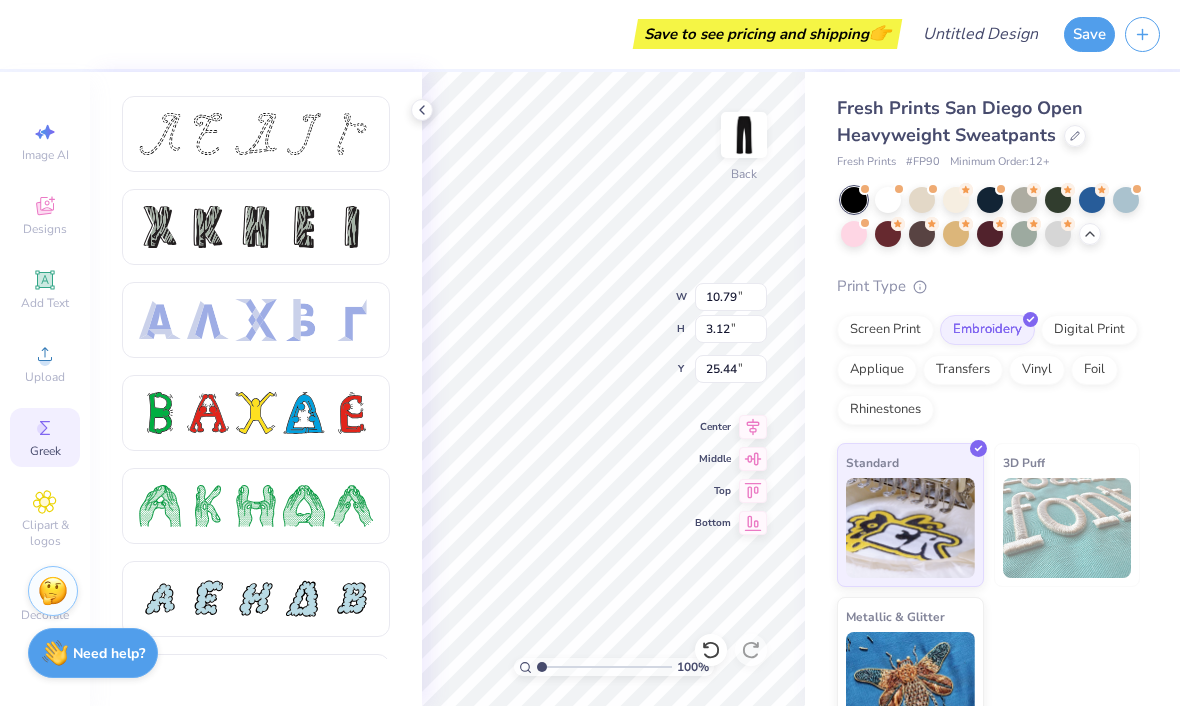 click on "Upload" at bounding box center [45, 378] 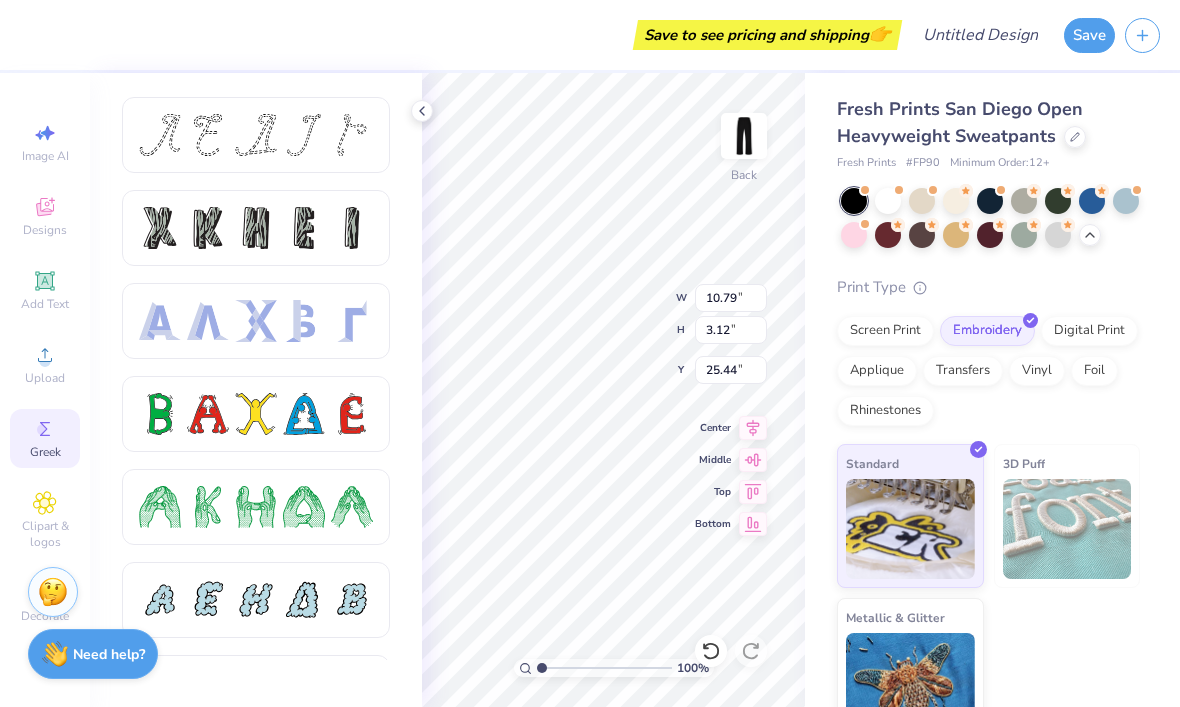 click on "Add Text" at bounding box center [45, 304] 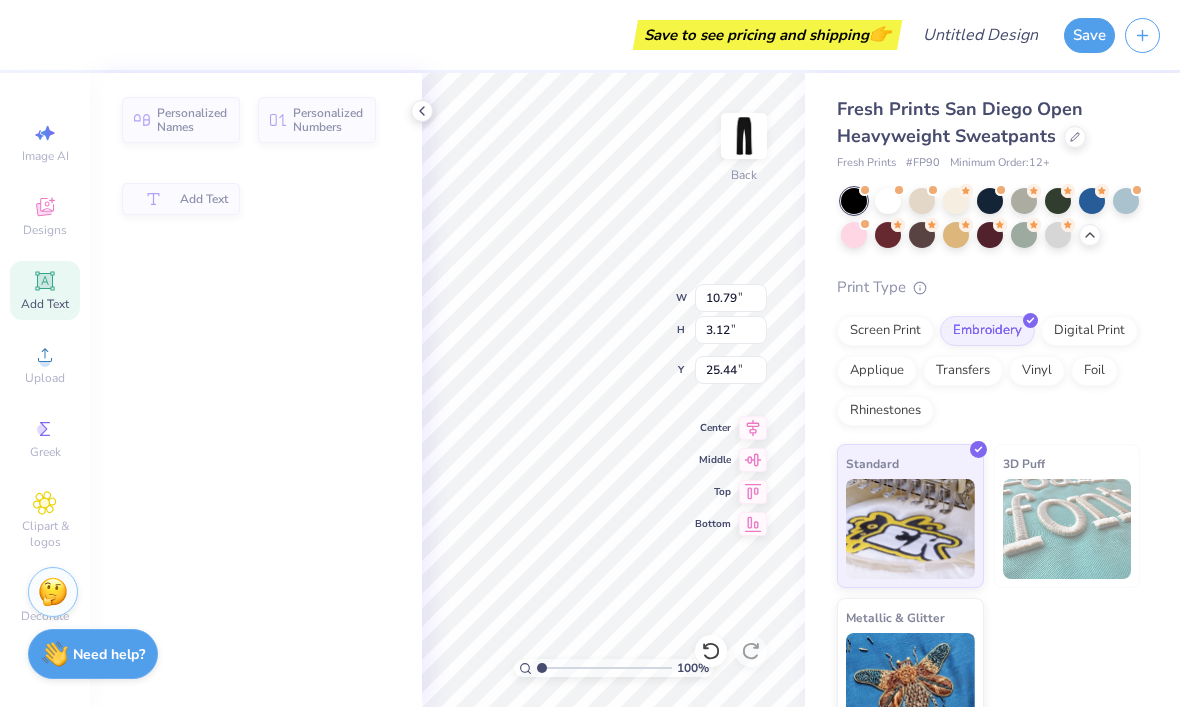 type on "10.97" 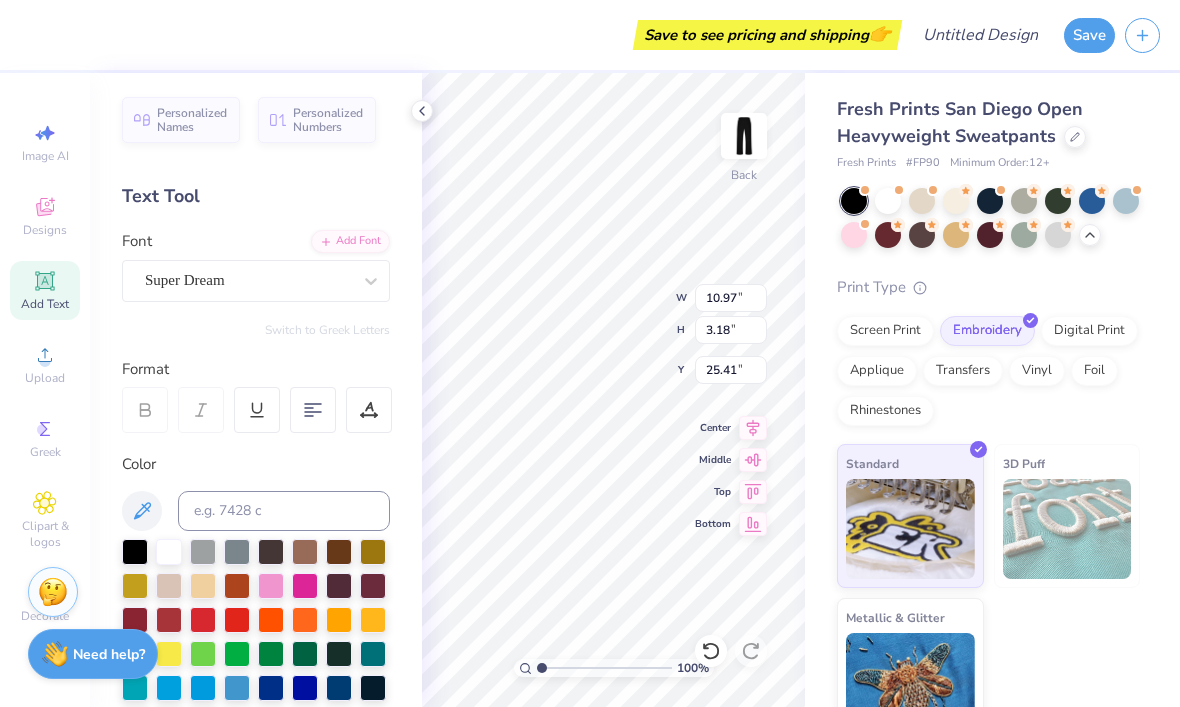 scroll, scrollTop: 0, scrollLeft: 0, axis: both 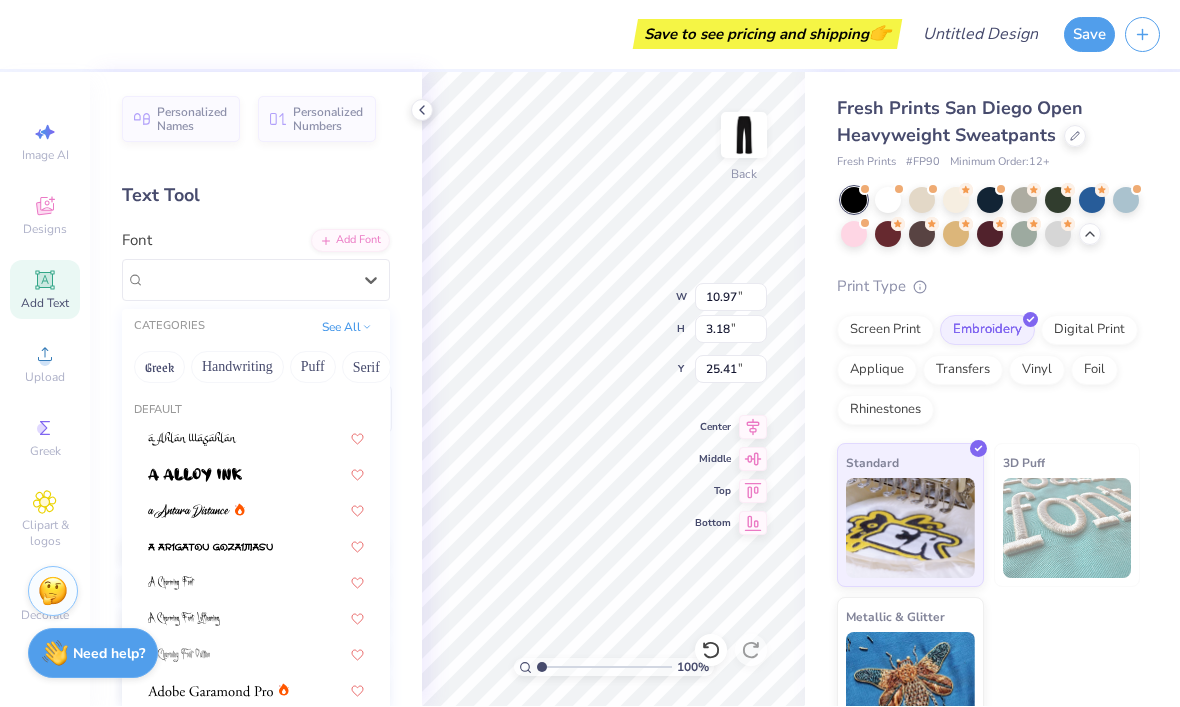click on "Screen Print" at bounding box center [885, 331] 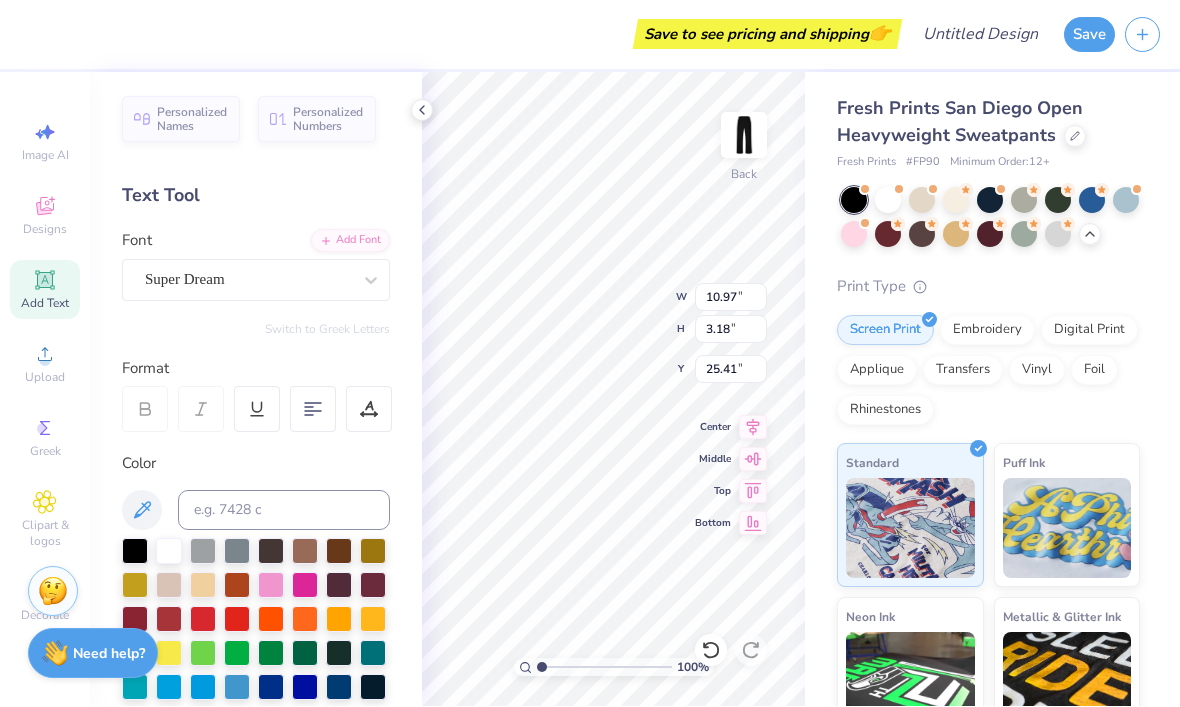 click on "Embroidery" at bounding box center [987, 331] 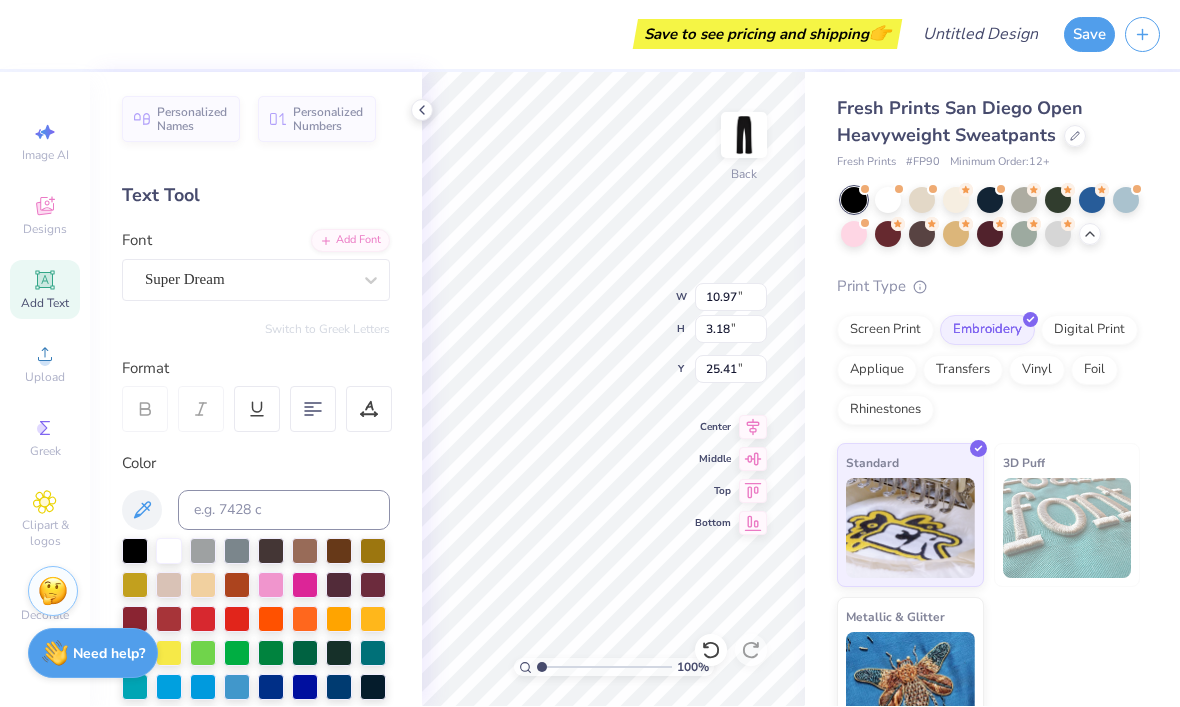 type on "10.78" 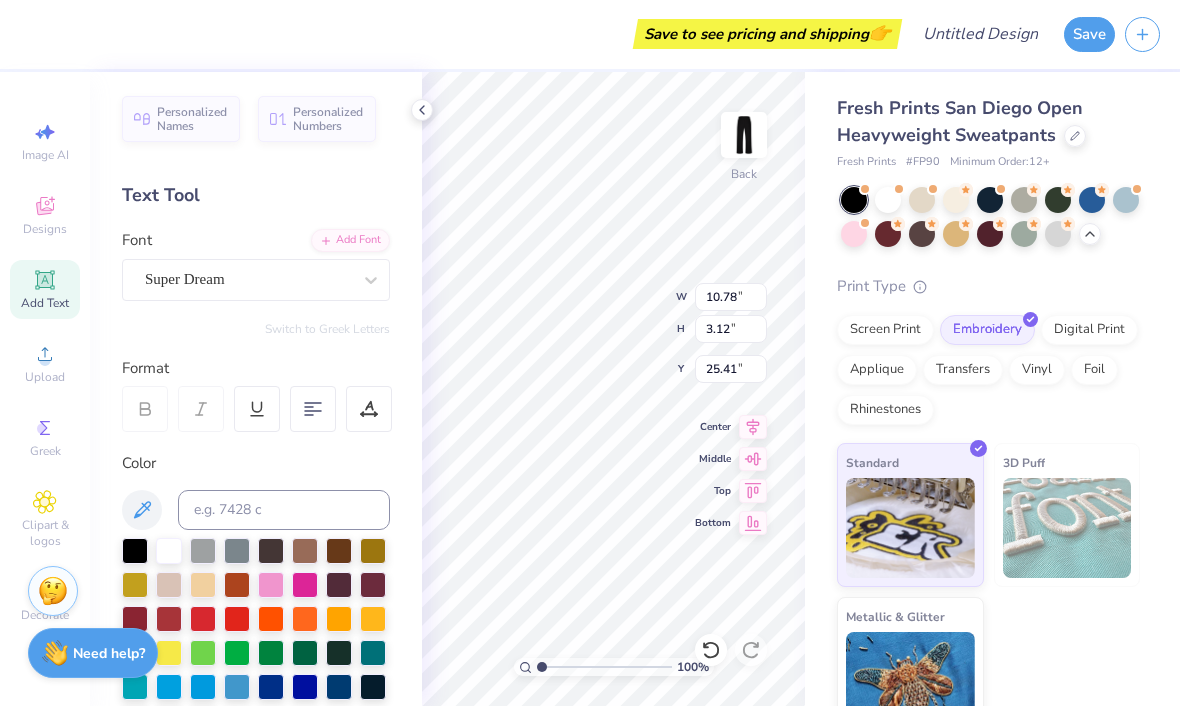type on "25.44" 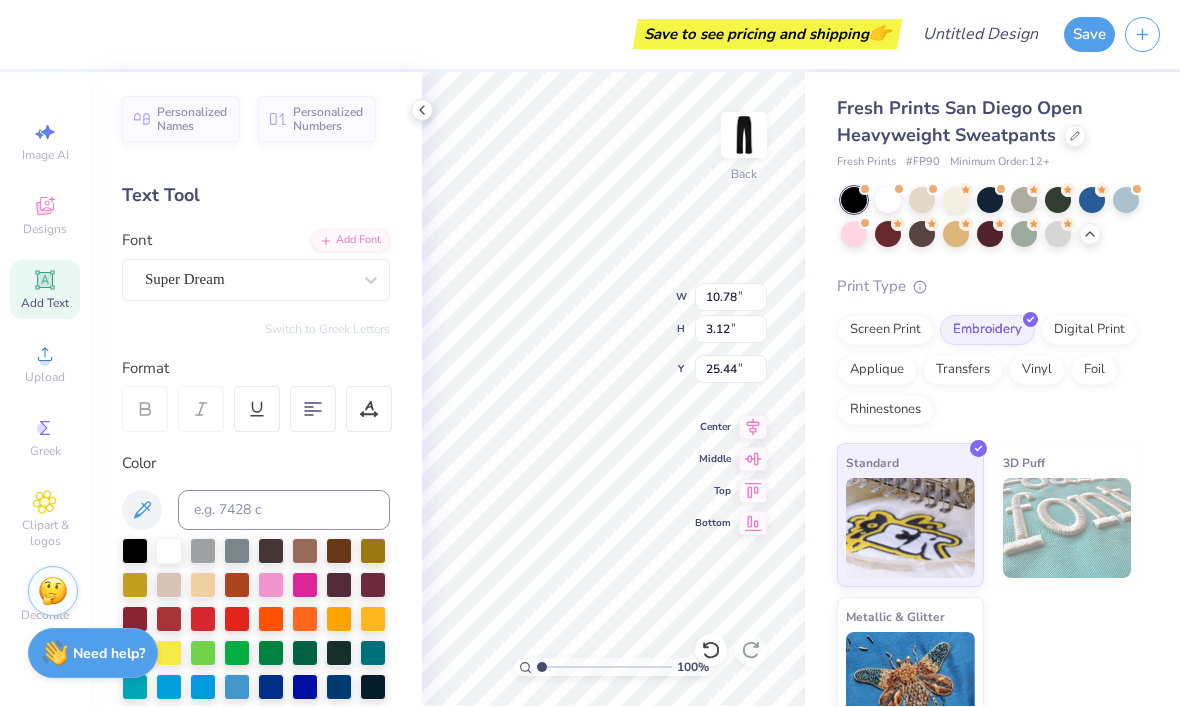 type on "3.18" 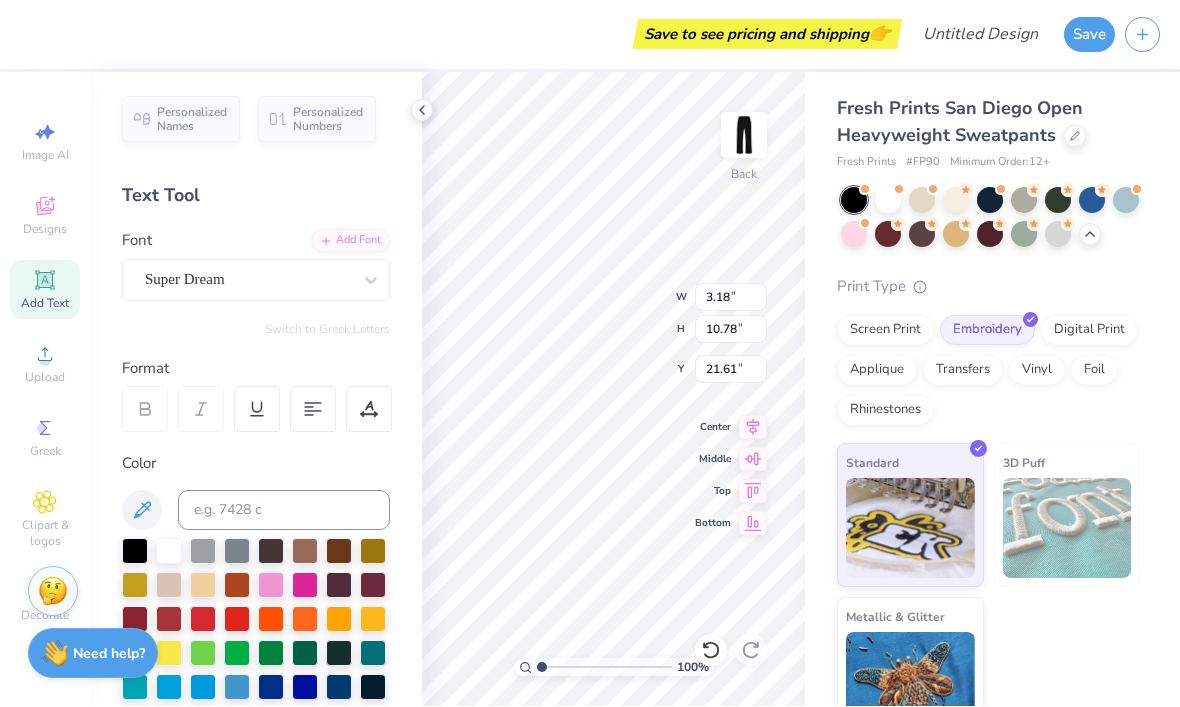 type on "16.22" 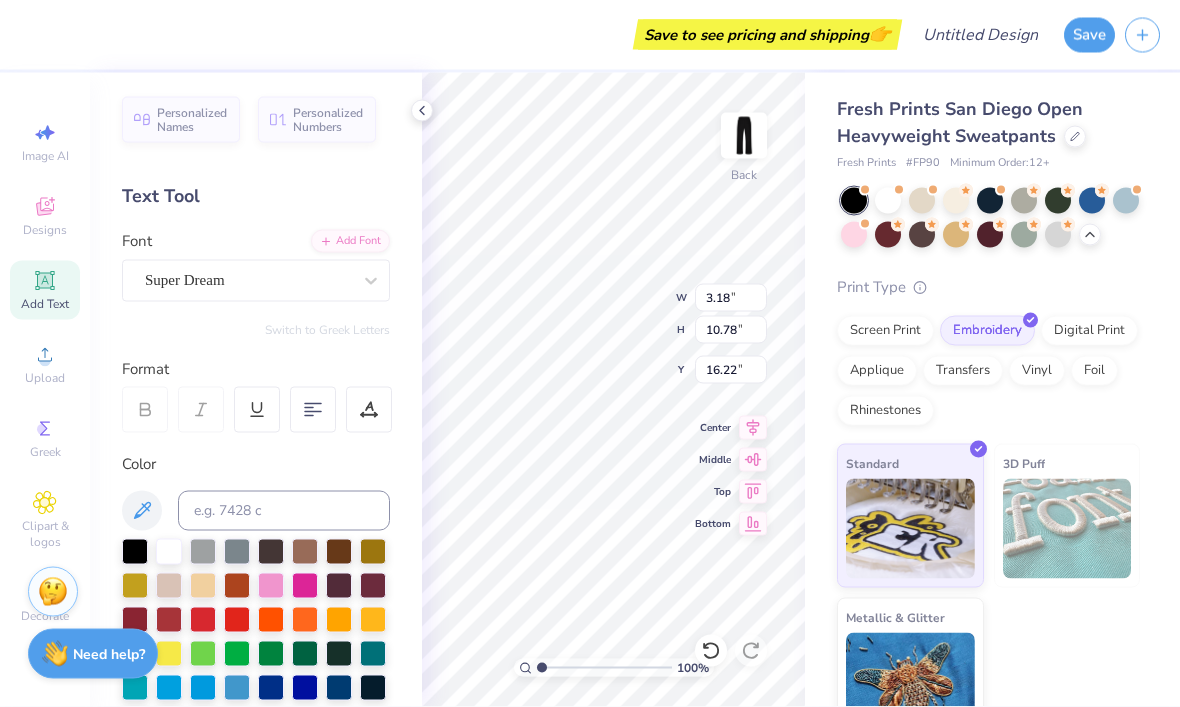 scroll, scrollTop: 1, scrollLeft: 1, axis: both 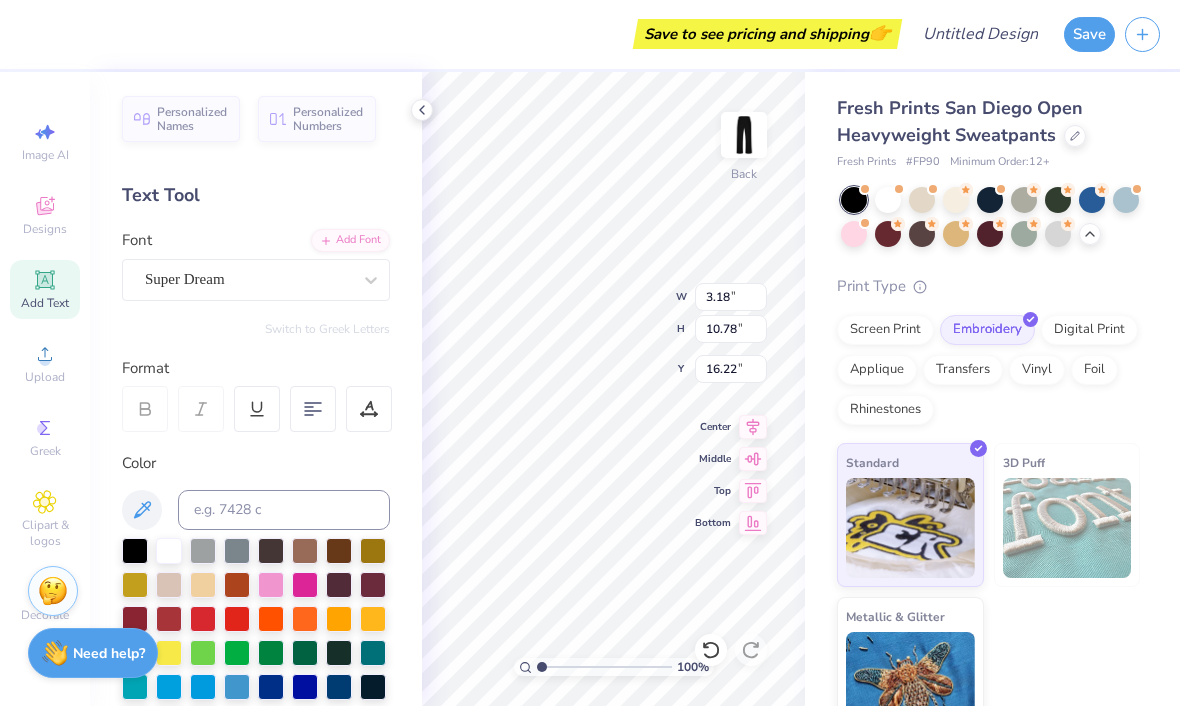 type on "TEpXT" 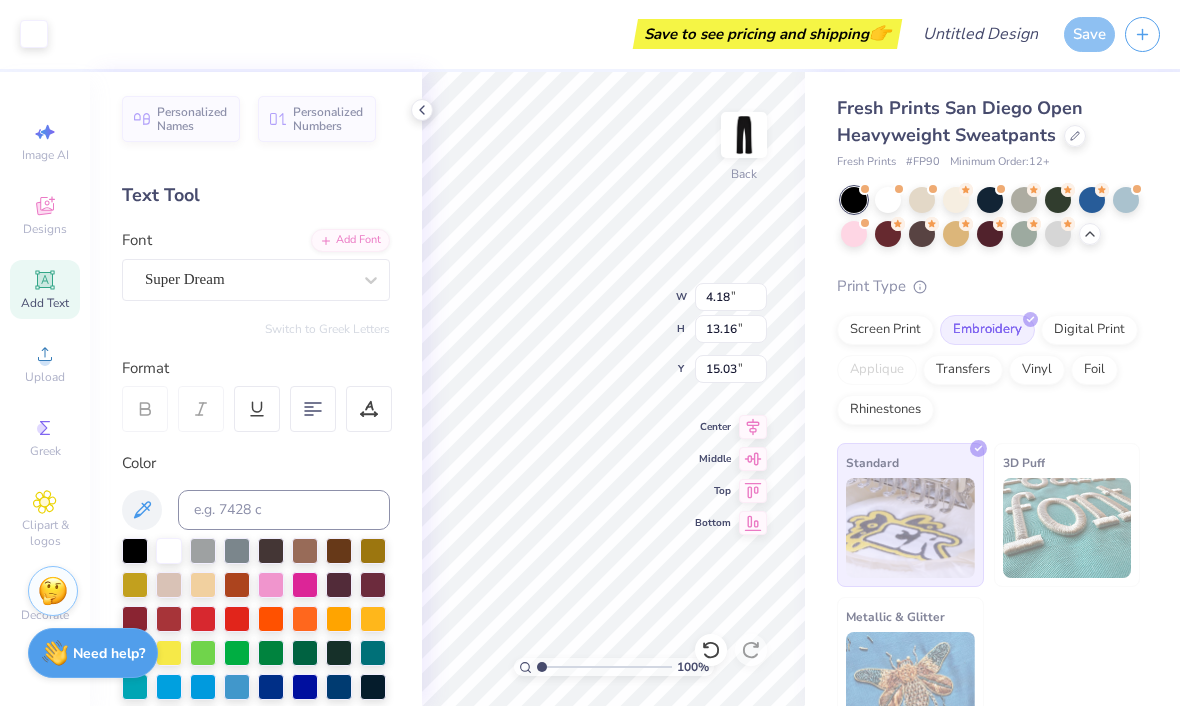 type on "15.40" 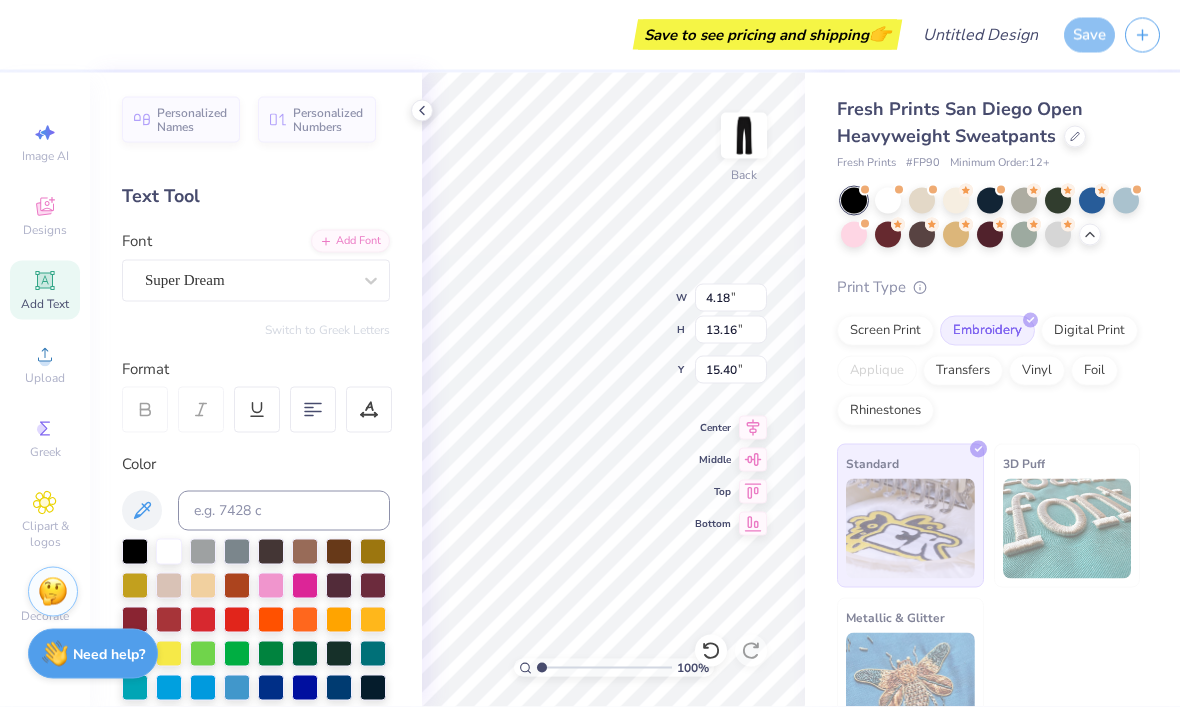 type 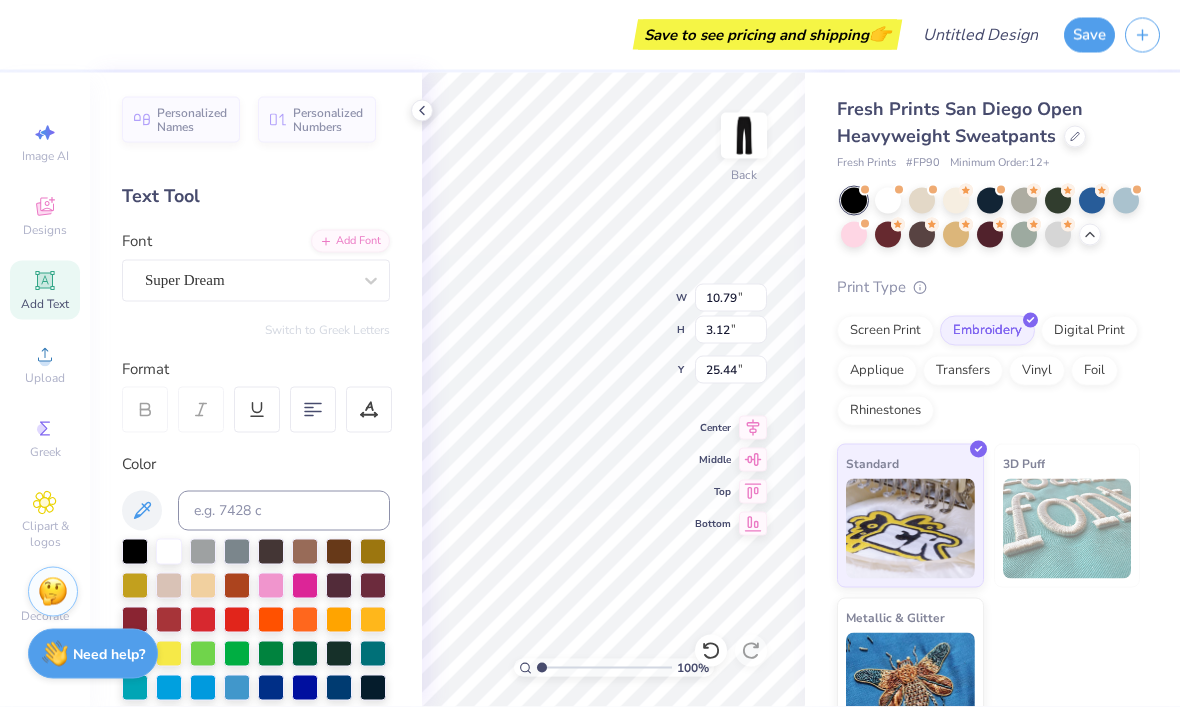 scroll, scrollTop: 1, scrollLeft: 1, axis: both 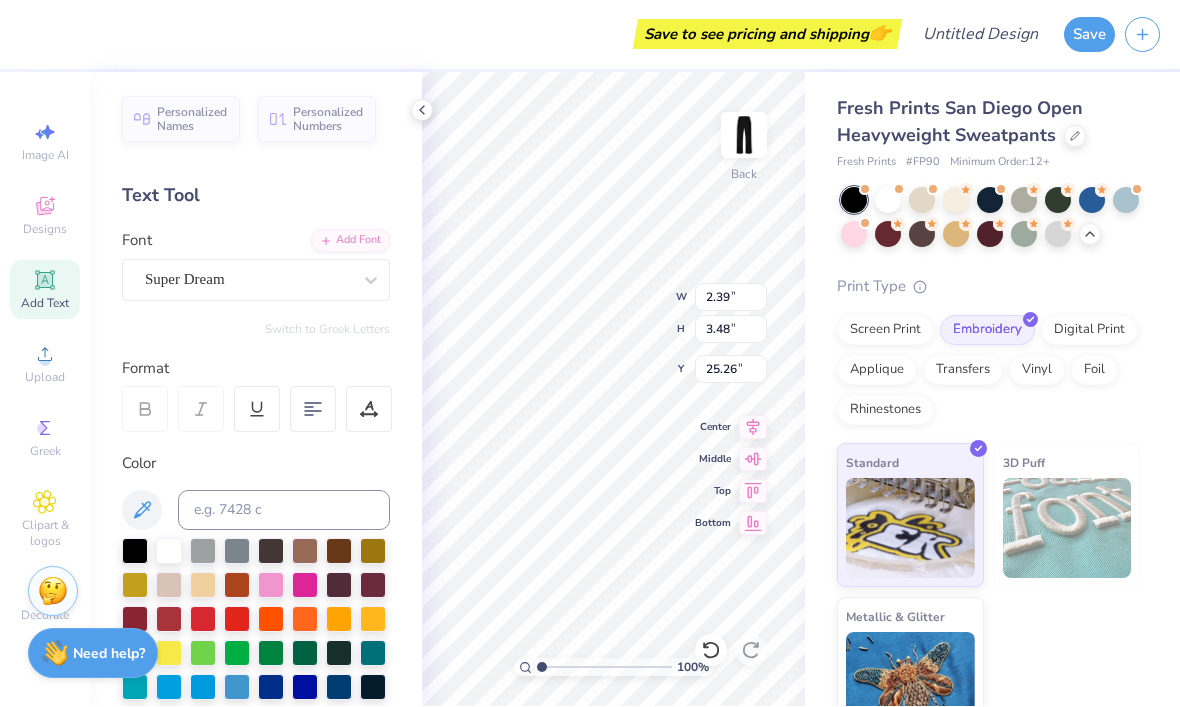 type on "17.05" 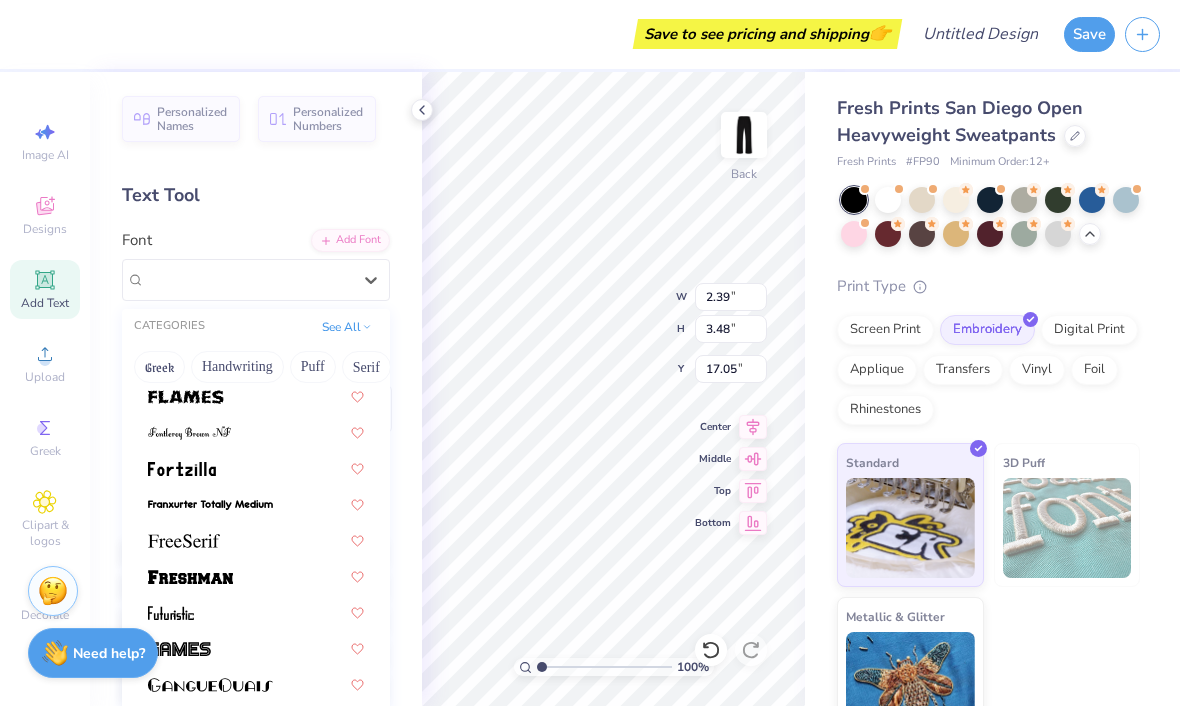 scroll, scrollTop: 4414, scrollLeft: 0, axis: vertical 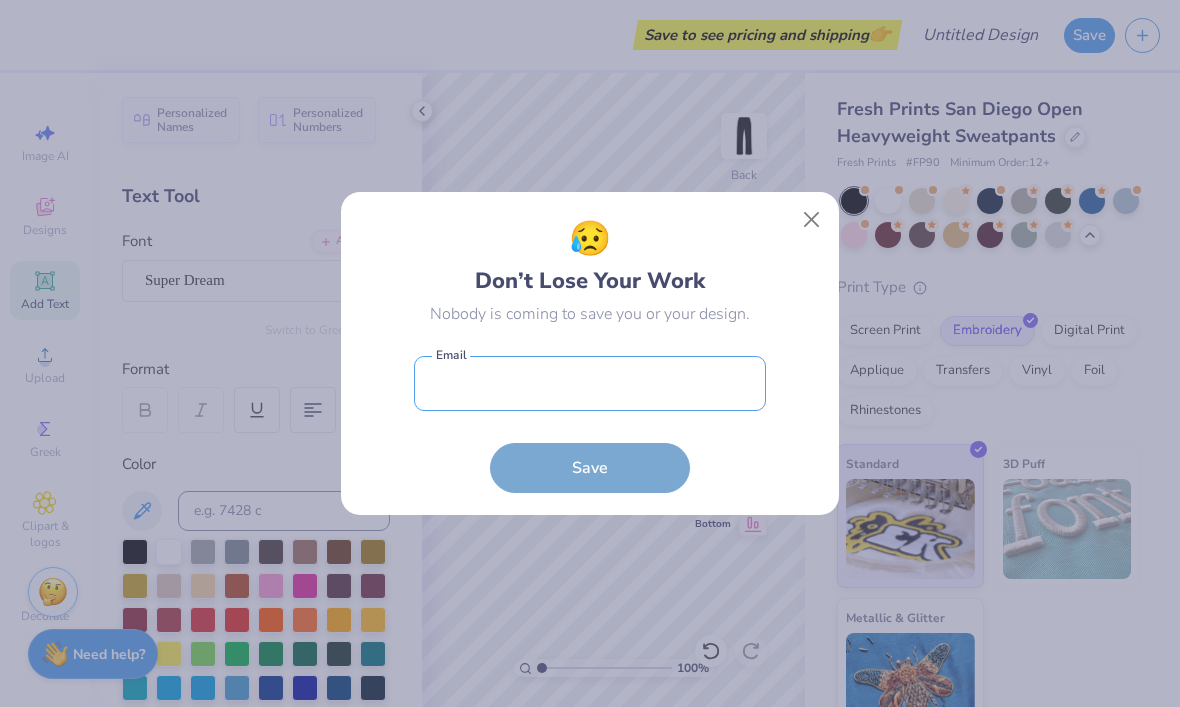 click at bounding box center [590, 383] 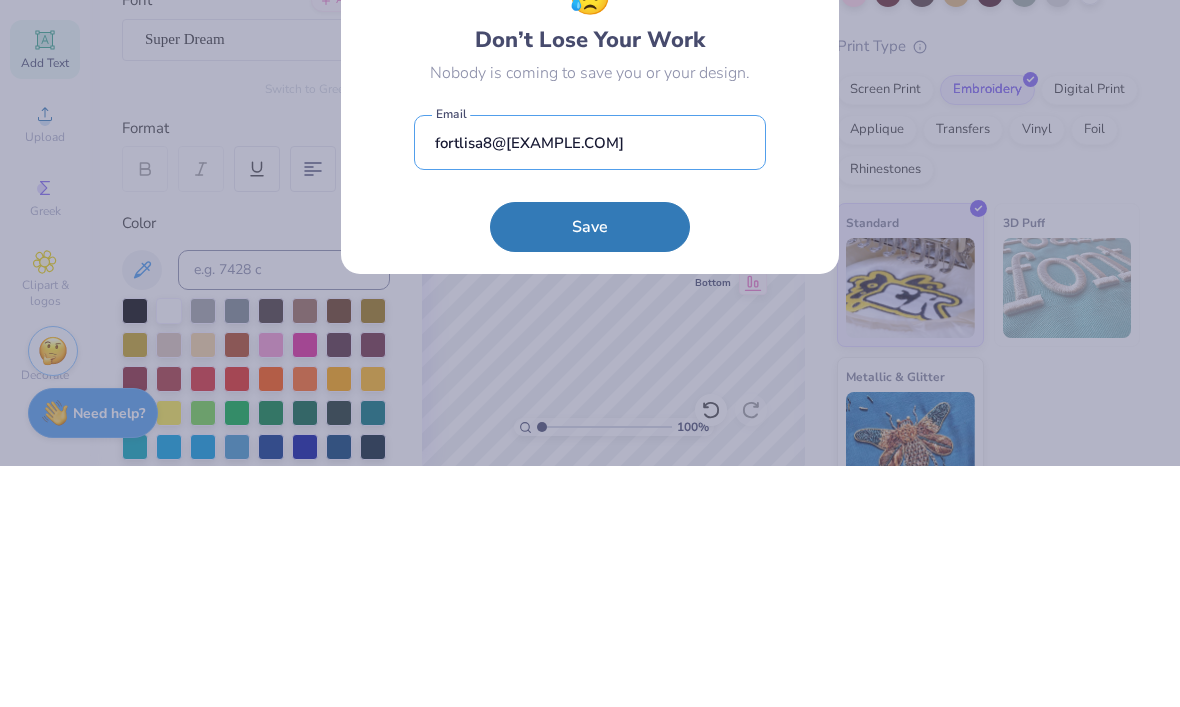 type on "fortlisa8@[EXAMPLE.COM]" 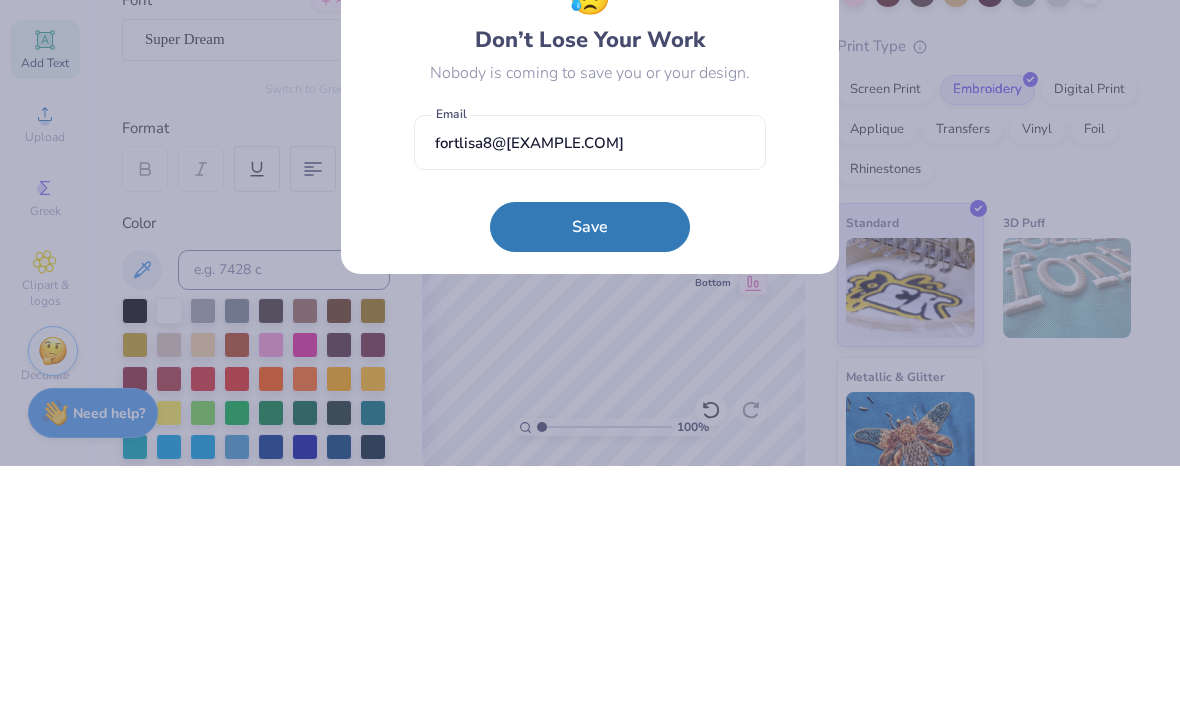click on "Save" at bounding box center [590, 468] 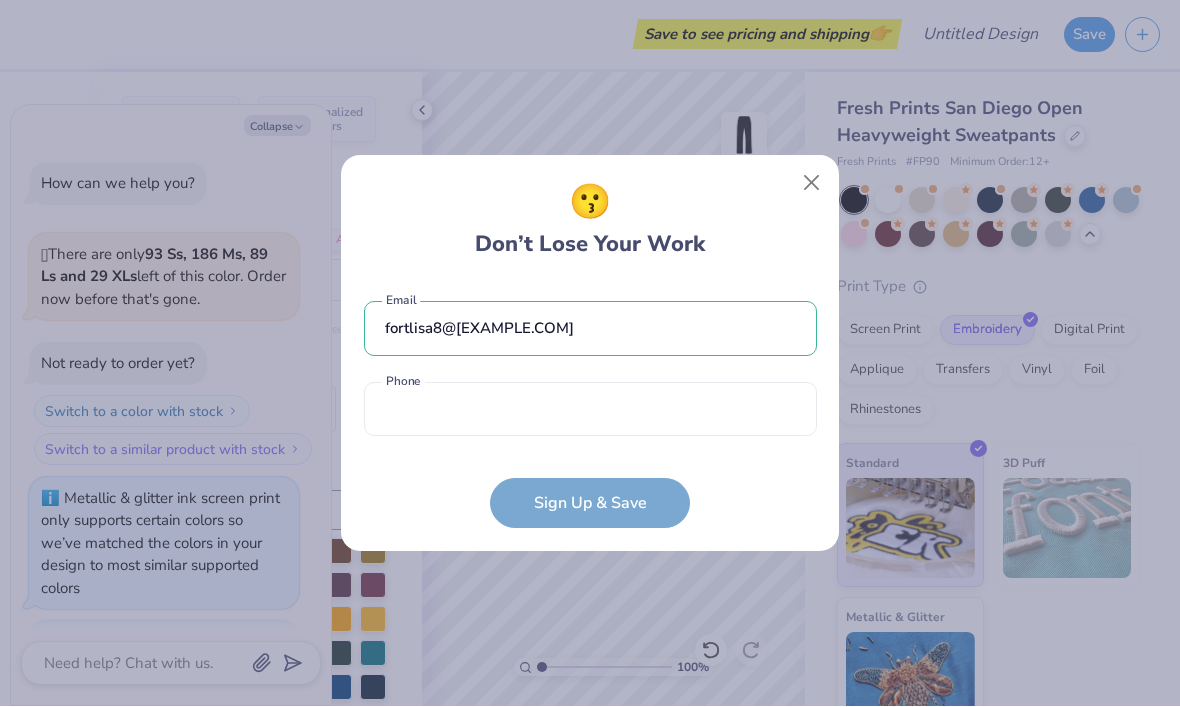 scroll, scrollTop: 977, scrollLeft: 0, axis: vertical 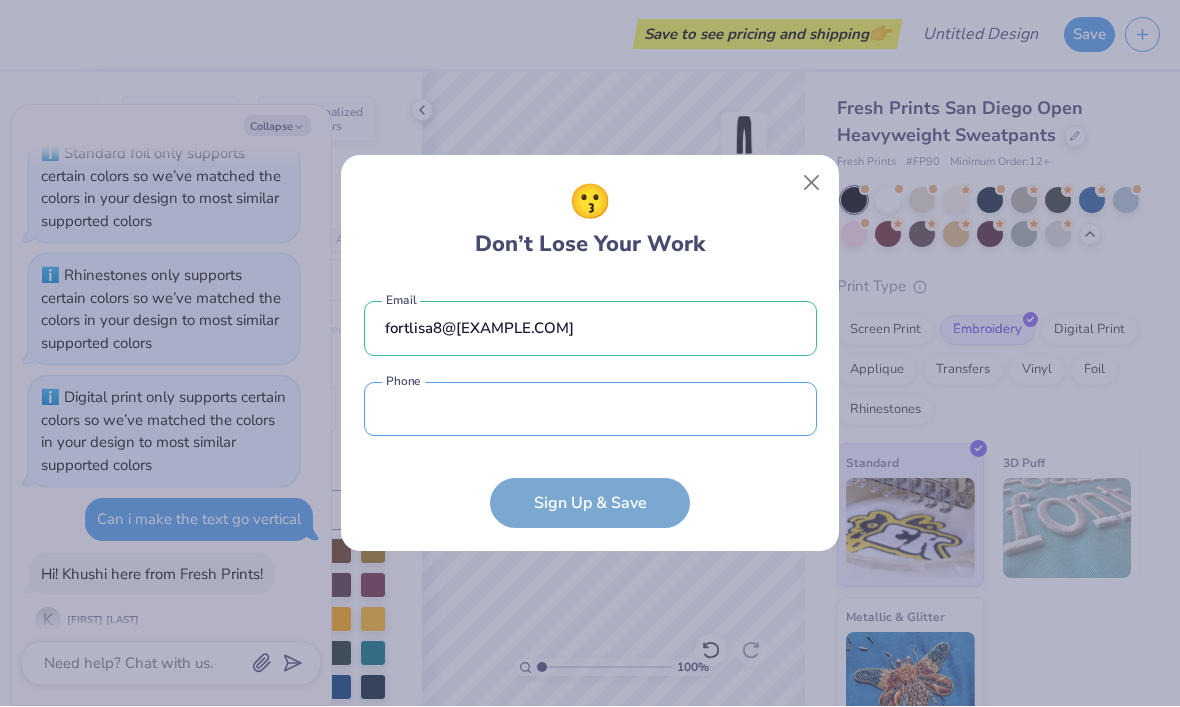 click at bounding box center (590, 410) 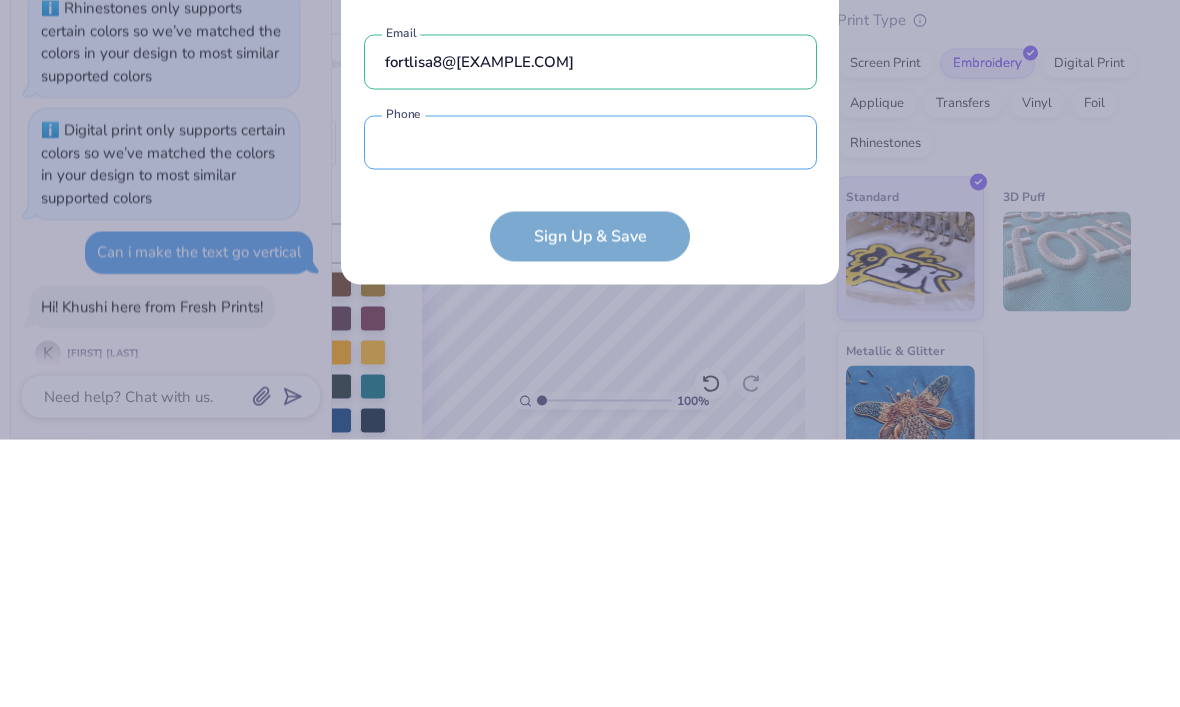 type on "x" 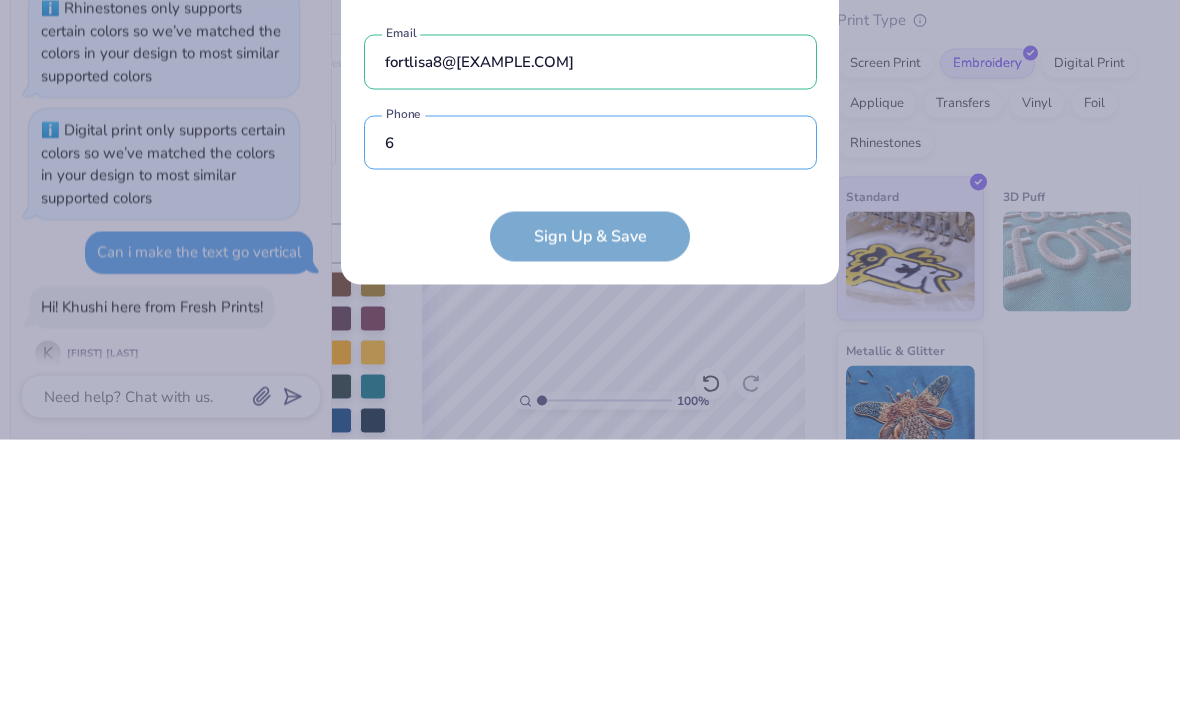 type on "63" 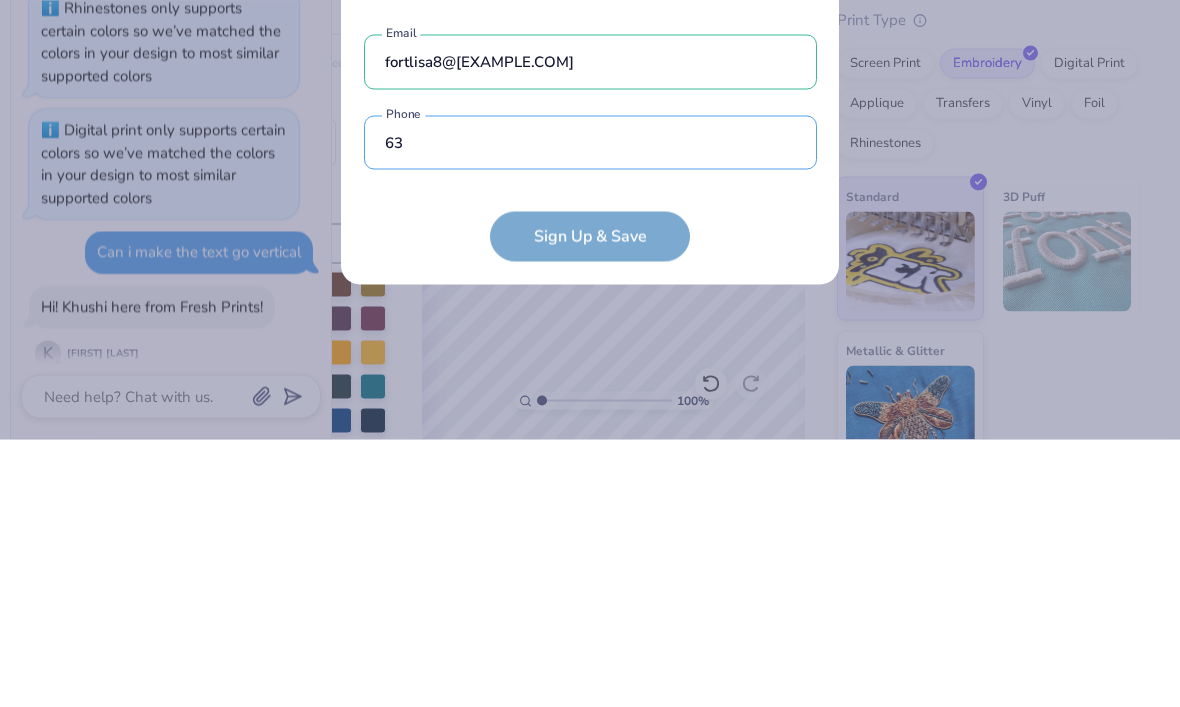 type on "x" 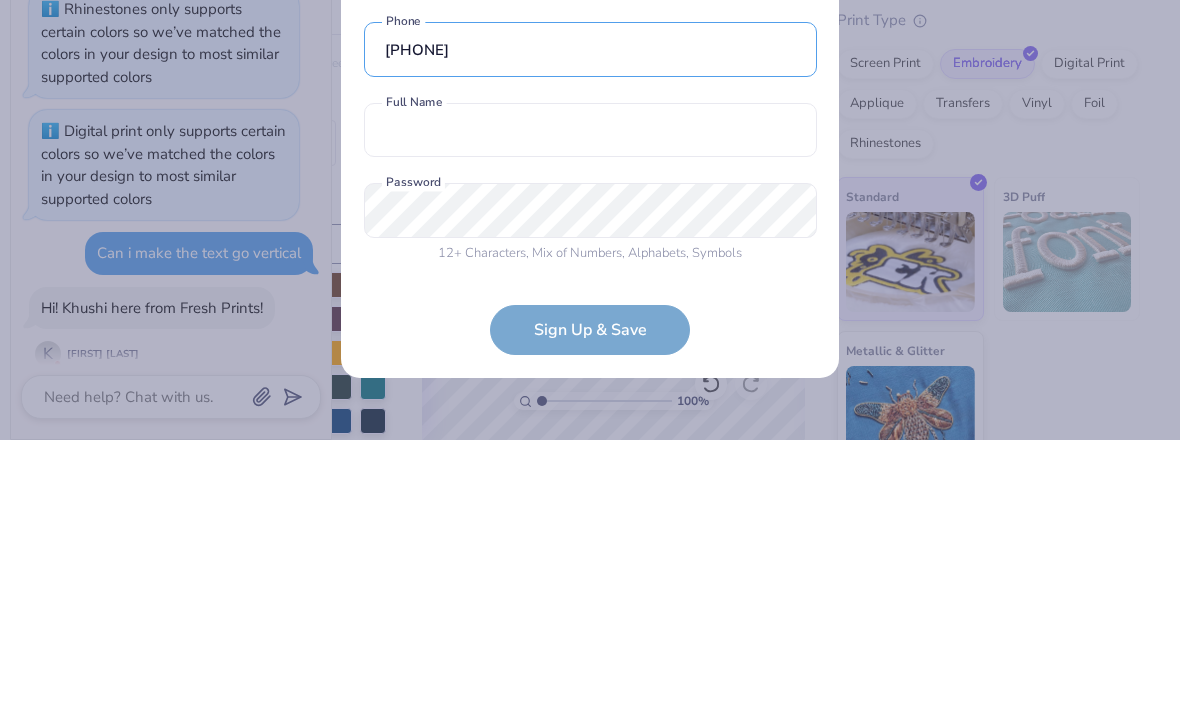 type on "[PHONE]" 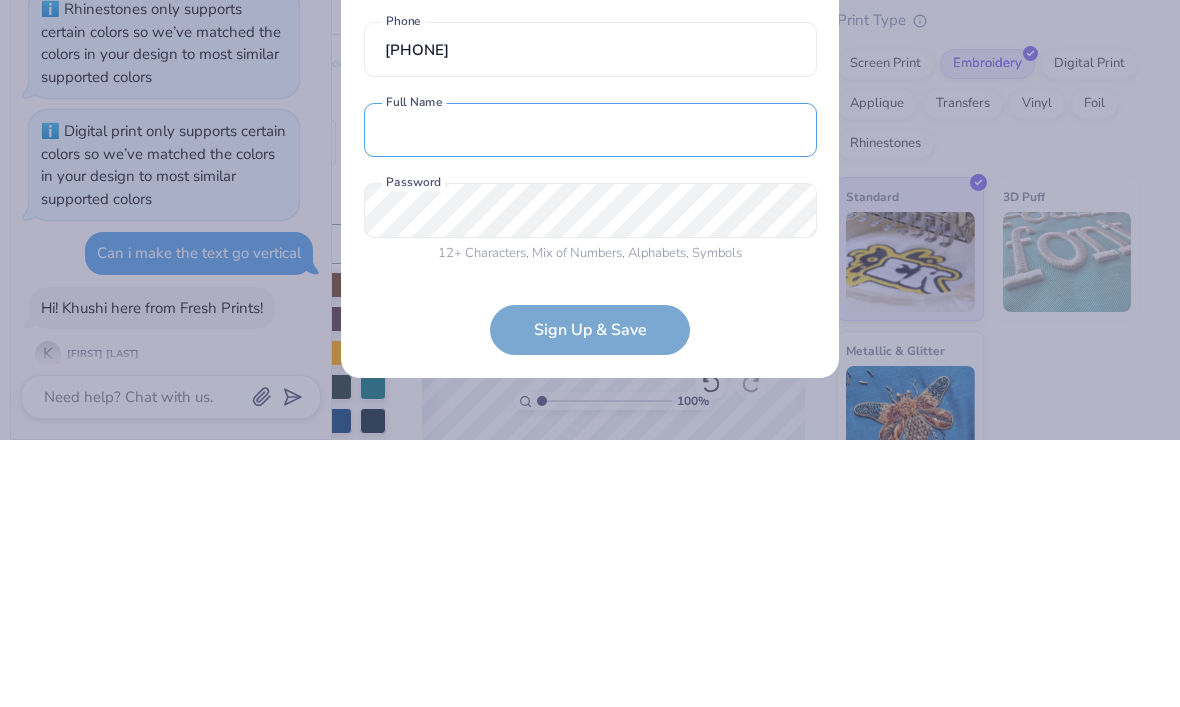 click at bounding box center [590, 397] 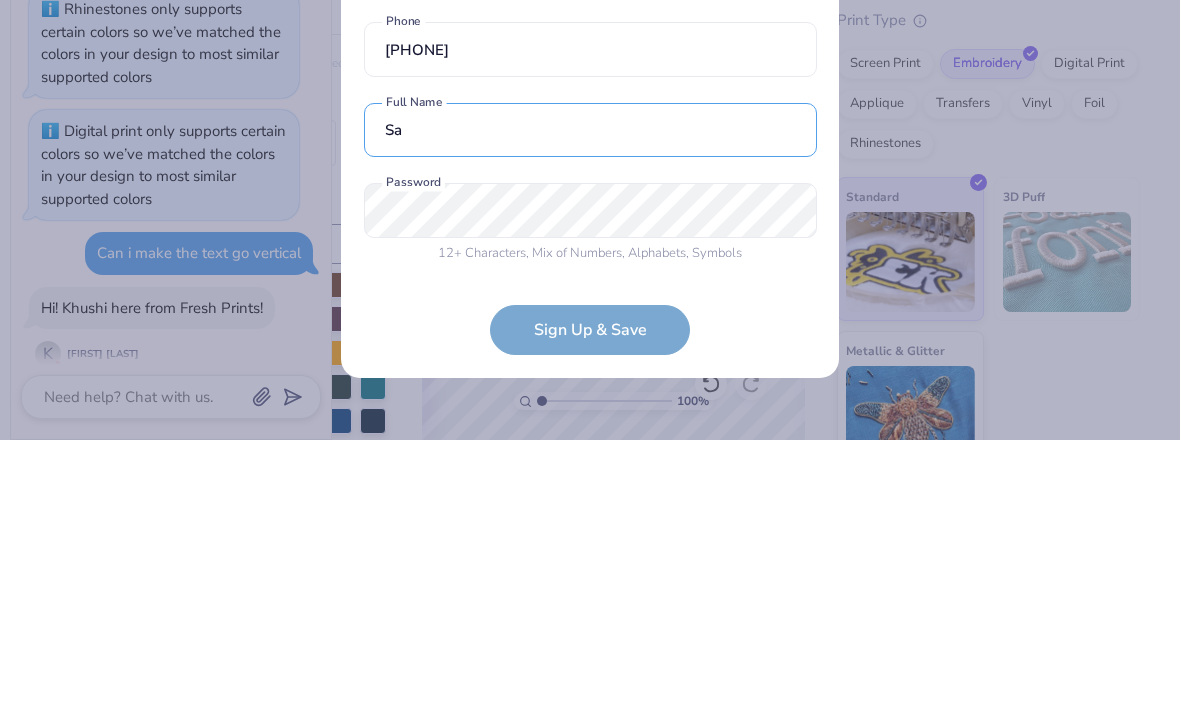 type on "Sa" 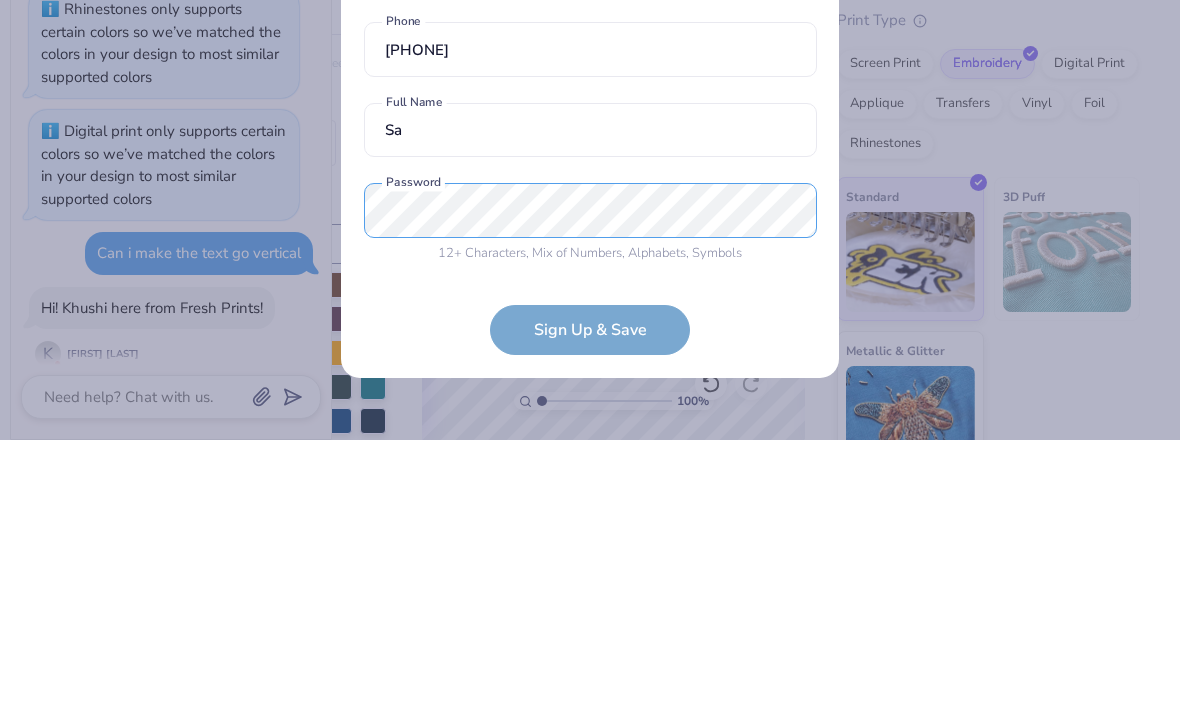 click on "fortlisa8@[EXAMPLE.COM] Email [PHONE] Phone Sa Both first and last name are required, separated by space. Full Name 12 + Characters , Mix of   Numbers ,   Alphabets ,   Symbols Password is a required field Password" at bounding box center (590, 365) 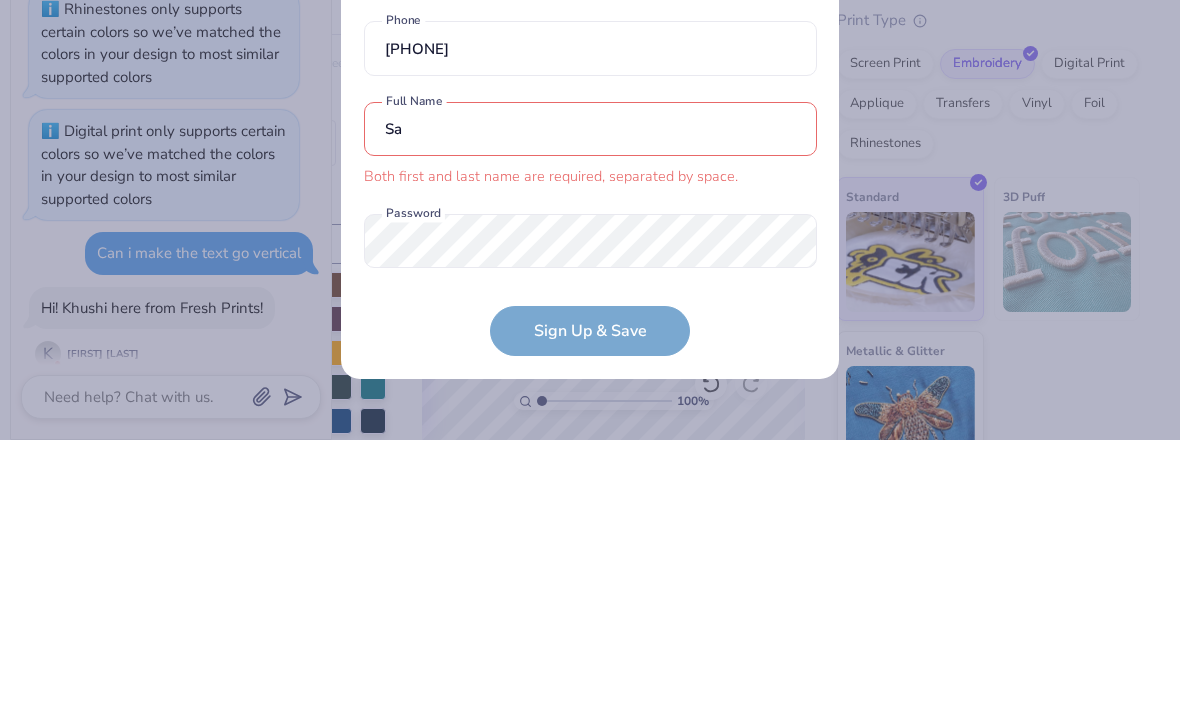scroll, scrollTop: 28, scrollLeft: 0, axis: vertical 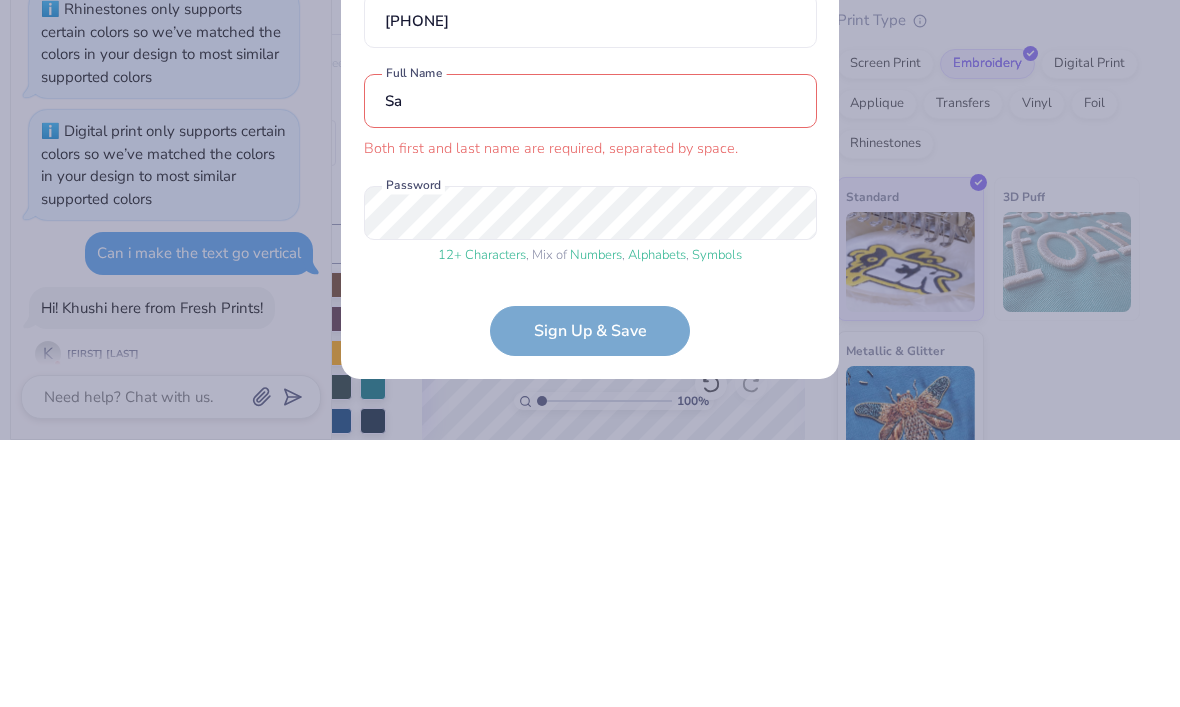 click on "fortlisa8@[EXAMPLE.COM] Email [PHONE] Phone Sa Both first and last name are required, separated by space. Full Name 12 + Characters , Mix of   Numbers ,   Alphabets ,   Symbols Password Sign Up & Save" at bounding box center [590, 406] 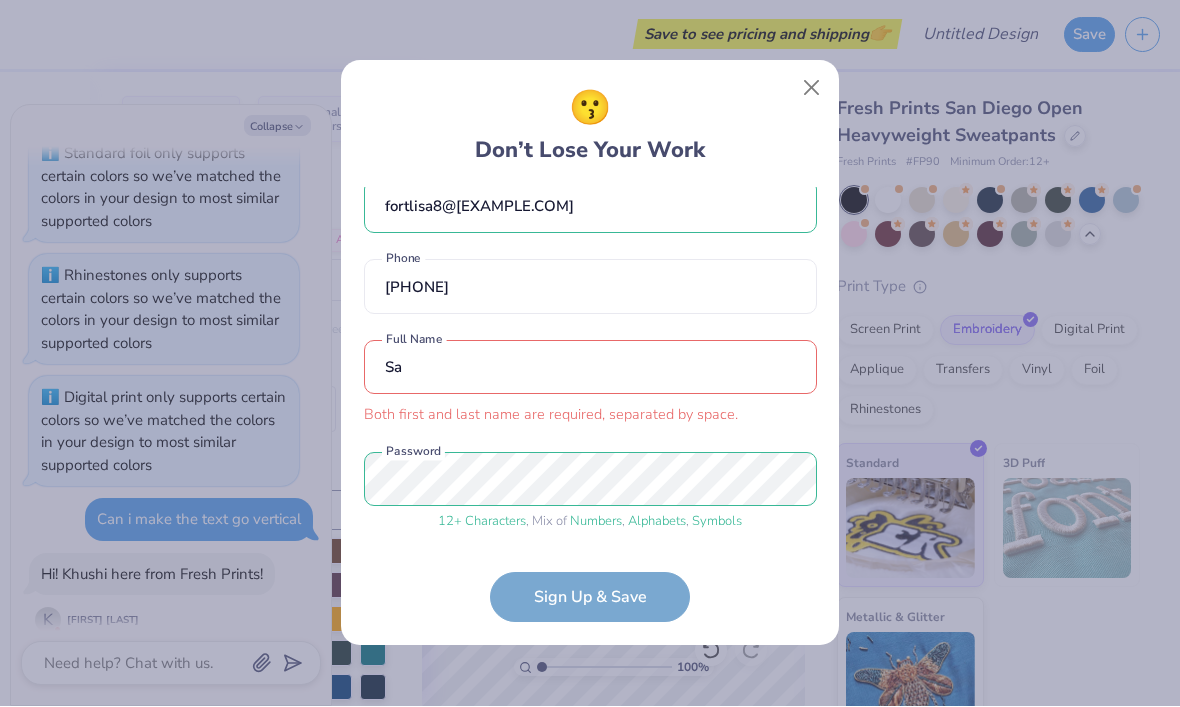 click on "Sa" at bounding box center (590, 368) 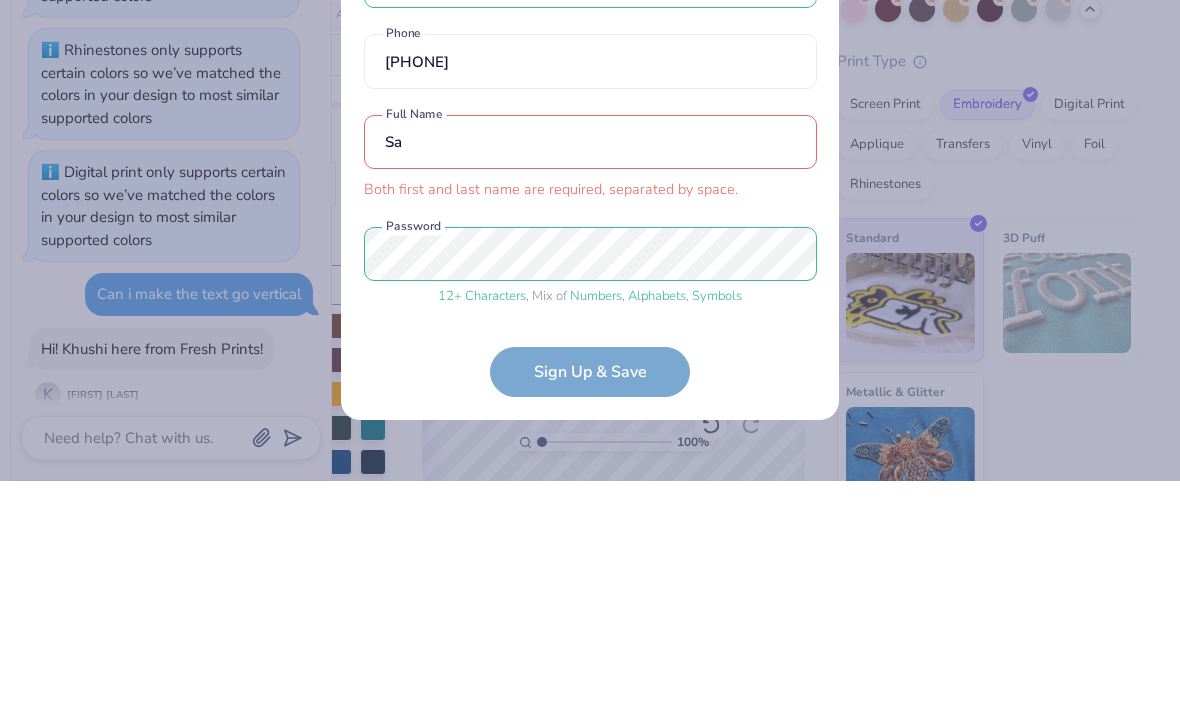 type on "Sa" 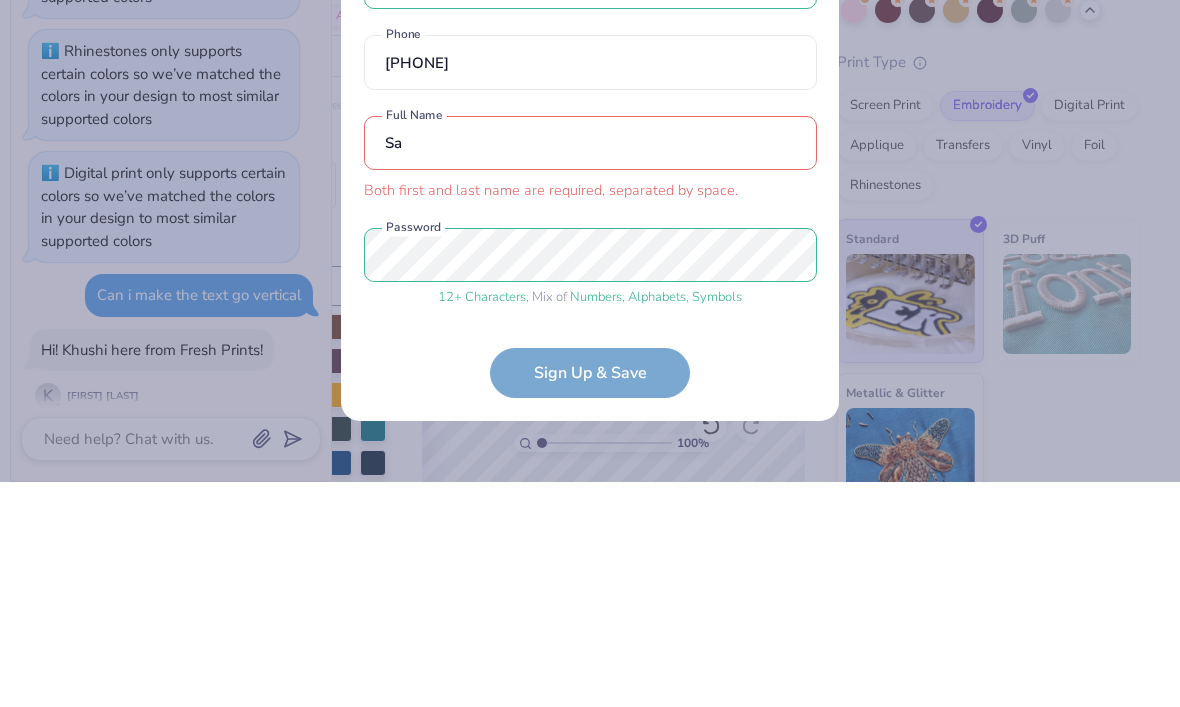 click on "Sa" at bounding box center (590, 368) 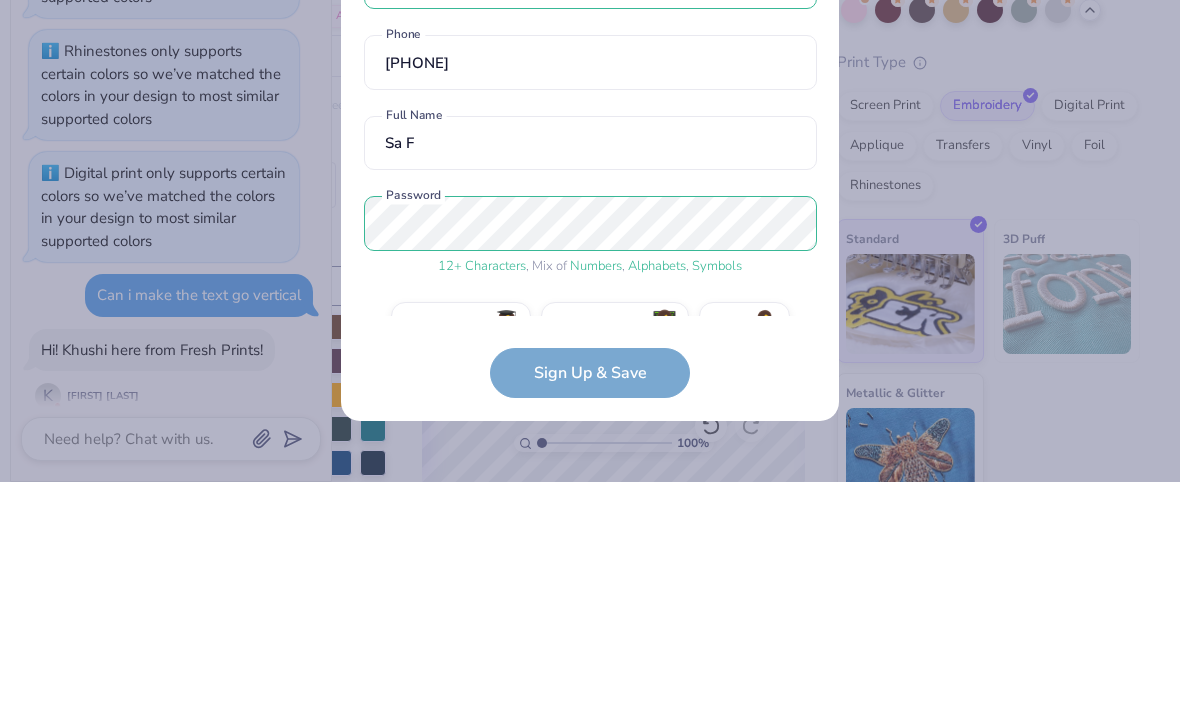 type on "x" 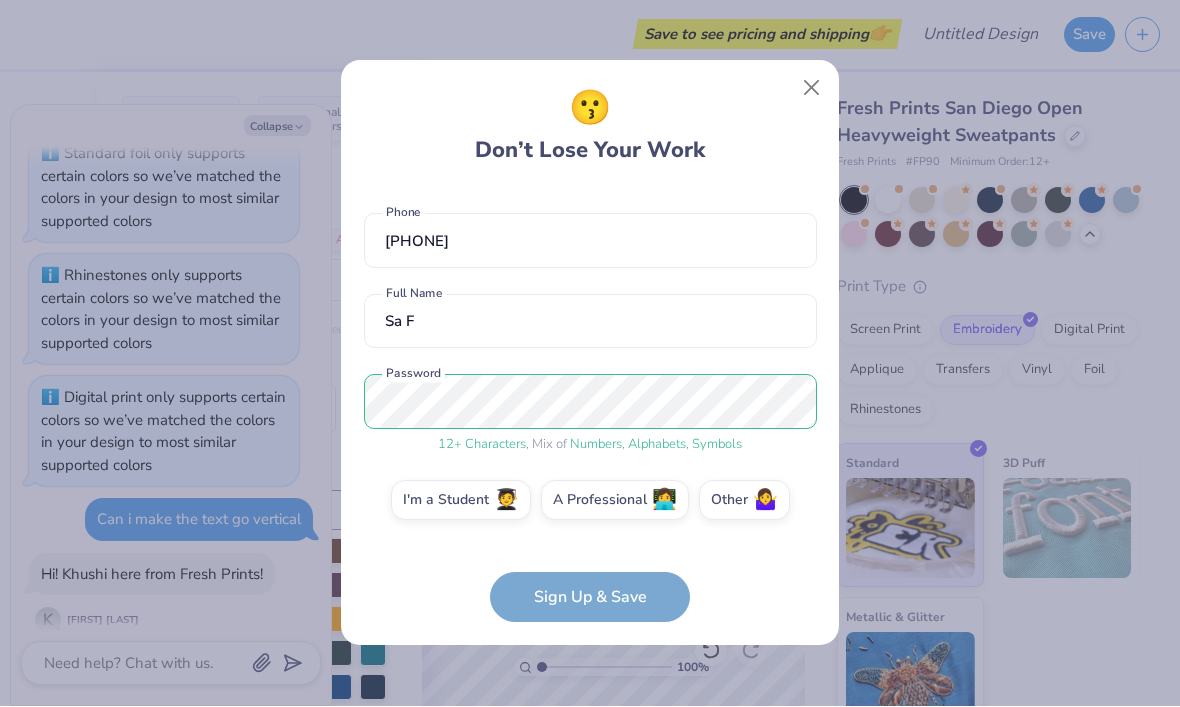 scroll, scrollTop: 73, scrollLeft: 0, axis: vertical 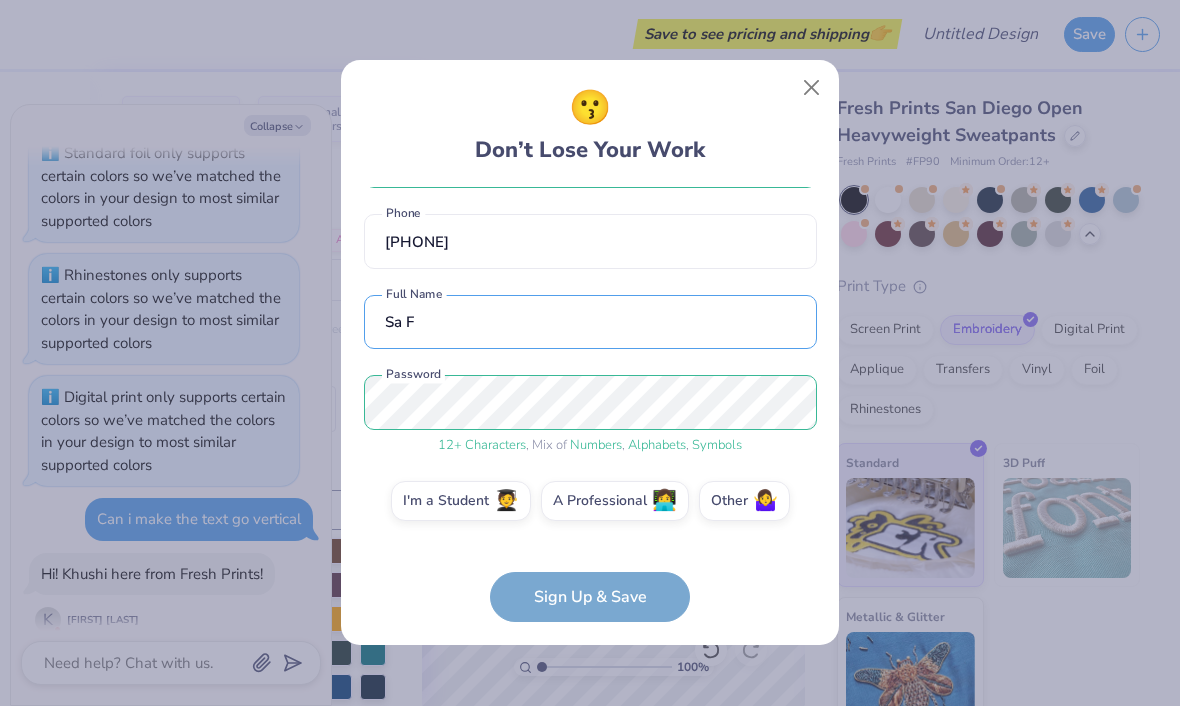 type on "Sa F" 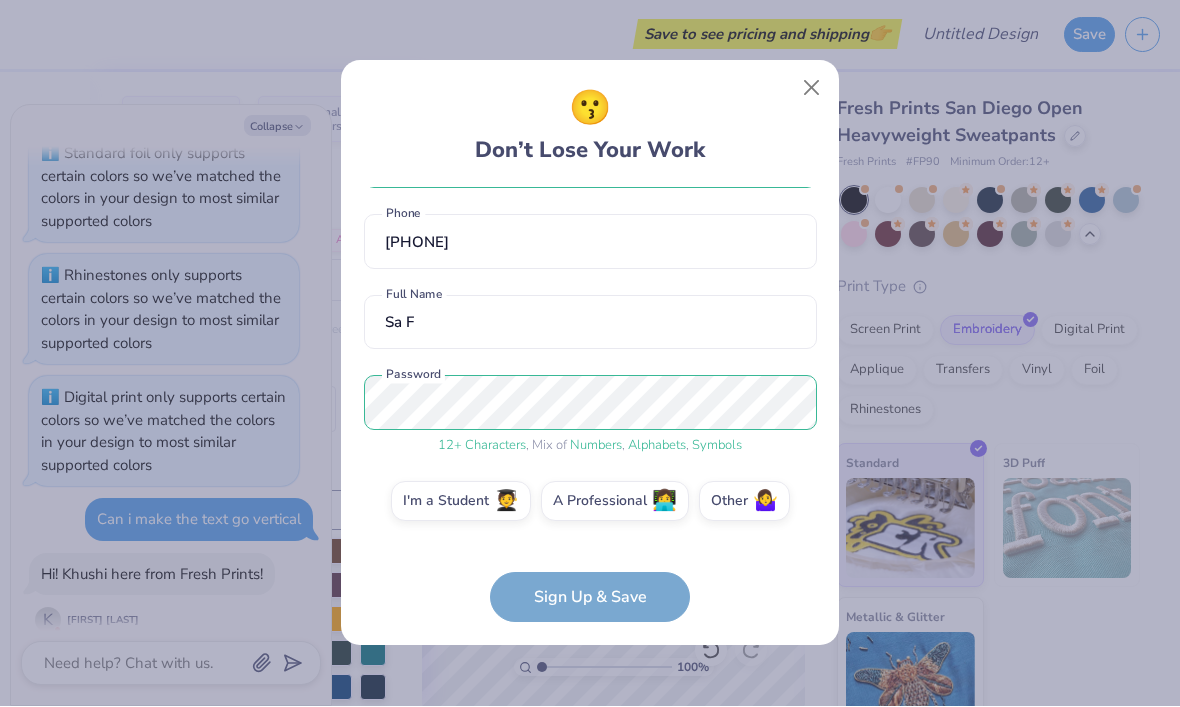 click on "[FIRST] [LAST] Email [PHONE] Phone Sa F Full Name 12 + Characters , Mix of   Numbers ,   Alphabets ,   Symbols Password I'm a Student 🧑‍🎓 A Professional 👩‍💻 Other 🤷‍♀️ Sign Up & Save" at bounding box center [590, 406] 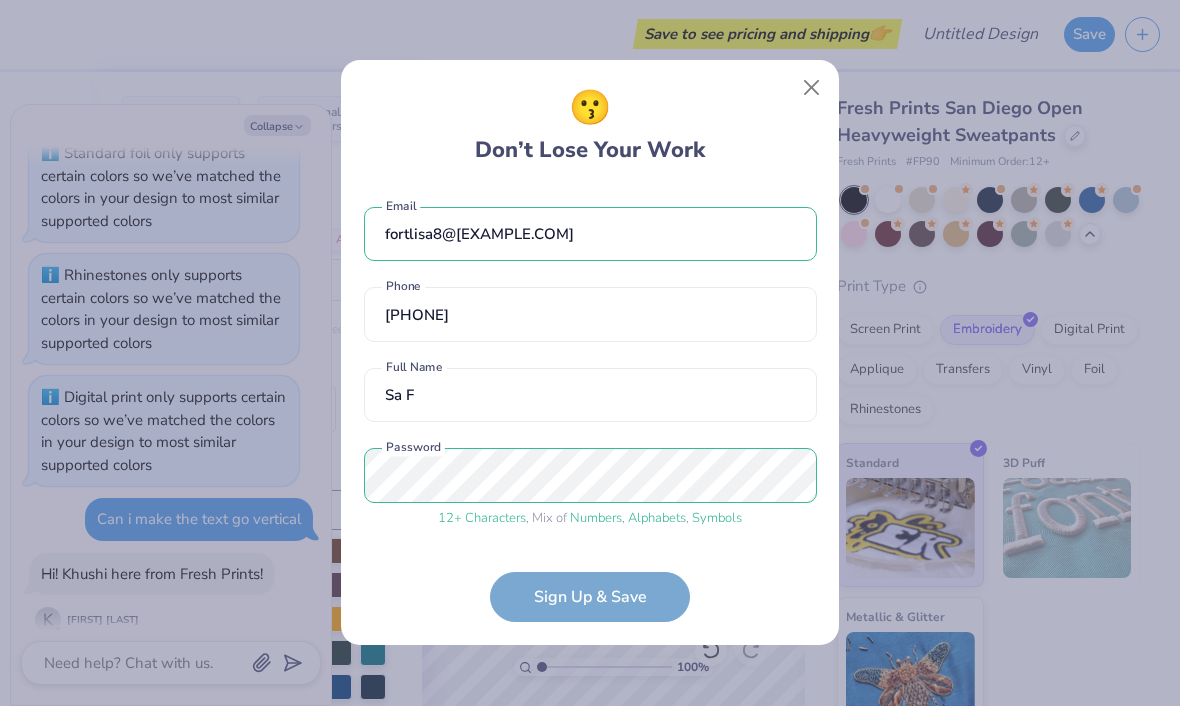 scroll, scrollTop: 0, scrollLeft: 0, axis: both 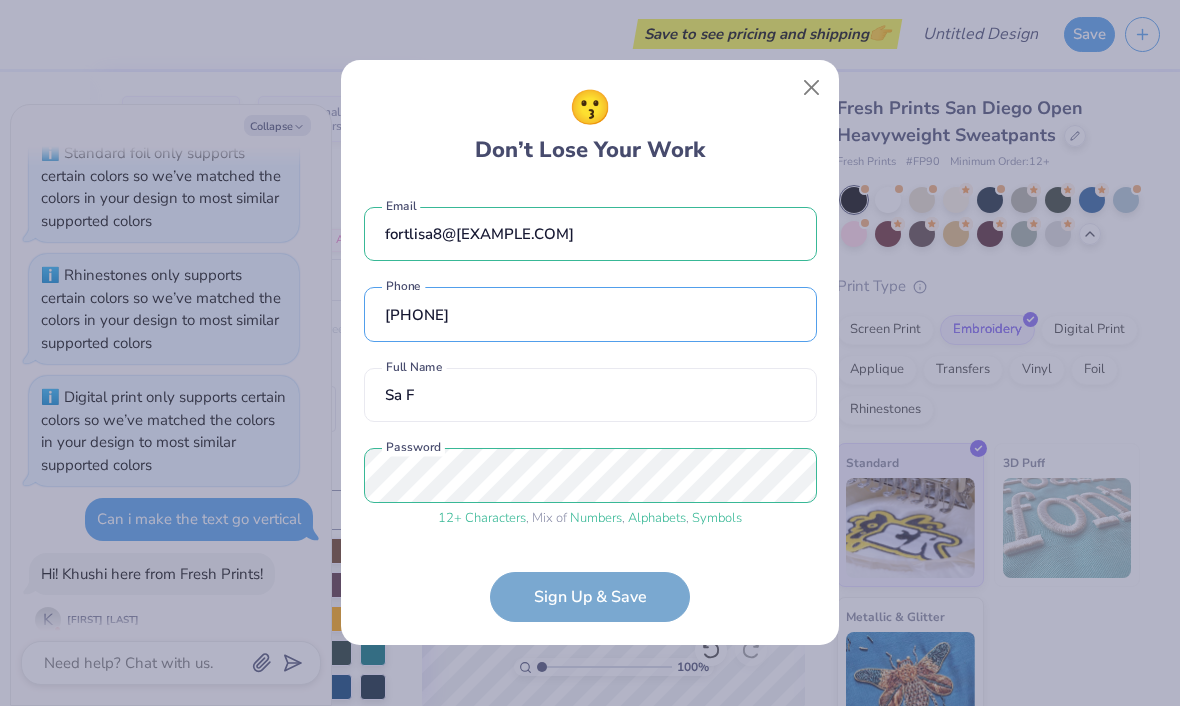 click on "[PHONE]" at bounding box center [590, 315] 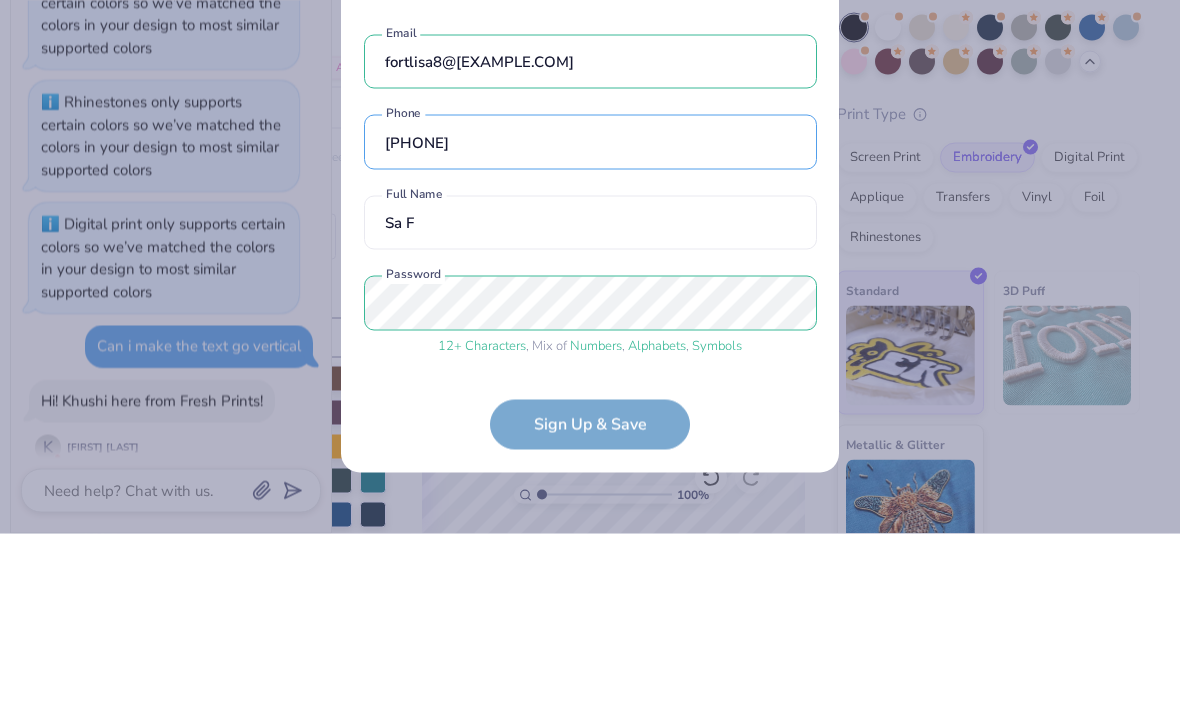 click on "[PHONE]" at bounding box center [590, 315] 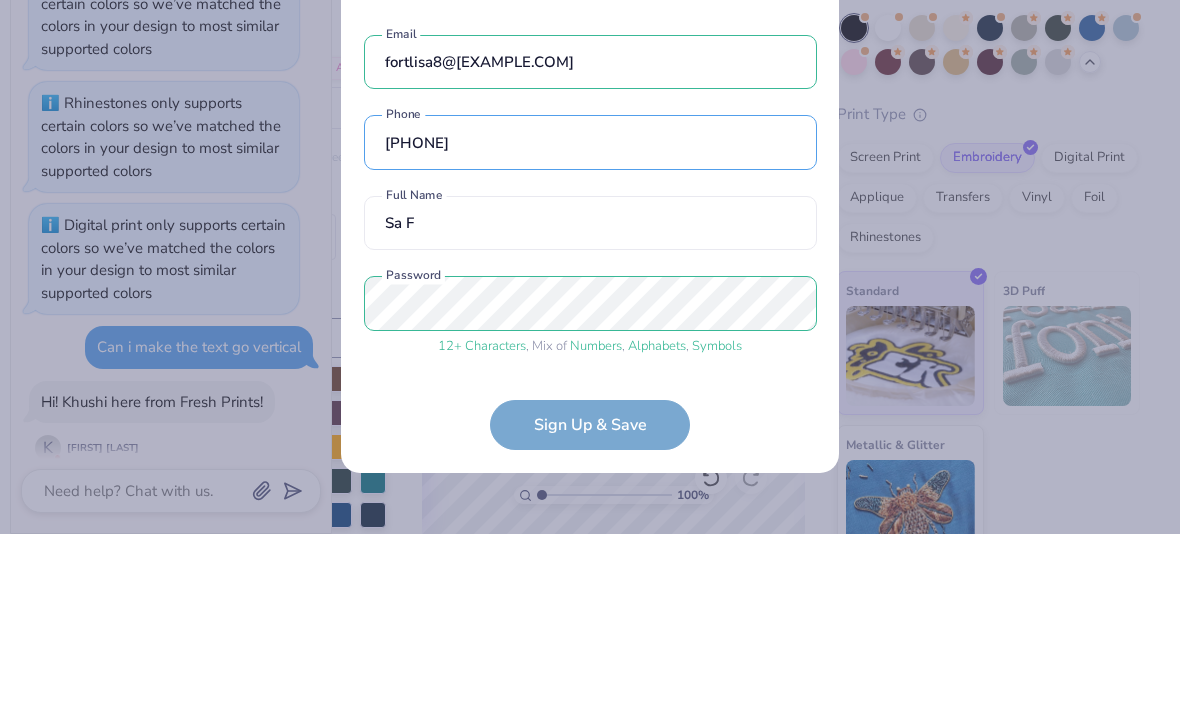click on "[PHONE]" at bounding box center (590, 315) 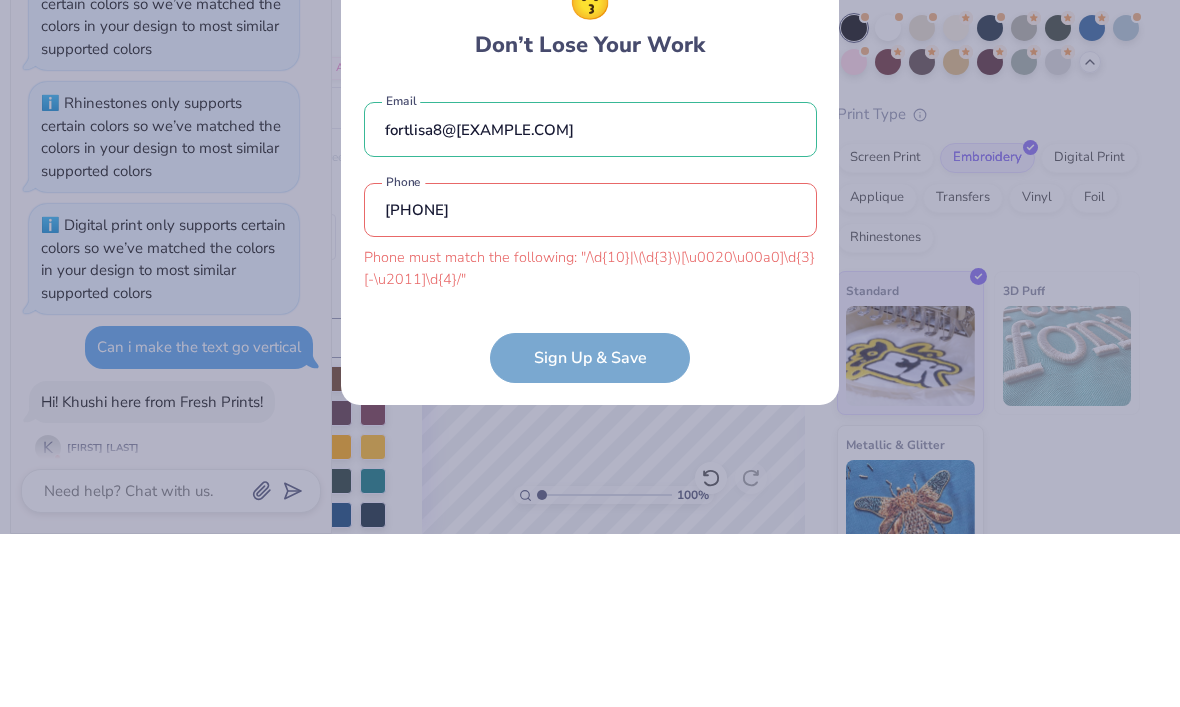 type on "[PHONE]" 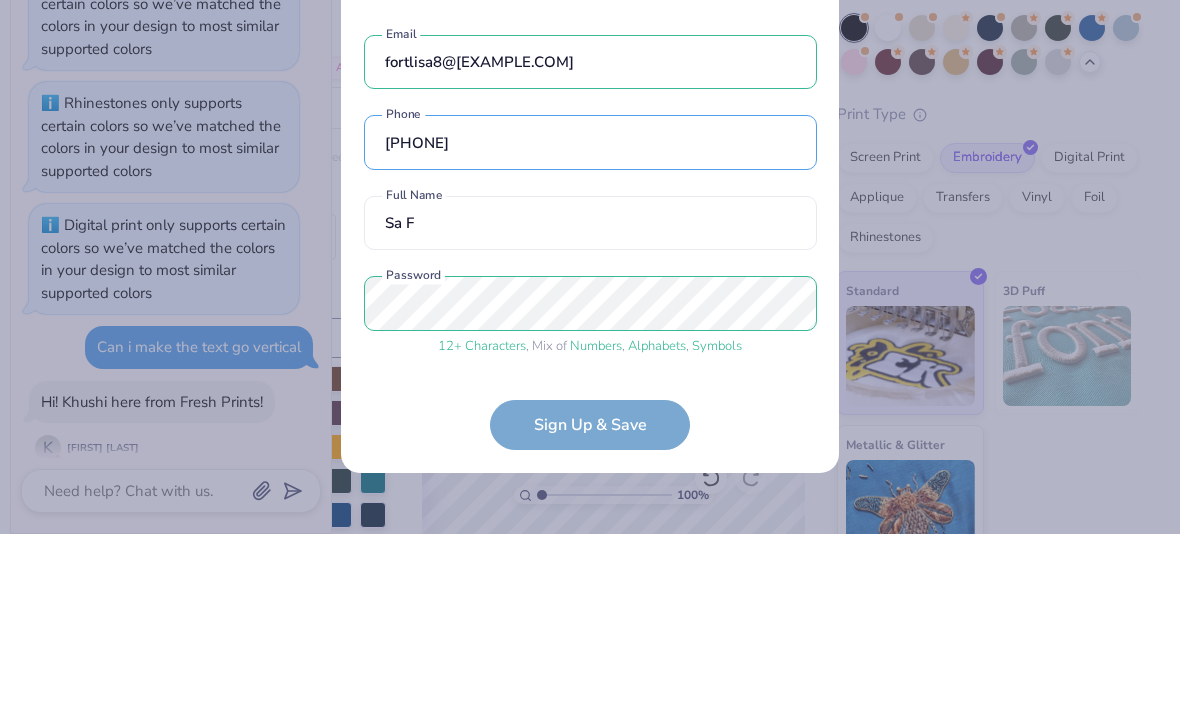 scroll, scrollTop: 73, scrollLeft: 0, axis: vertical 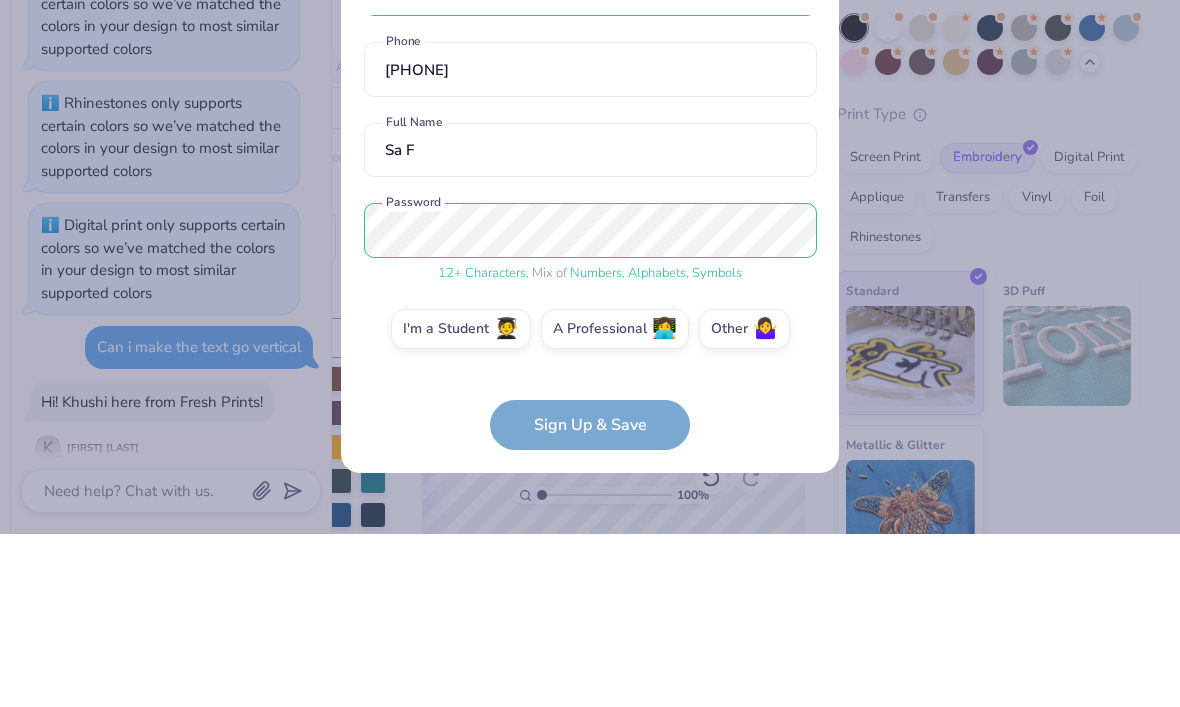 type on "x" 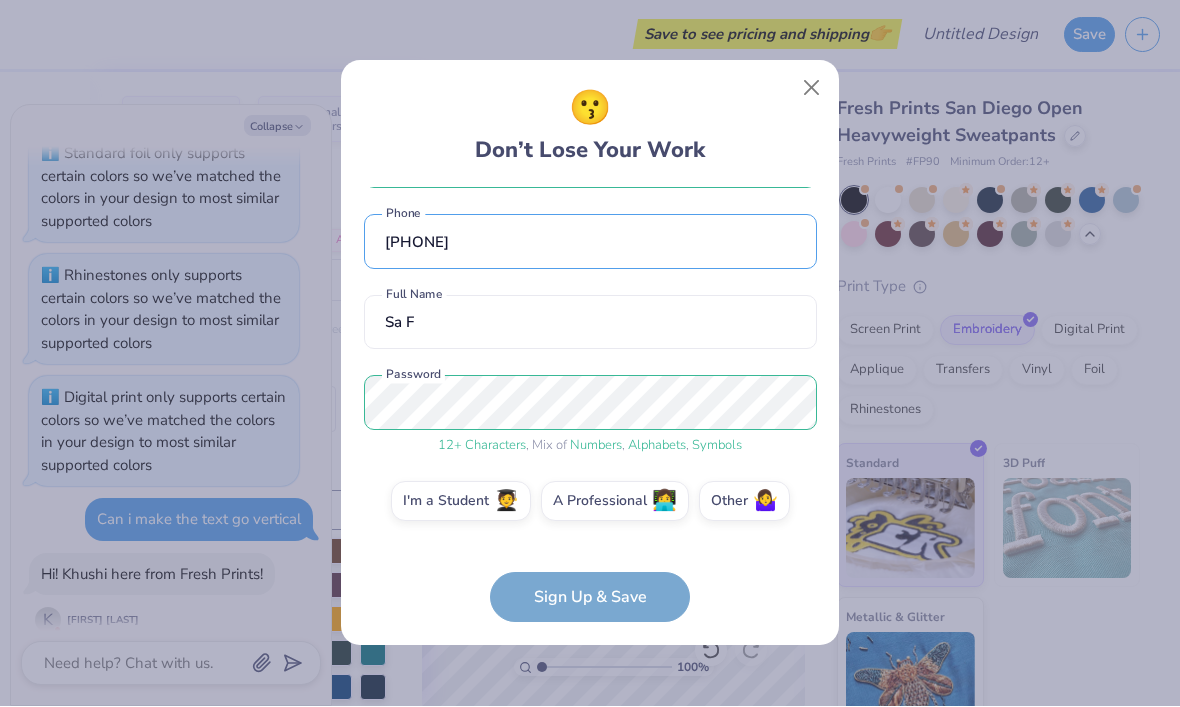 type on "[PHONE]" 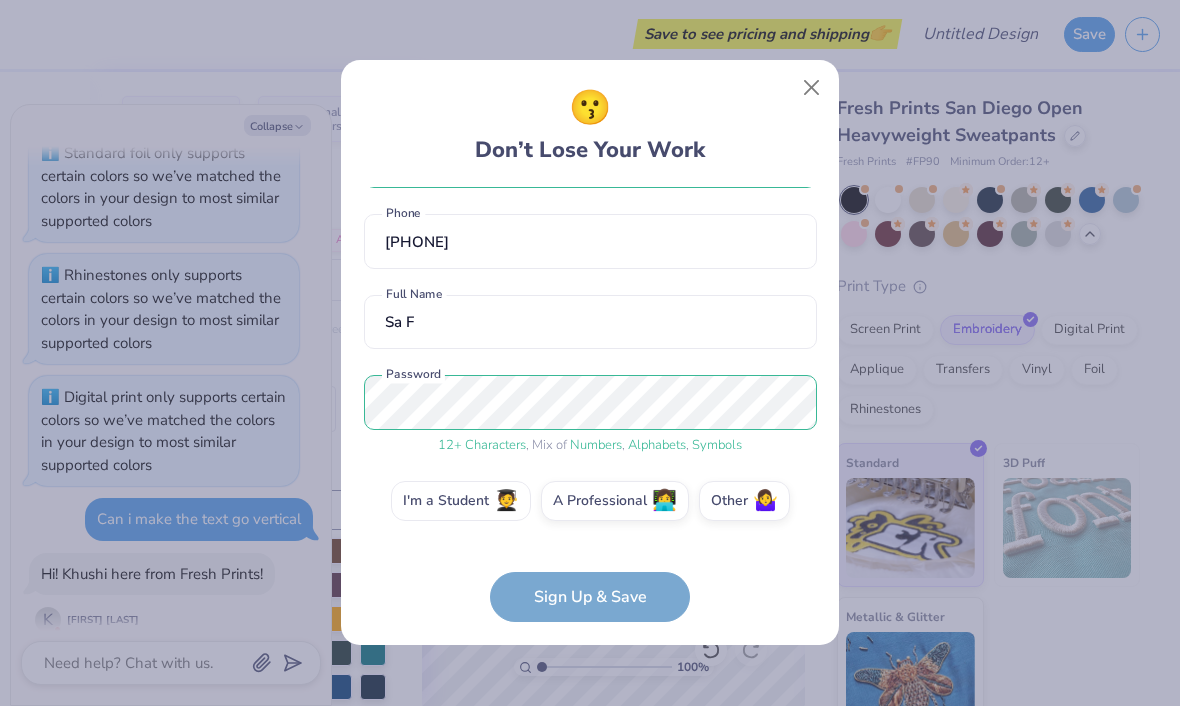 click on "I'm a Student 🧑‍🎓" at bounding box center (461, 502) 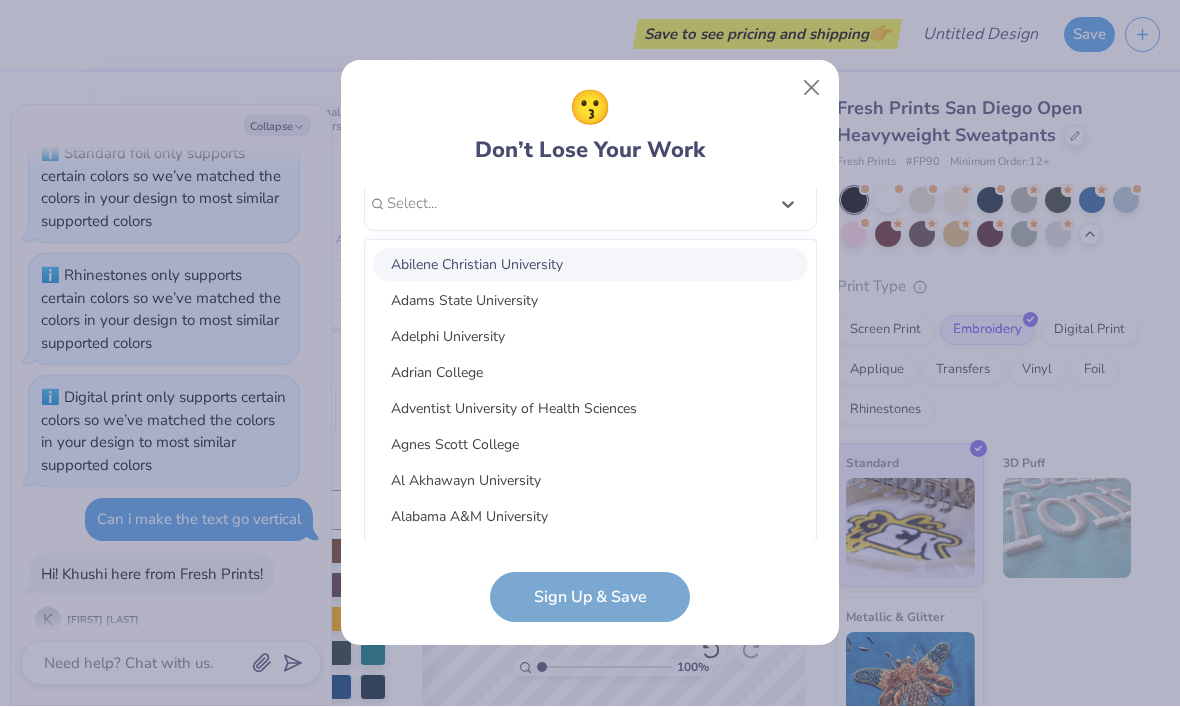 scroll, scrollTop: 154, scrollLeft: 0, axis: vertical 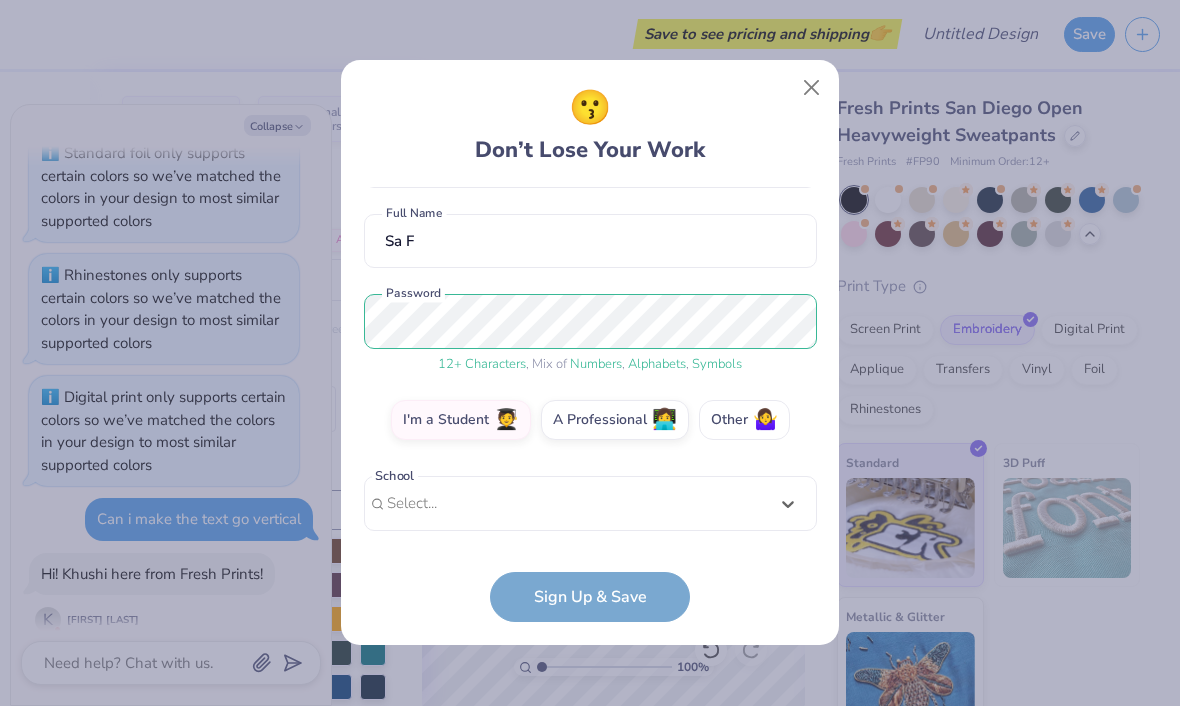 click on "🤷‍♀️" at bounding box center (765, 421) 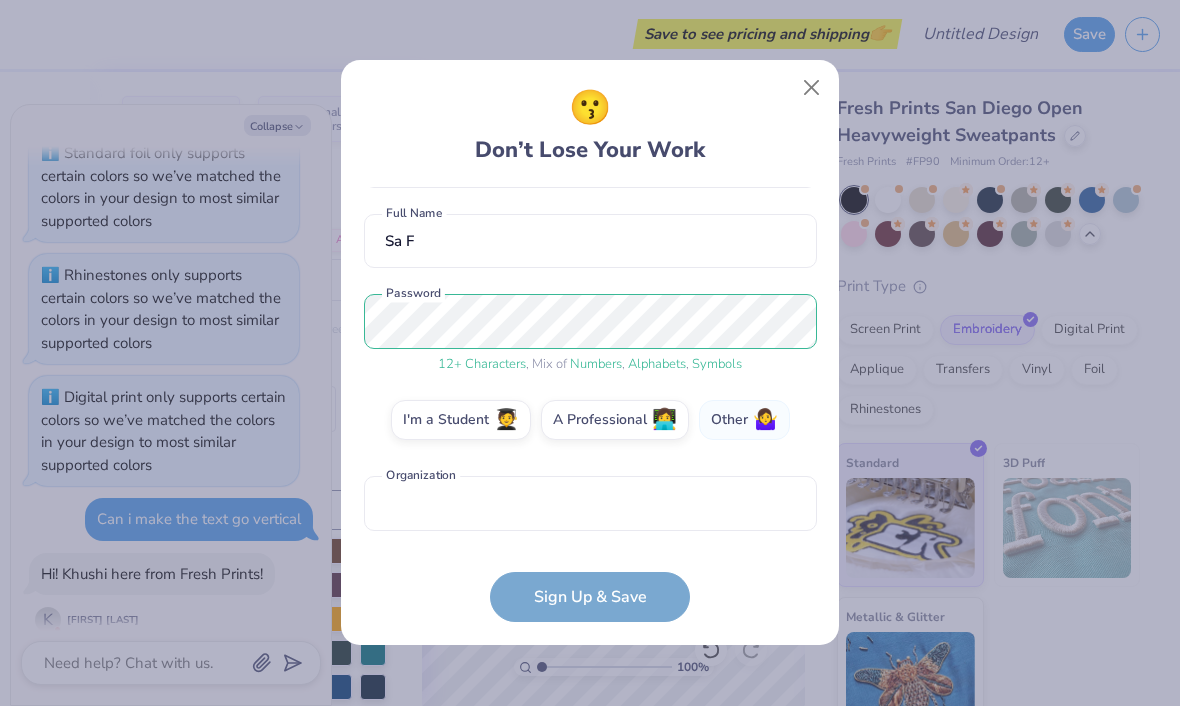 click on "Other 🤷‍♀️" at bounding box center (744, 421) 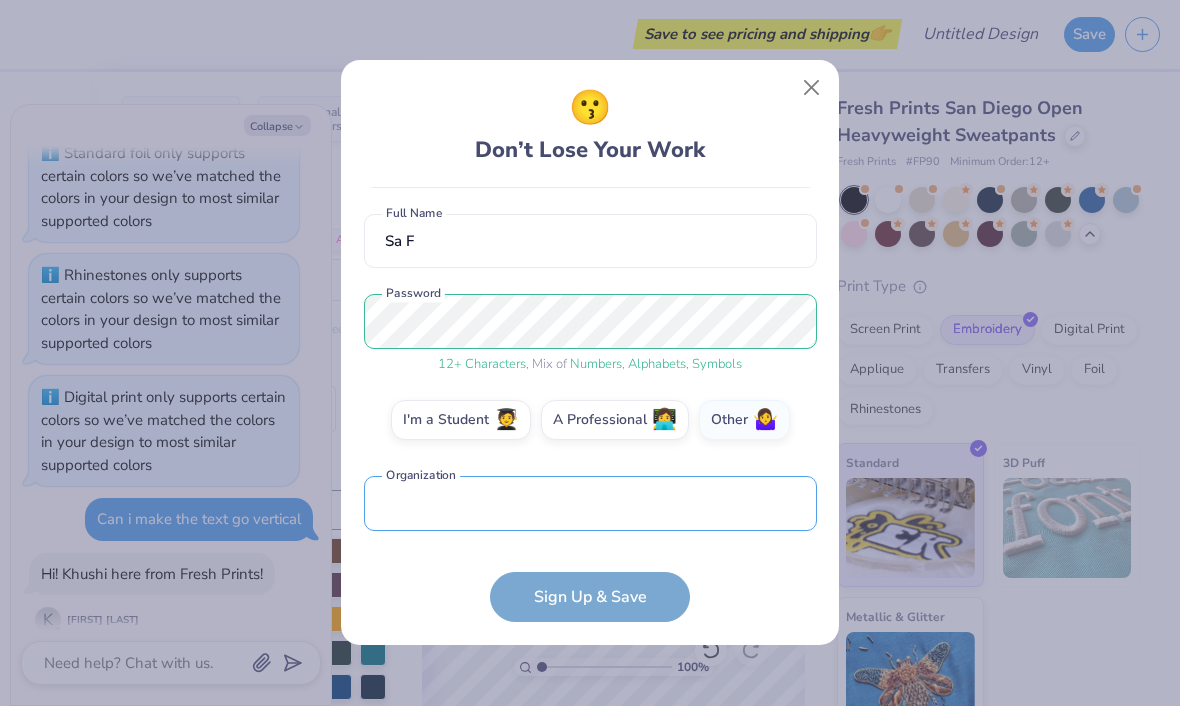 click at bounding box center [590, 504] 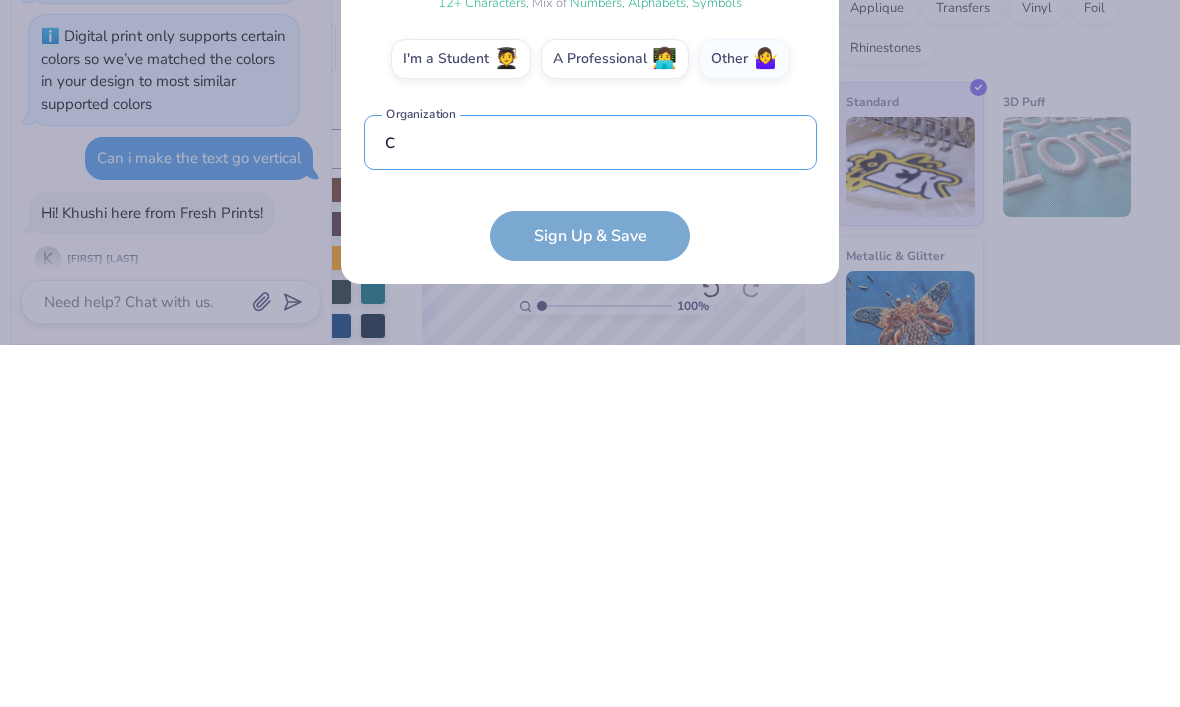 scroll, scrollTop: 273, scrollLeft: 0, axis: vertical 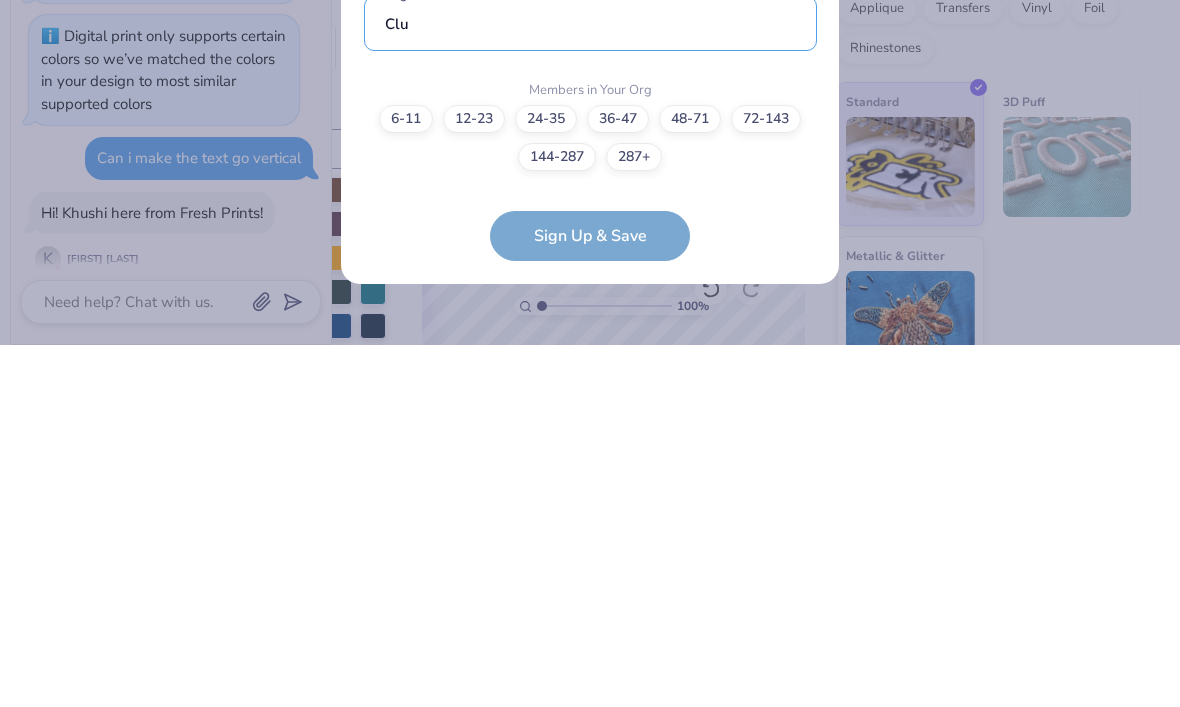 type on "Club" 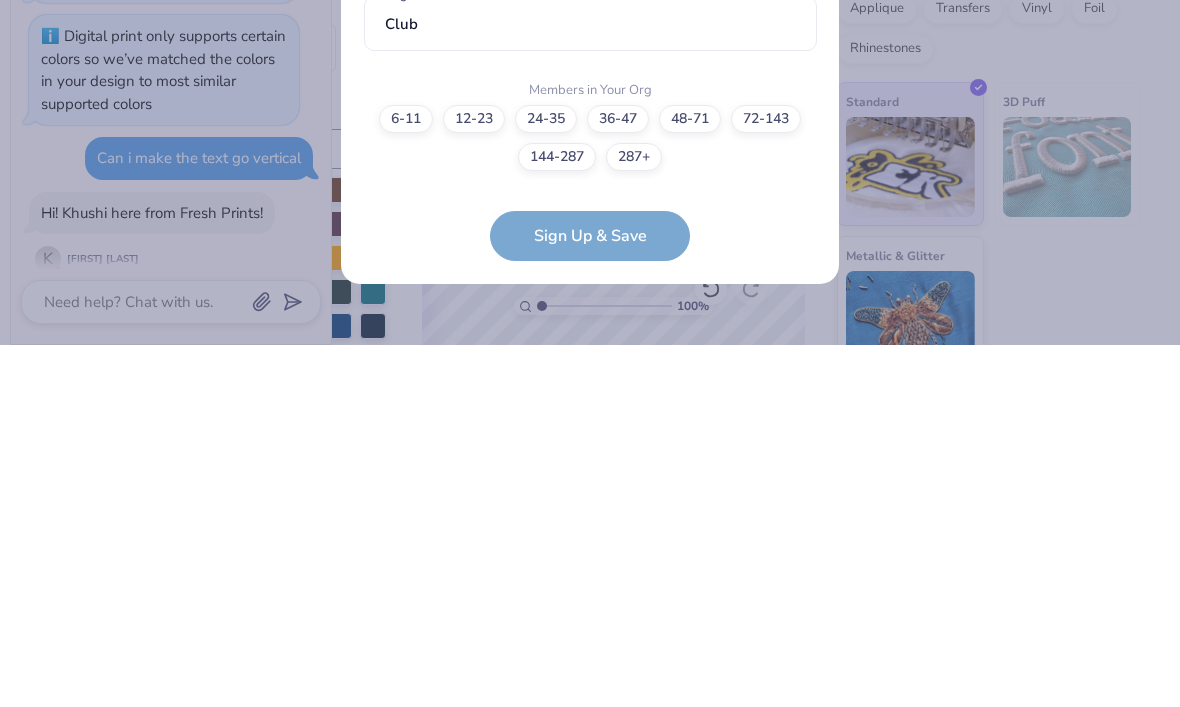 type on "x" 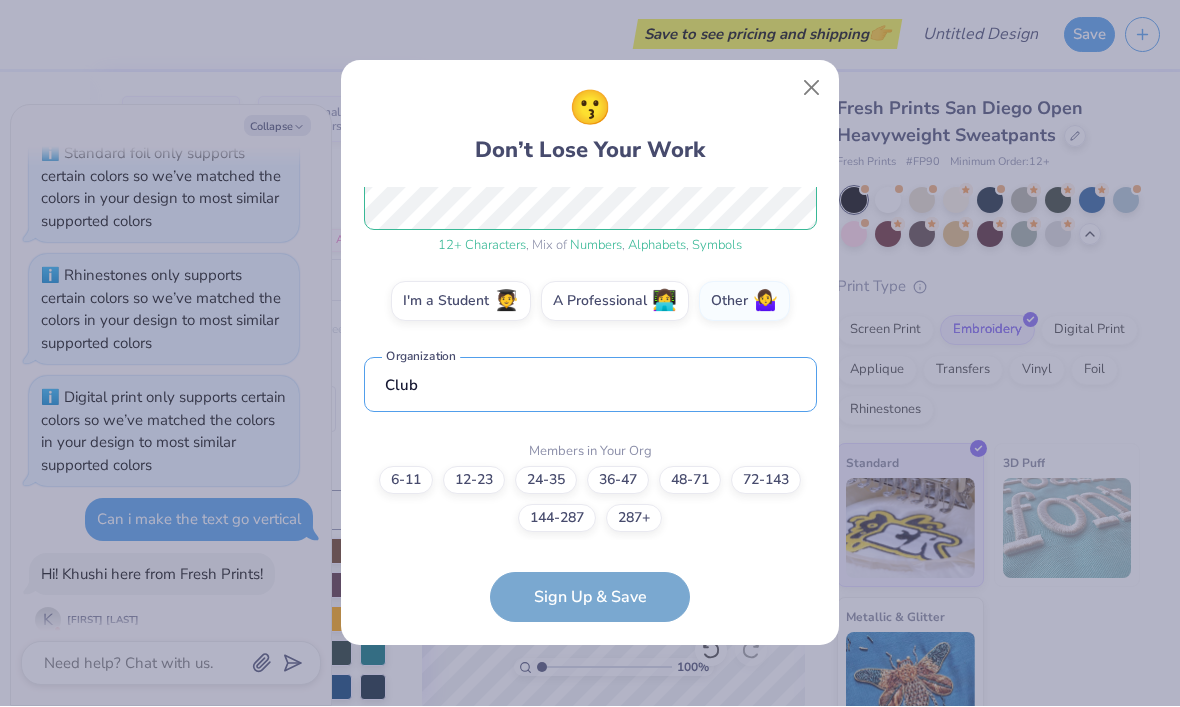 type on "Club" 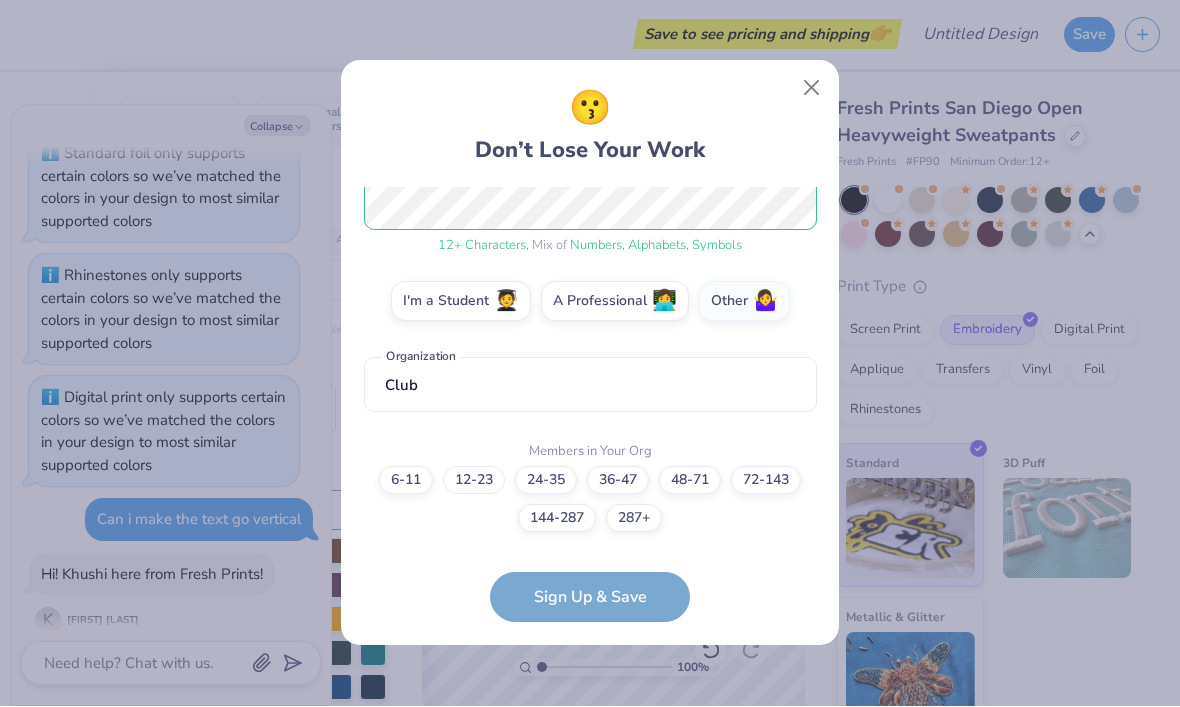 click on "12-23" at bounding box center [474, 481] 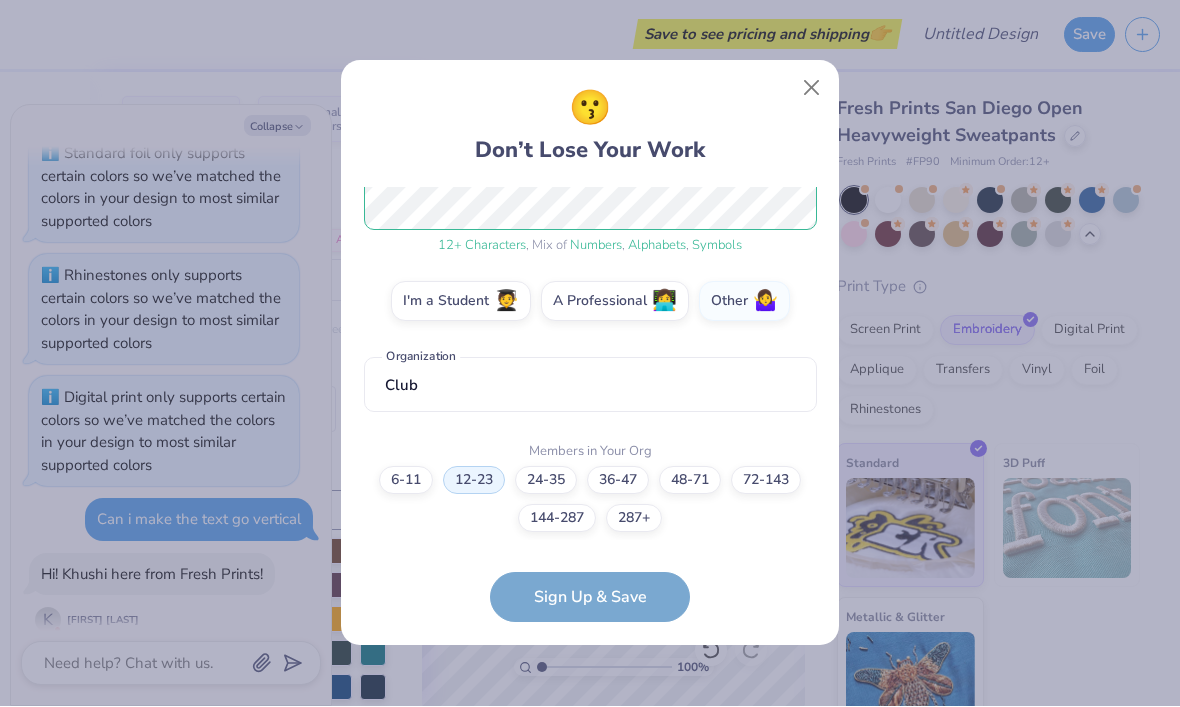 scroll, scrollTop: 353, scrollLeft: 0, axis: vertical 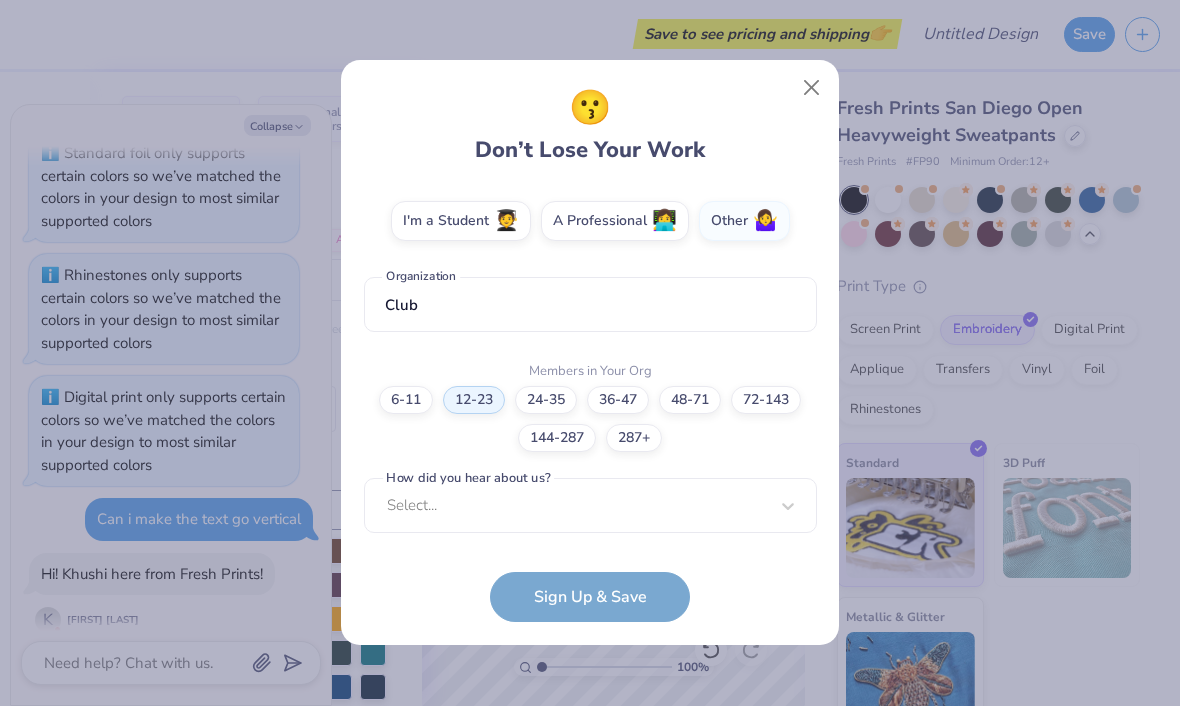 click on "fortlisa8@[EXAMPLE.COM] Email [PHONE] Phone Sa F Full Name 12 + Characters , Mix of   Numbers ,   Alphabets ,   Symbols Password I'm a Student 🧑‍🎓 A Professional 👩‍💻 Other 🤷‍♀️ Club Organization Members in Your Org 6-11 12-23 24-35 36-47 48-71 72-143 144-287 287+ How did you hear about us? Select... How did you hear about us? cannot be null Sign Up & Save" at bounding box center [590, 406] 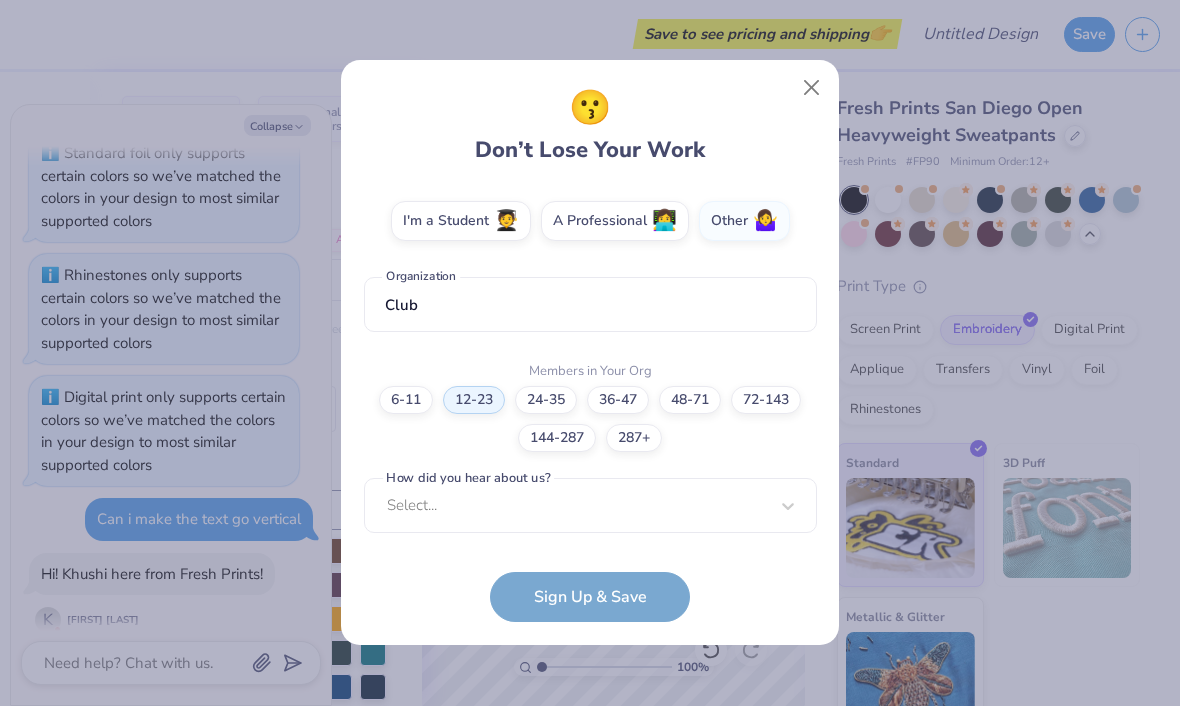 click on "fortlisa8@[EXAMPLE.COM] Email [PHONE] Phone Sa F Full Name 12 + Characters , Mix of   Numbers ,   Alphabets ,   Symbols Password I'm a Student 🧑‍🎓 A Professional 👩‍💻 Other 🤷‍♀️ Club Organization Members in Your Org 6-11 12-23 24-35 36-47 48-71 72-143 144-287 287+ How did you hear about us? Select... How did you hear about us? cannot be null Sign Up & Save" at bounding box center [590, 406] 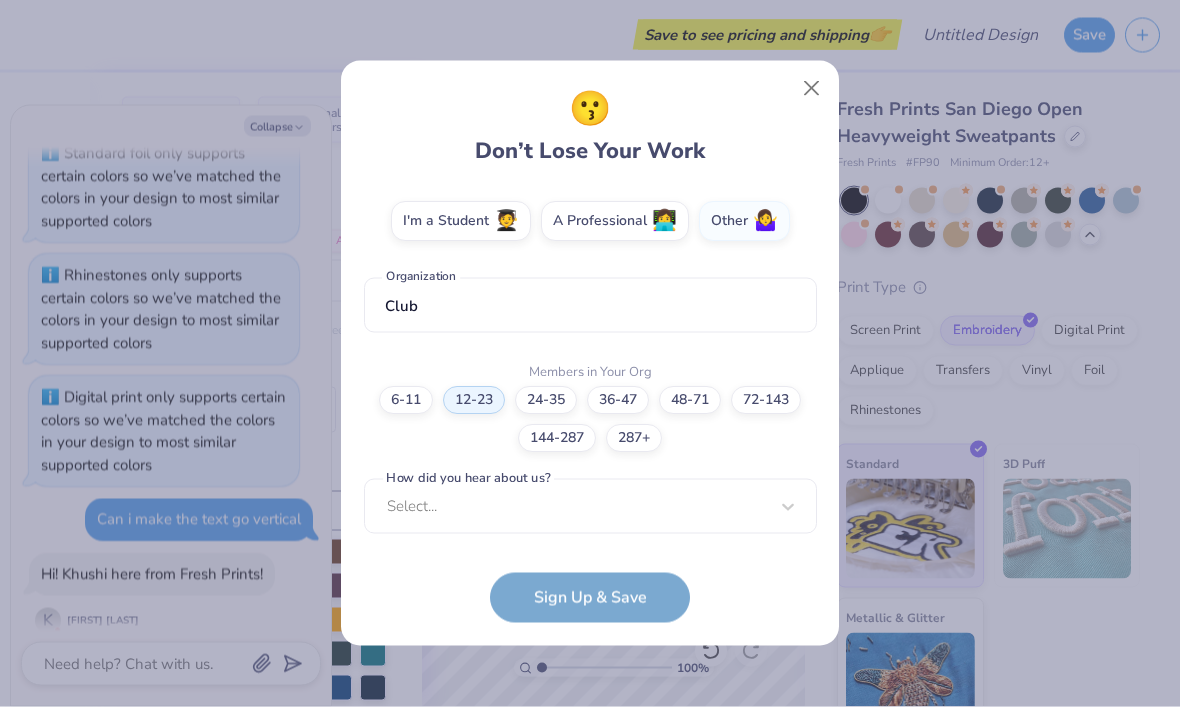 scroll, scrollTop: 653, scrollLeft: 0, axis: vertical 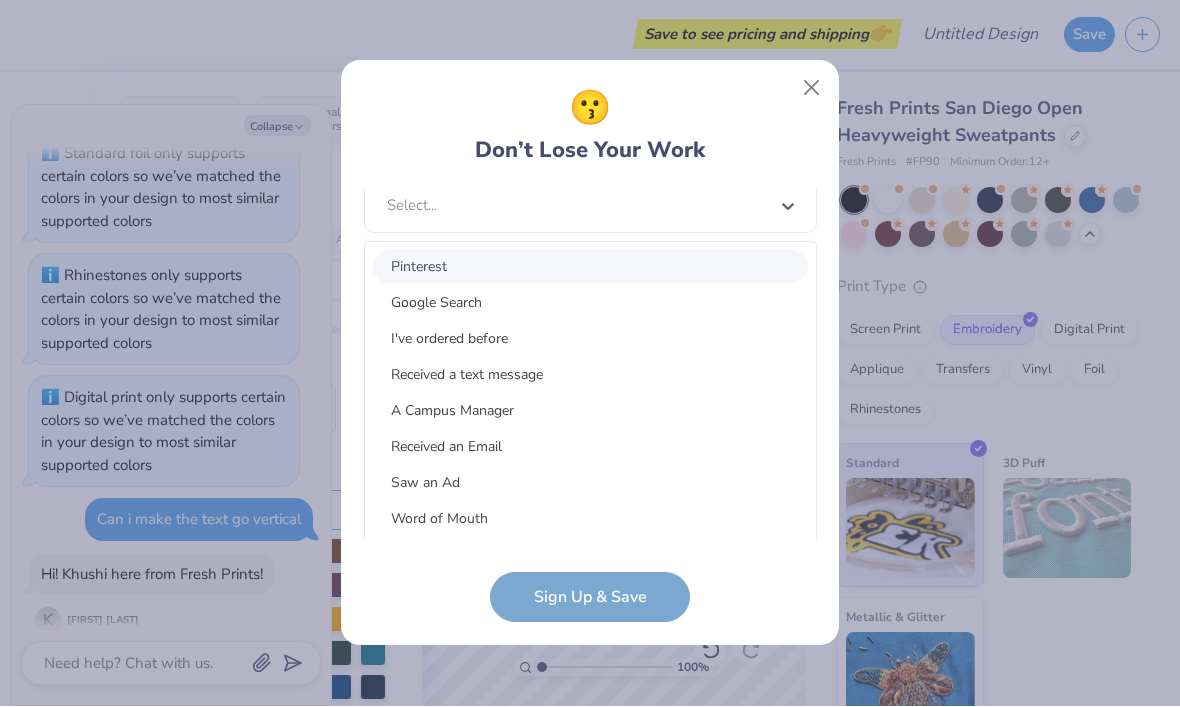 click on "Google Search" at bounding box center [590, 303] 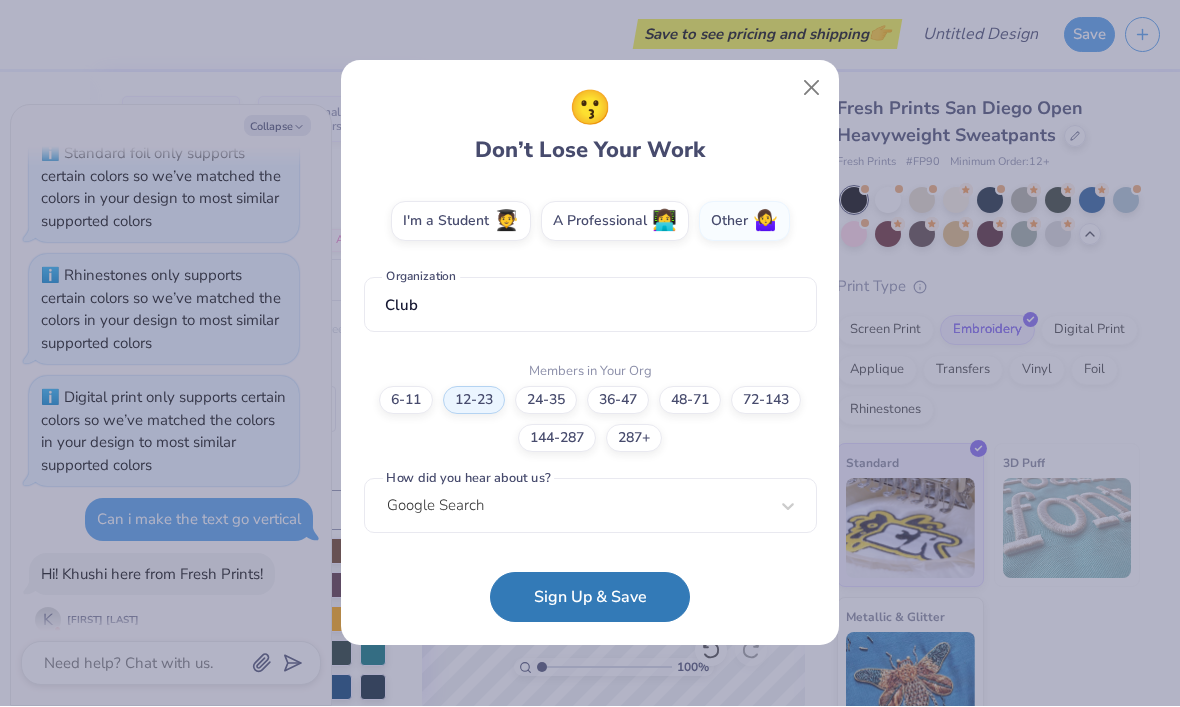 click on "Sign Up & Save" at bounding box center [590, 598] 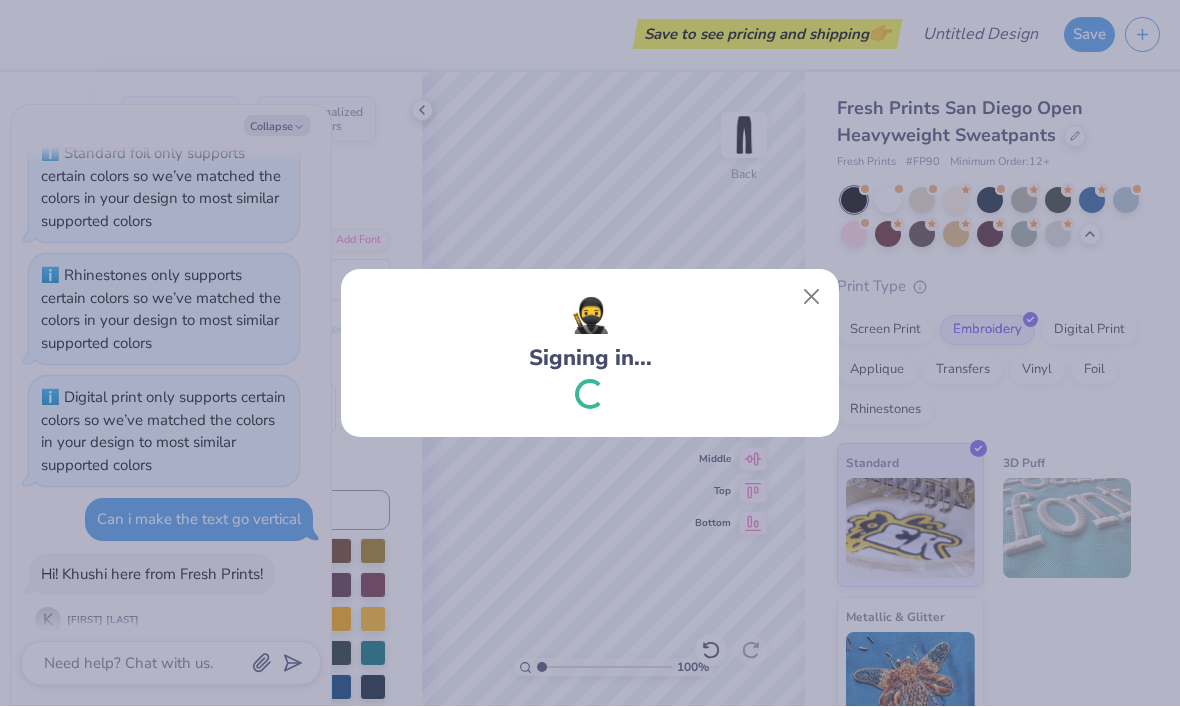 scroll, scrollTop: 1053, scrollLeft: 0, axis: vertical 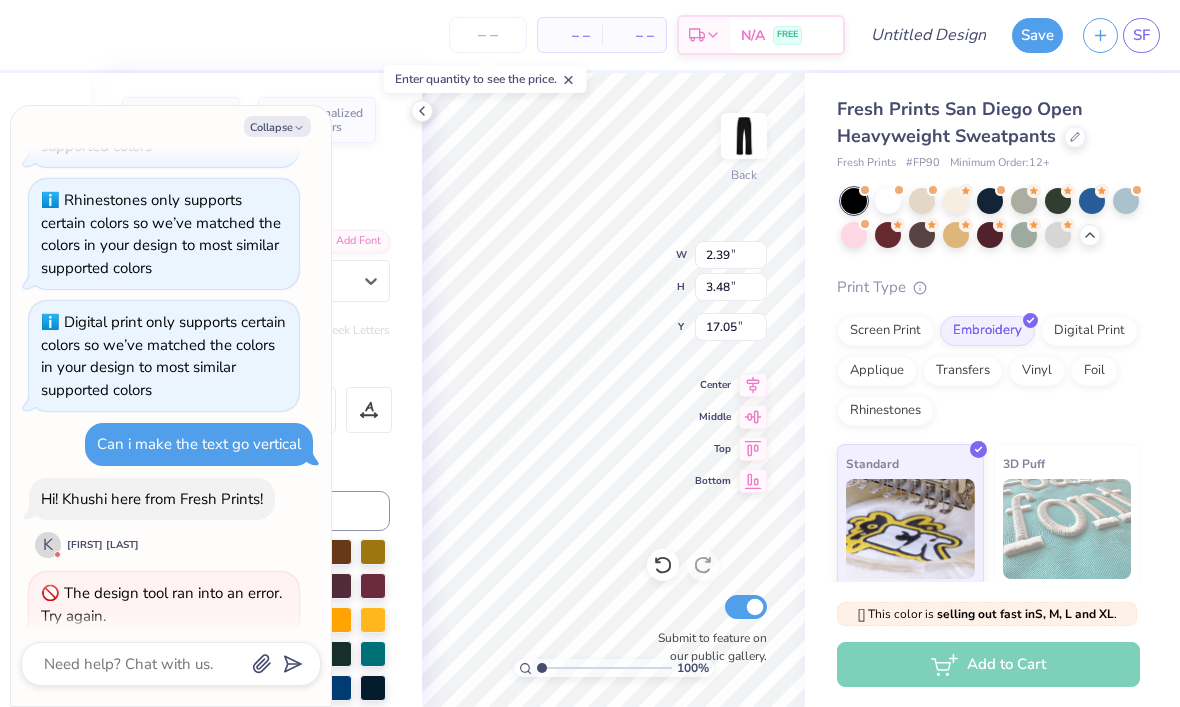 click at bounding box center (888, 201) 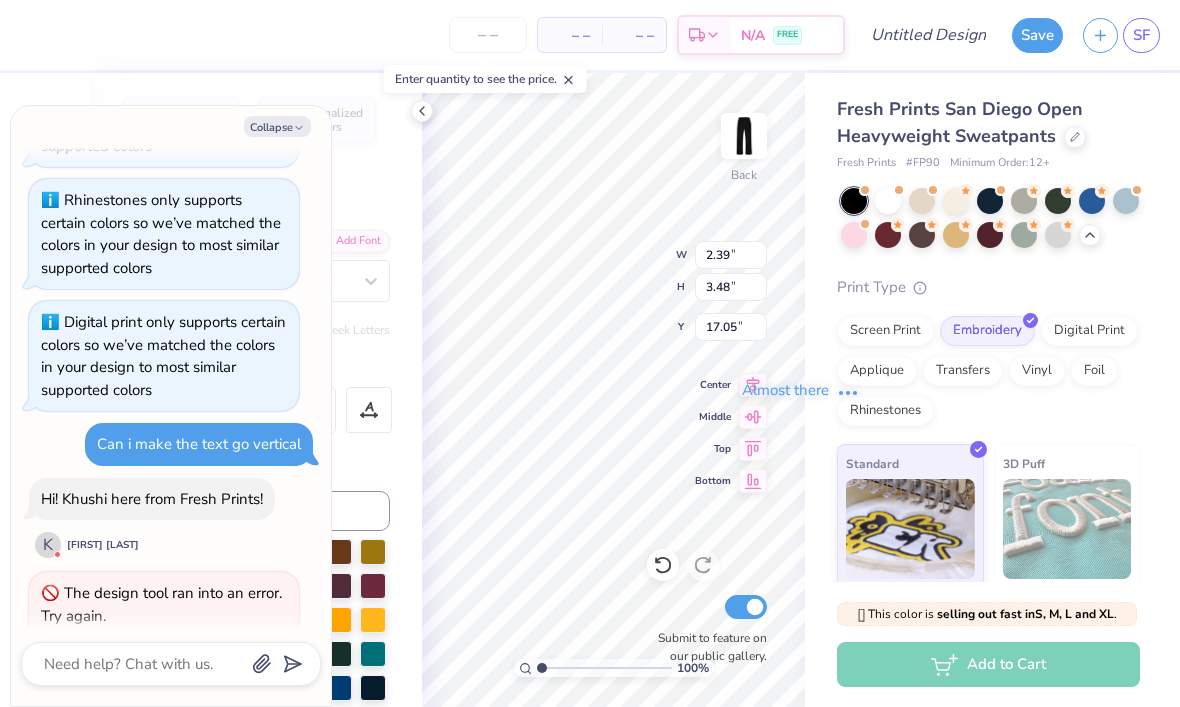 scroll, scrollTop: 1311, scrollLeft: 0, axis: vertical 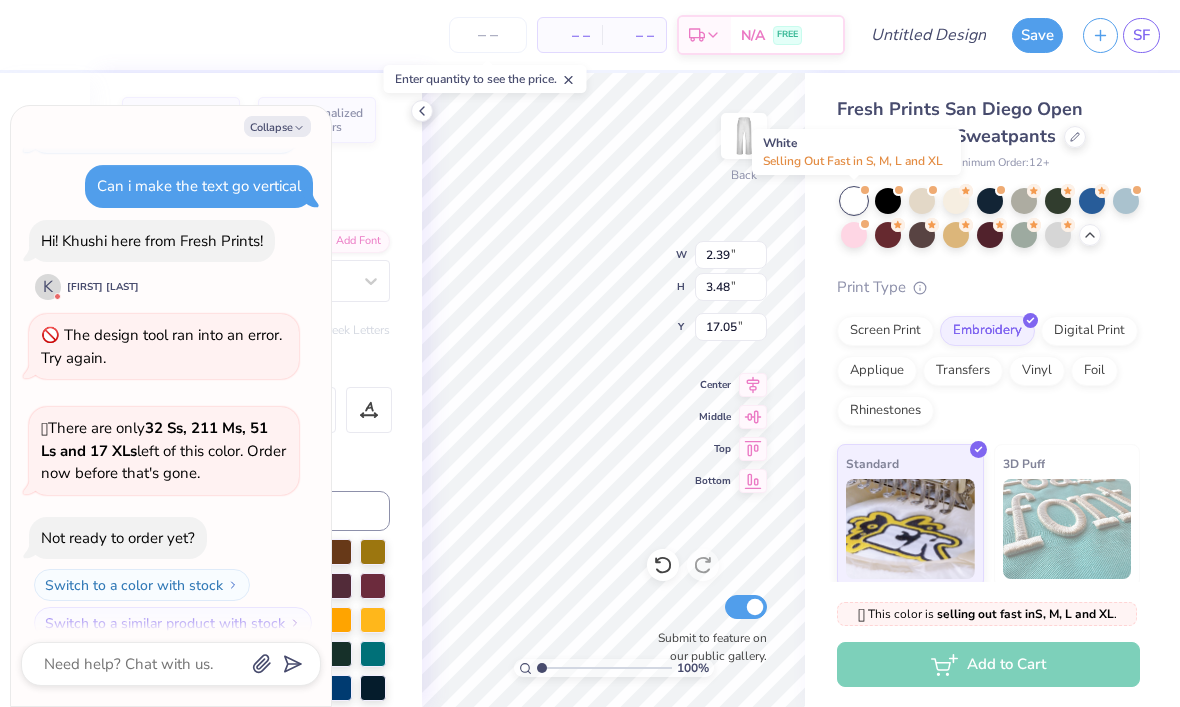 click at bounding box center [854, 201] 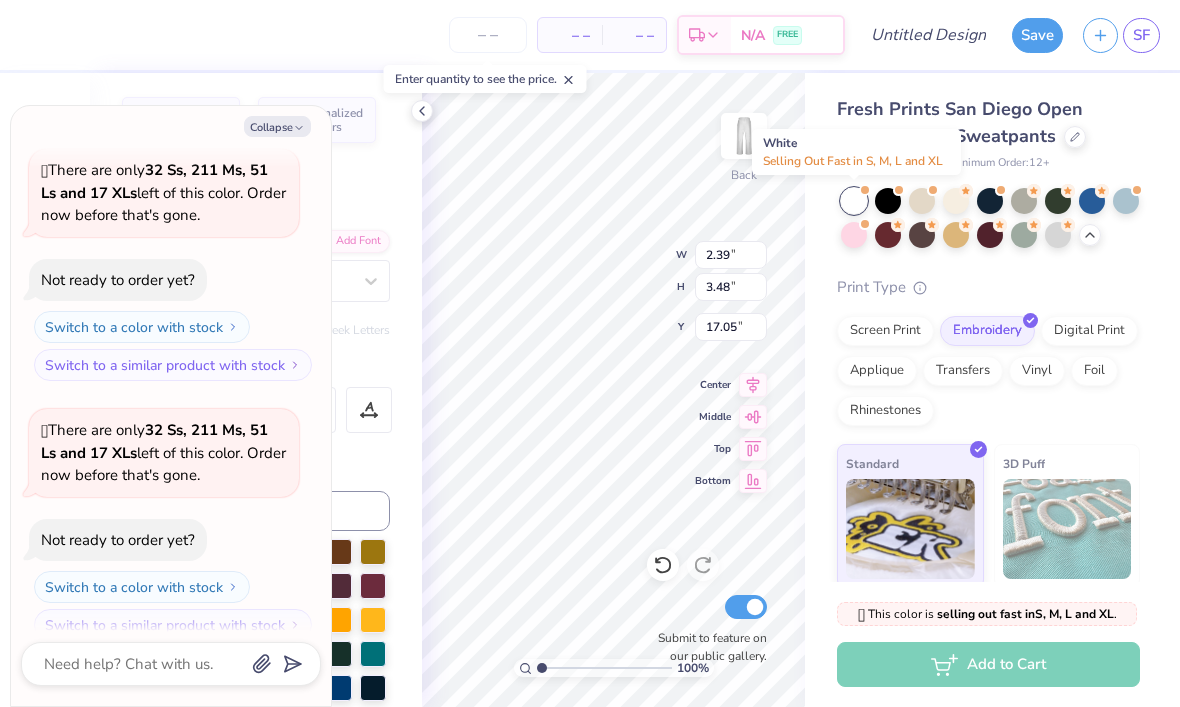 click at bounding box center [854, 201] 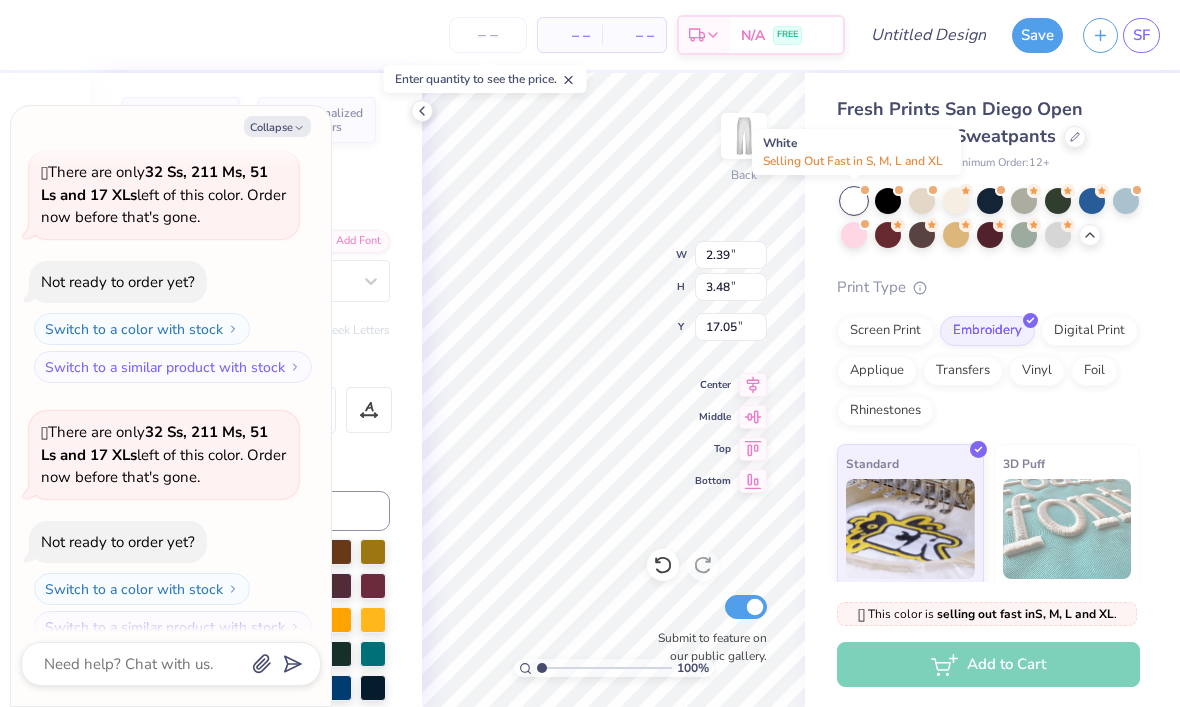 click at bounding box center [854, 201] 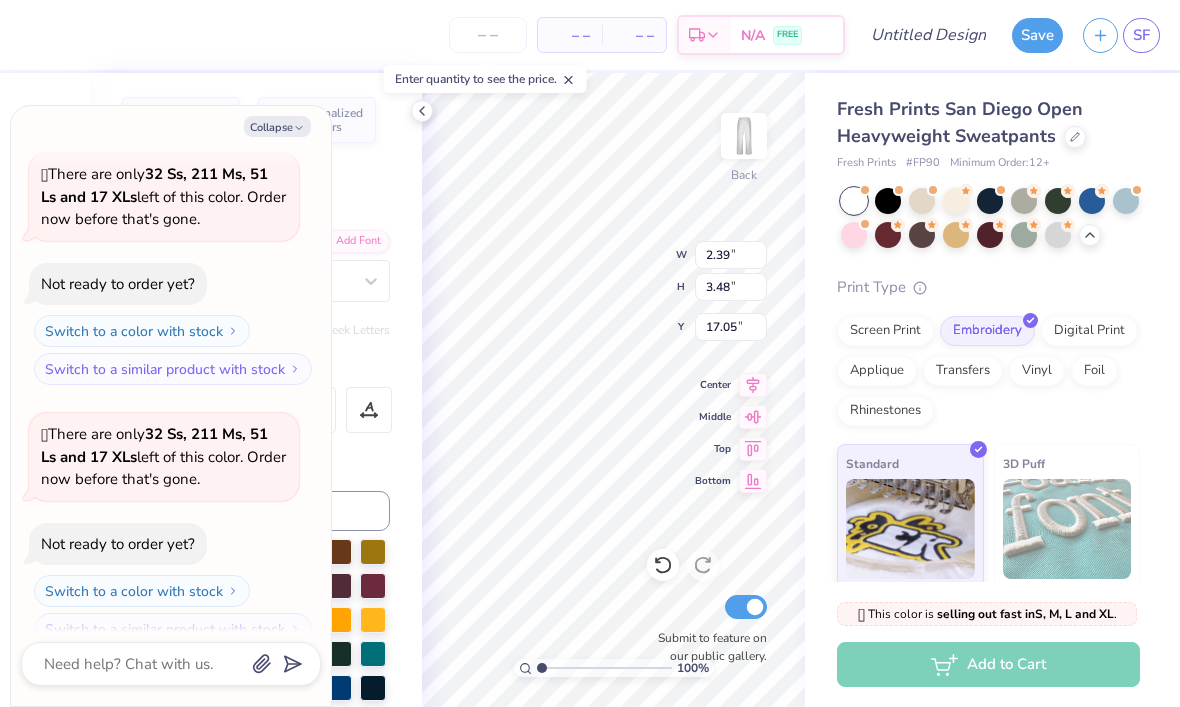 click at bounding box center [922, 201] 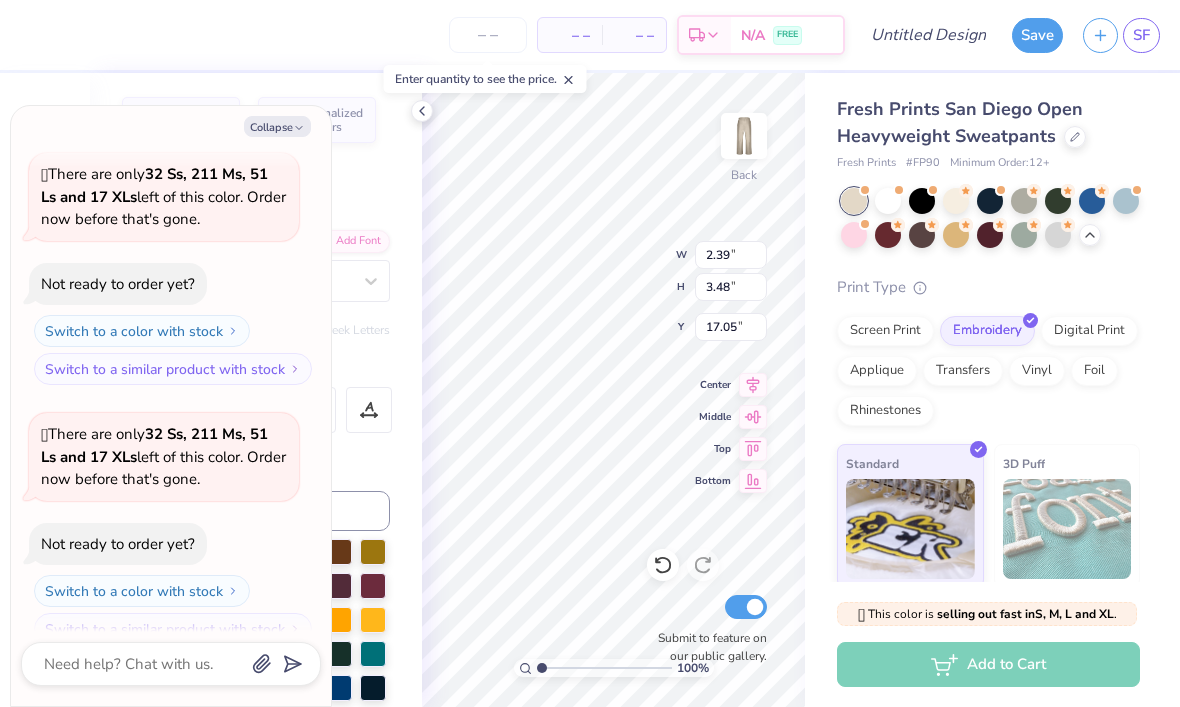 scroll, scrollTop: 2343, scrollLeft: 0, axis: vertical 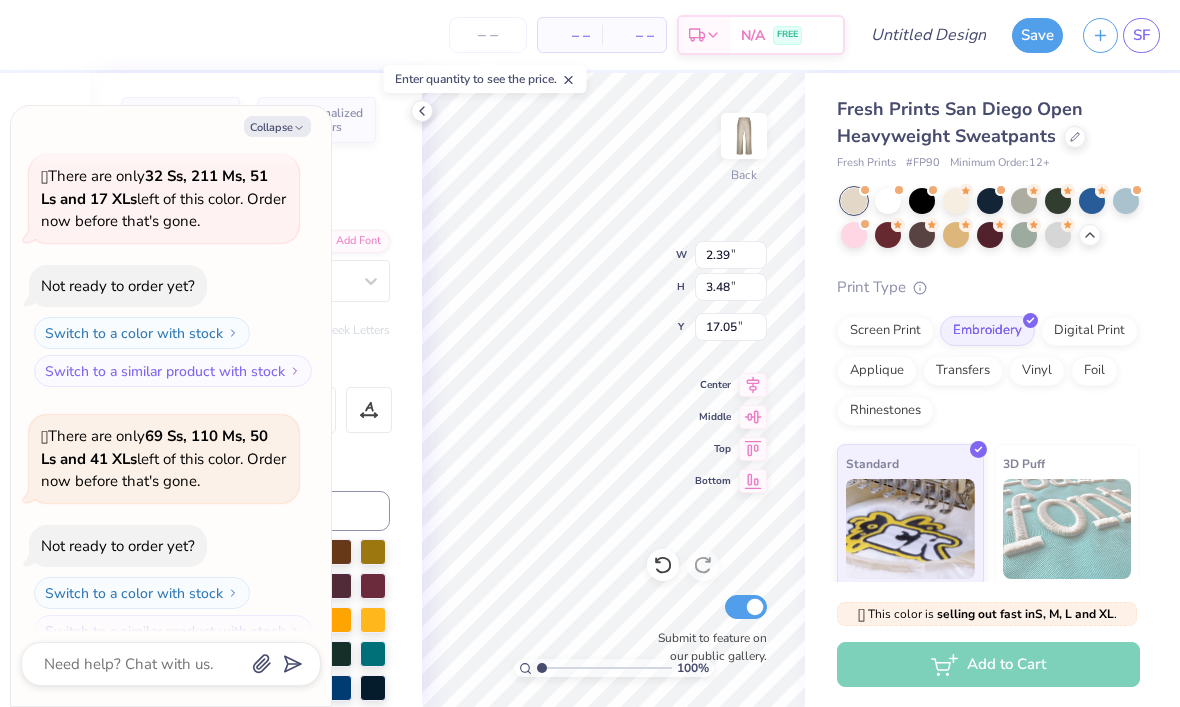 click at bounding box center (922, 201) 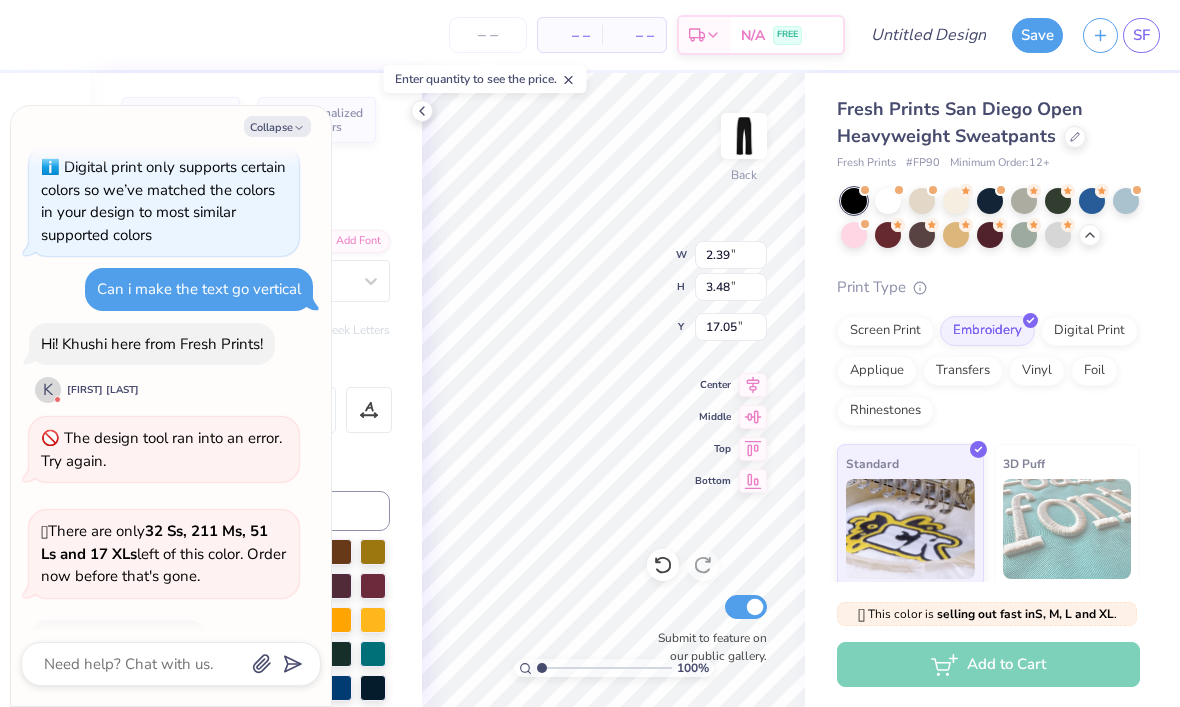 scroll, scrollTop: 1209, scrollLeft: 0, axis: vertical 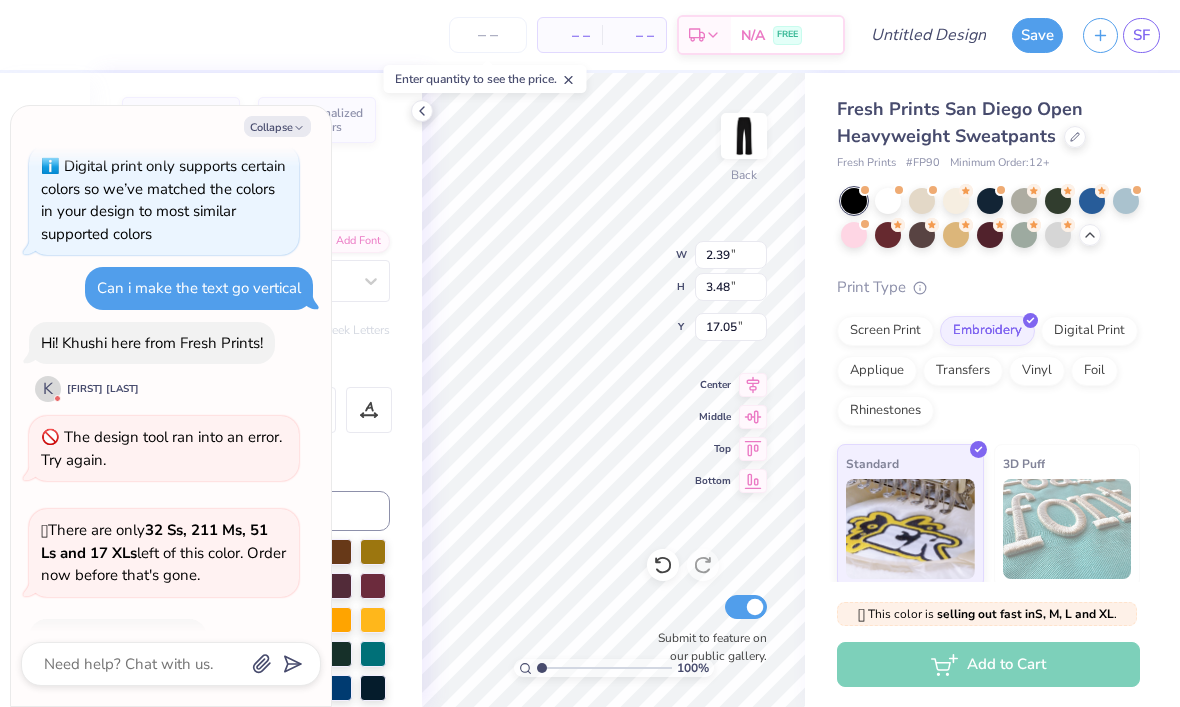 click on "Collapse" at bounding box center (277, 126) 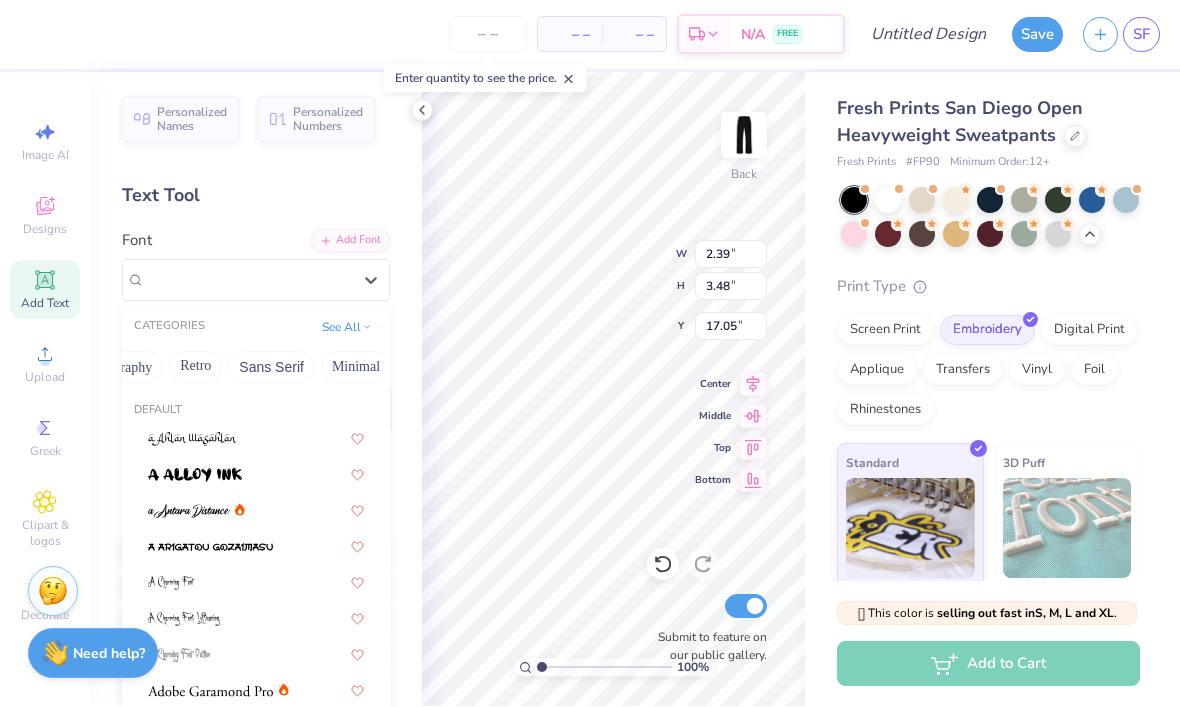 scroll, scrollTop: 0, scrollLeft: 376, axis: horizontal 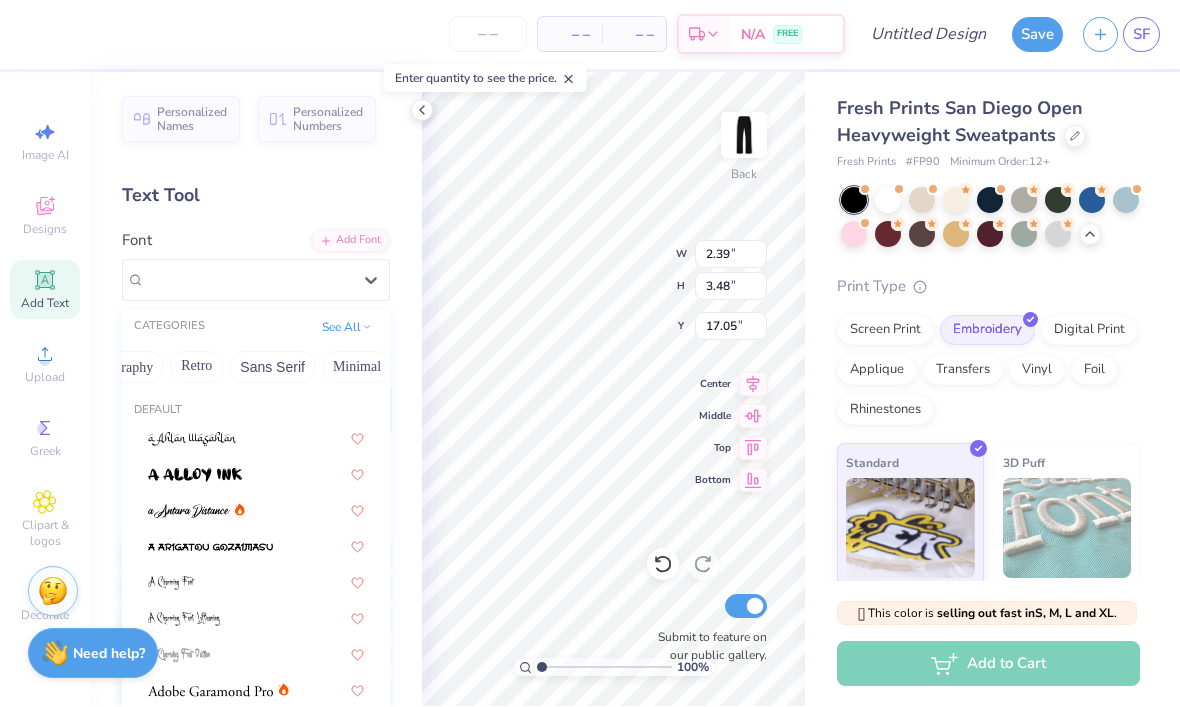 click on "Retro" at bounding box center [196, 368] 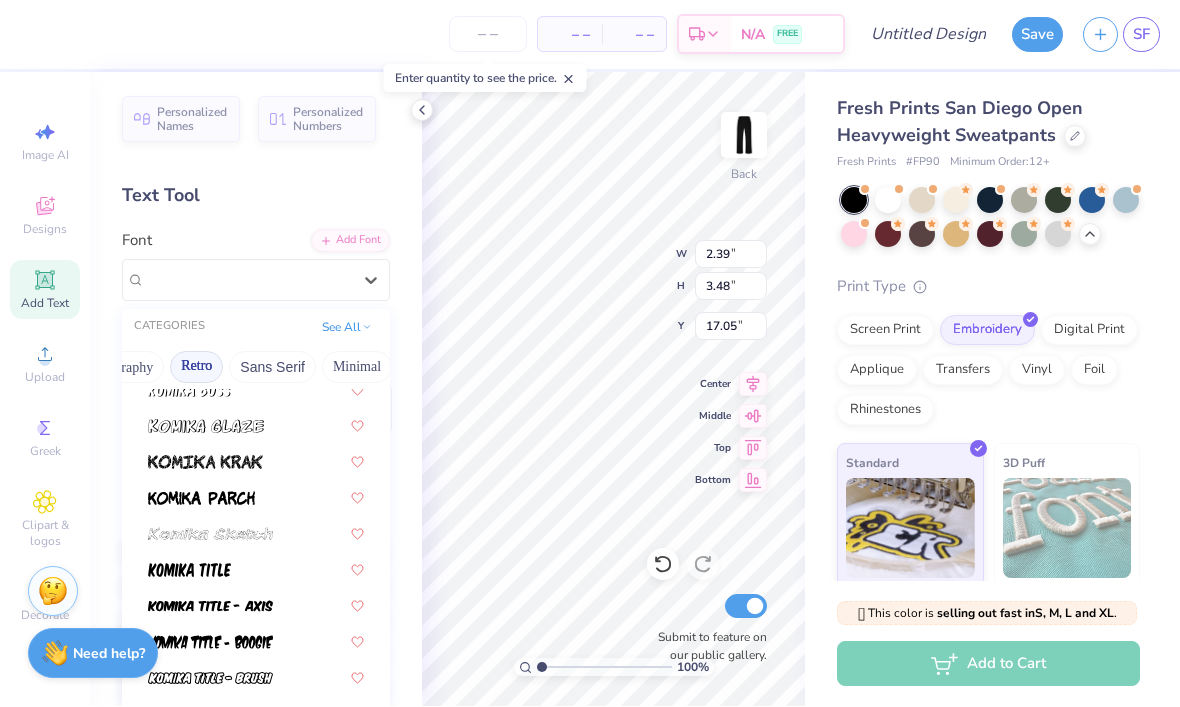 scroll, scrollTop: 1742, scrollLeft: 0, axis: vertical 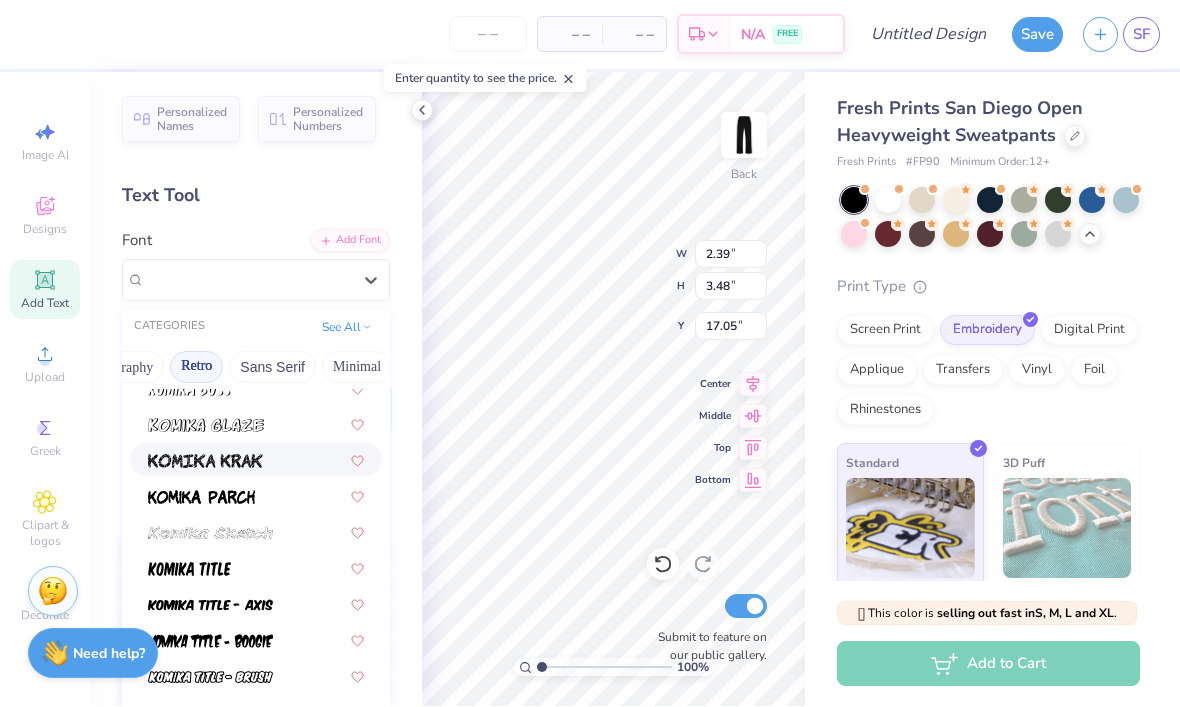 click at bounding box center (205, 462) 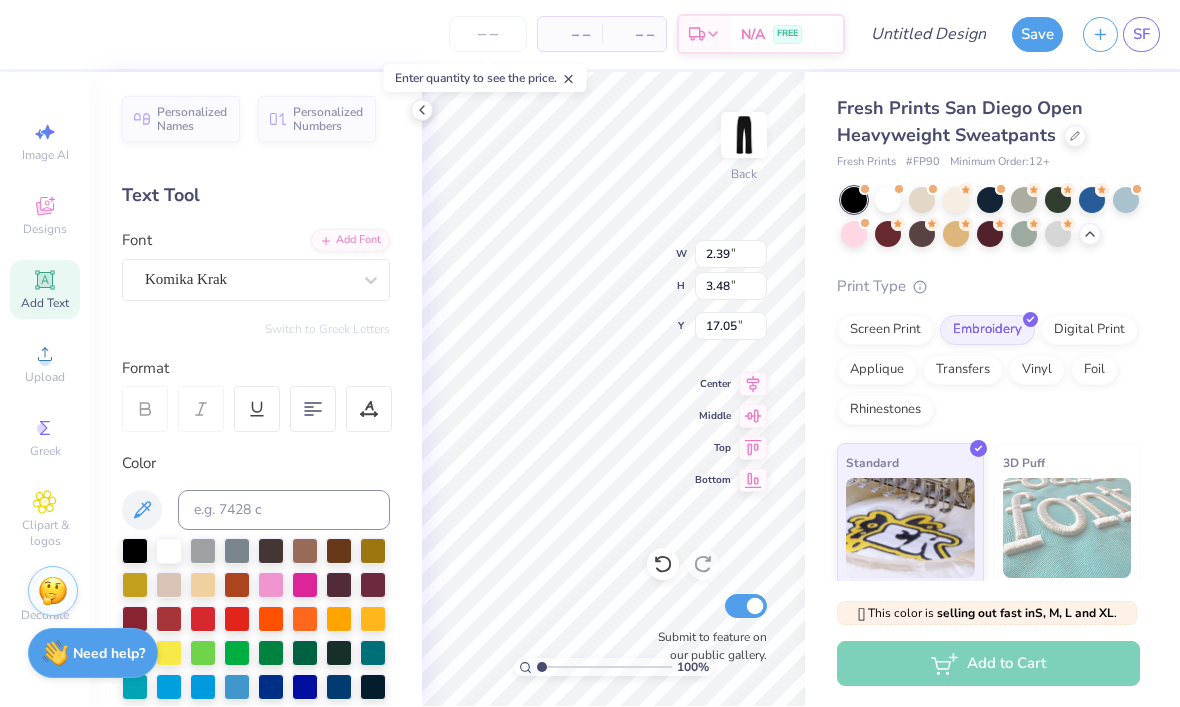type on "2.45" 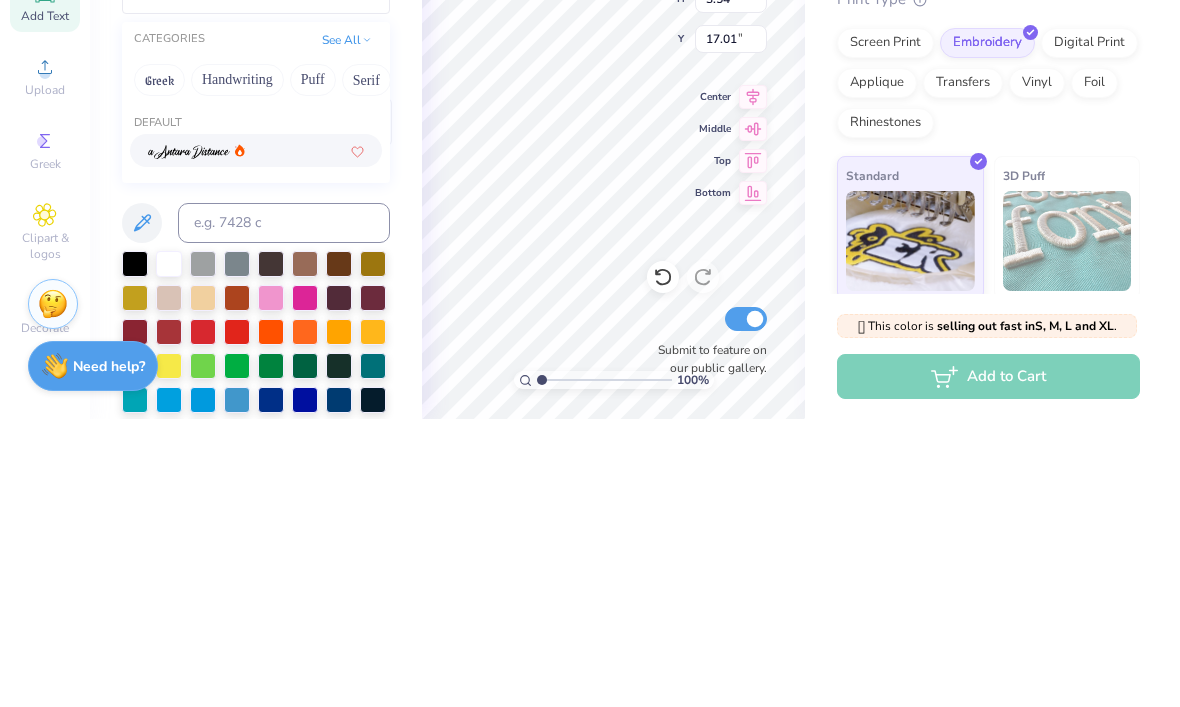 type on "dis" 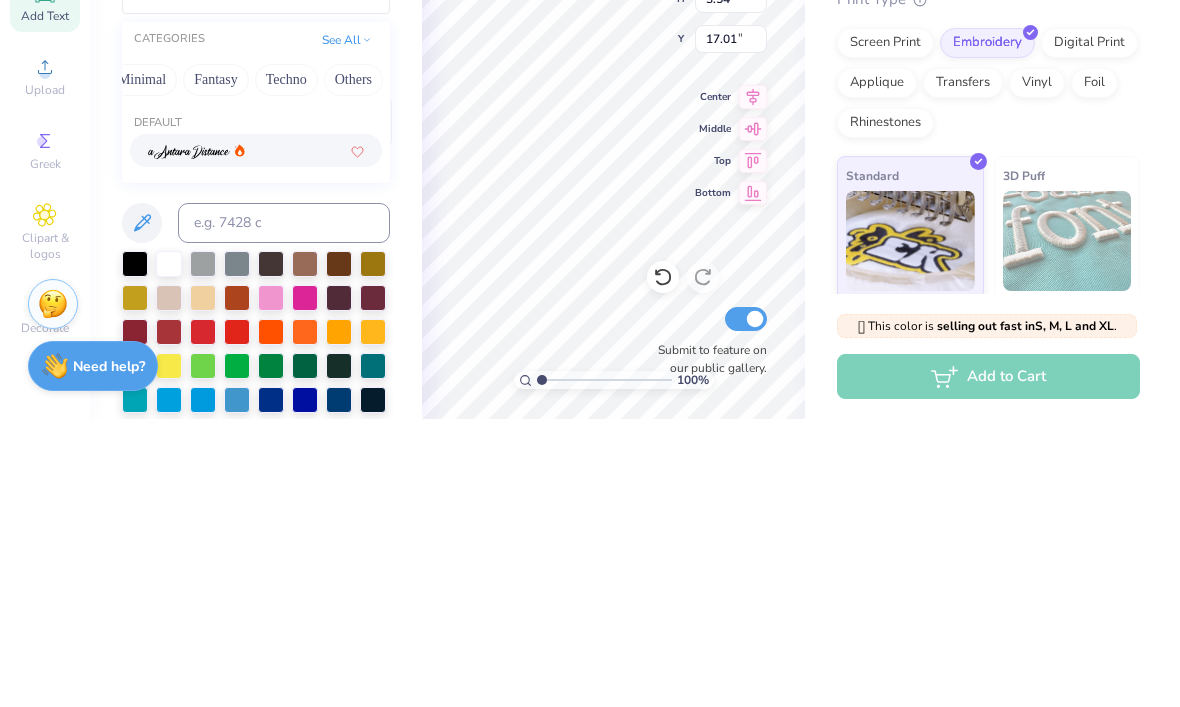 scroll, scrollTop: 0, scrollLeft: 589, axis: horizontal 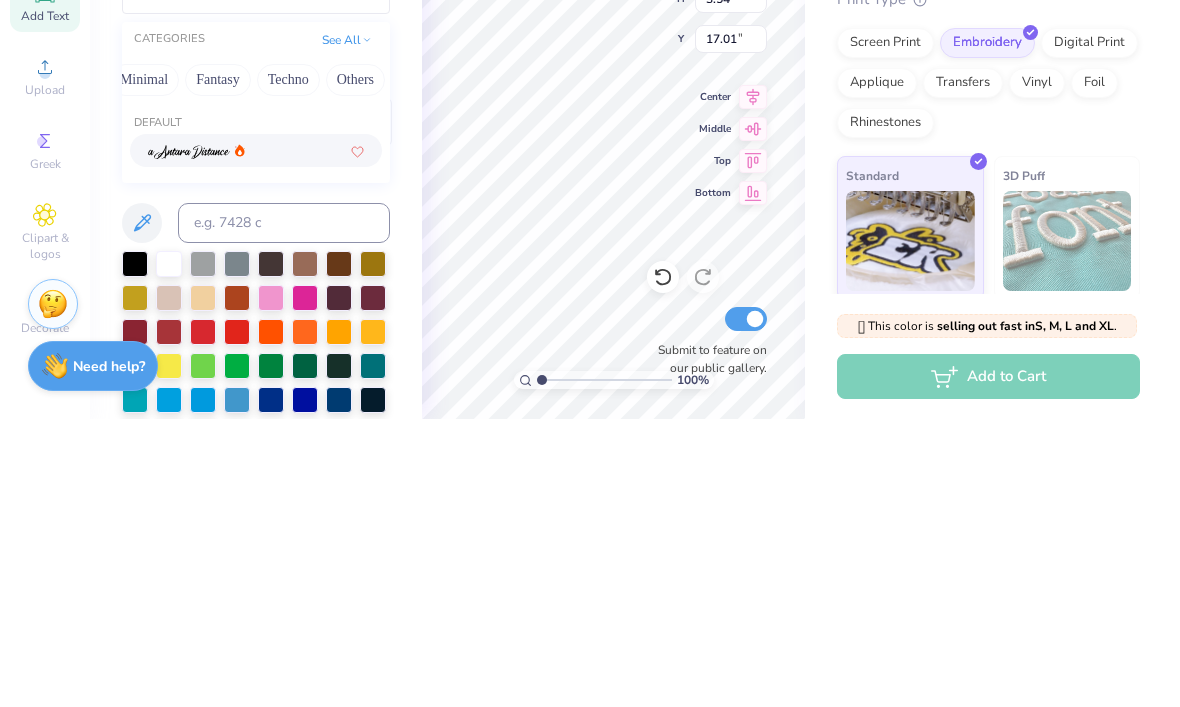 click on "Techno" at bounding box center (288, 368) 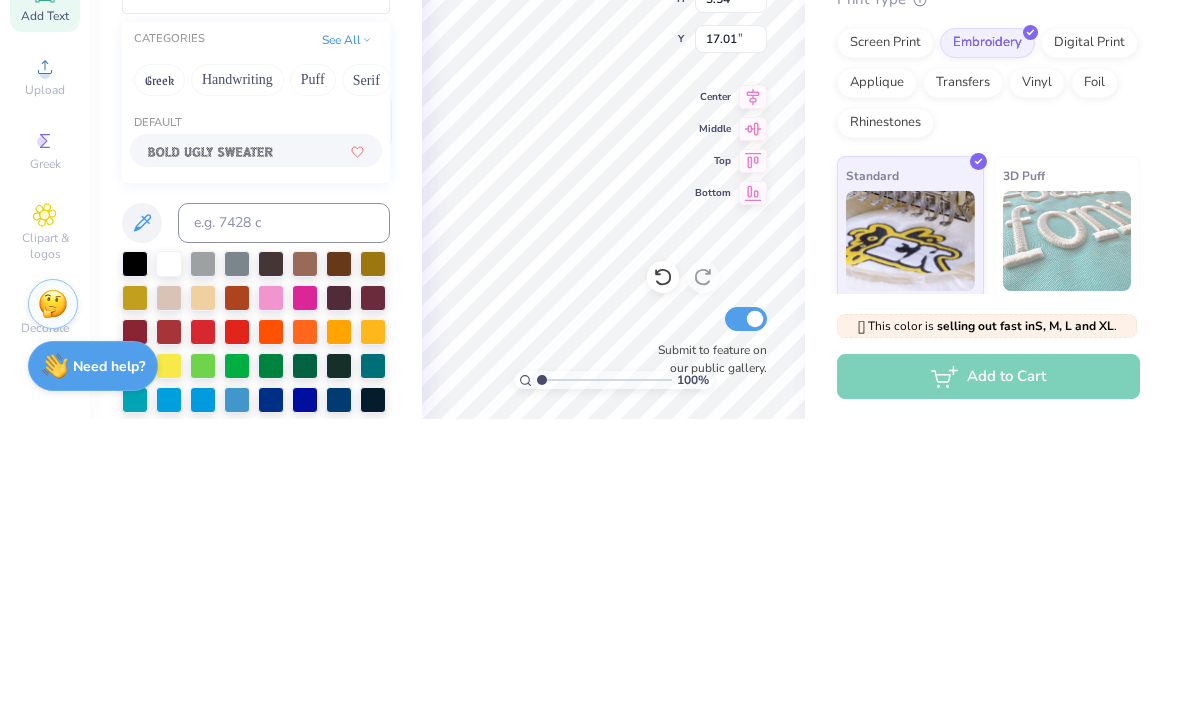 type on "o" 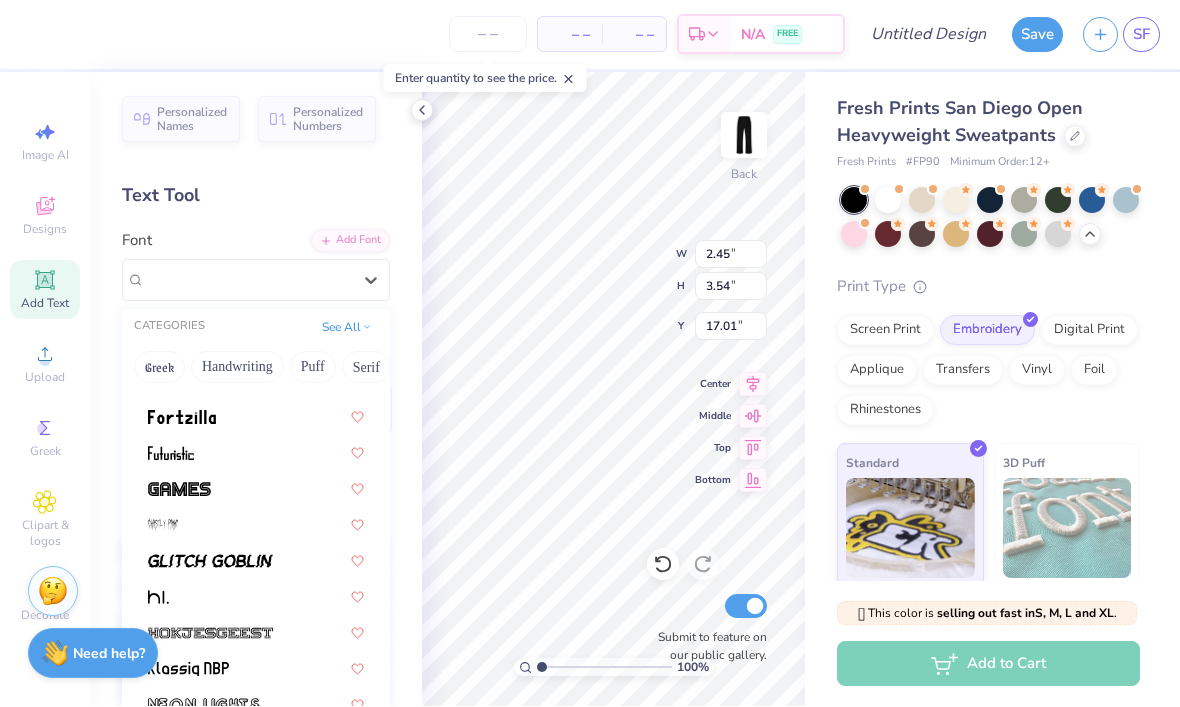scroll, scrollTop: 345, scrollLeft: 0, axis: vertical 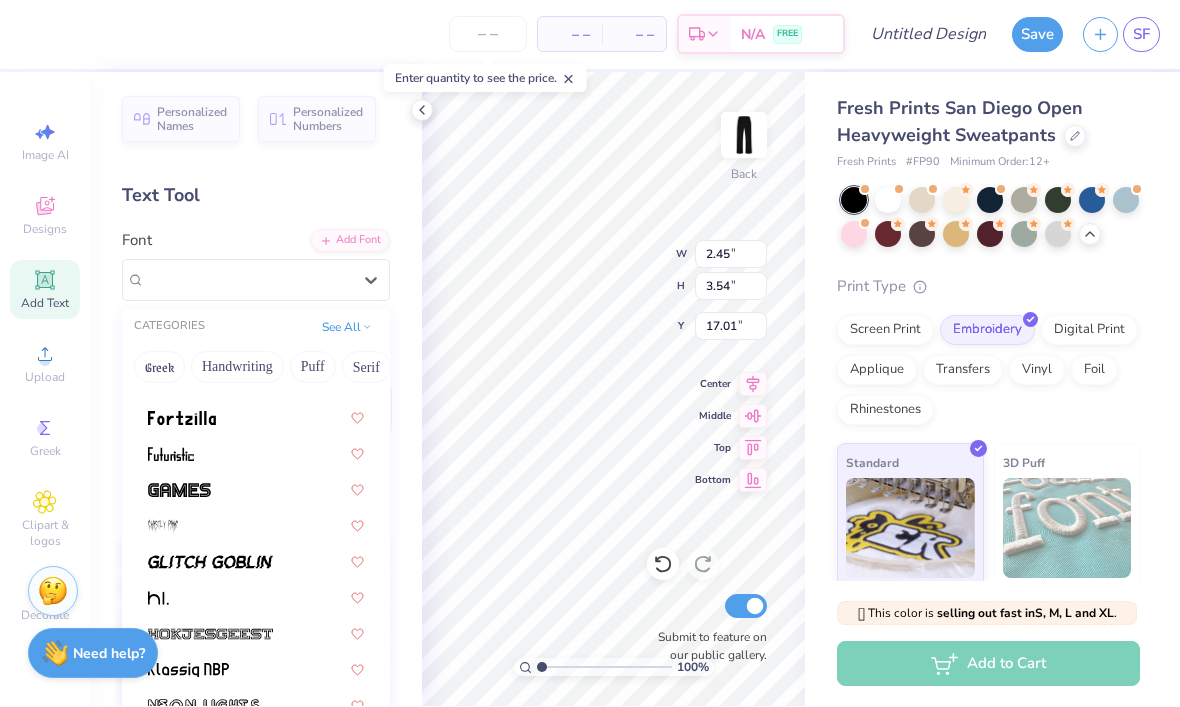 click on "Handwriting" at bounding box center (237, 368) 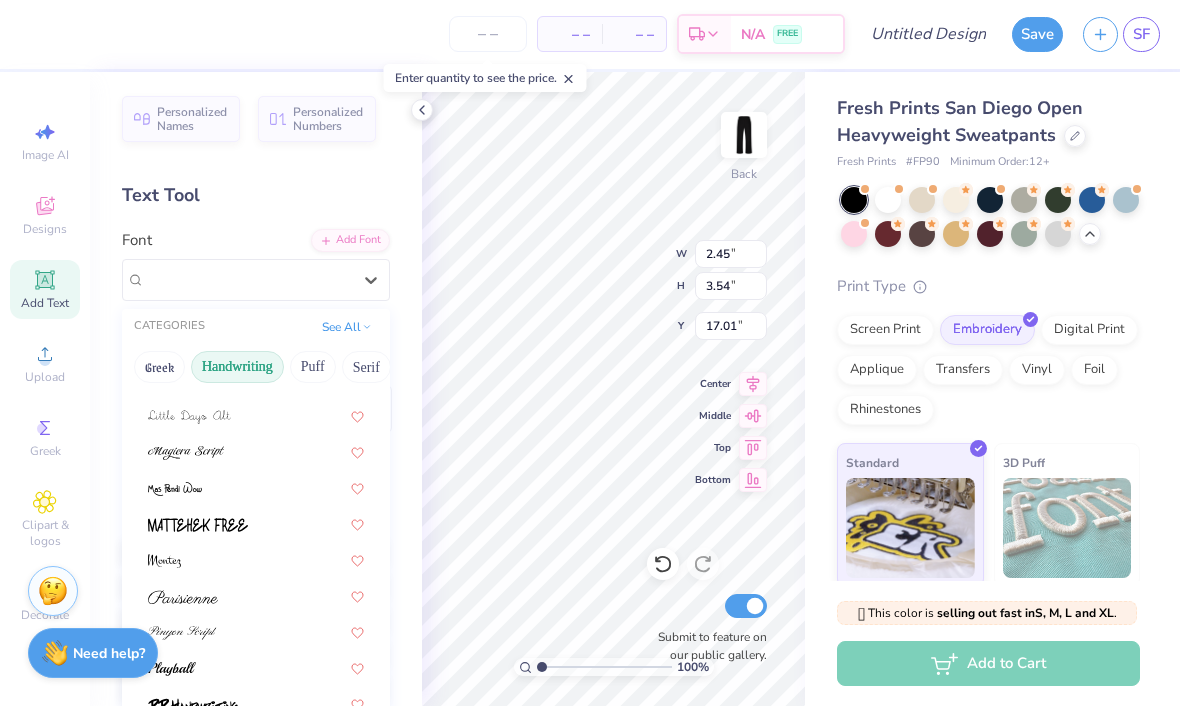 scroll, scrollTop: 454, scrollLeft: 0, axis: vertical 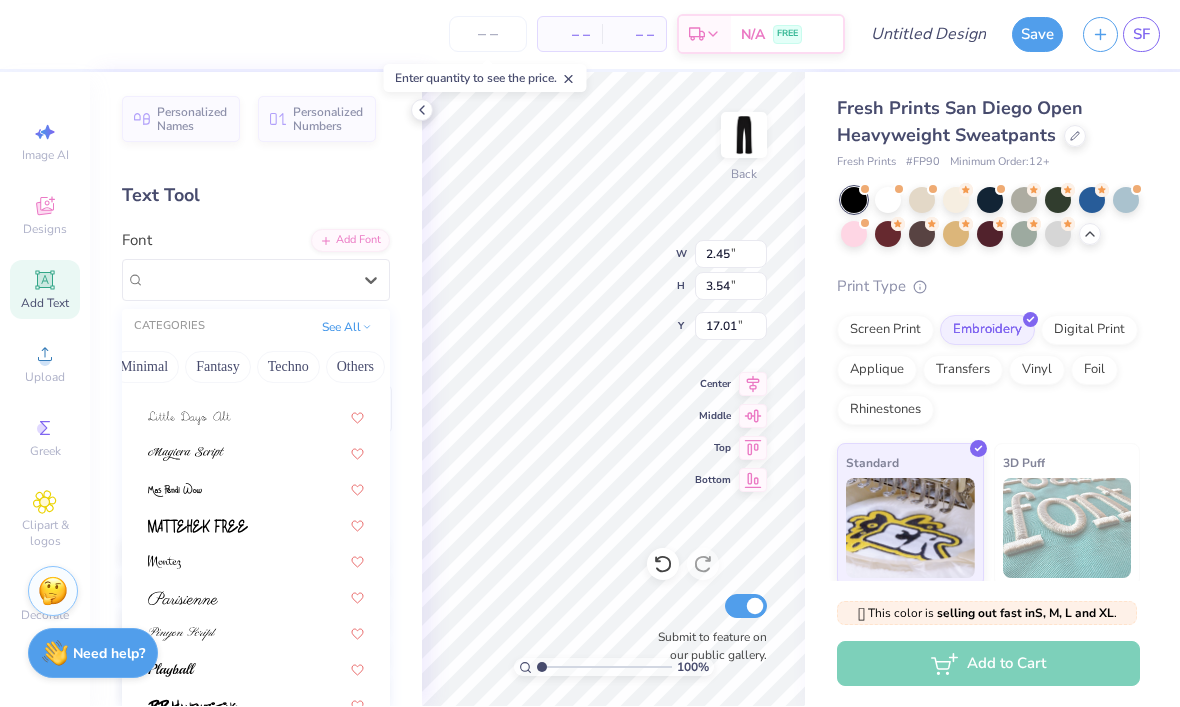 click on "Fantasy" at bounding box center [218, 368] 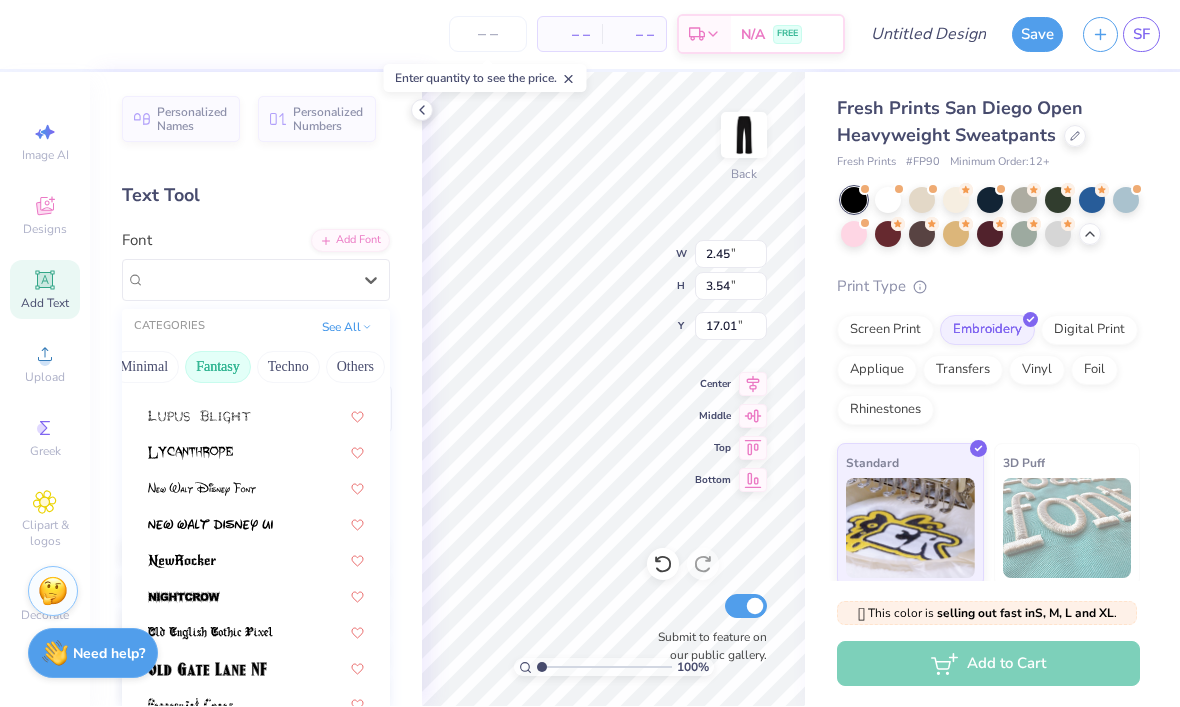scroll, scrollTop: 417, scrollLeft: 0, axis: vertical 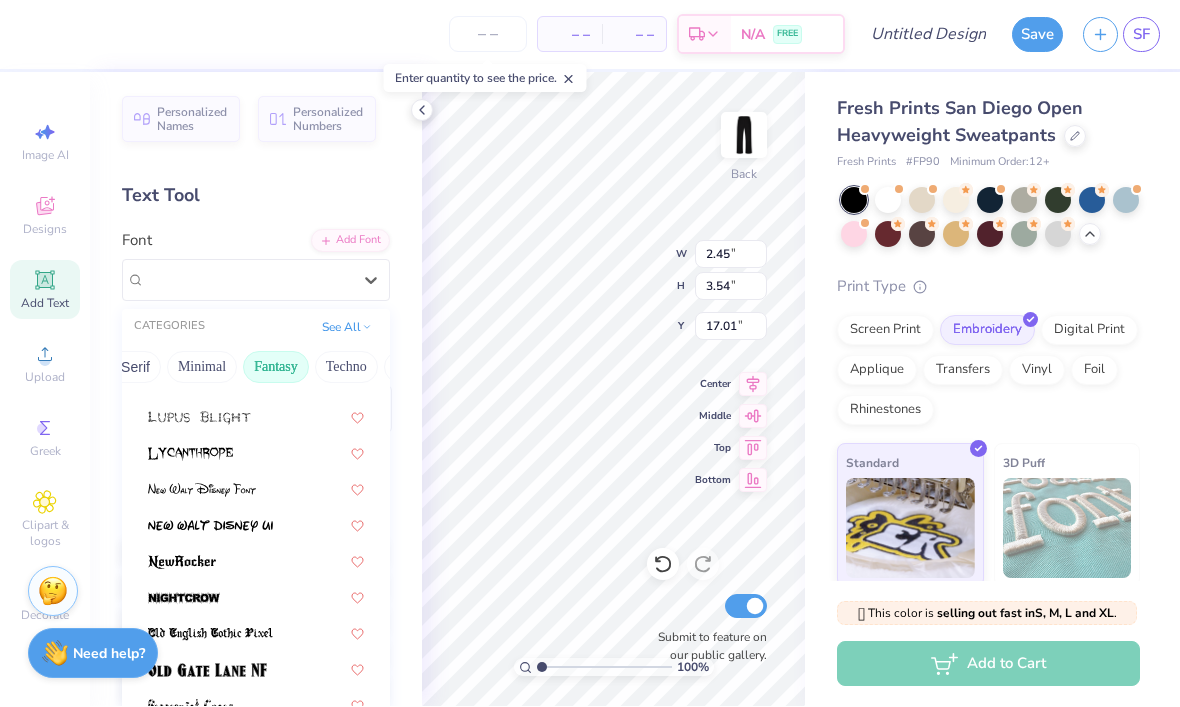 click on "Minimal" at bounding box center [202, 368] 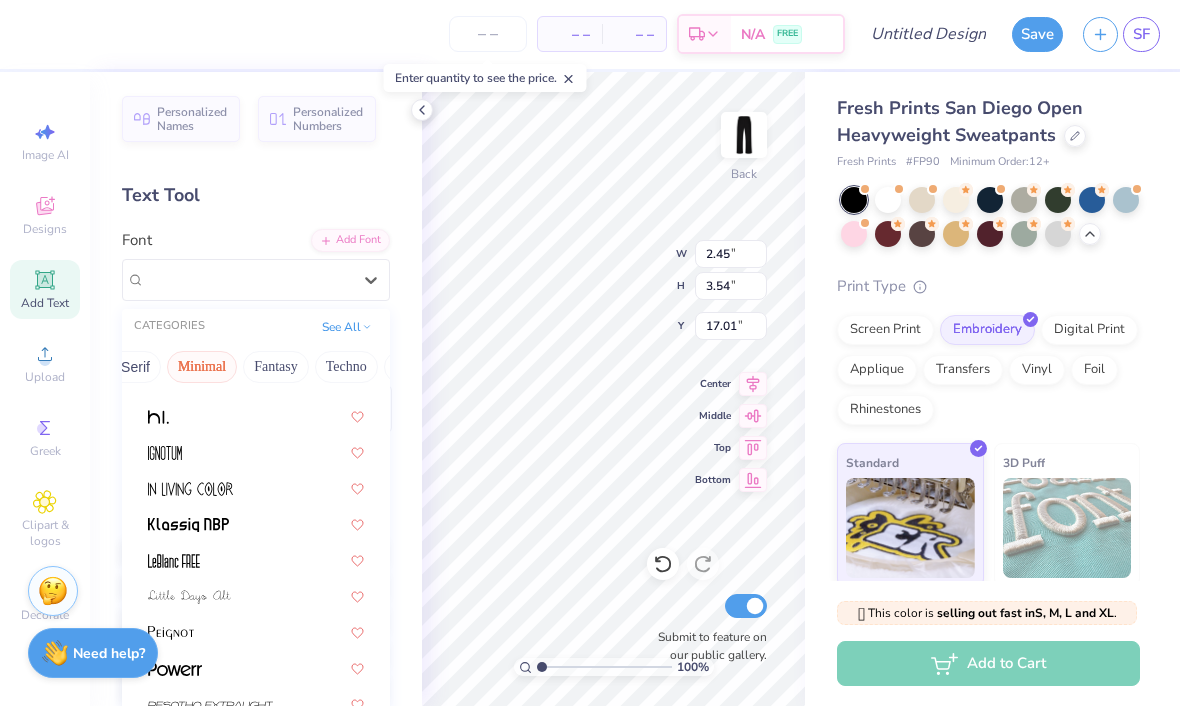 scroll, scrollTop: 381, scrollLeft: 0, axis: vertical 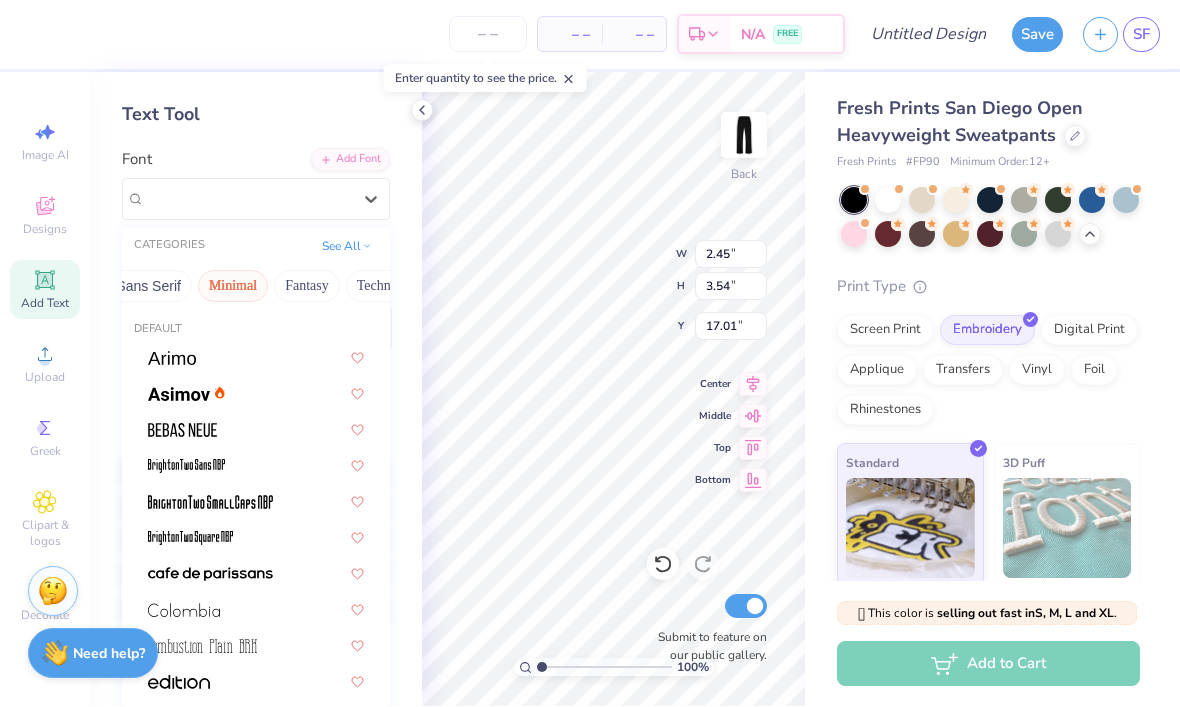 click on "Sans Serif" at bounding box center (148, 287) 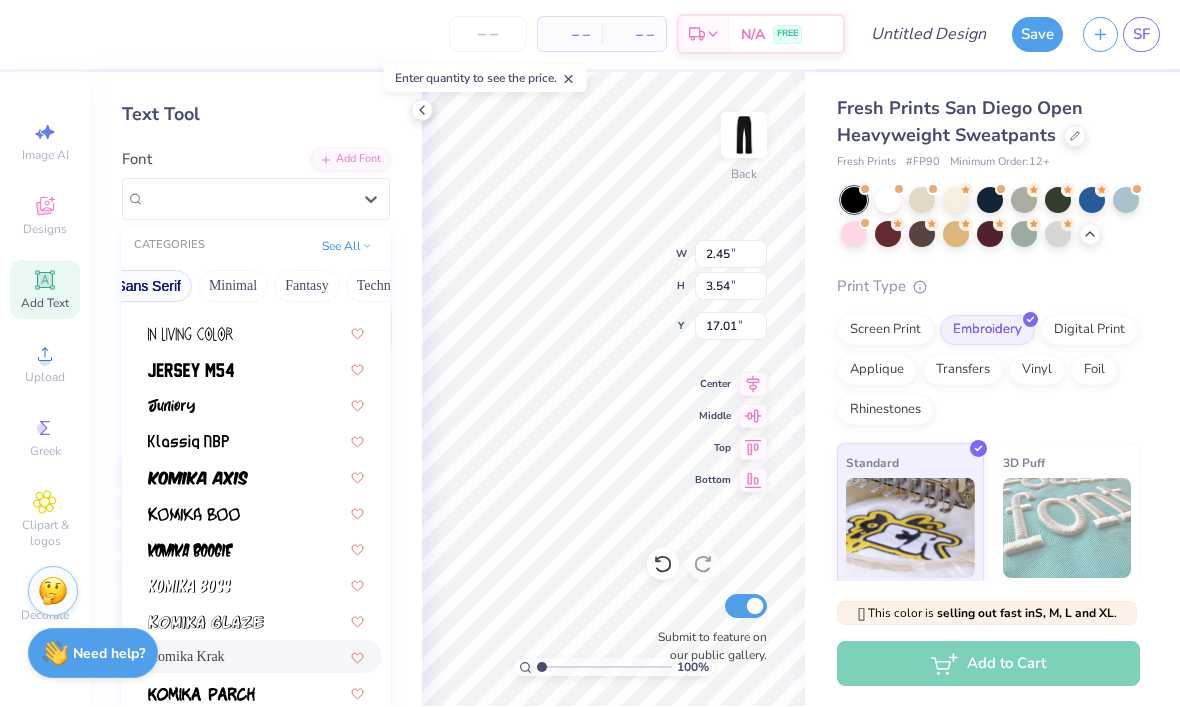 scroll, scrollTop: 675, scrollLeft: 0, axis: vertical 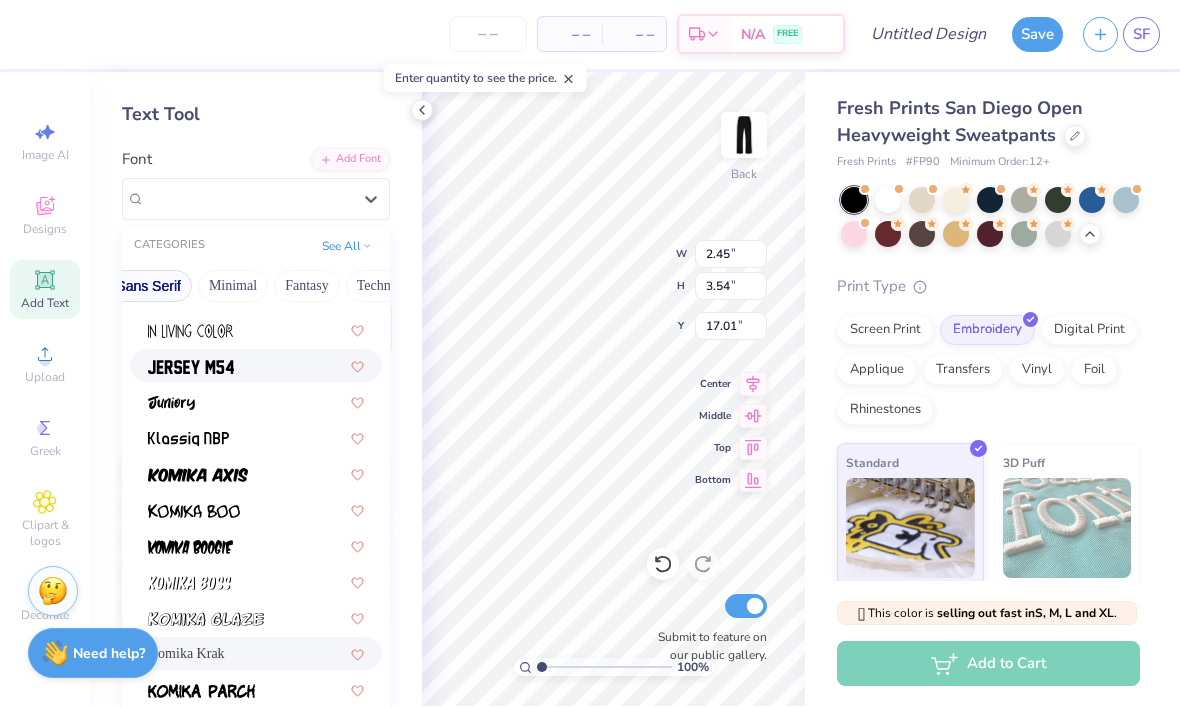 click at bounding box center (191, 368) 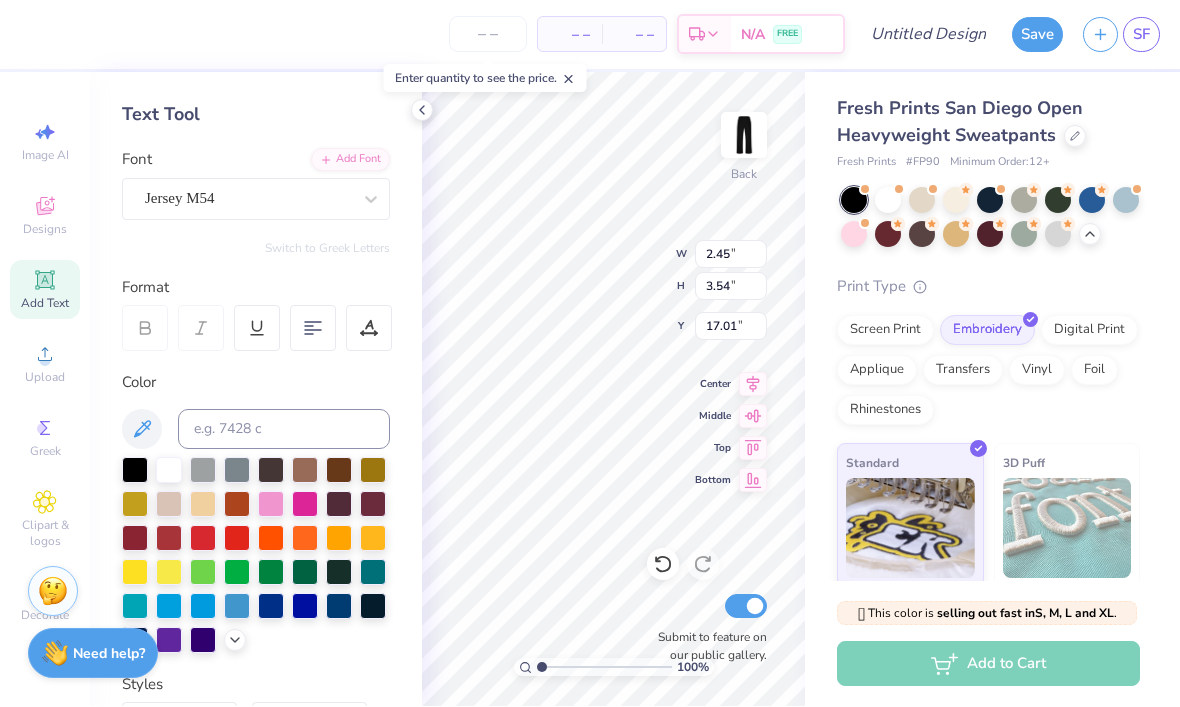 type on "1.90" 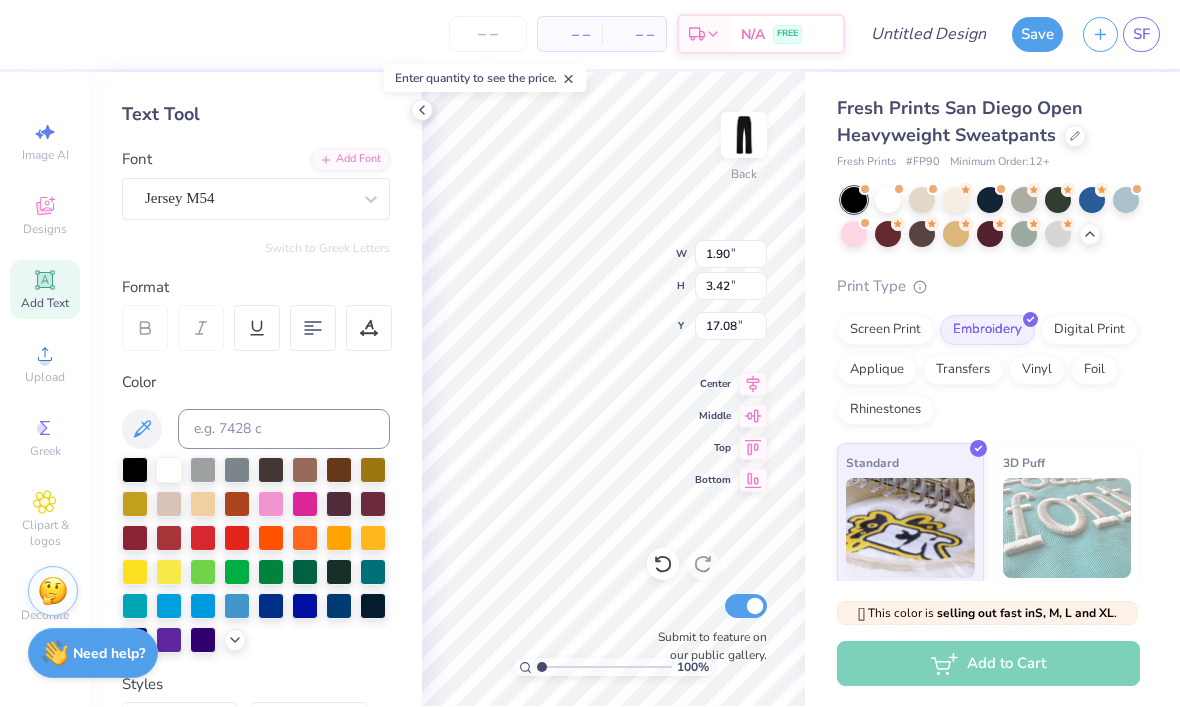 click on "Add Text" at bounding box center [45, 304] 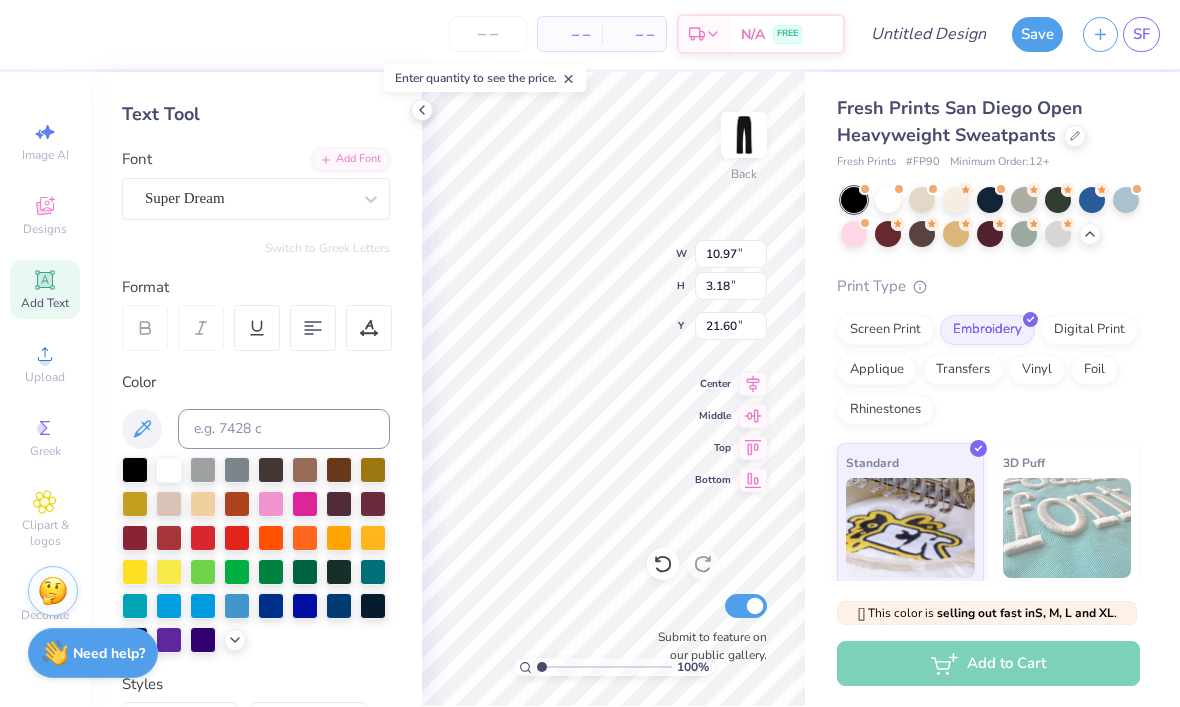 type on "21.79" 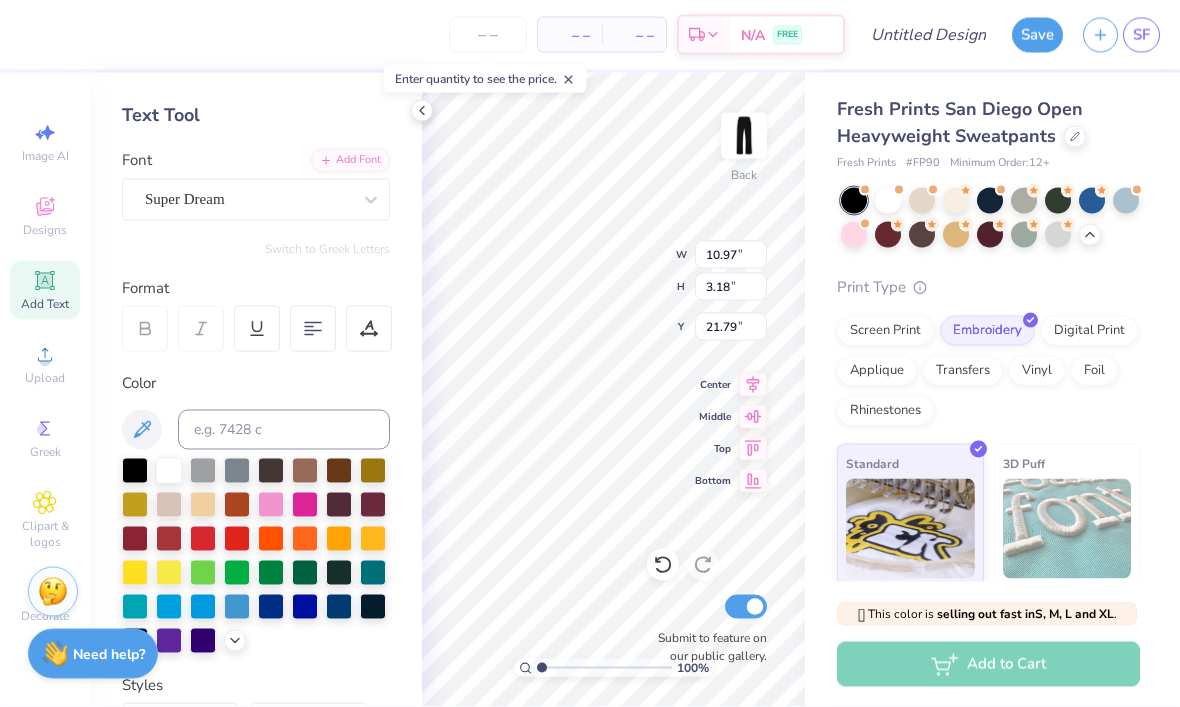 scroll, scrollTop: 0, scrollLeft: 0, axis: both 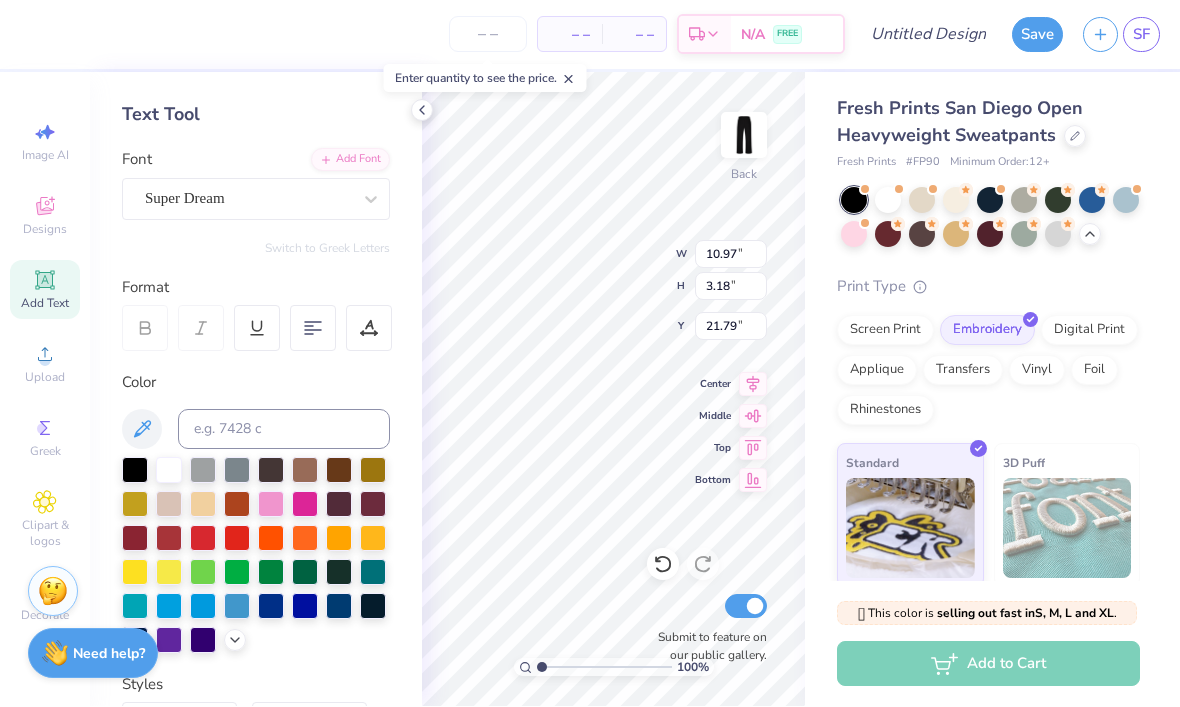 type on "sT" 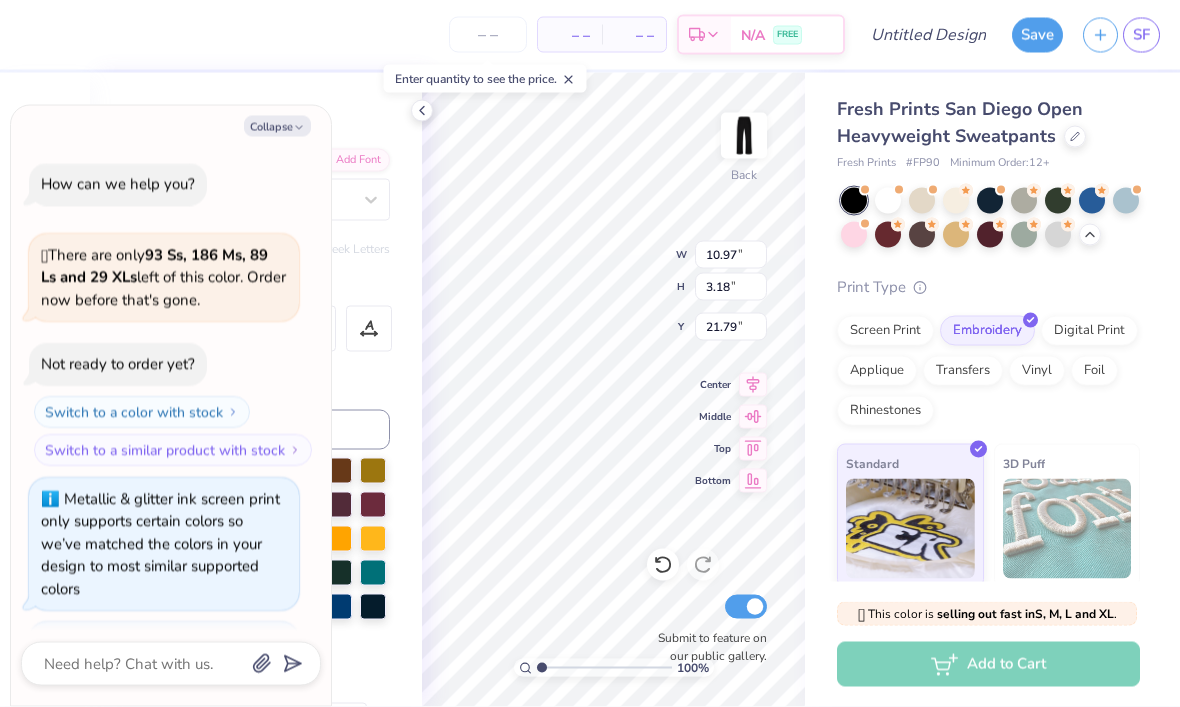 scroll, scrollTop: 2783, scrollLeft: 0, axis: vertical 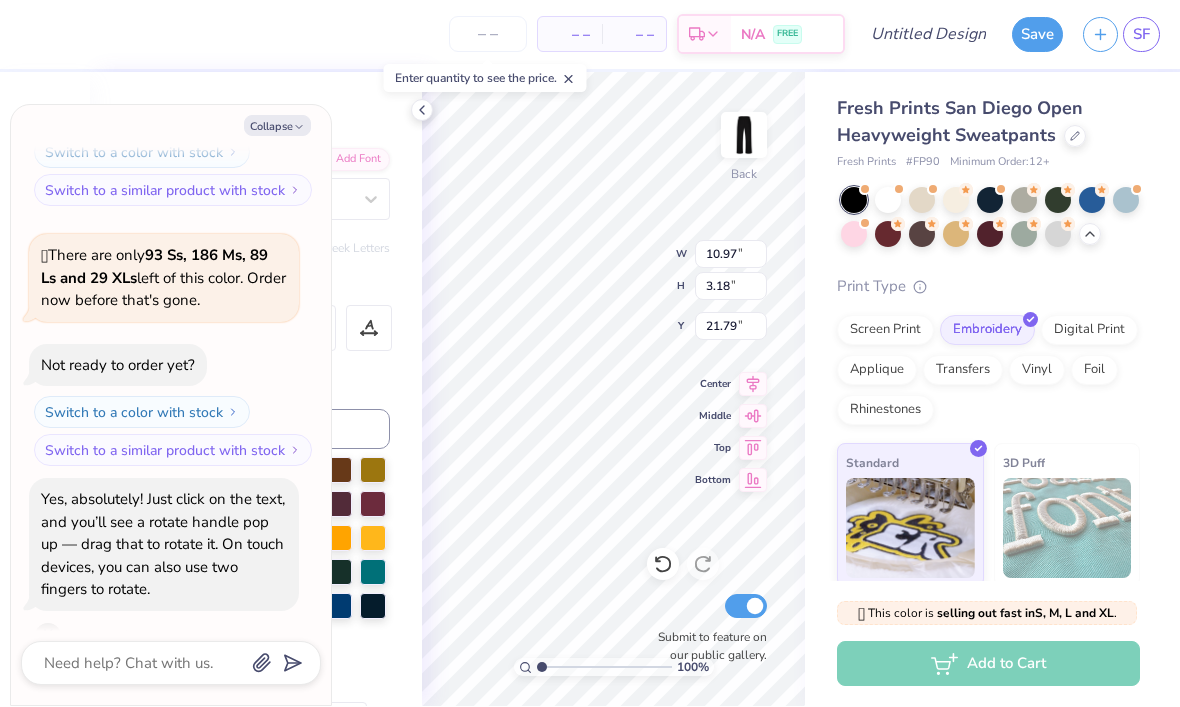type on "x" 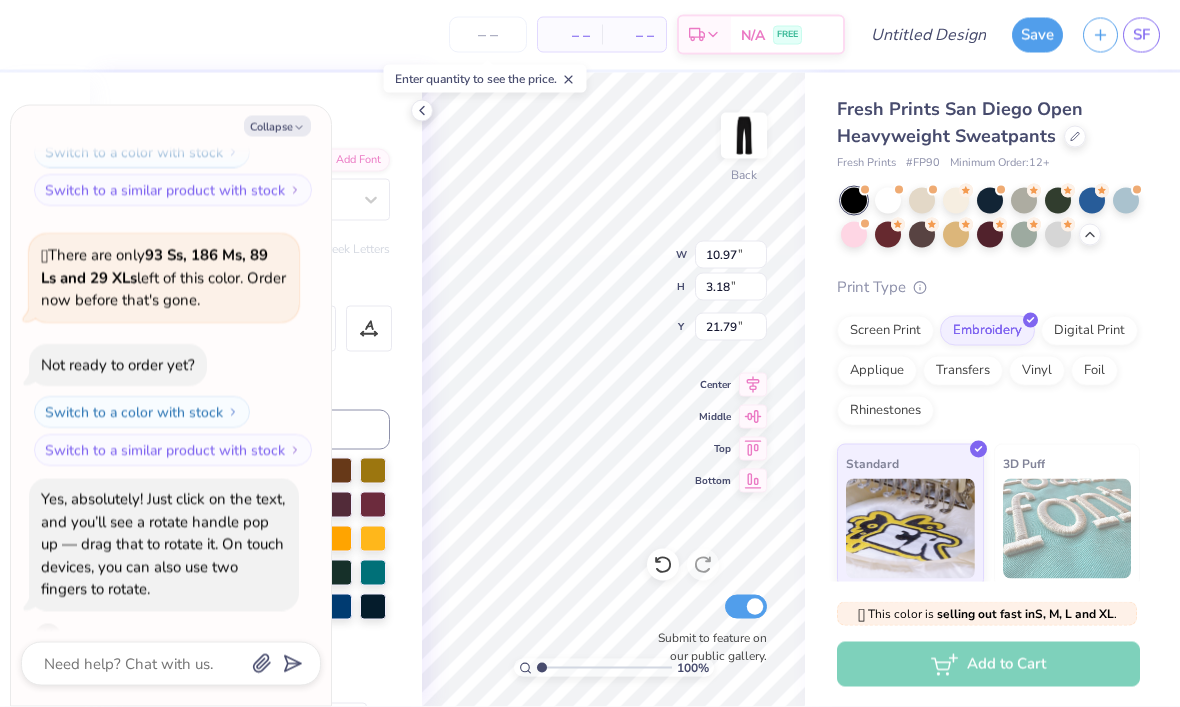 type on "s" 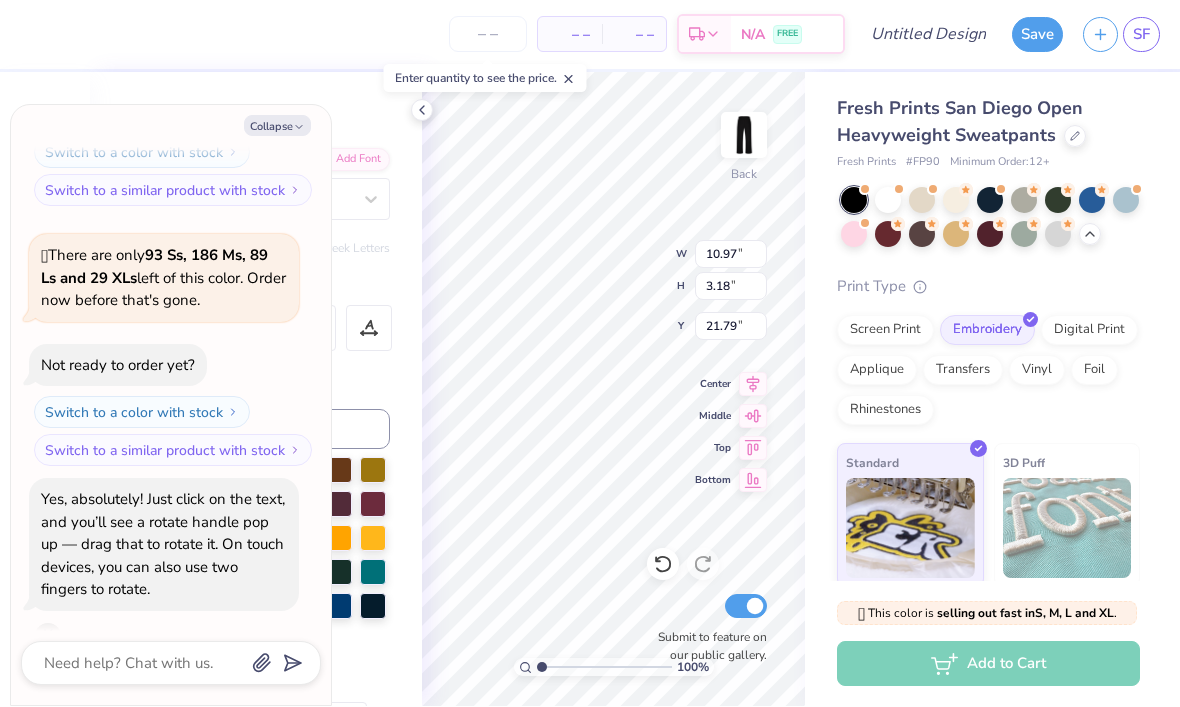 type on "x" 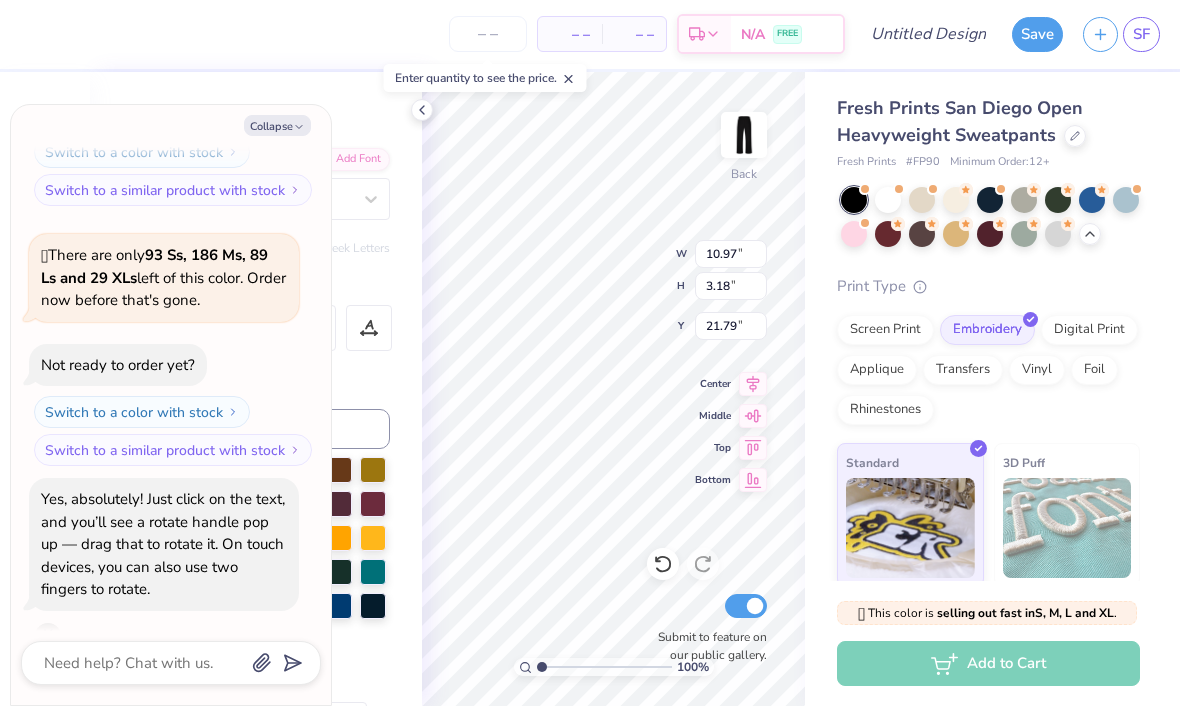 type on "x" 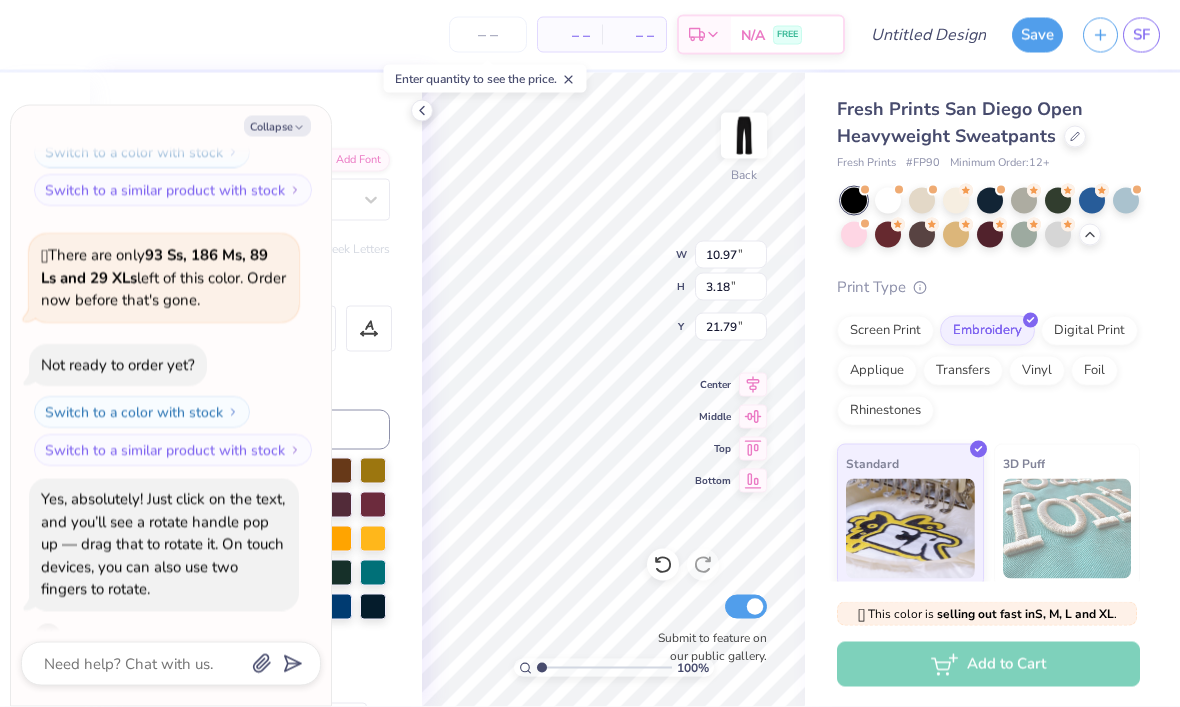 type 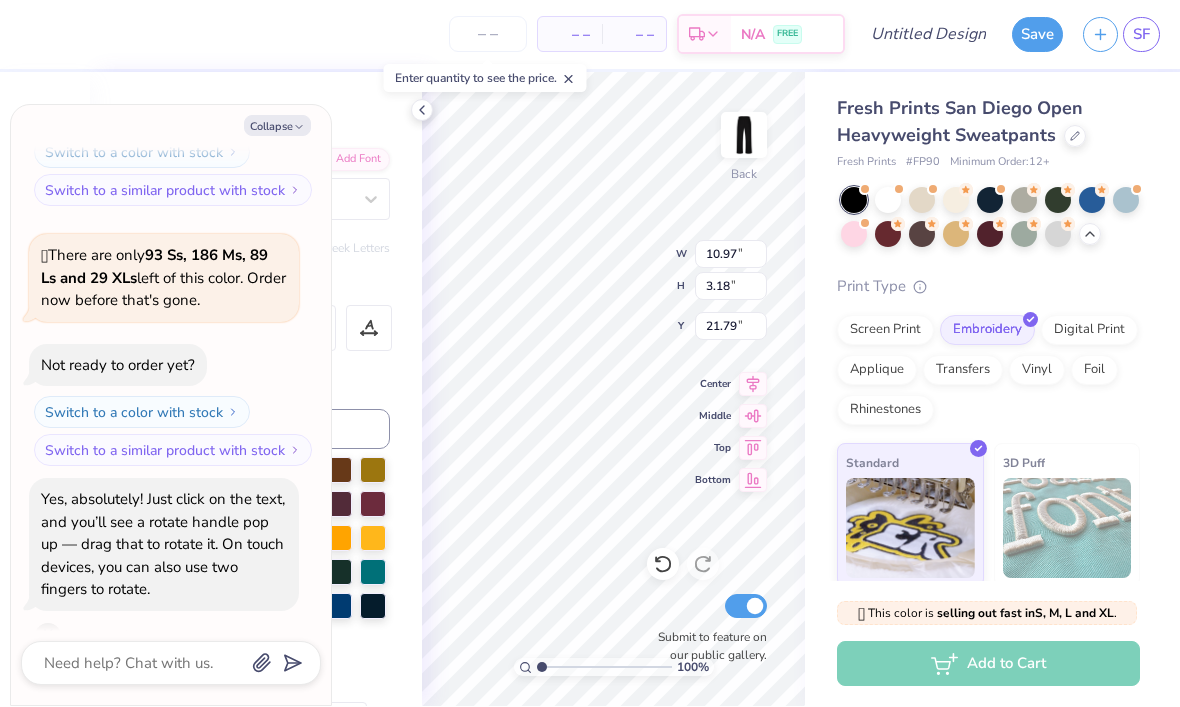 click 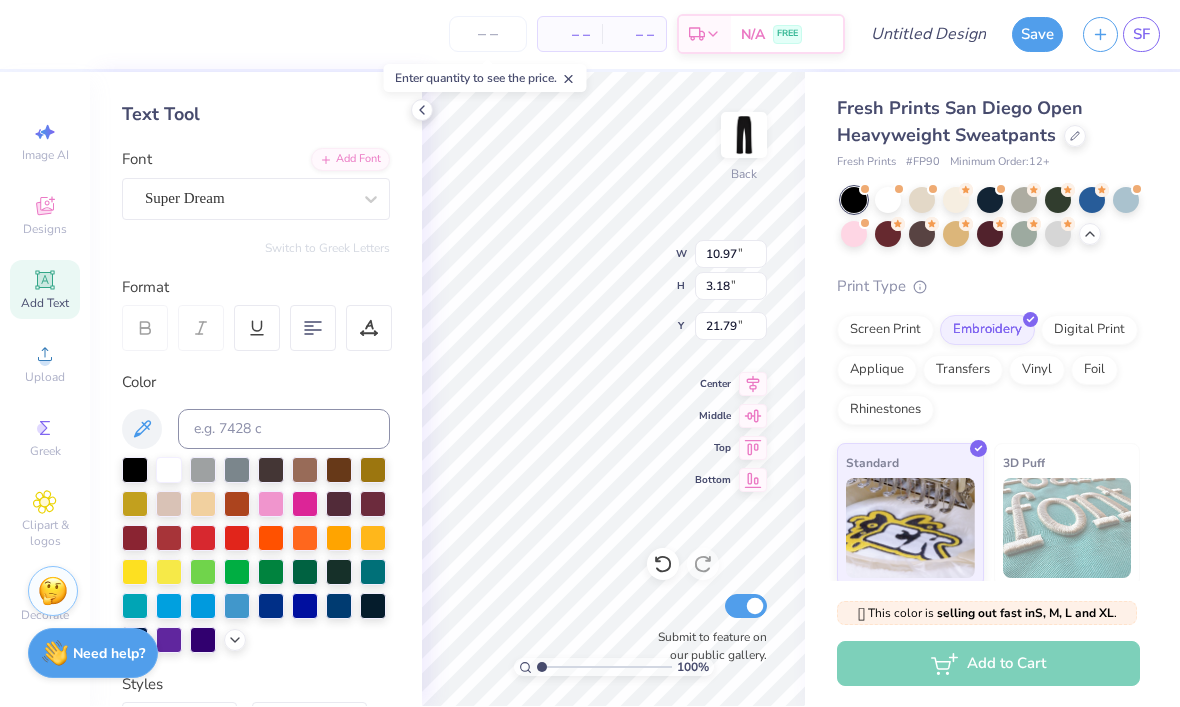 type on "x" 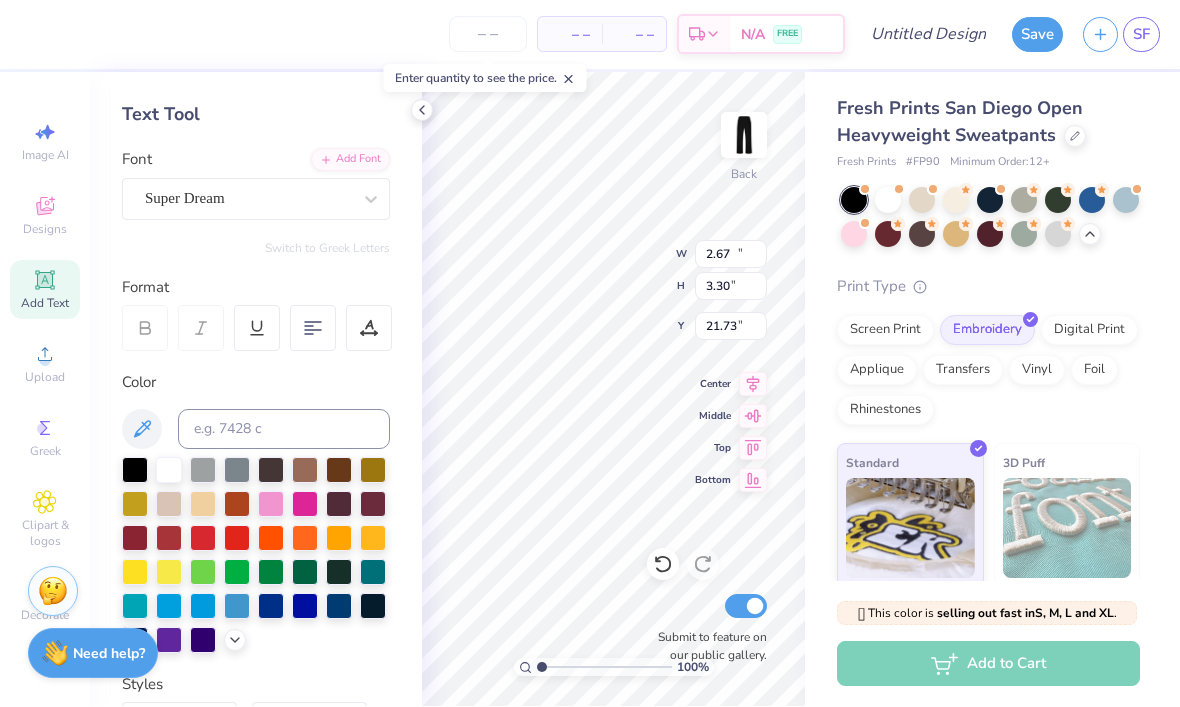scroll, scrollTop: 2877, scrollLeft: 0, axis: vertical 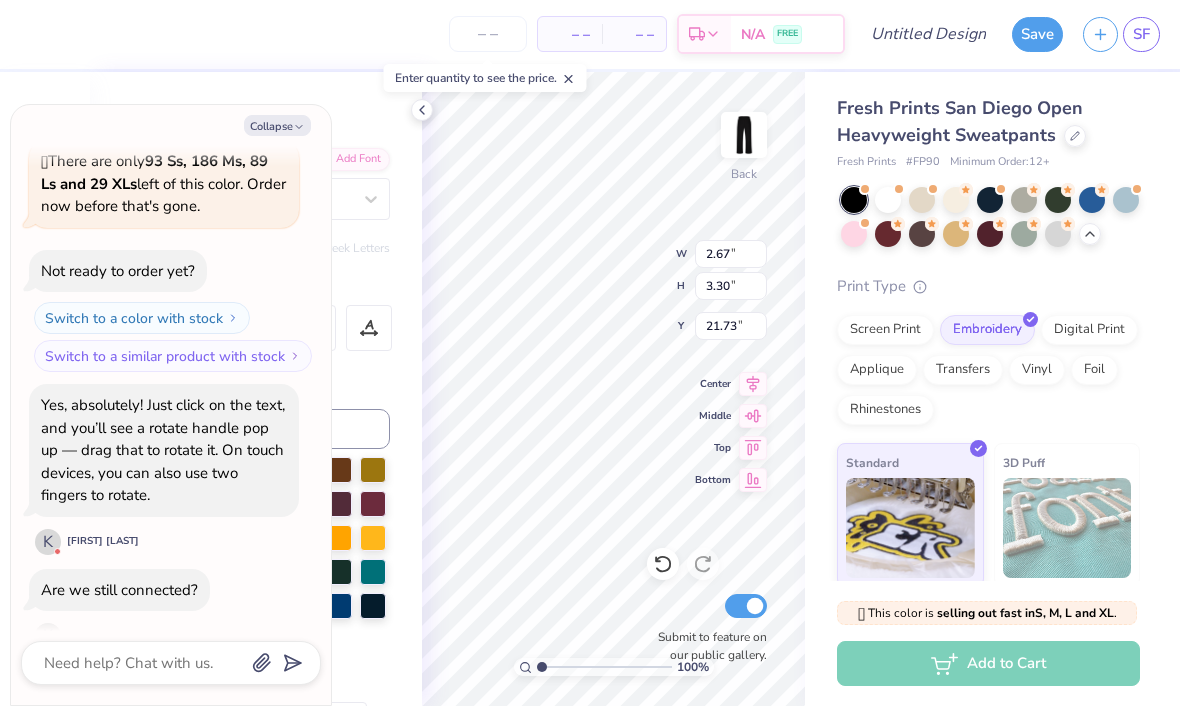 type on "x" 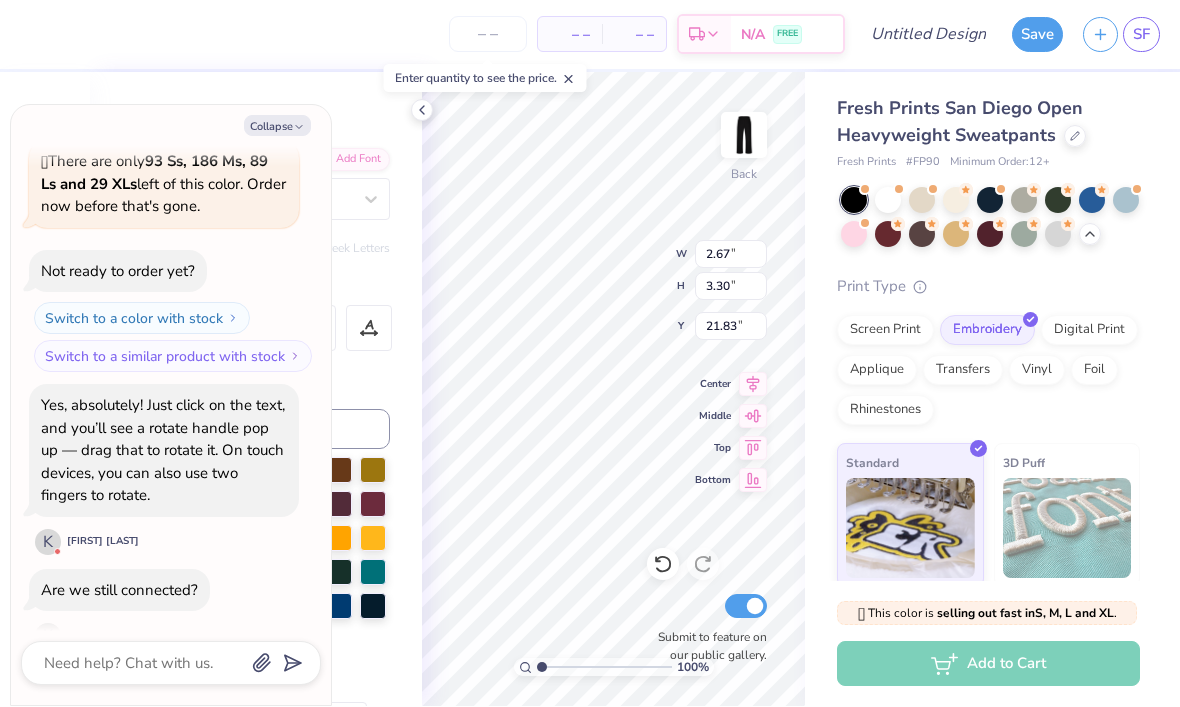 type on "x" 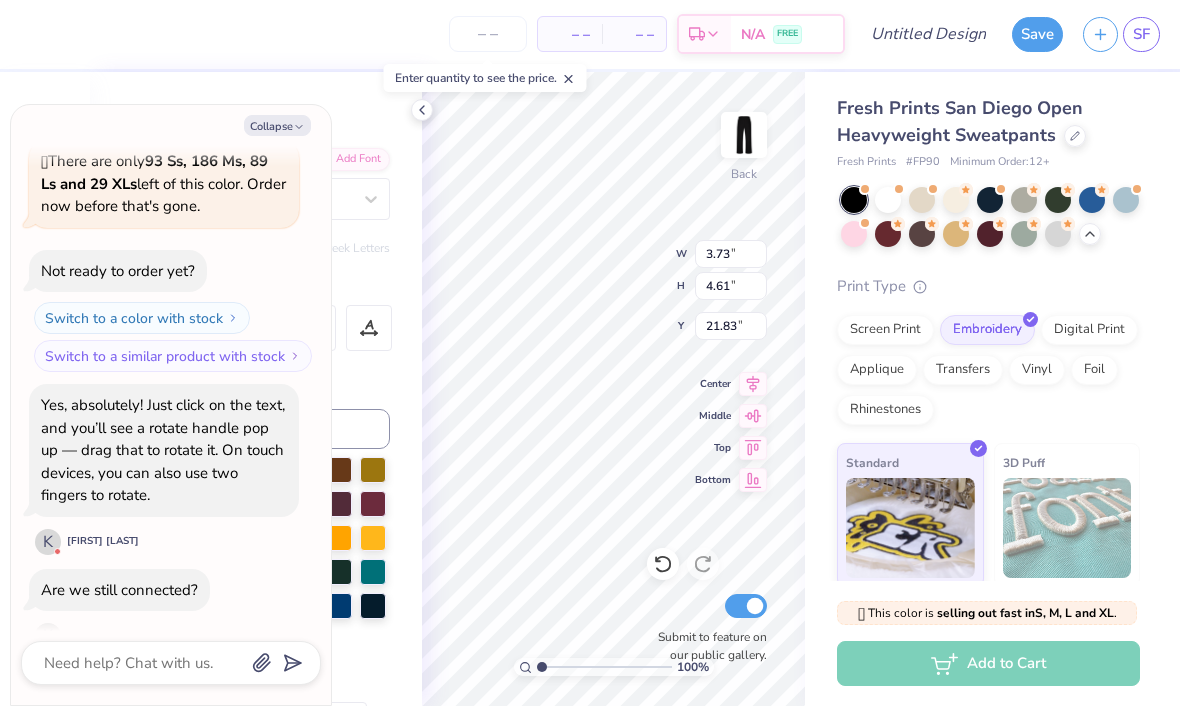 type on "x" 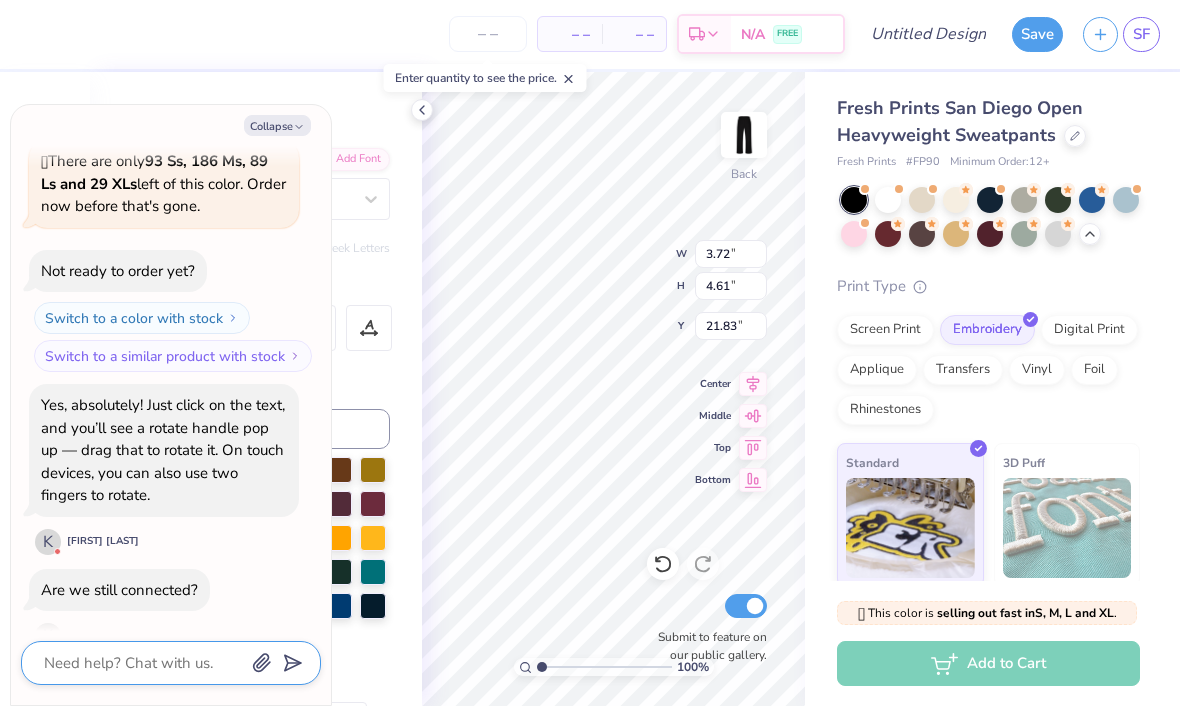 click at bounding box center (143, 664) 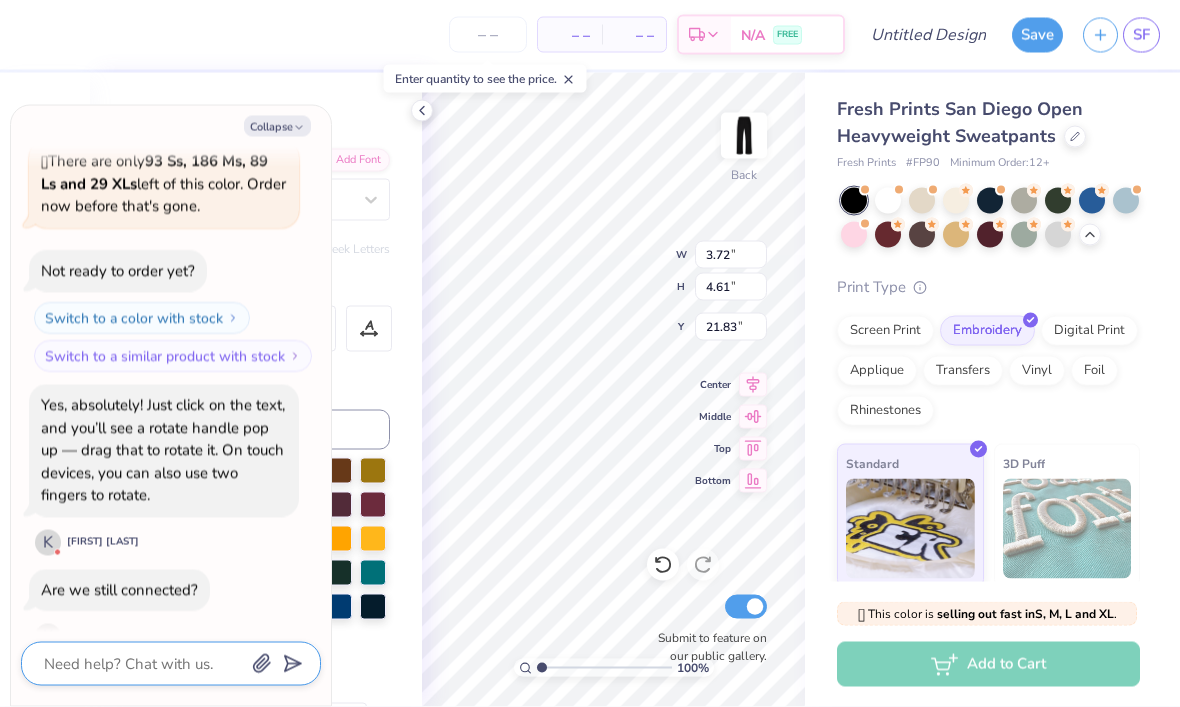 scroll, scrollTop: 1, scrollLeft: 0, axis: vertical 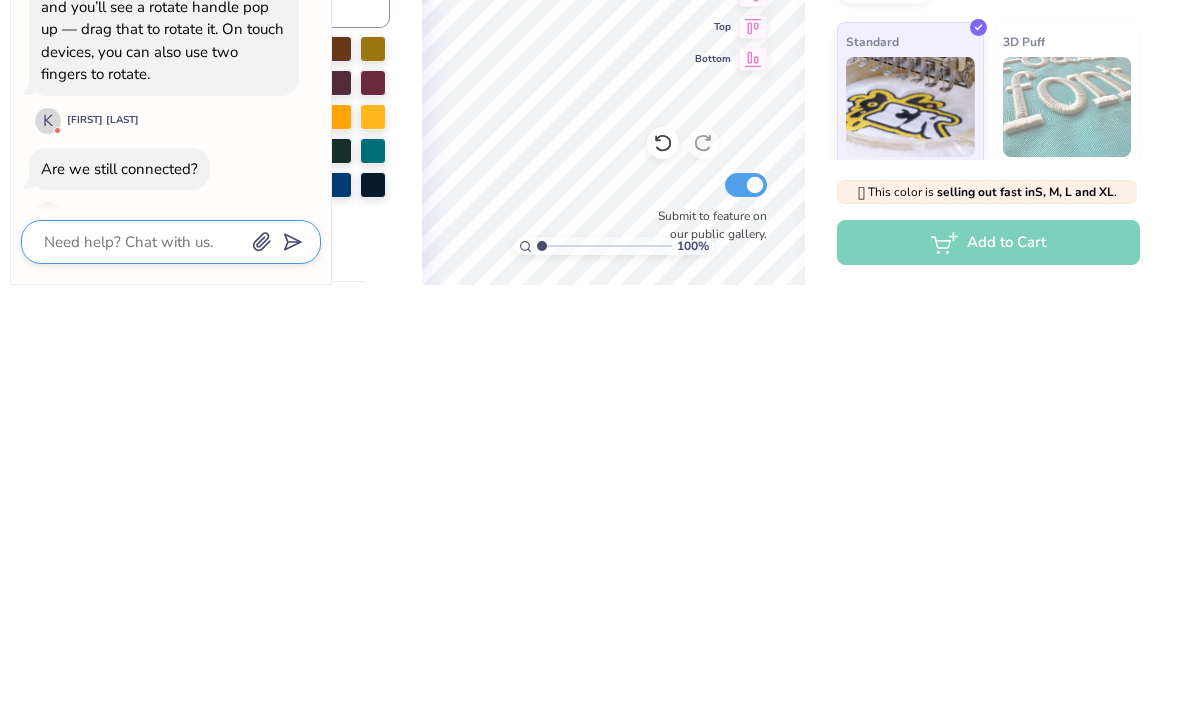 type on "x" 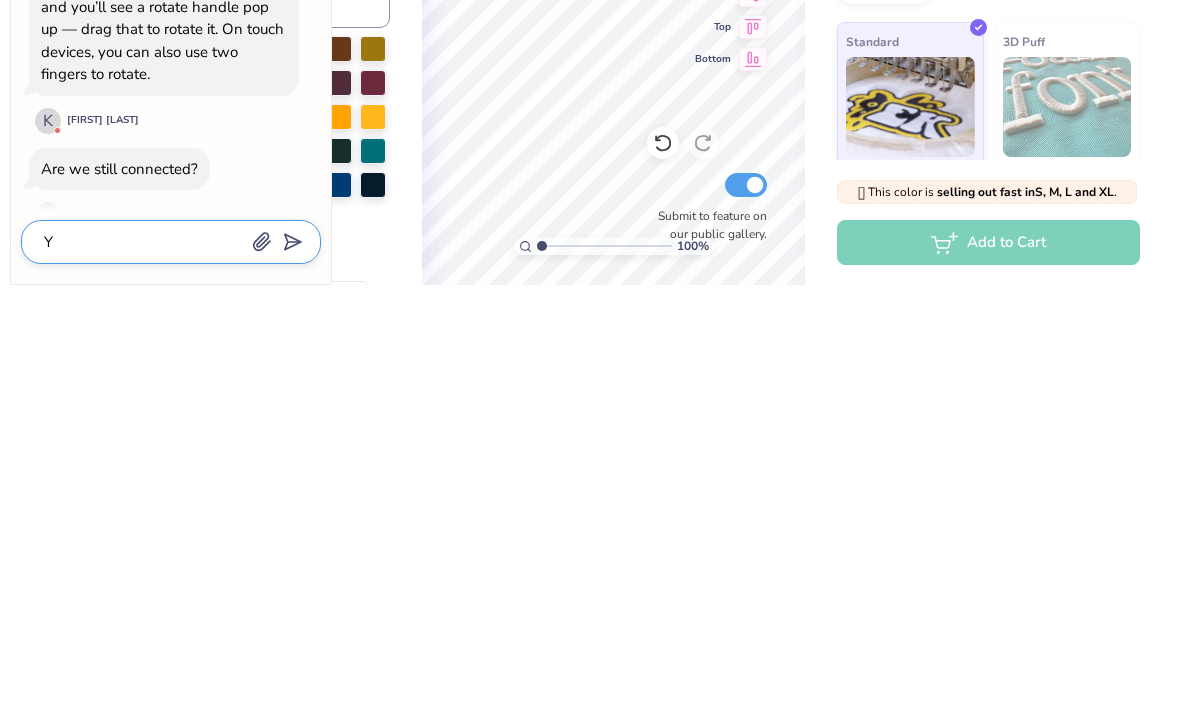 type on "x" 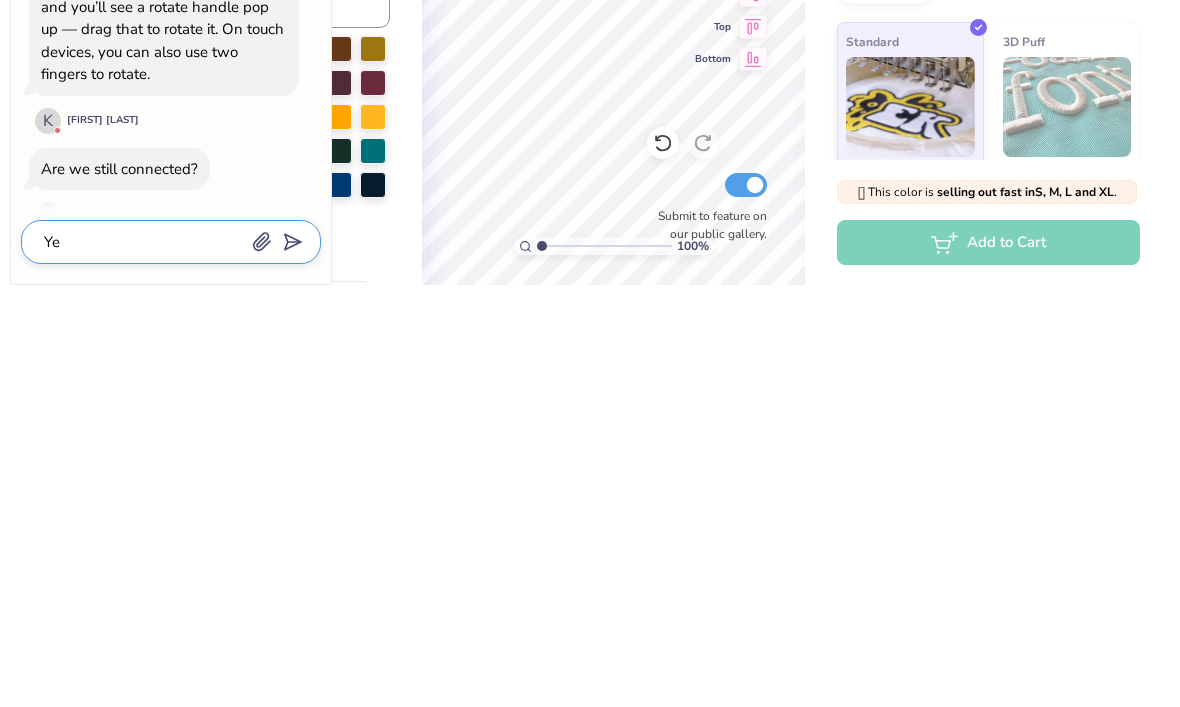 type on "x" 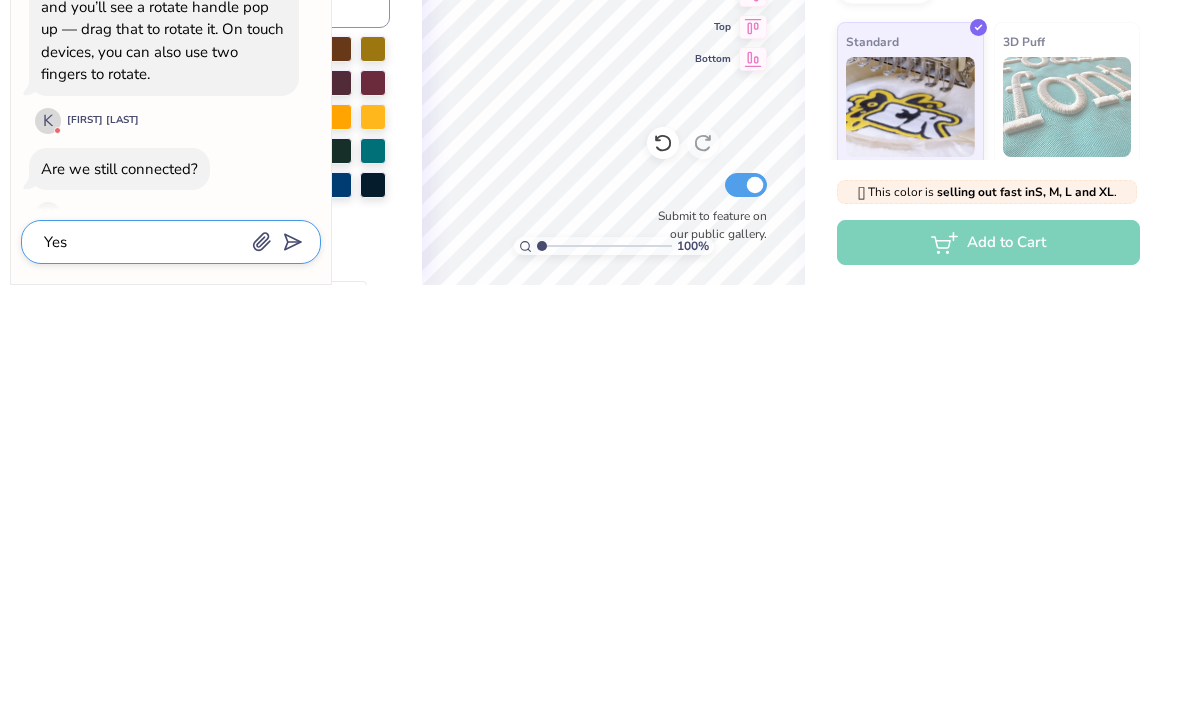 type on "x" 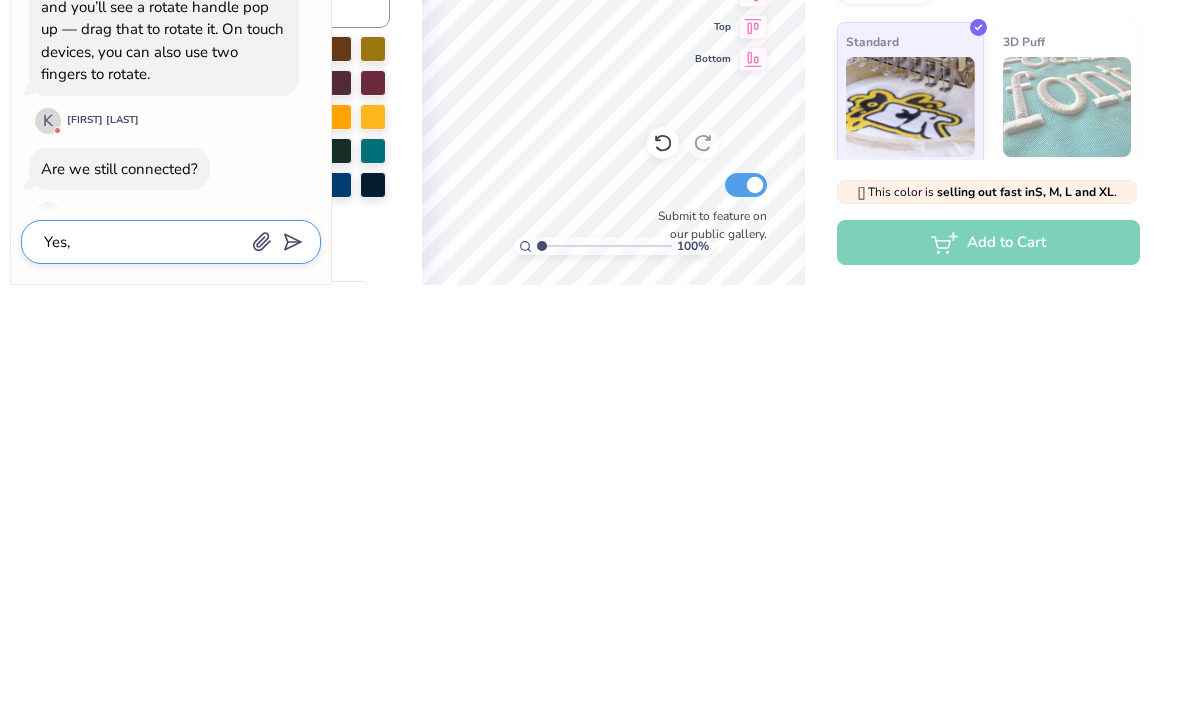 type on "x" 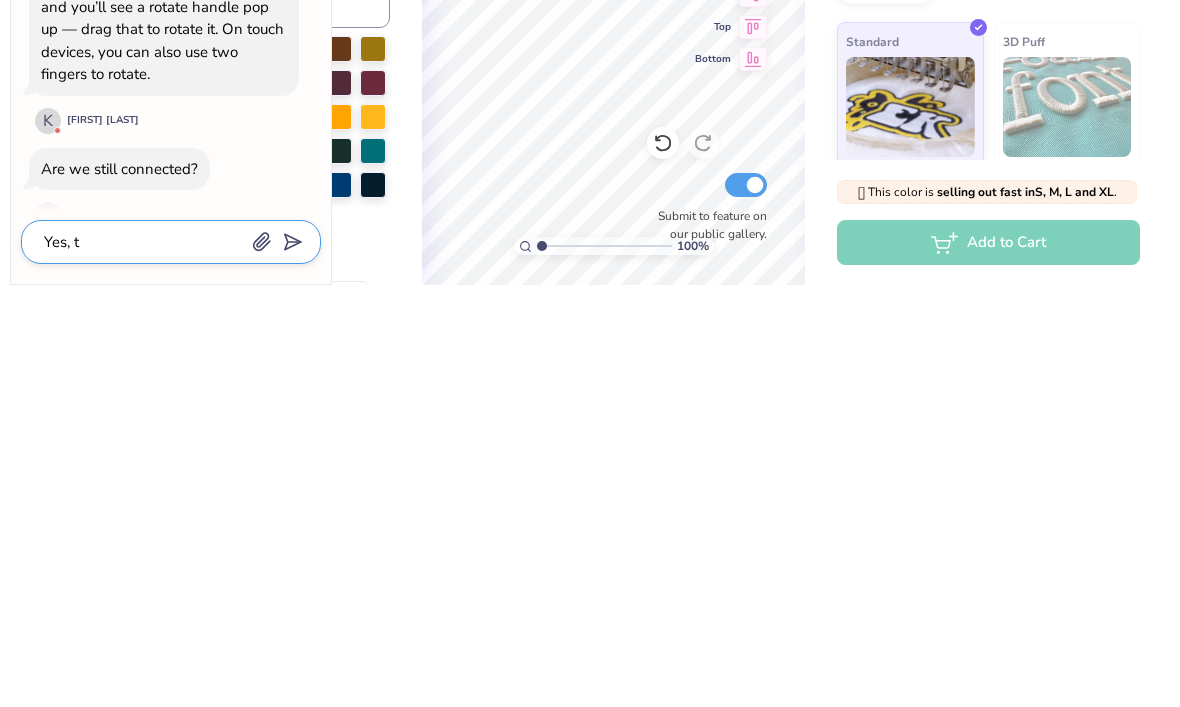 type on "x" 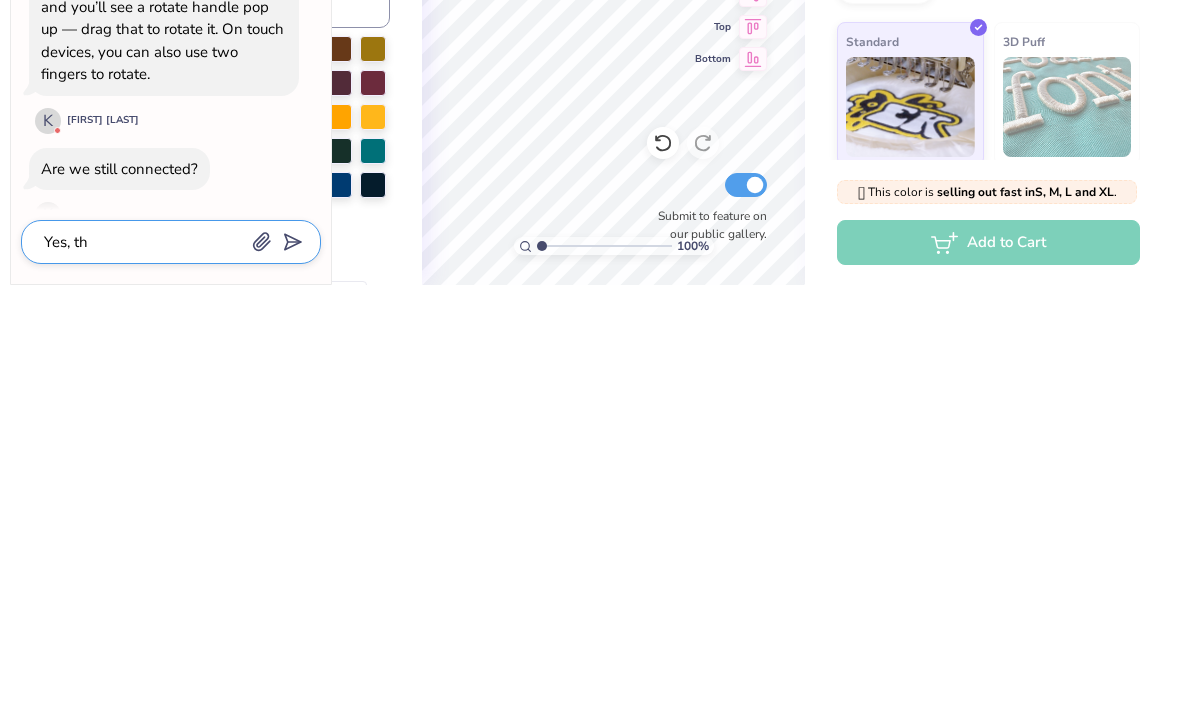 type on "x" 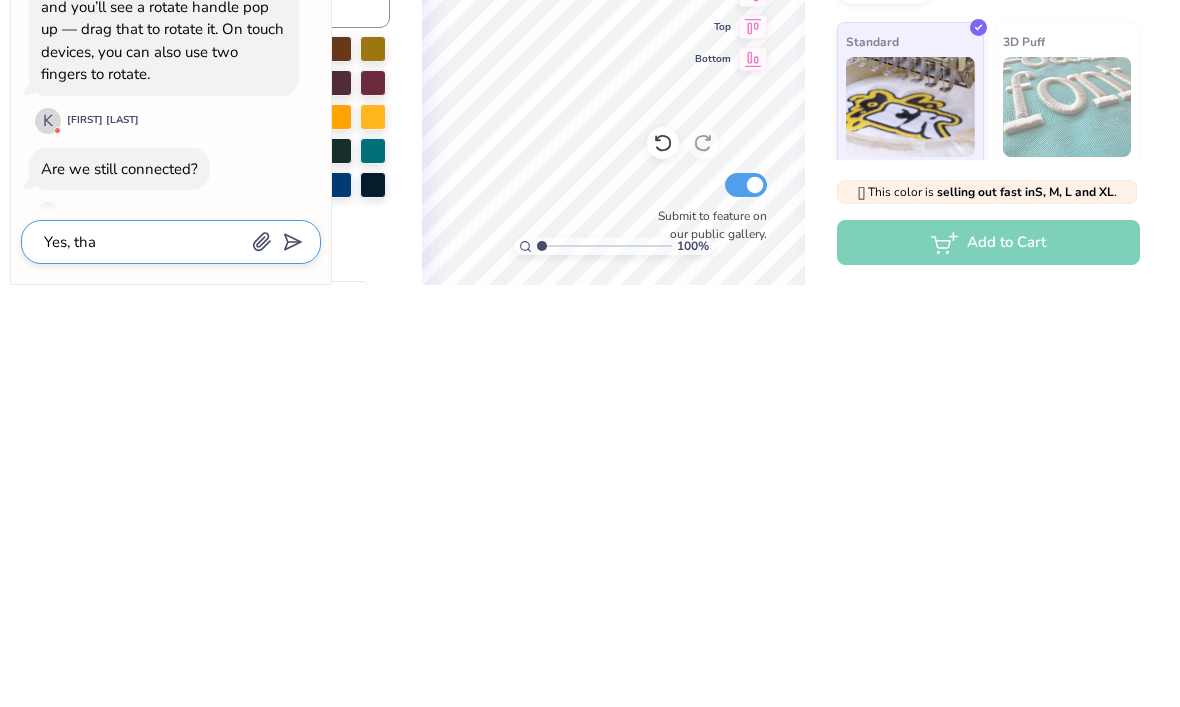 type on "x" 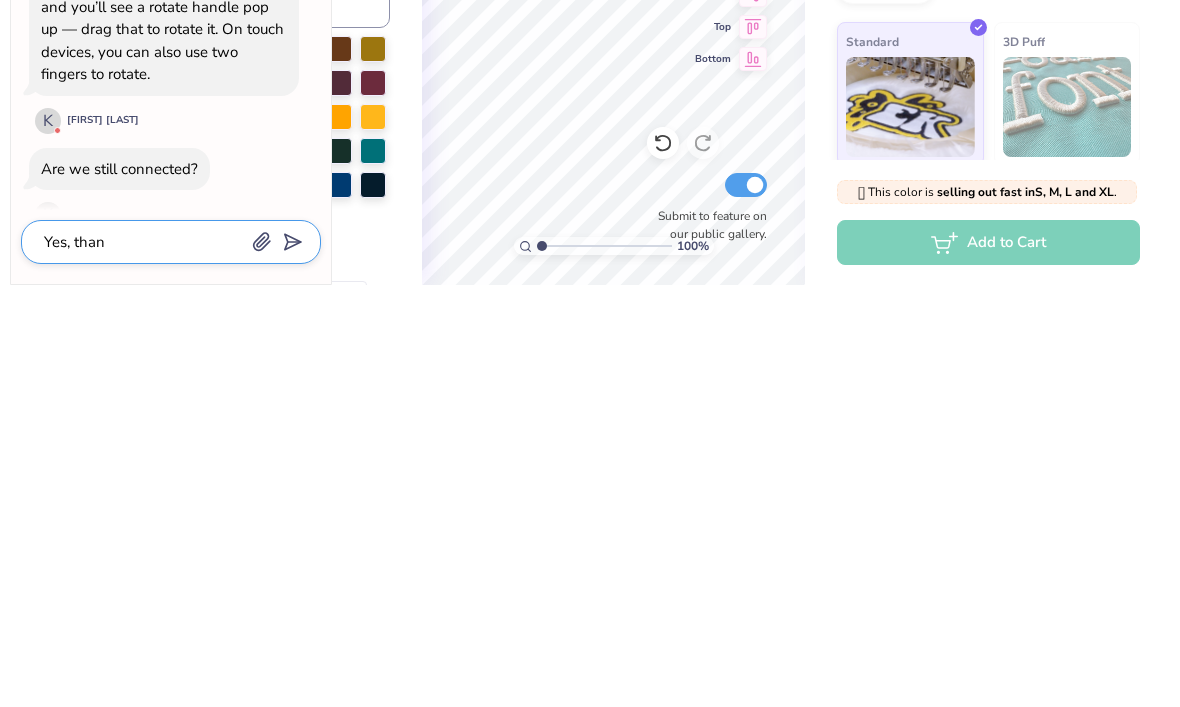 type on "x" 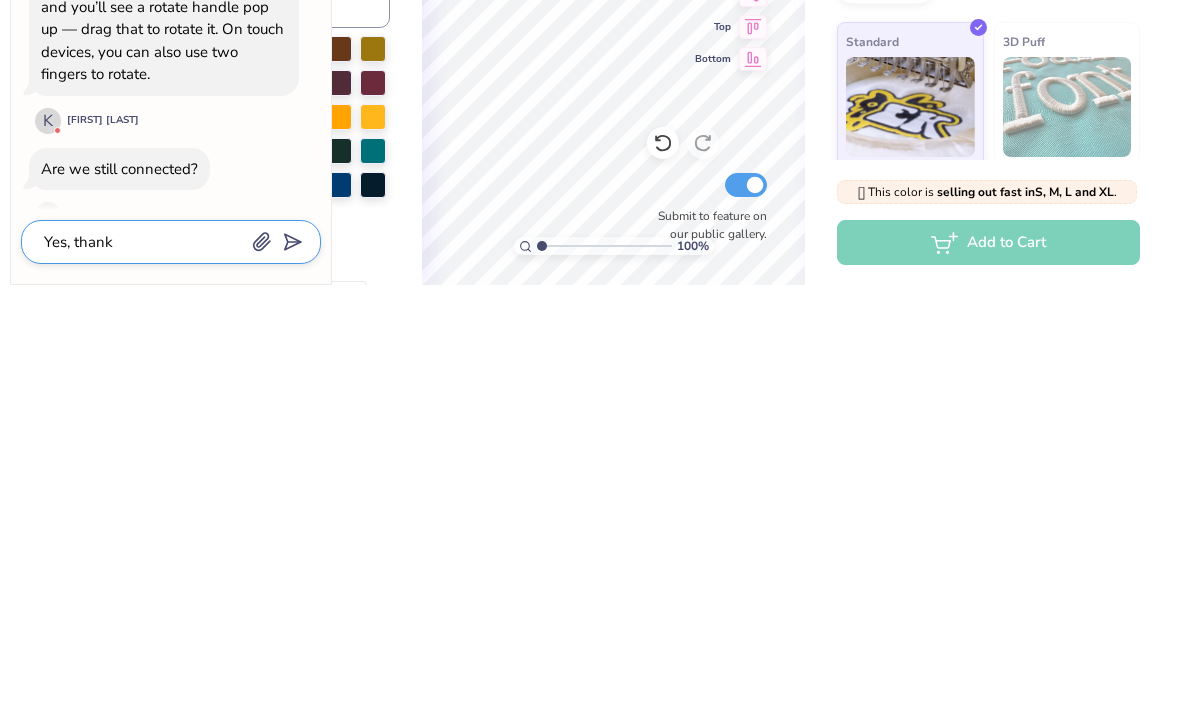 type on "Yes, thank" 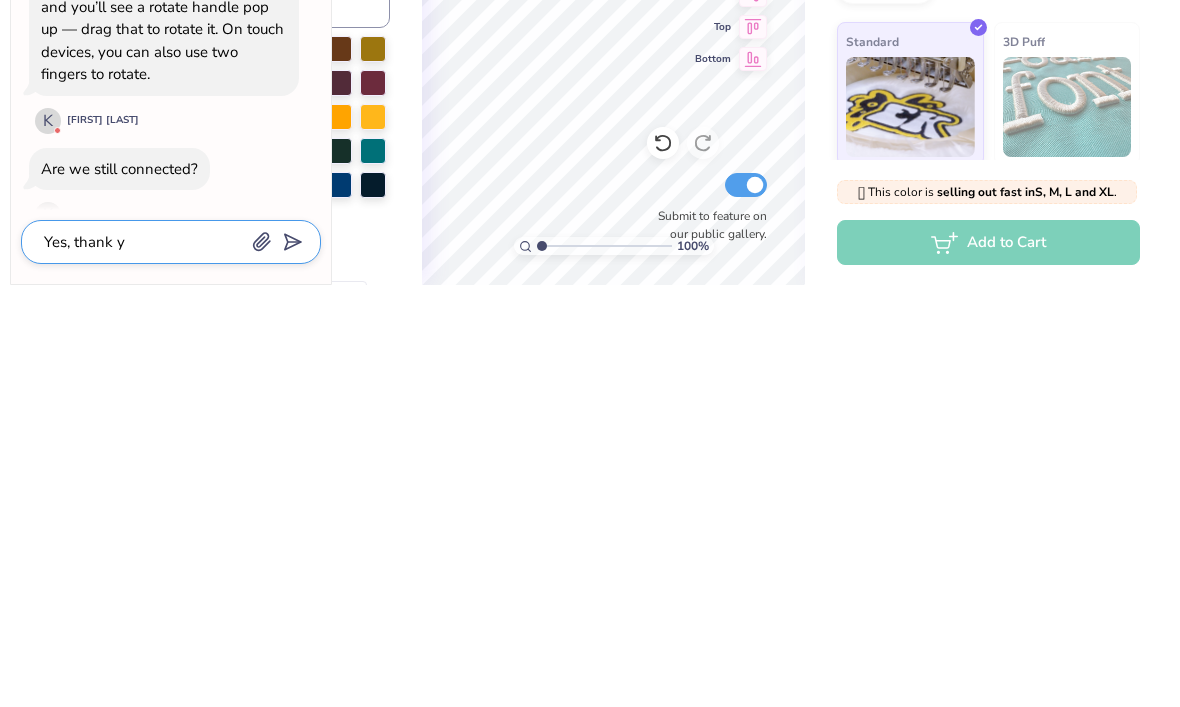 type on "x" 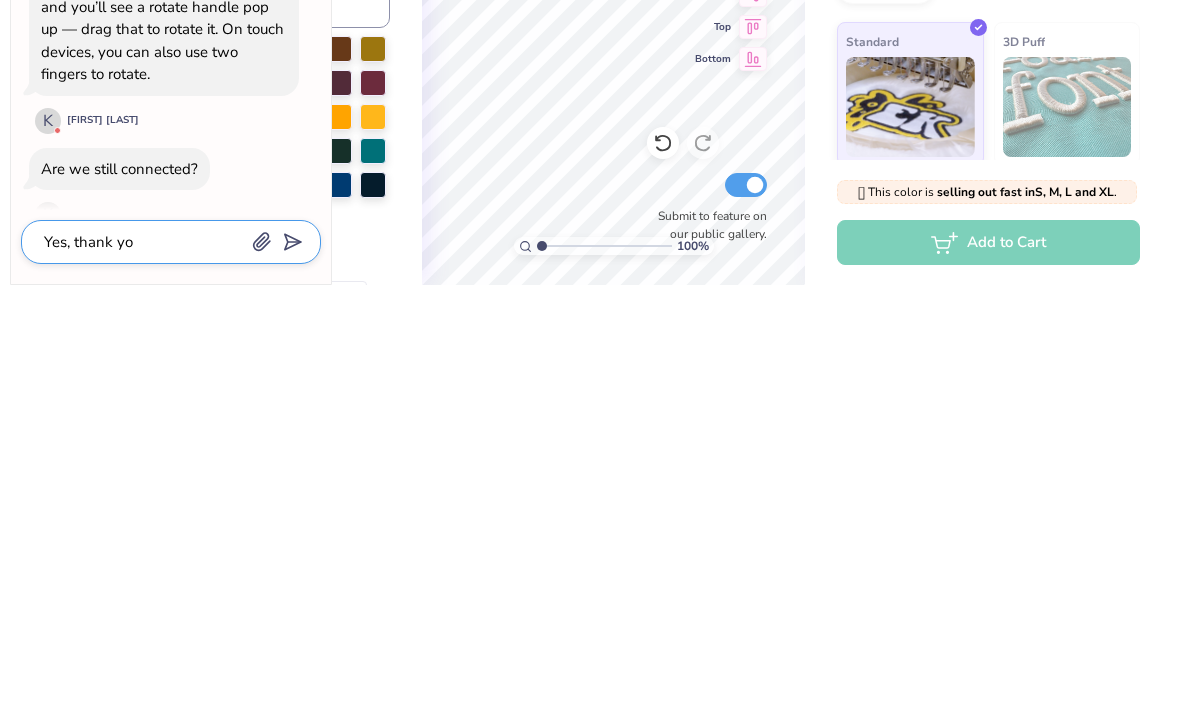 type on "x" 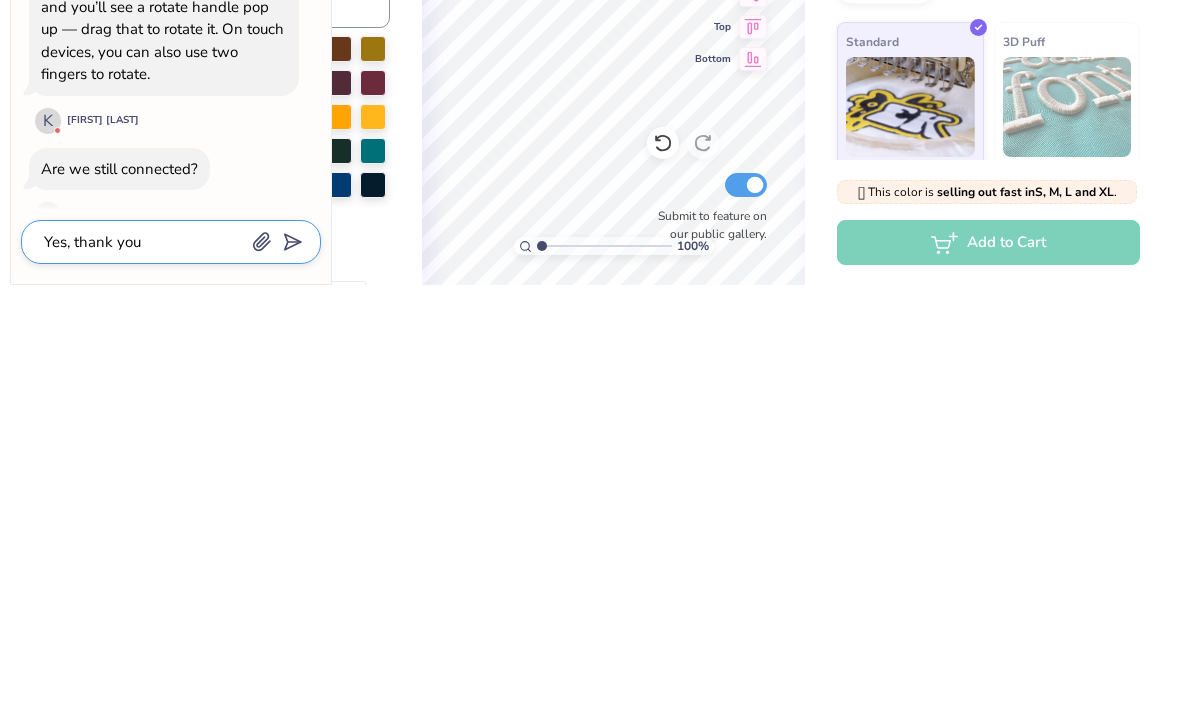 type on "x" 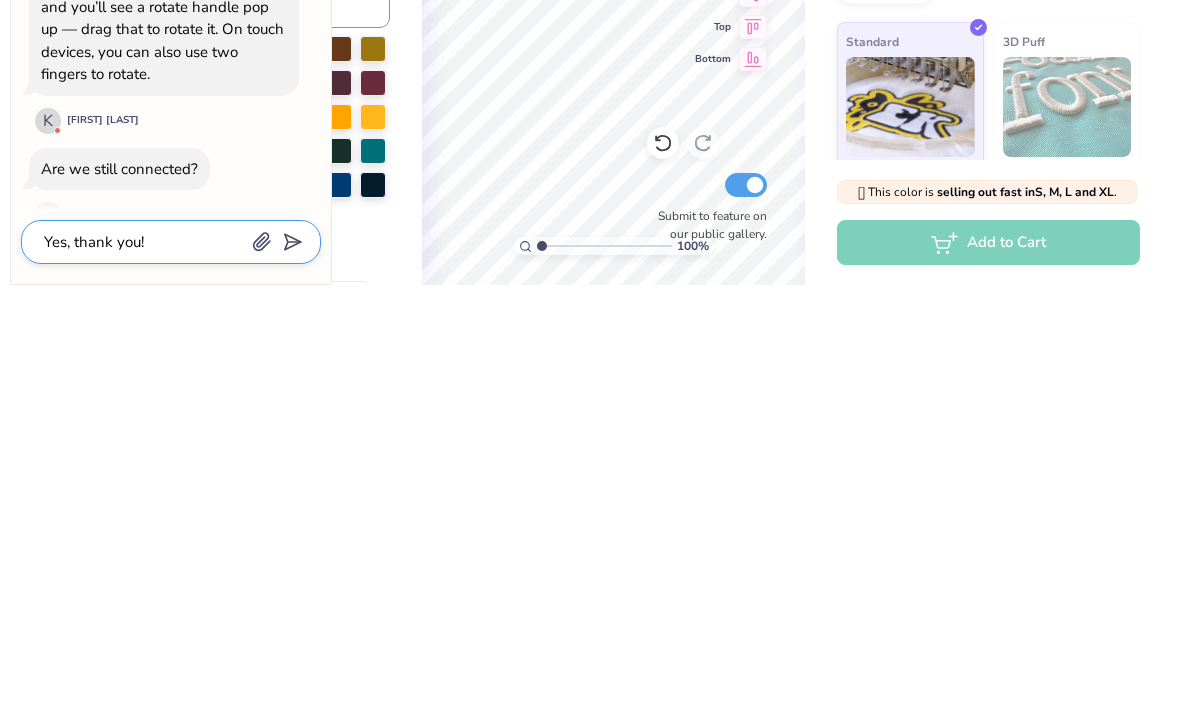 type on "x" 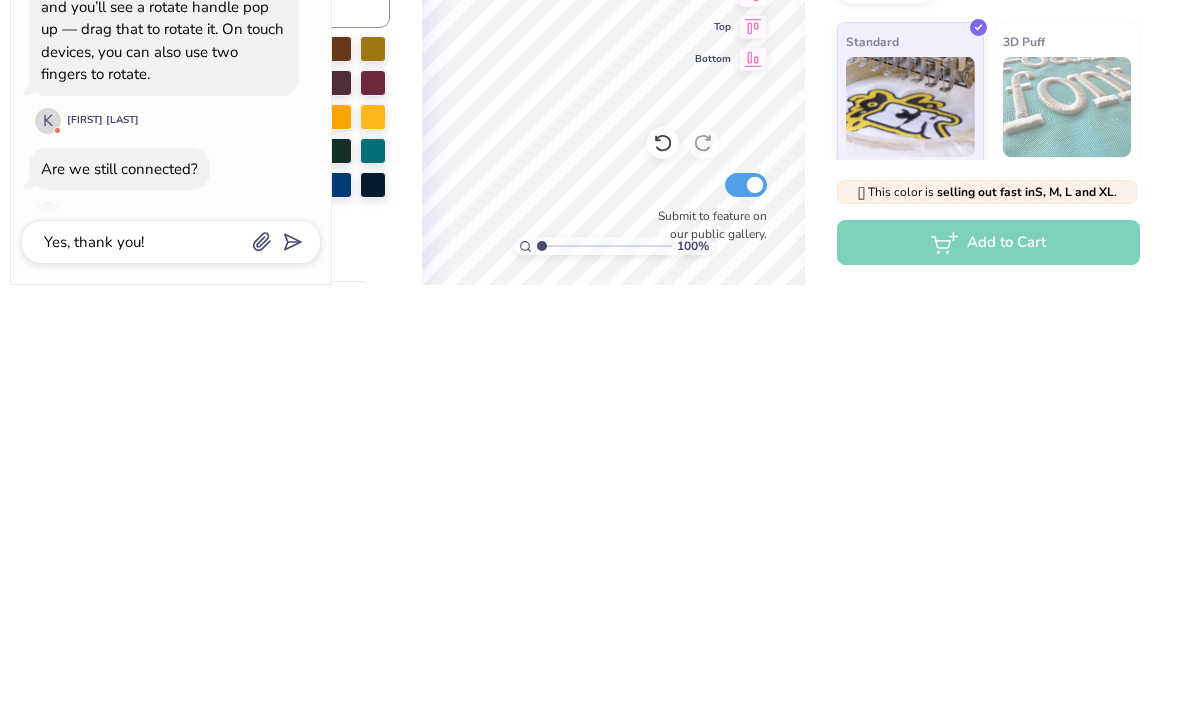 scroll, scrollTop: 2931, scrollLeft: 0, axis: vertical 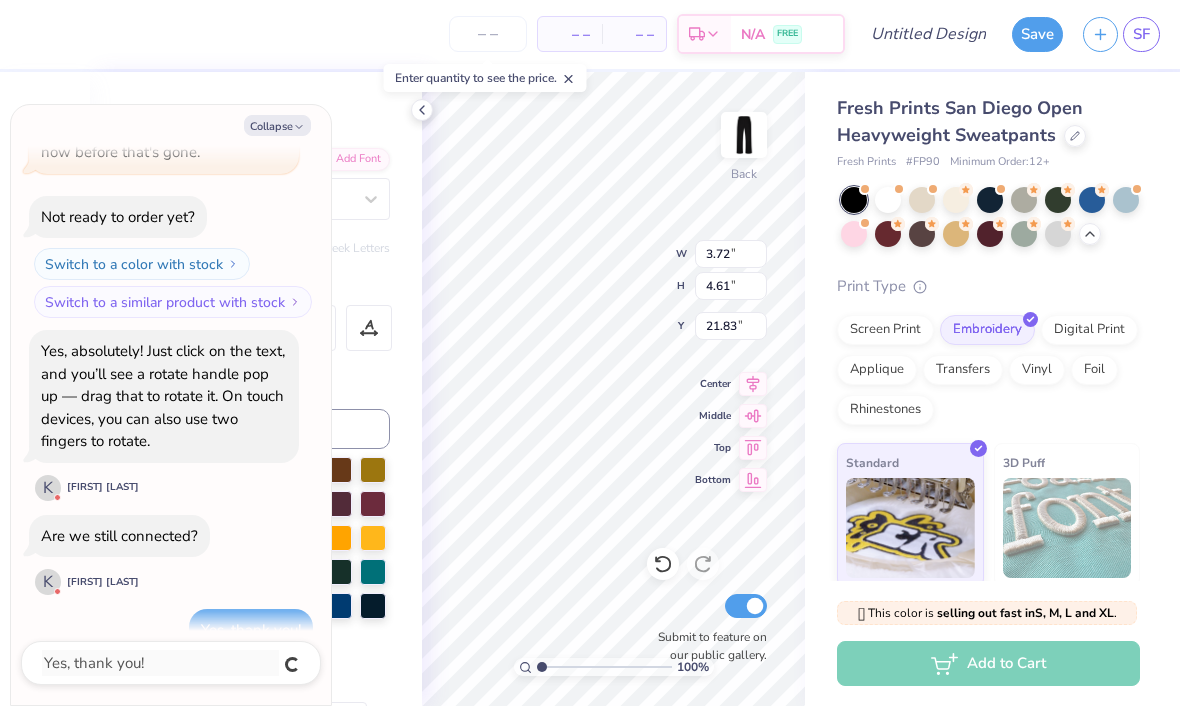 click on "Collapse" at bounding box center (277, 126) 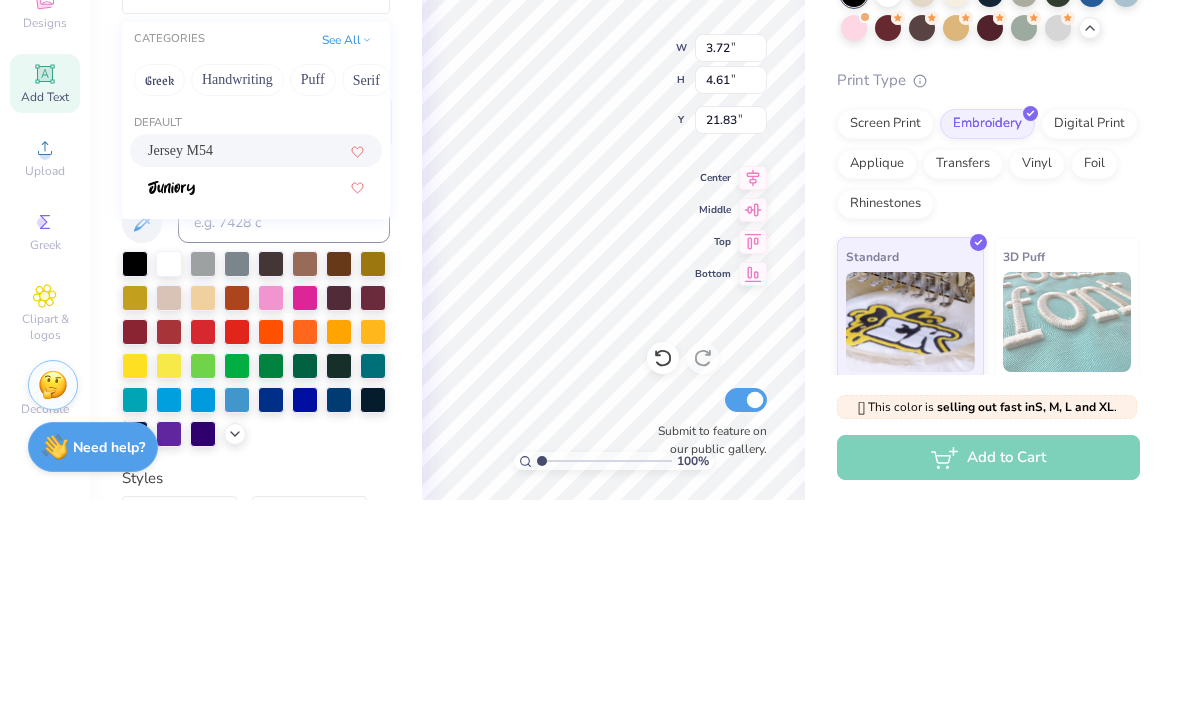 click on "Jersey M54" at bounding box center [256, 357] 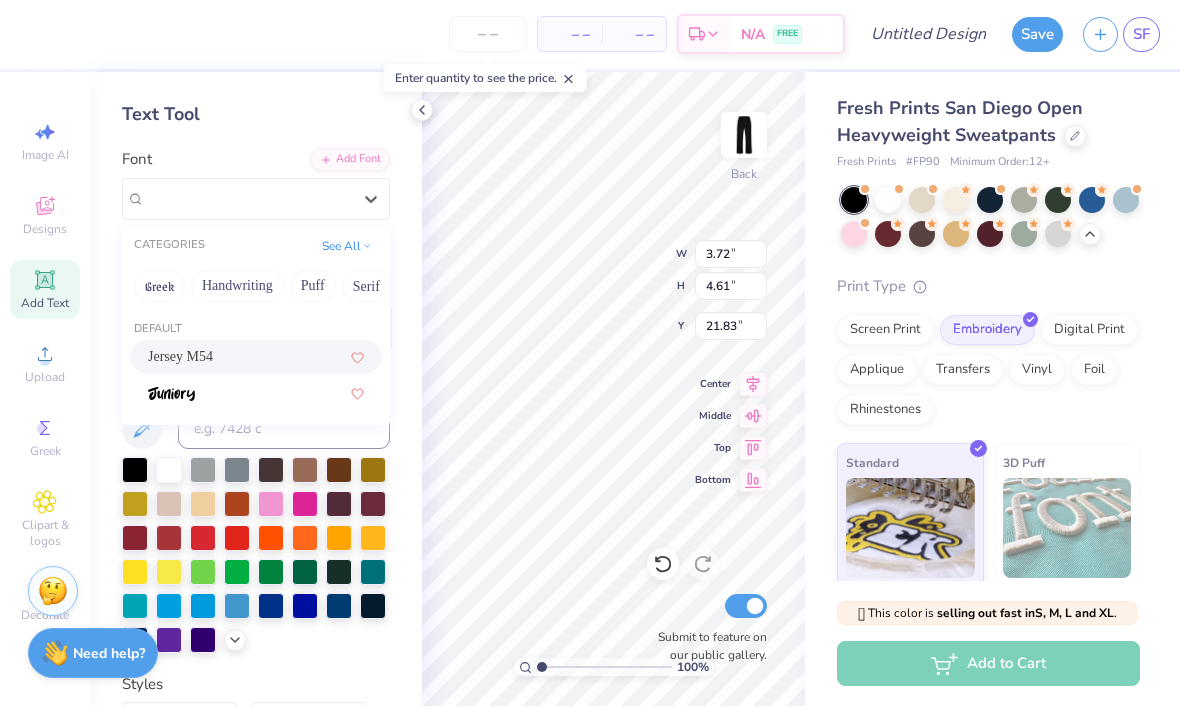 type on "2.71" 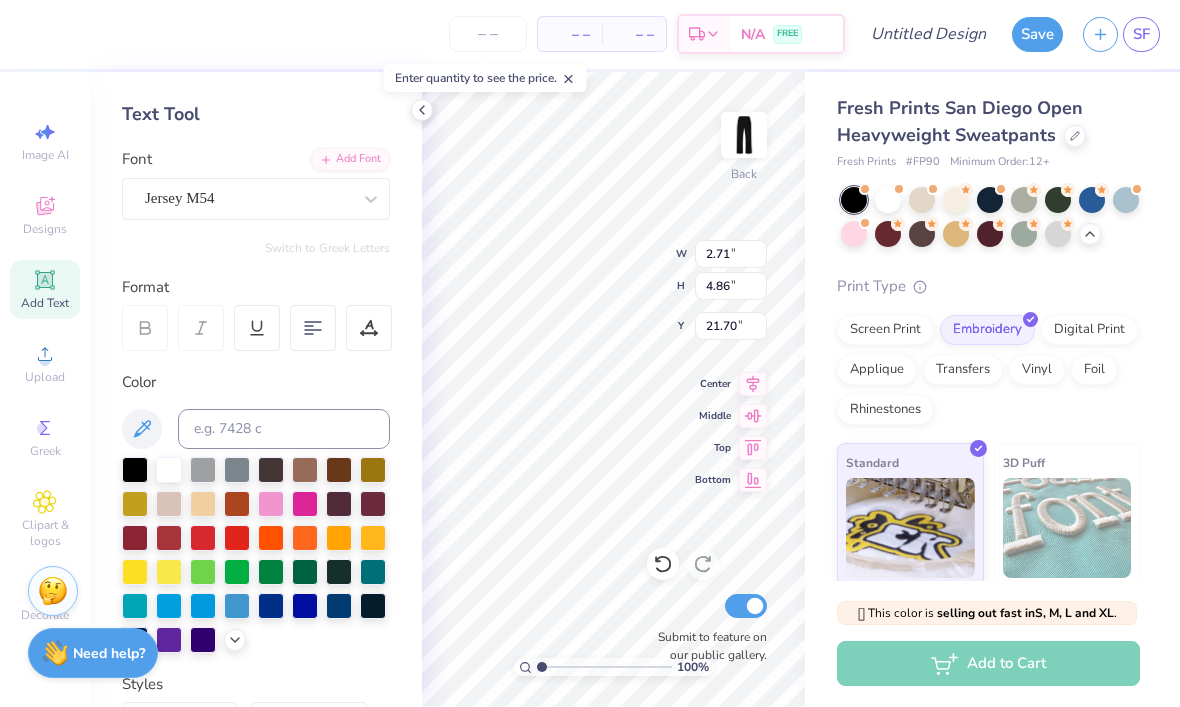 type on "2.75" 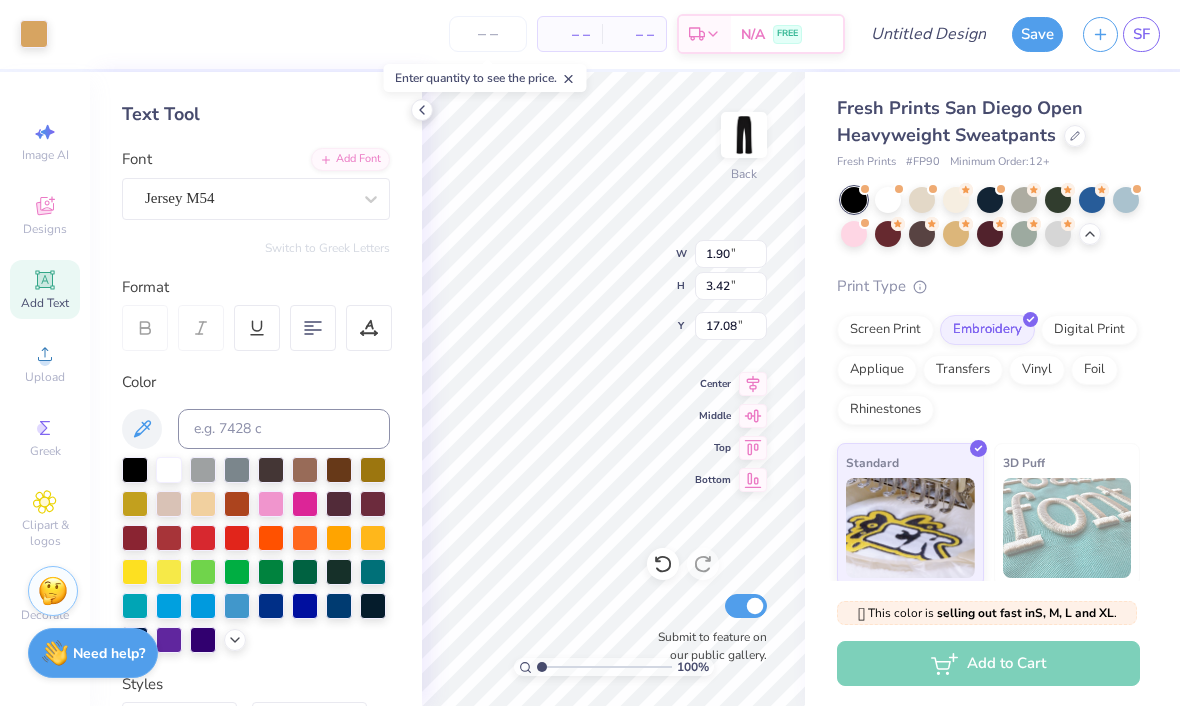 type on "17.17" 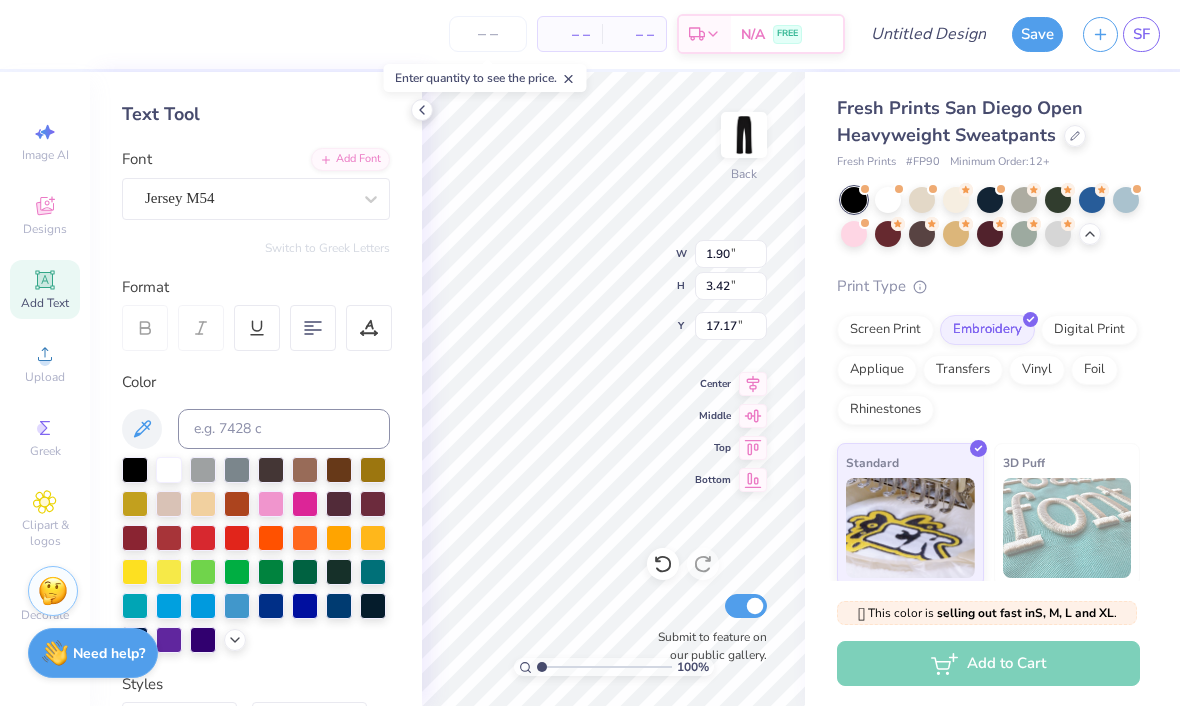 type on "2.75" 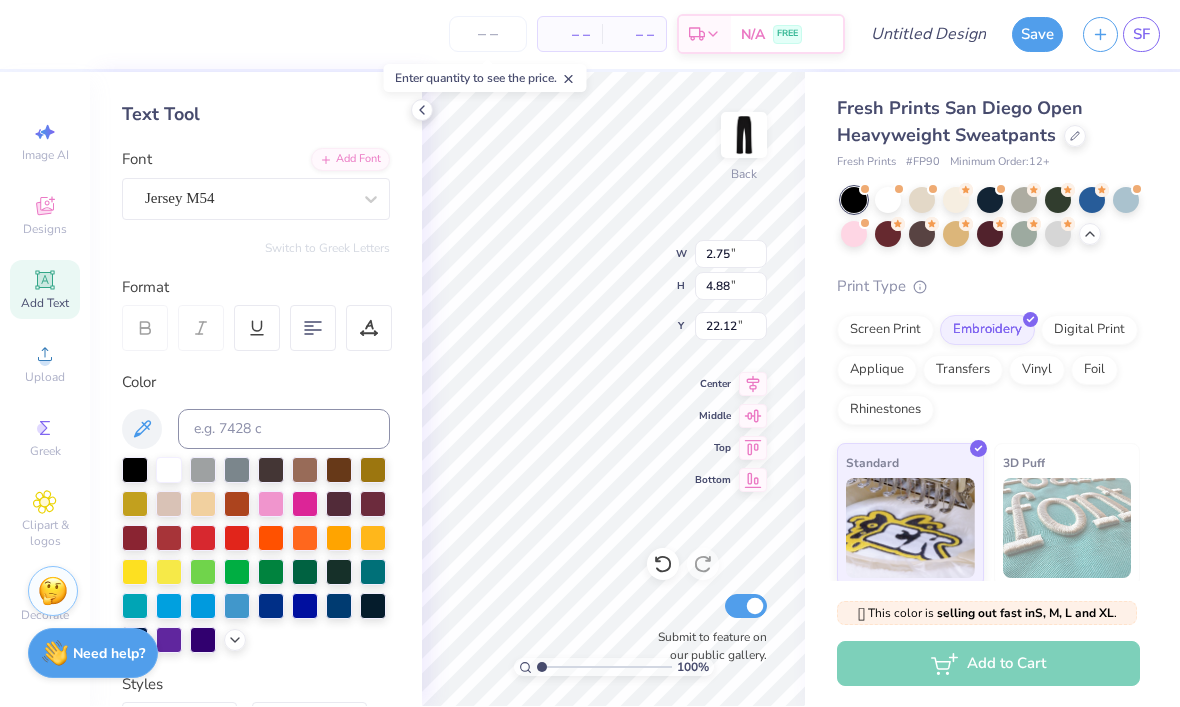 type on "20.59" 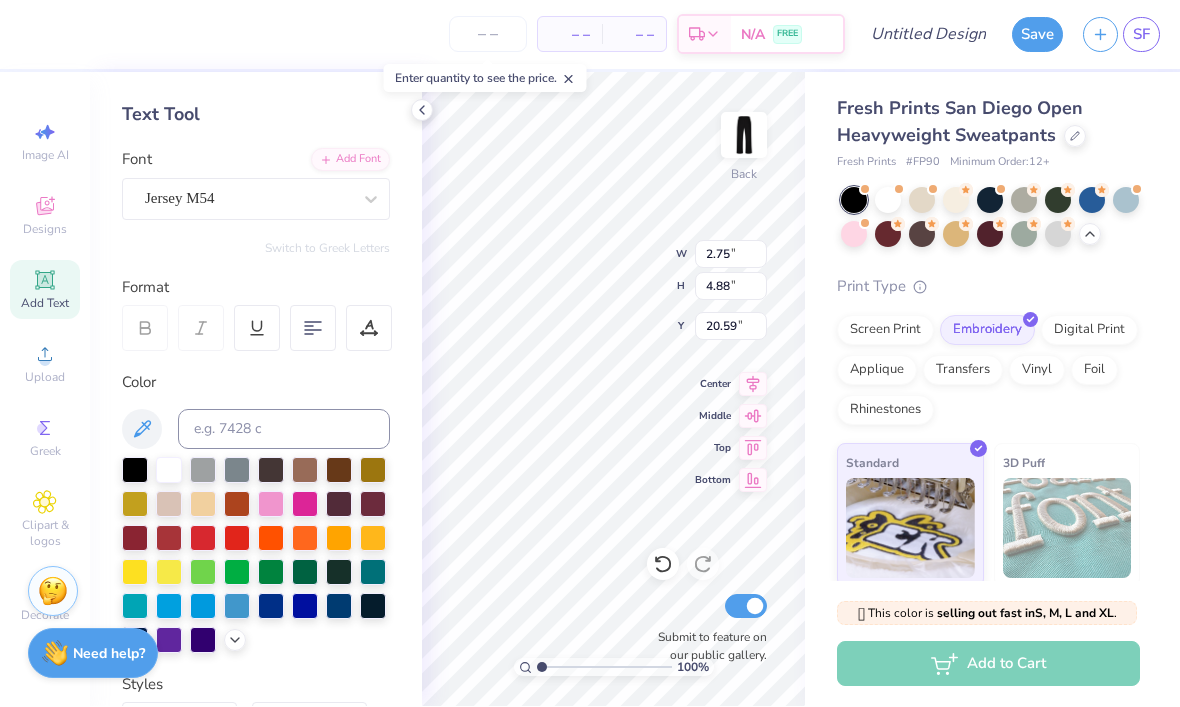 type on "1.87" 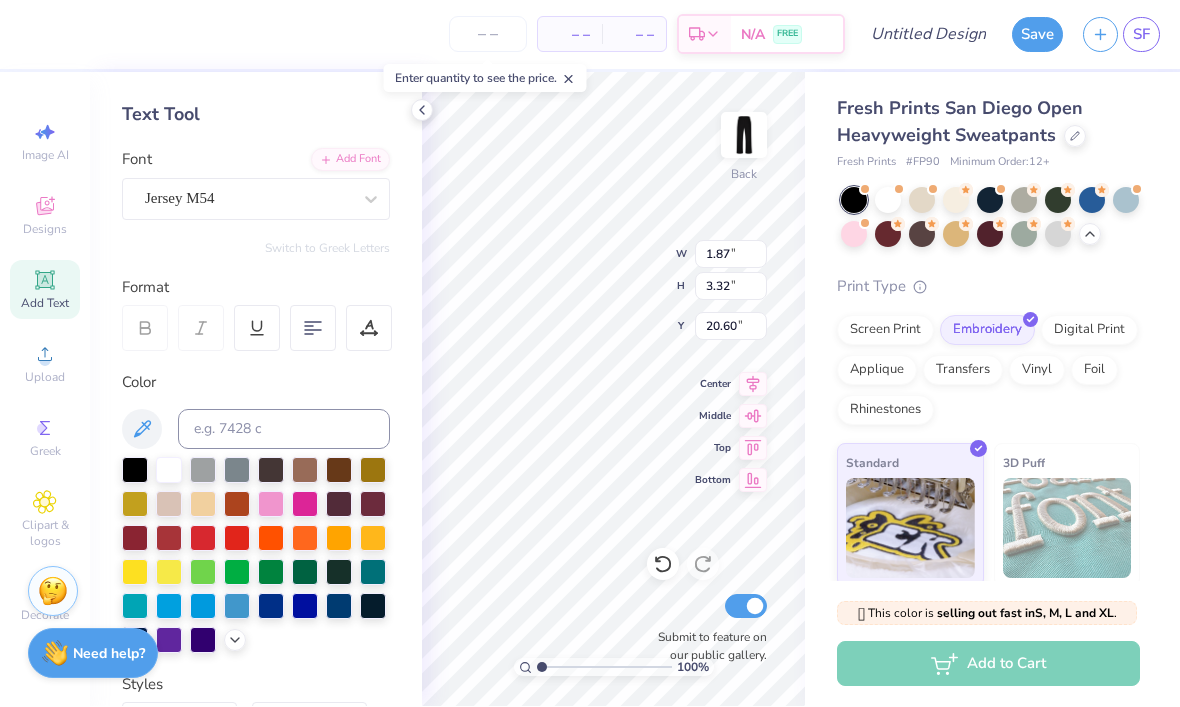 type on "21.09" 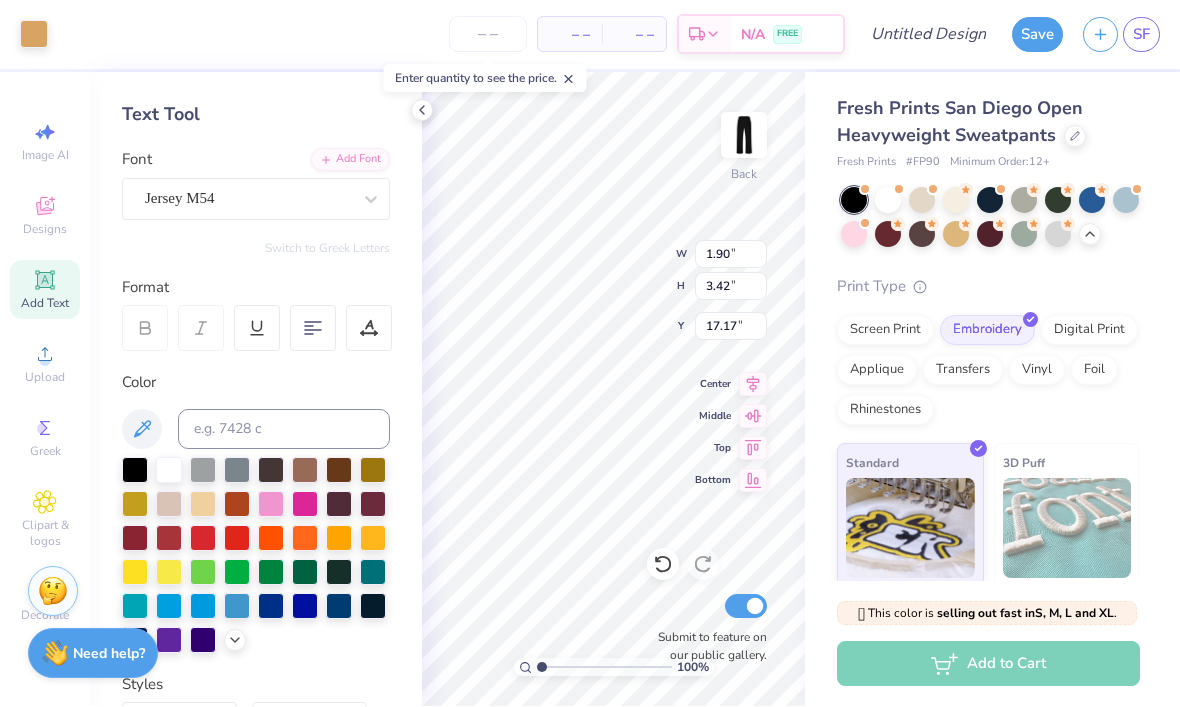 type on "17.67" 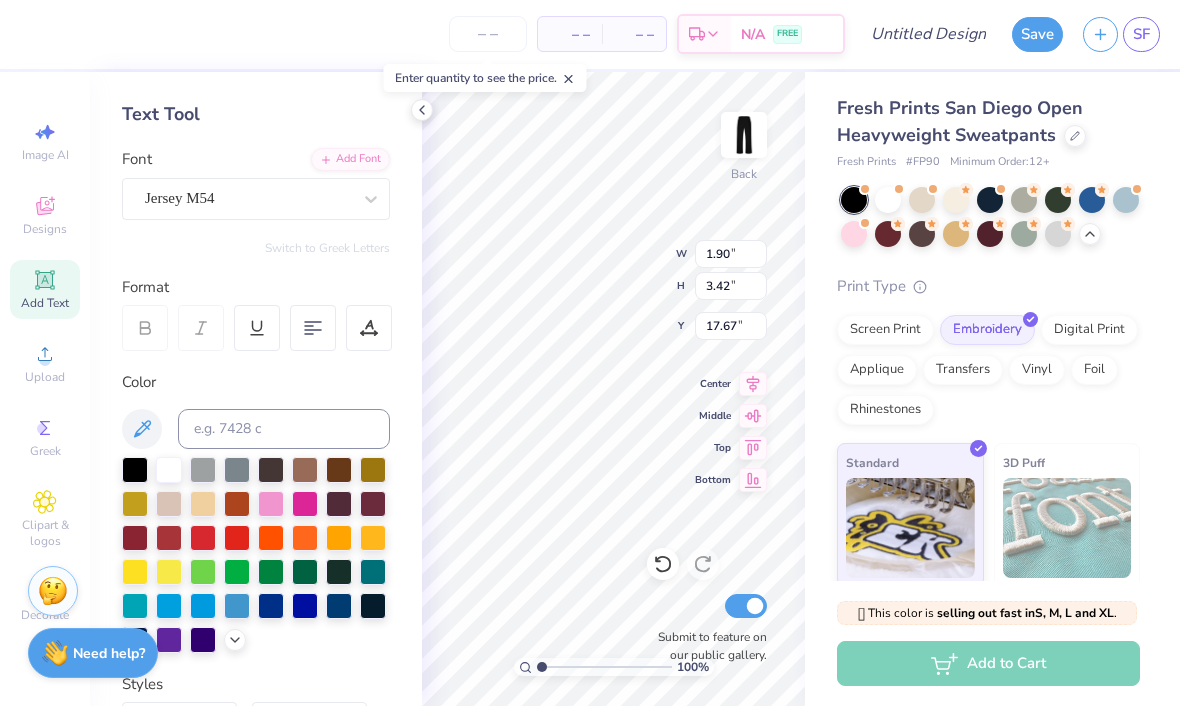 click at bounding box center [169, 471] 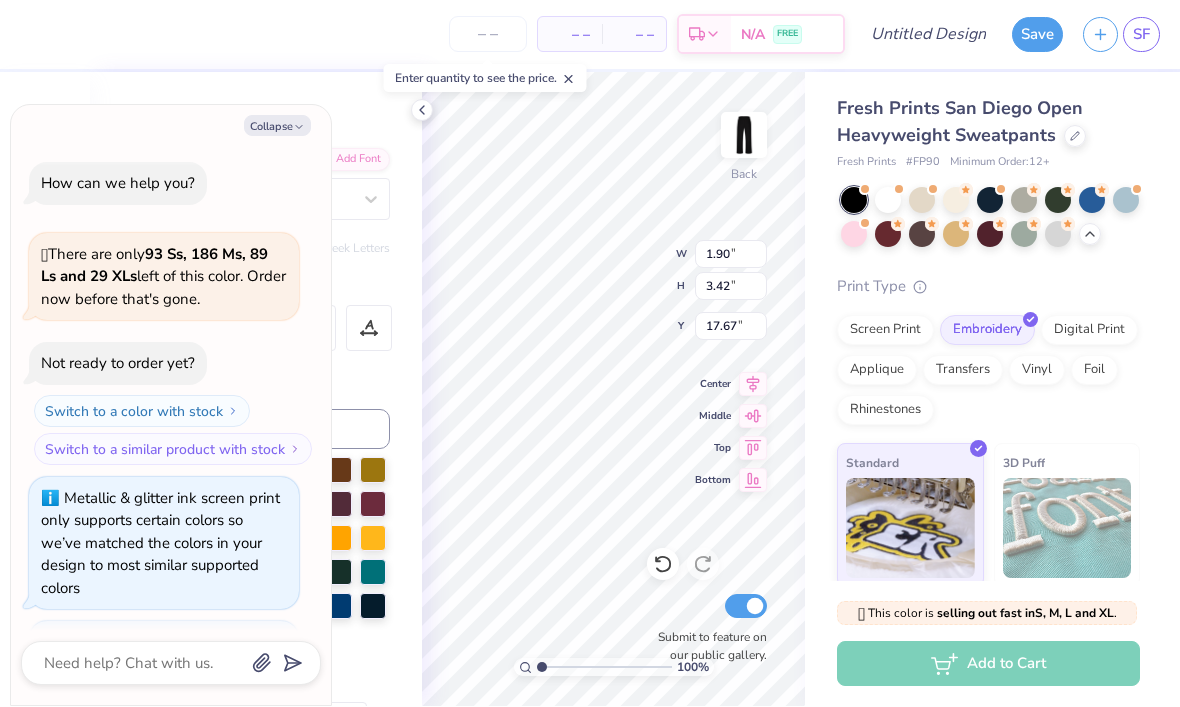 scroll, scrollTop: 3047, scrollLeft: 0, axis: vertical 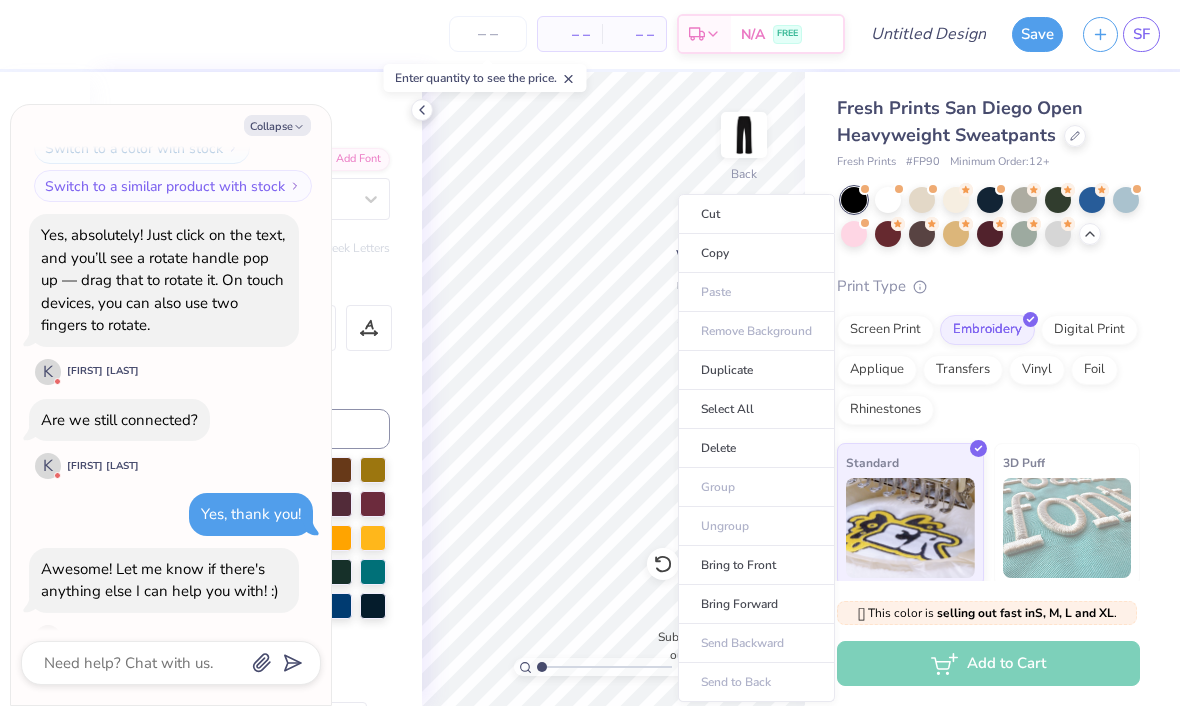 type on "x" 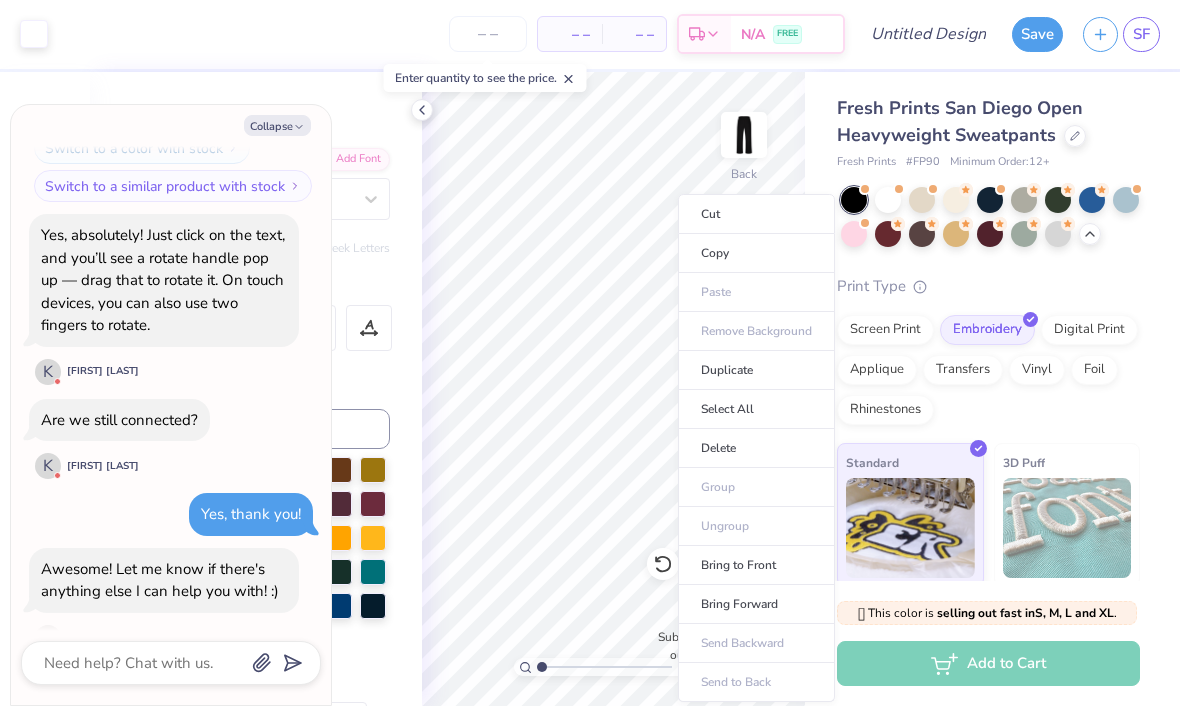 click on "Fresh Prints San Diego Open Heavyweight Sweatpants Fresh Prints # FP90 Minimum Order:  12 +   Print Type Screen Print Embroidery Digital Print Applique Transfers Vinyl Foil Rhinestones Standard 3D Puff Metallic & Glitter" at bounding box center (992, 407) 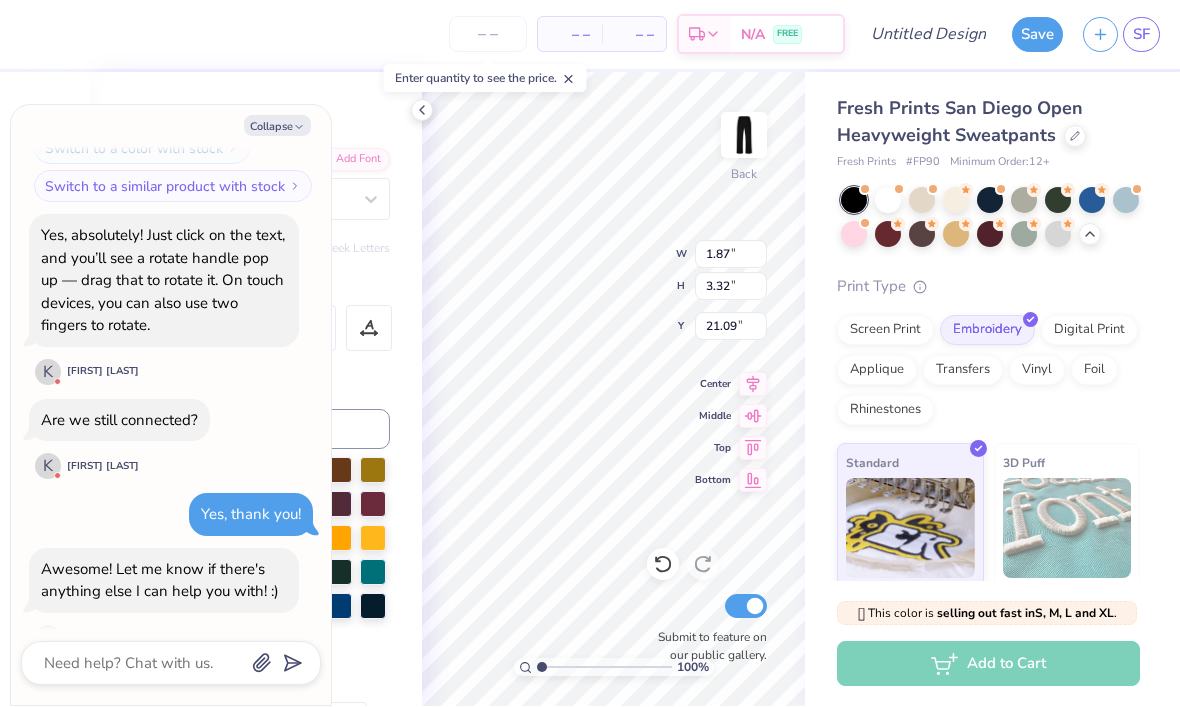type on "x" 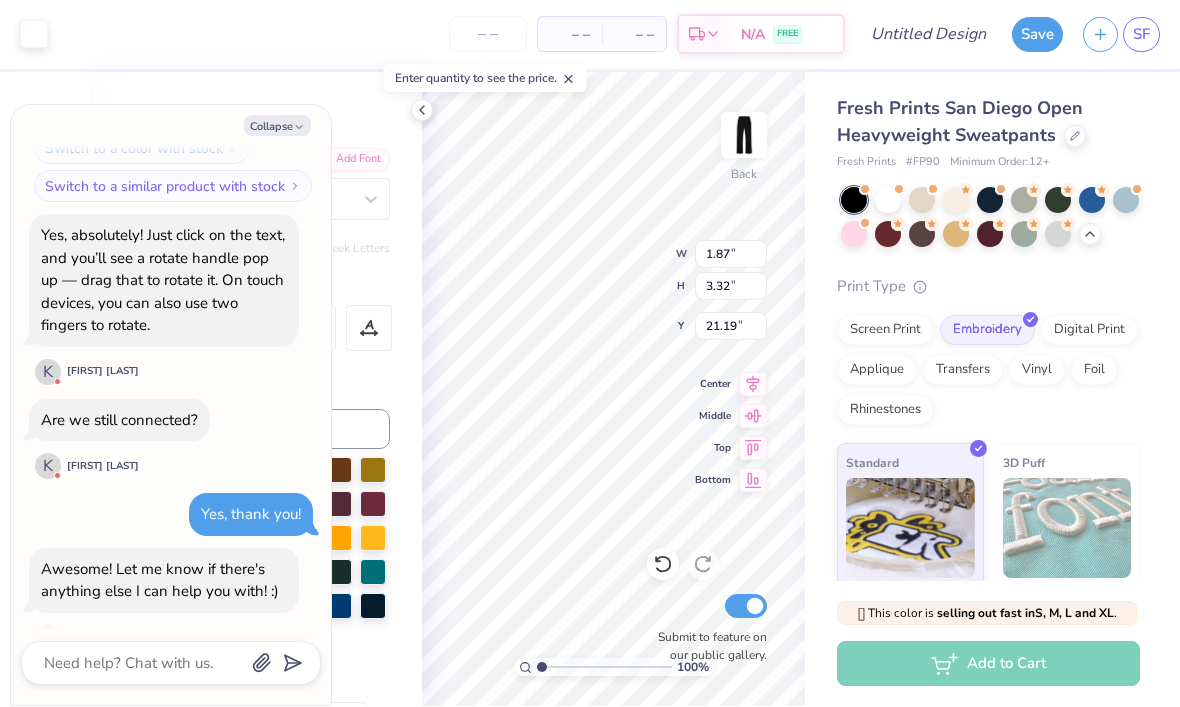 type on "x" 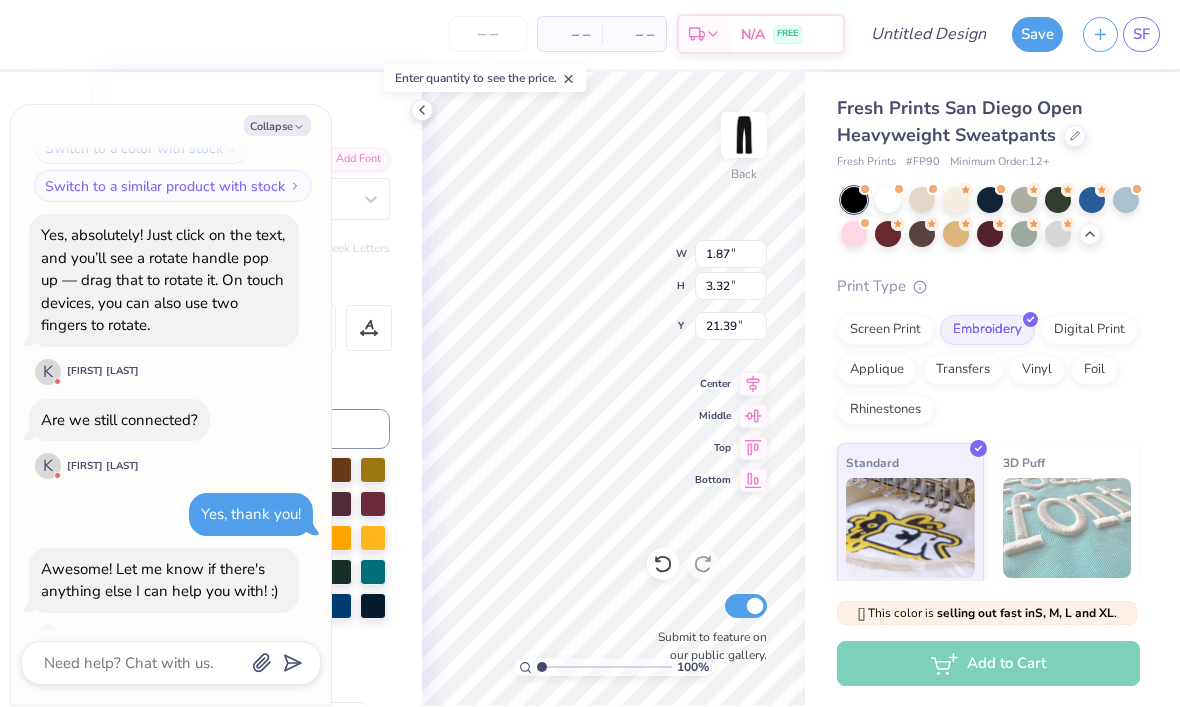 type on "x" 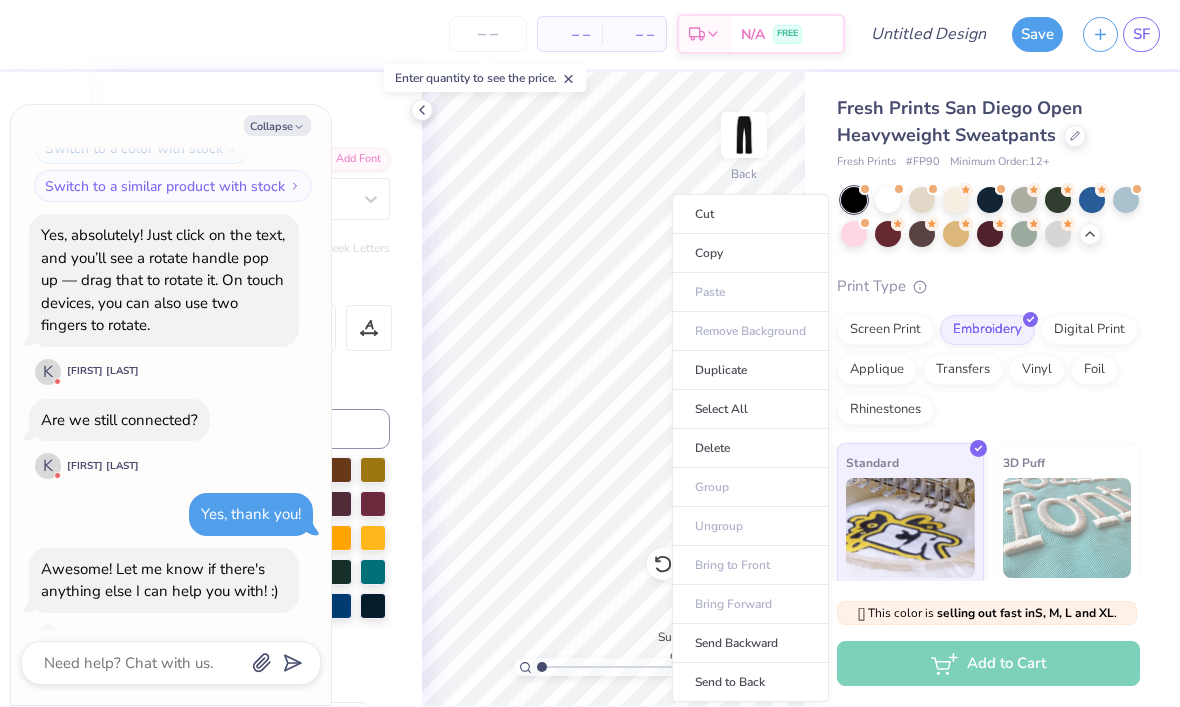 type on "x" 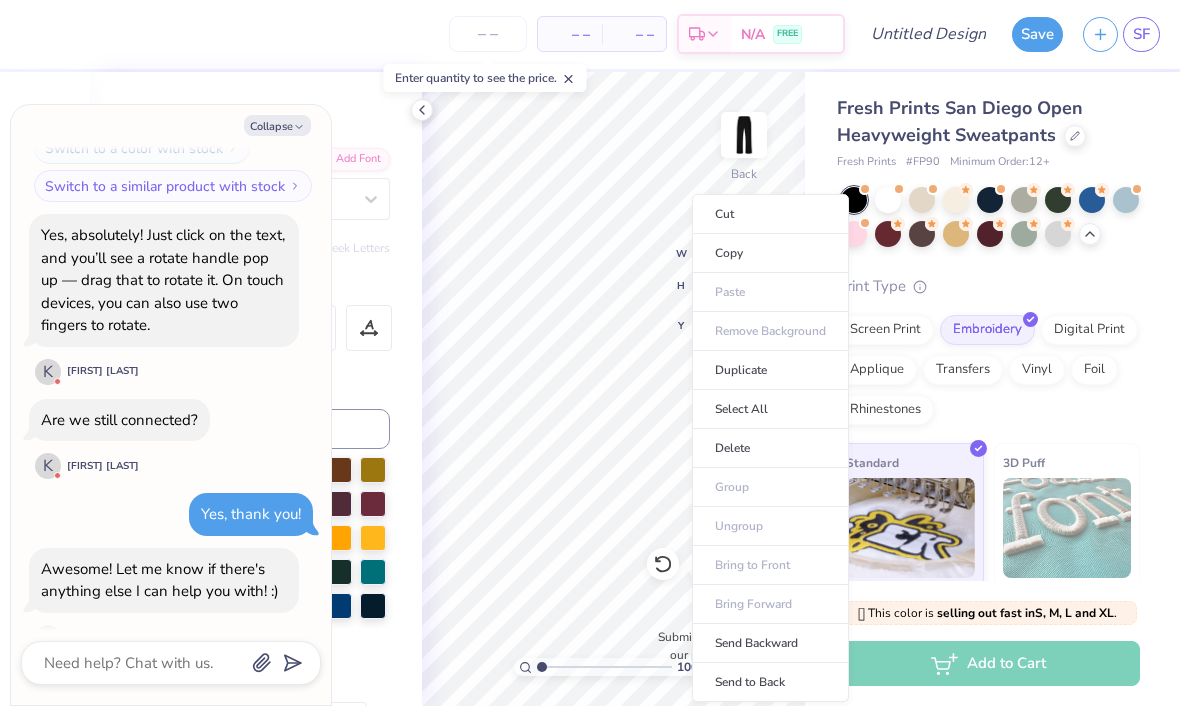 type on "x" 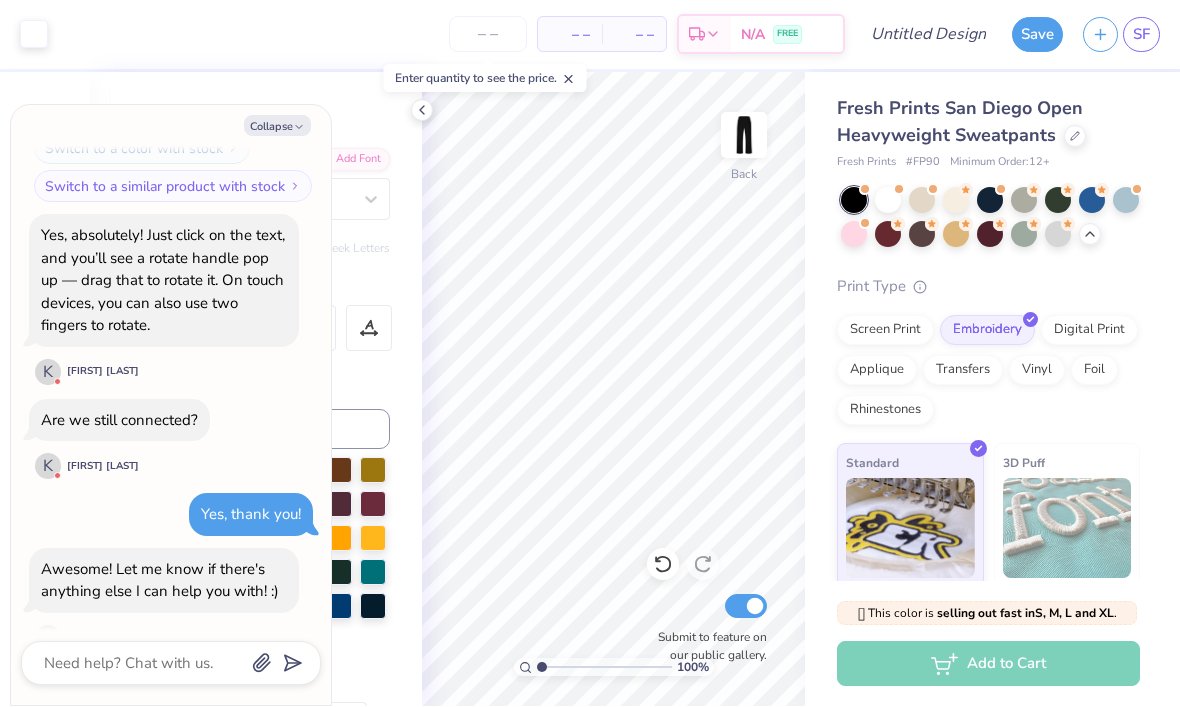 click 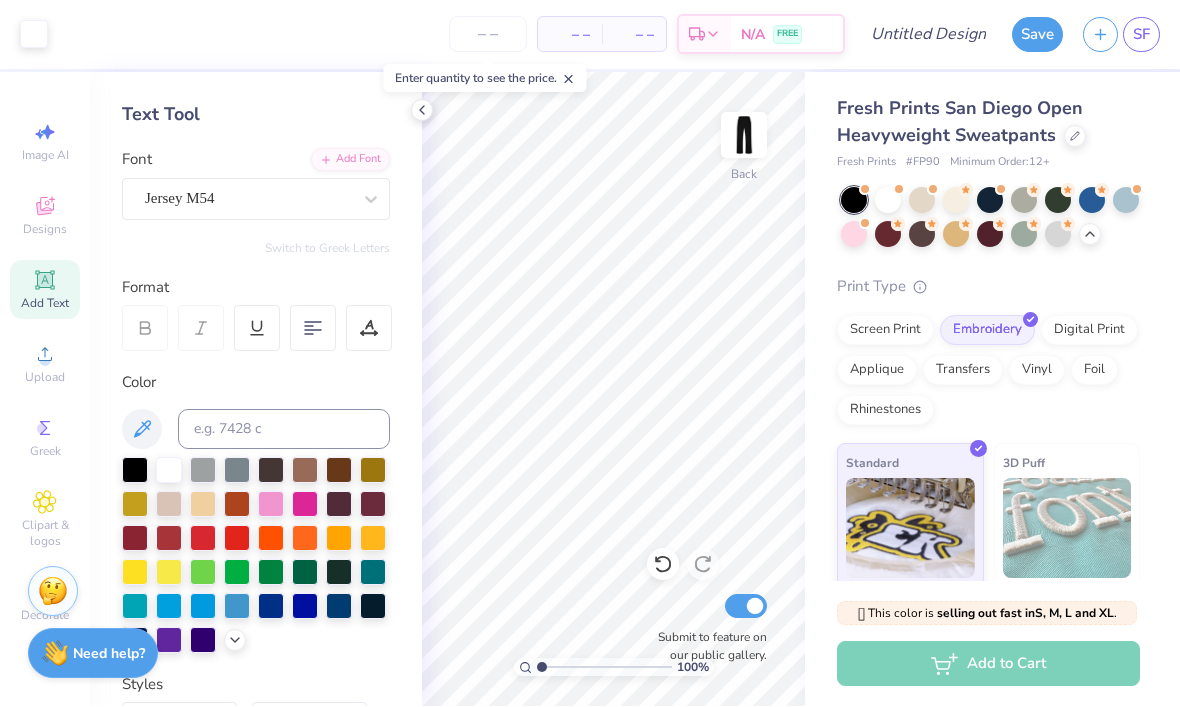 click on "Add Text" at bounding box center [45, 304] 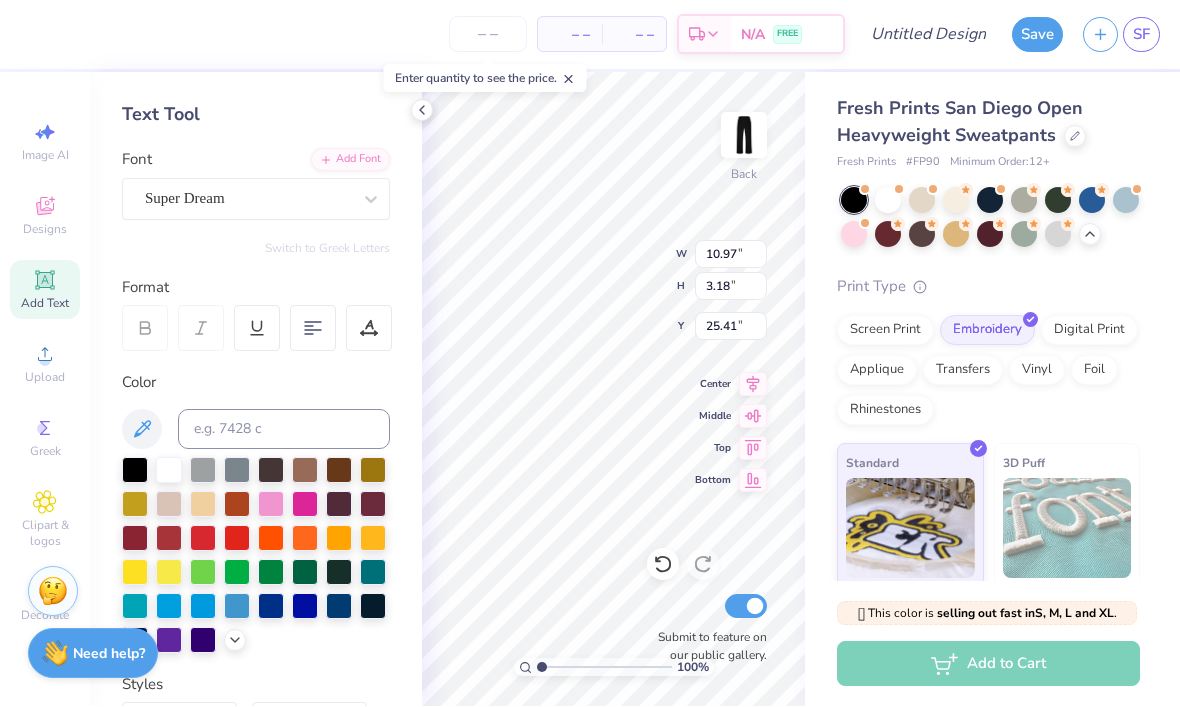 click on "Add Text" at bounding box center (45, 304) 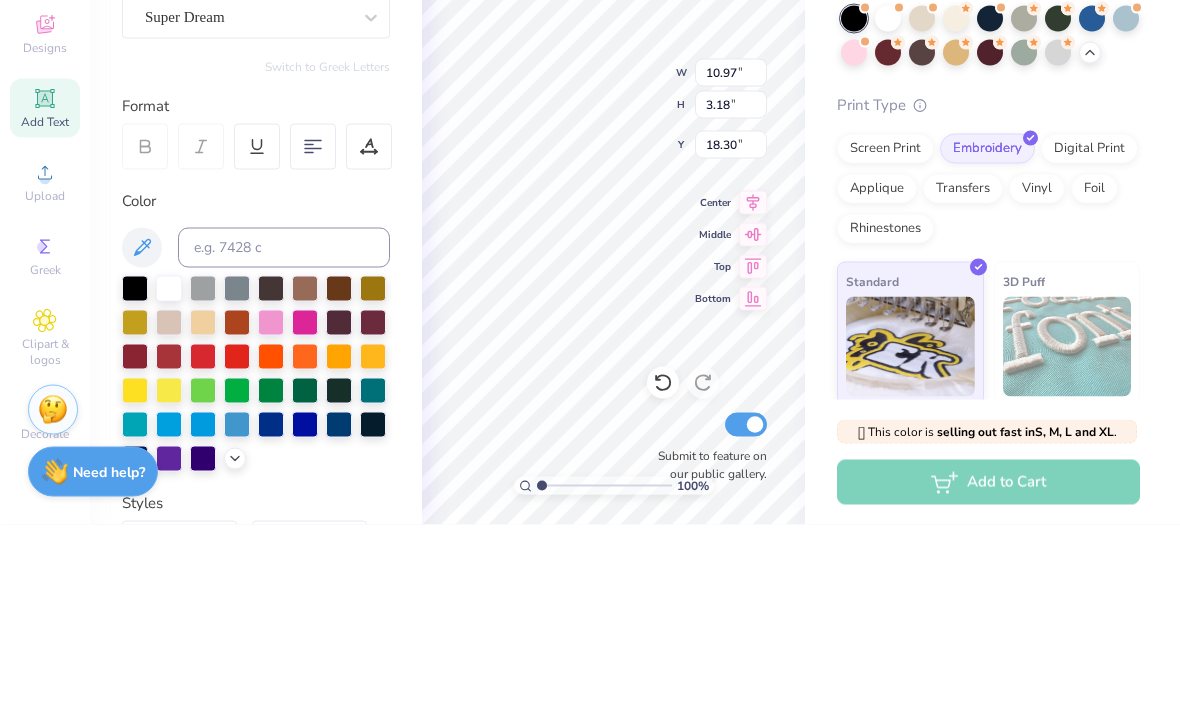 scroll, scrollTop: 1, scrollLeft: 0, axis: vertical 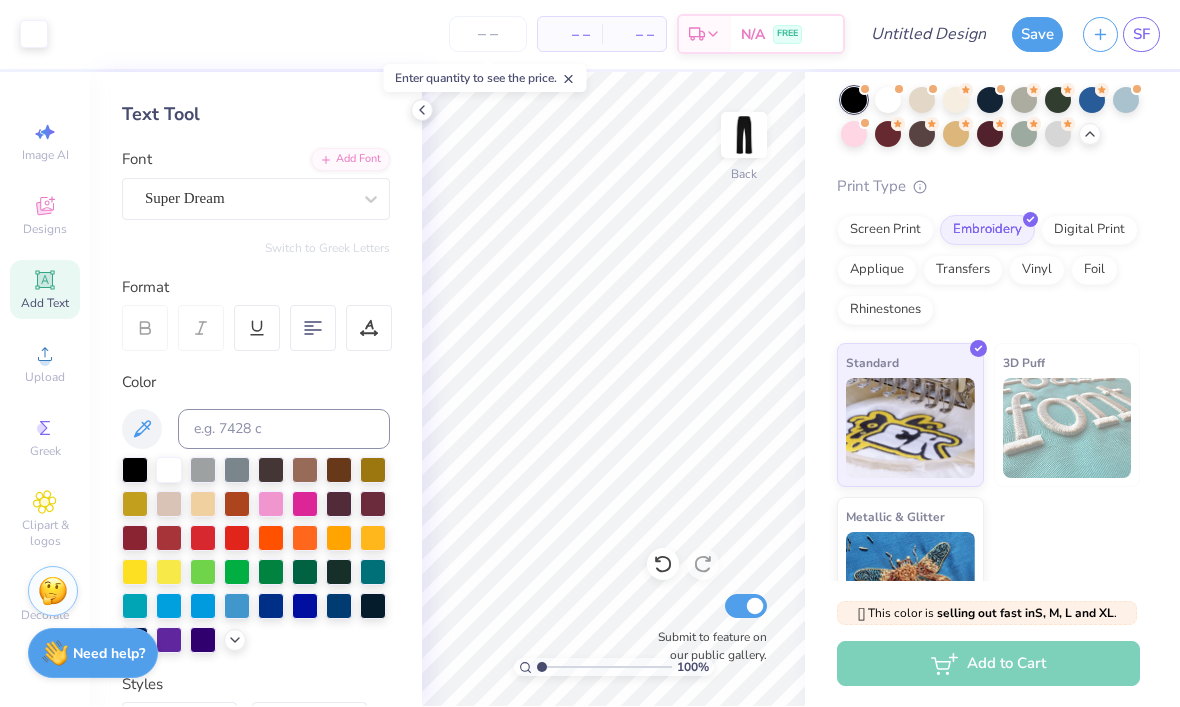 click on "Add Text" at bounding box center (45, 290) 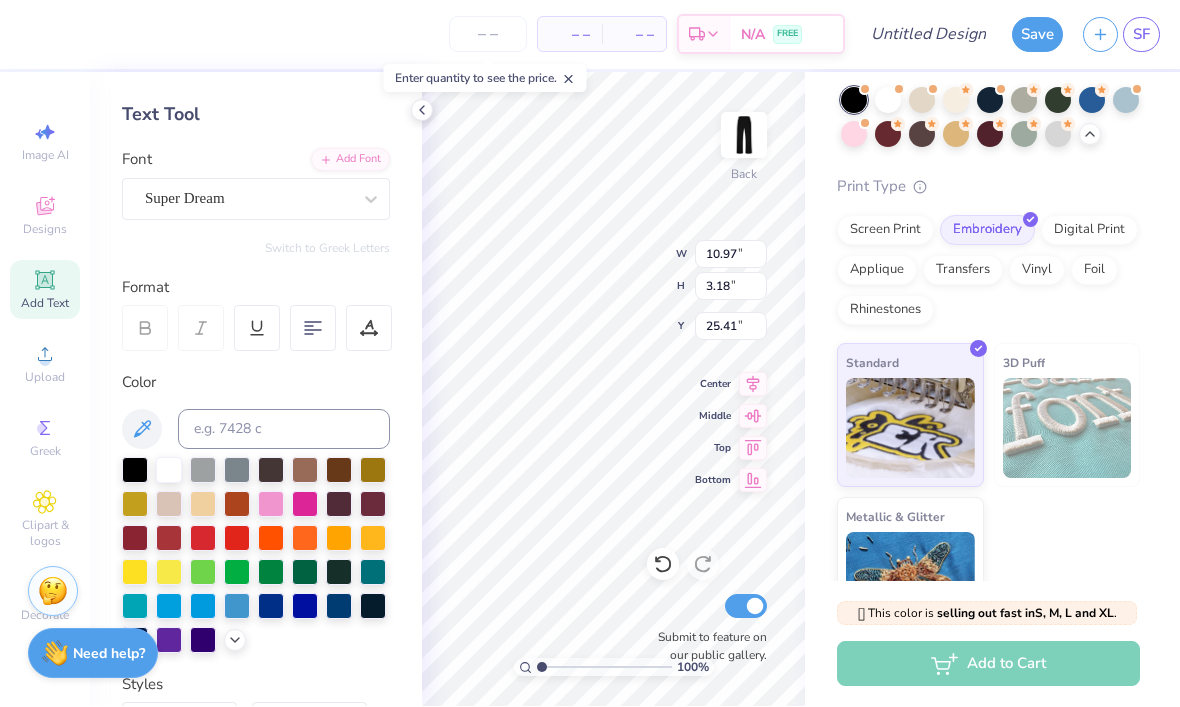 click on "Add Text" at bounding box center [45, 290] 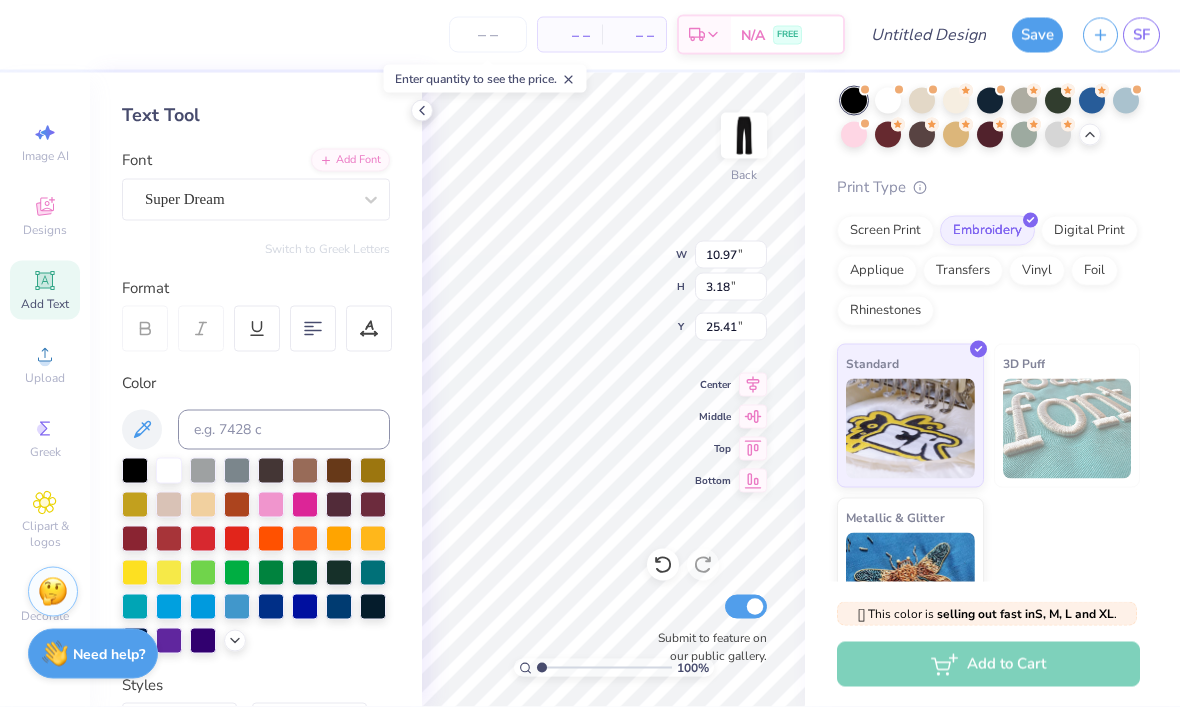 scroll, scrollTop: 0, scrollLeft: 0, axis: both 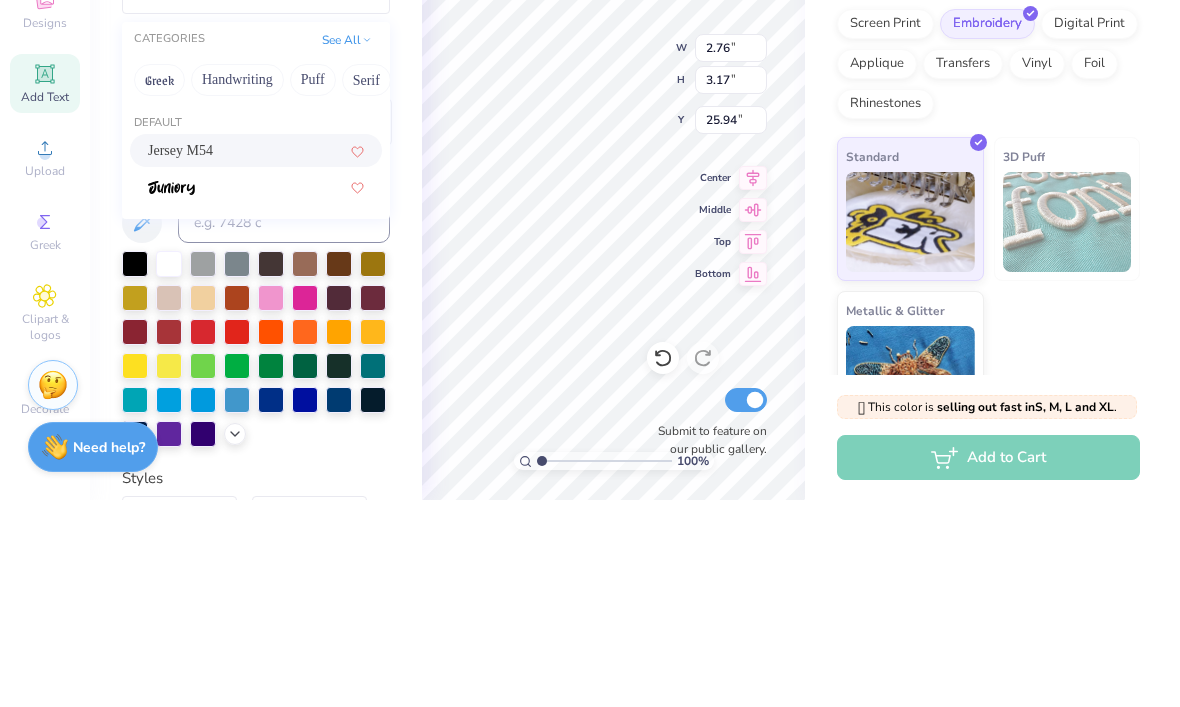 click on "Jersey M54" at bounding box center (256, 357) 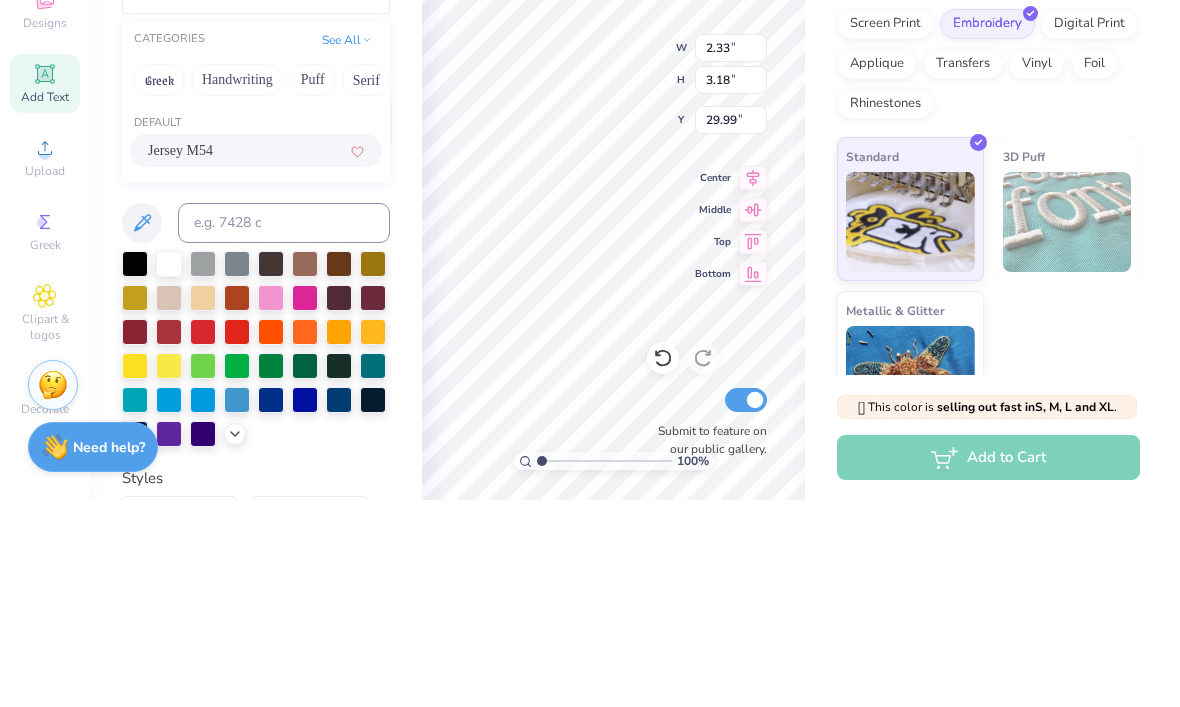 click on "Jersey M54" at bounding box center [256, 357] 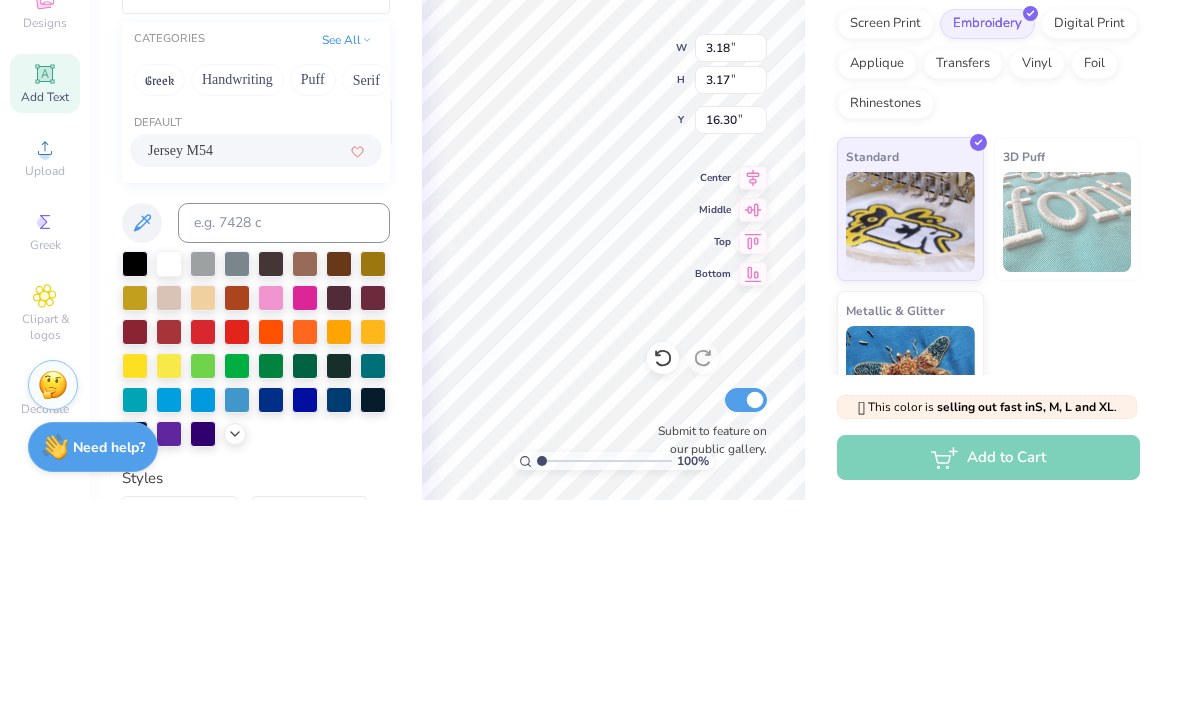 click on "Jersey M54" at bounding box center (256, 357) 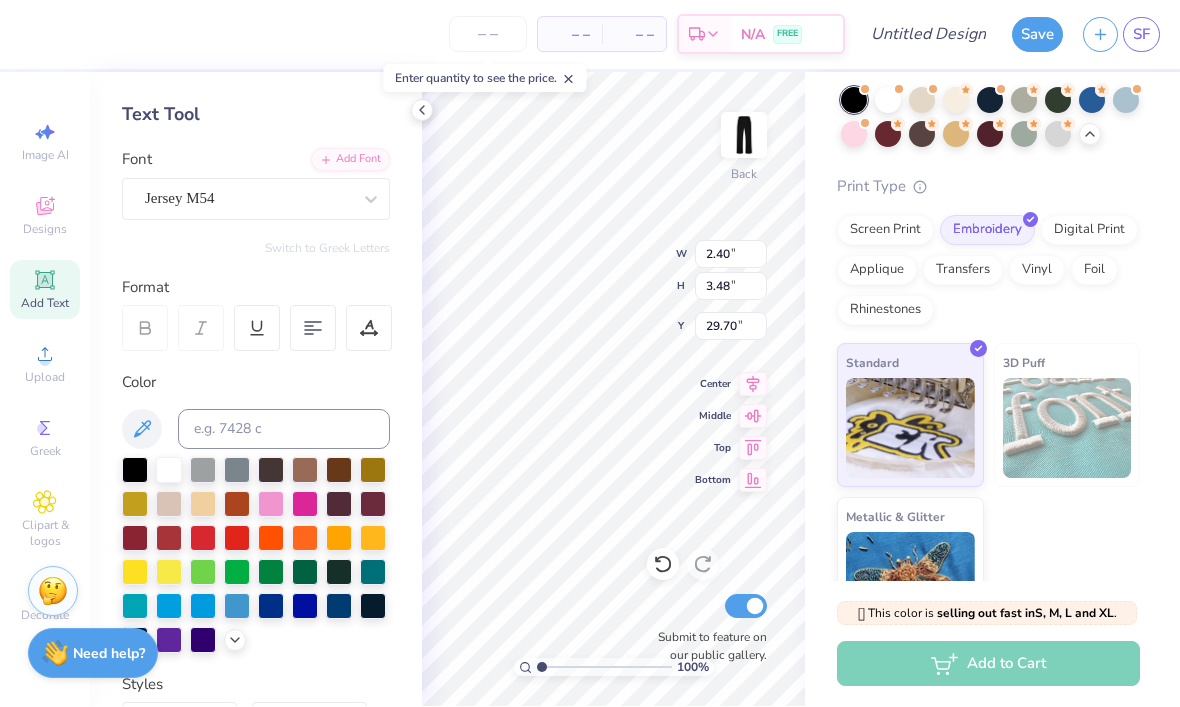 click on "Fresh Prints San Diego Open Heavyweight Sweatpants Fresh Prints # FP90 Minimum Order:  12 +   Print Type Screen Print Embroidery Digital Print Applique Transfers Vinyl Foil Rhinestones Standard 3D Puff Metallic & Glitter" at bounding box center [992, 307] 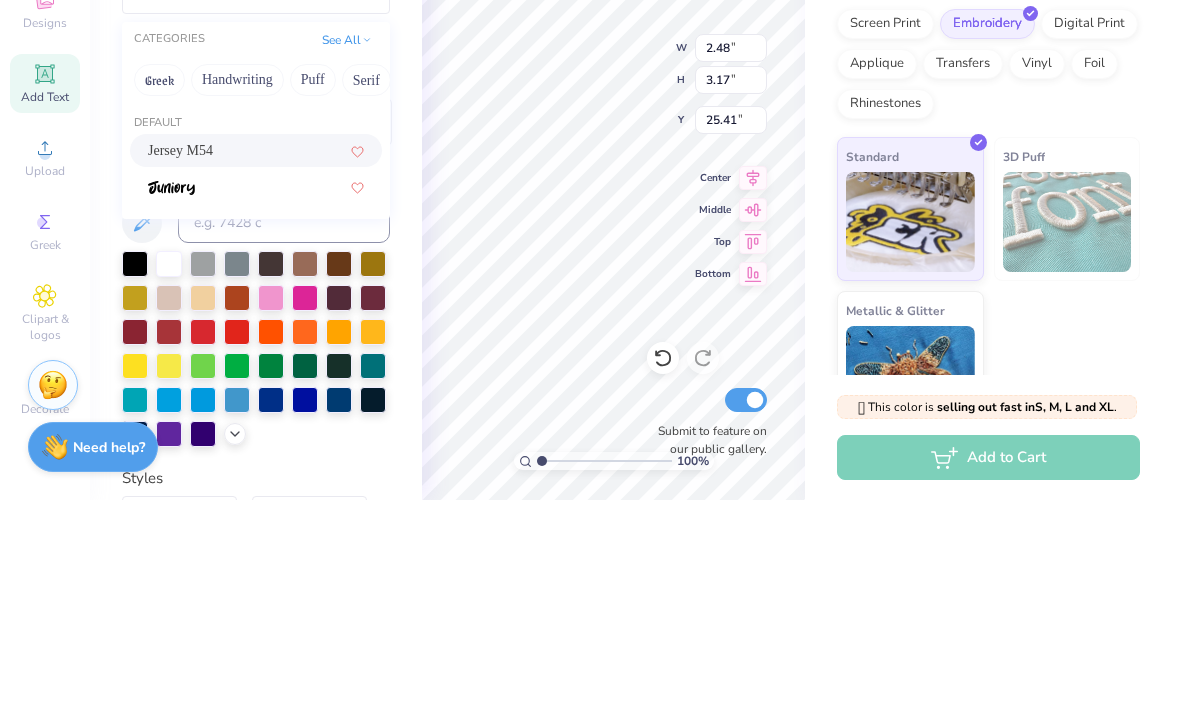 click on "Jersey M54" at bounding box center [256, 357] 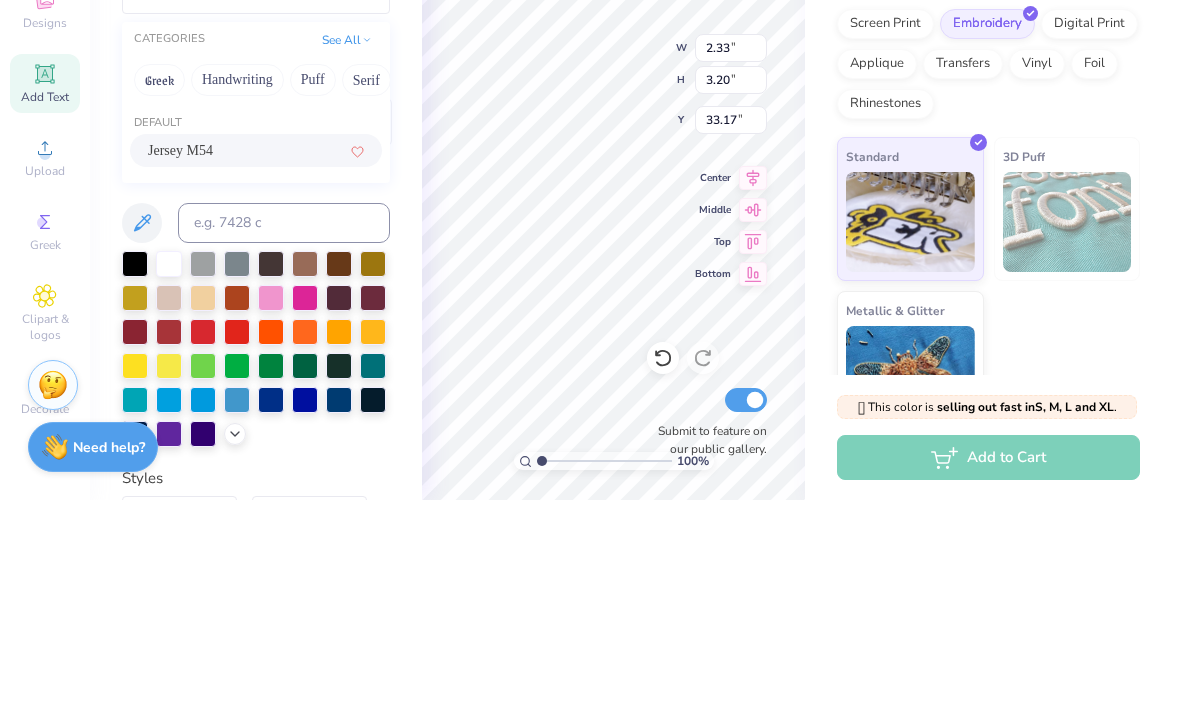 click on "Jersey M54" at bounding box center [256, 357] 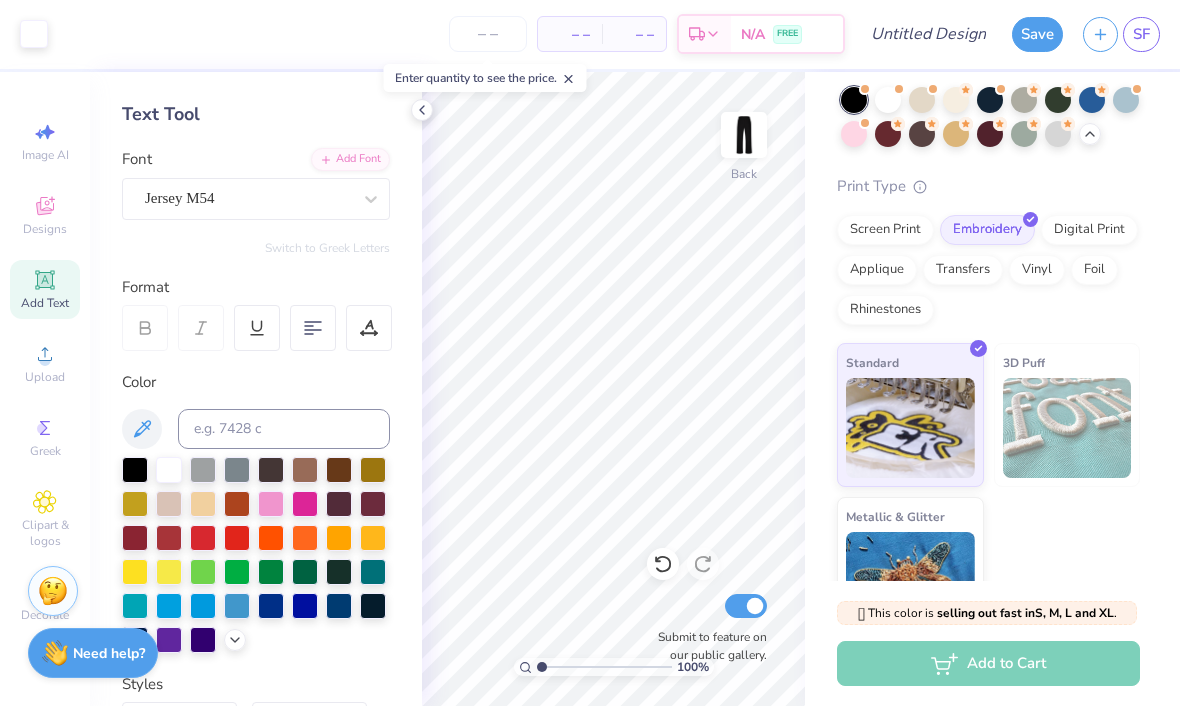 click on "Clipart & logos" at bounding box center [45, 520] 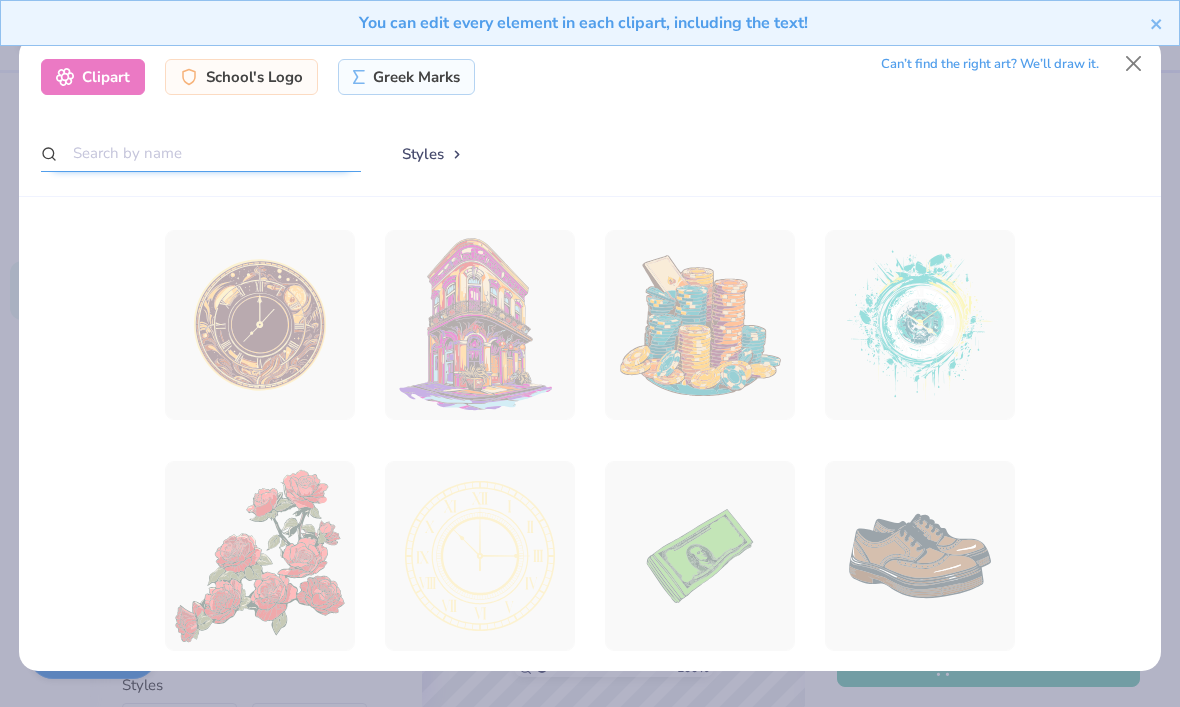 click at bounding box center (201, 153) 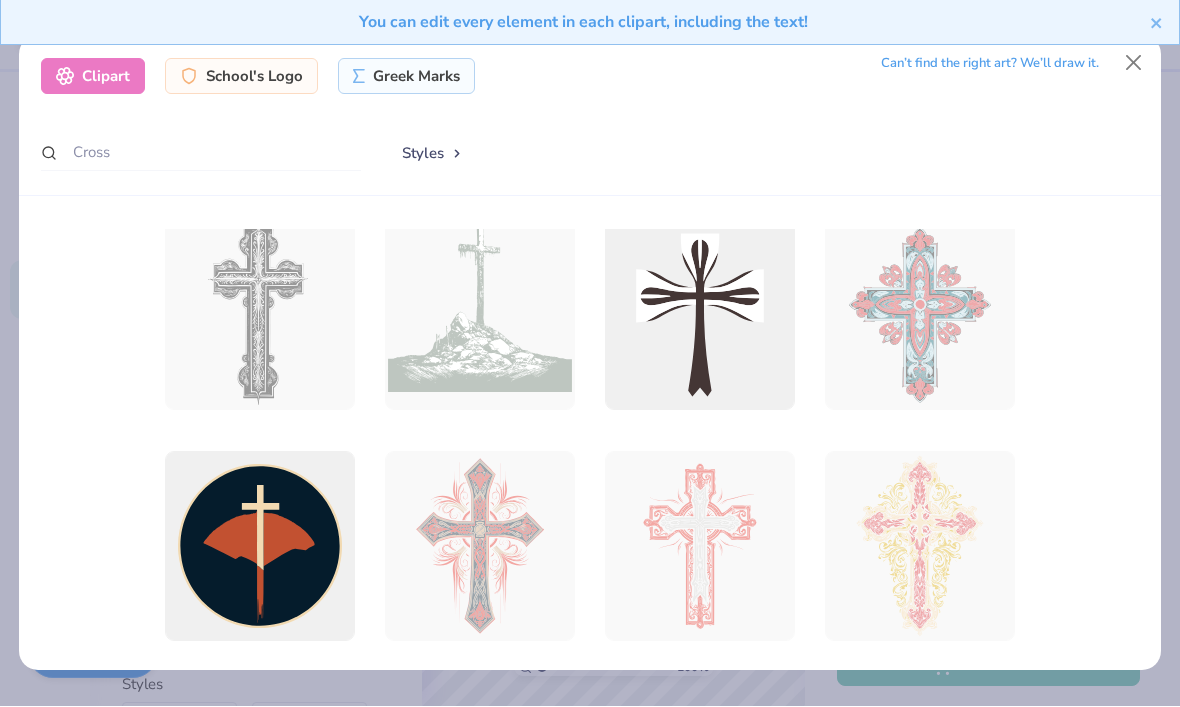 scroll, scrollTop: 8, scrollLeft: 0, axis: vertical 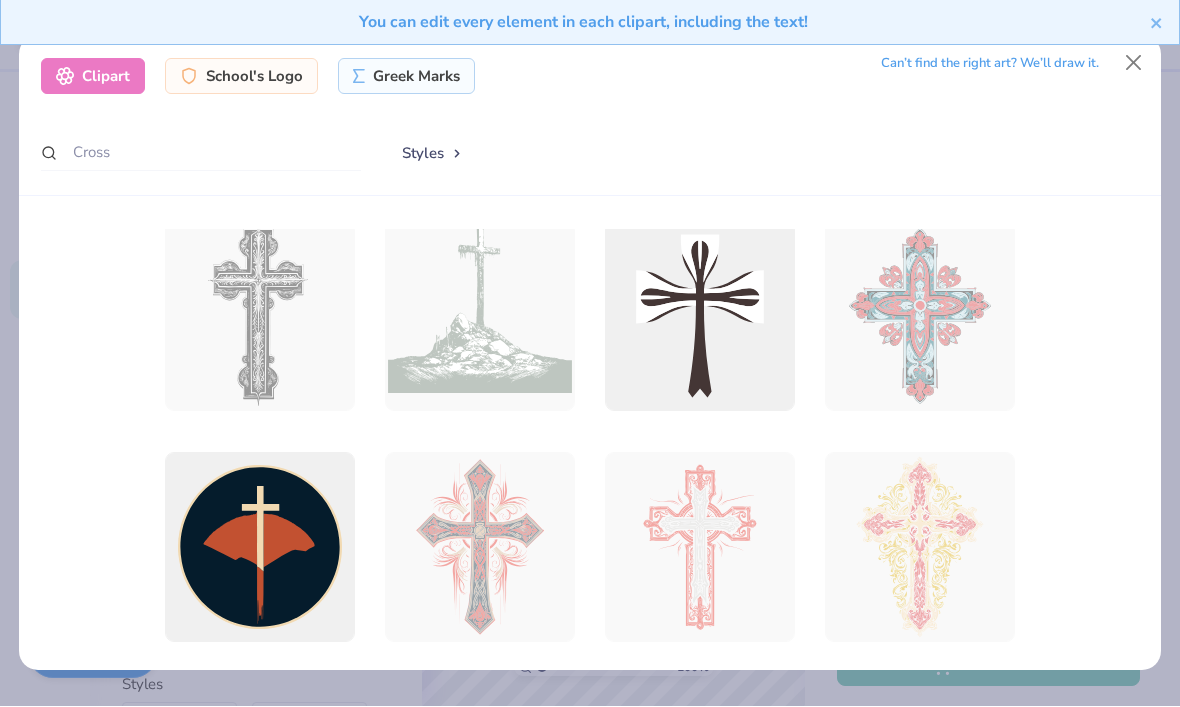 click at bounding box center (590, 469) 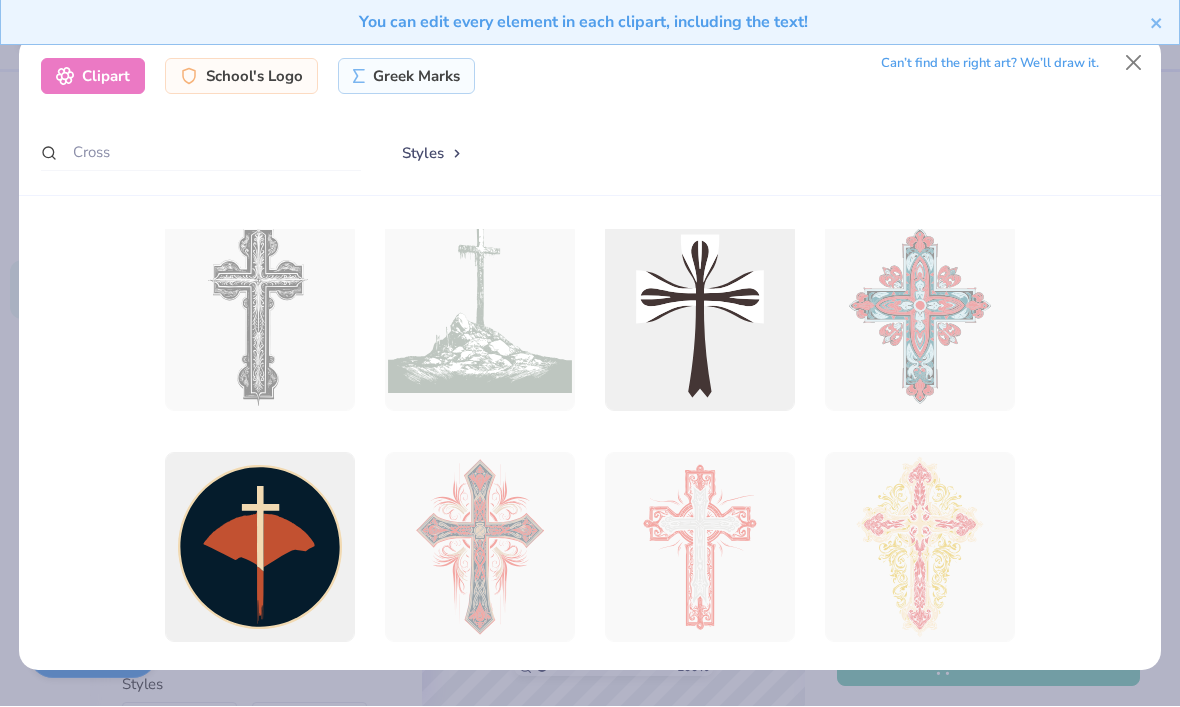 click at bounding box center (260, 317) 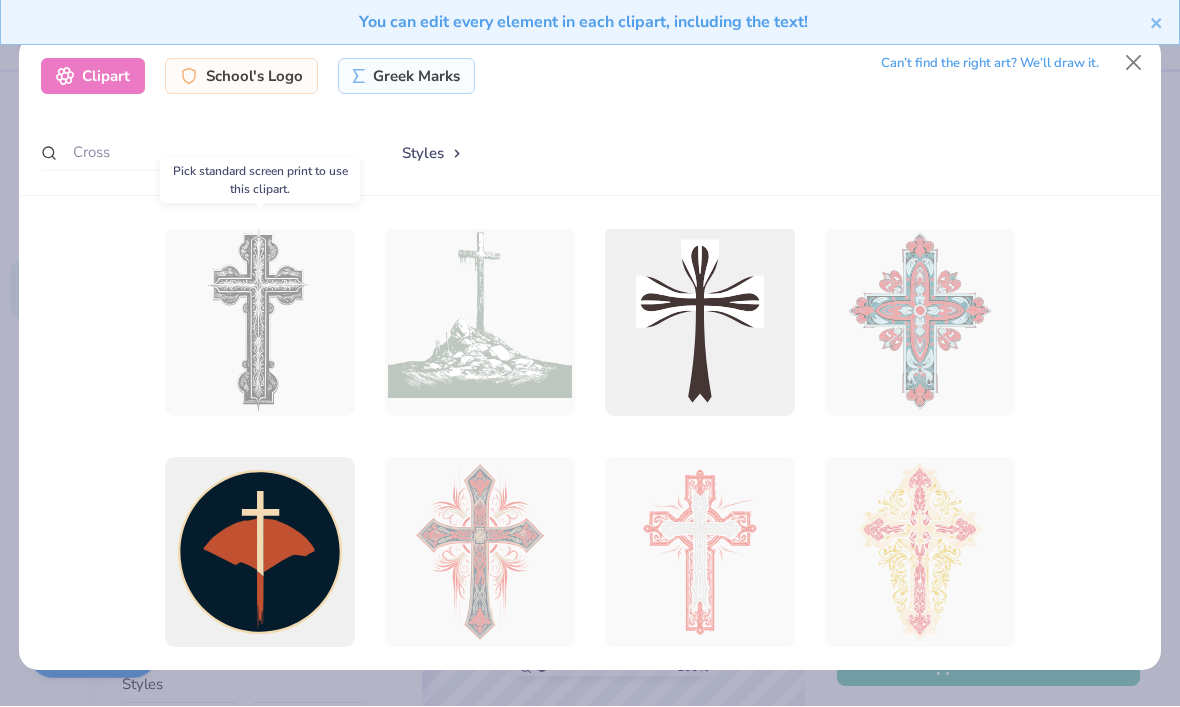scroll, scrollTop: 5, scrollLeft: 0, axis: vertical 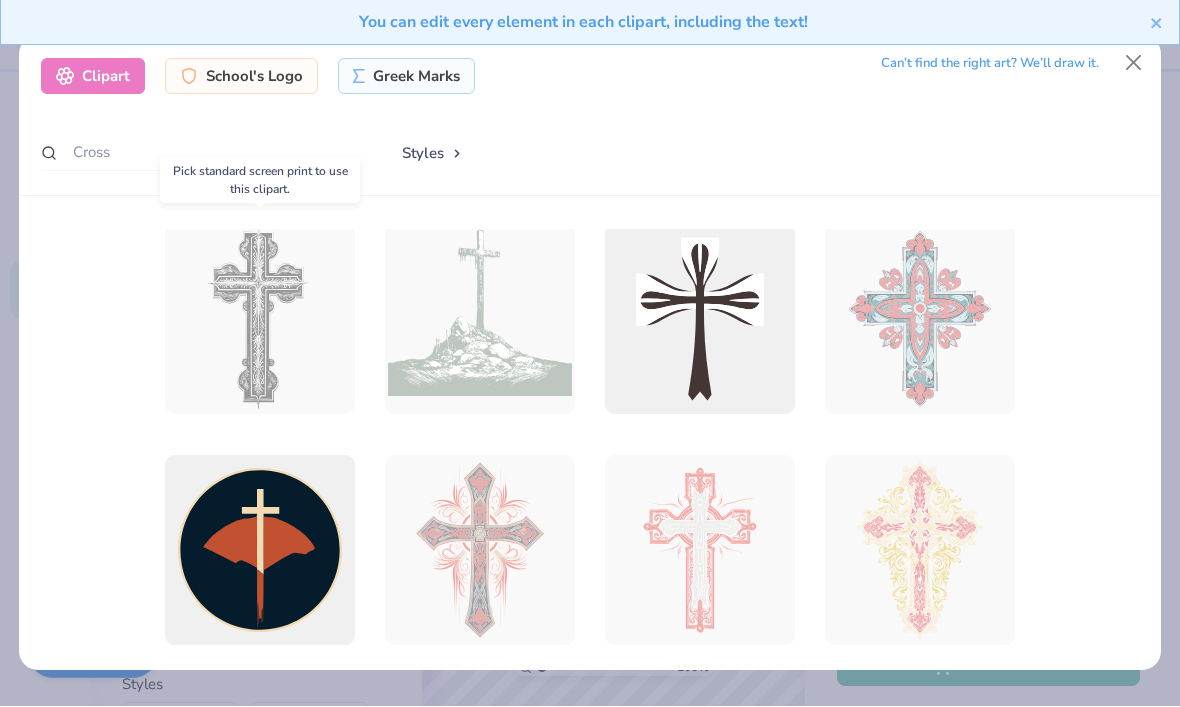 click at bounding box center (260, 320) 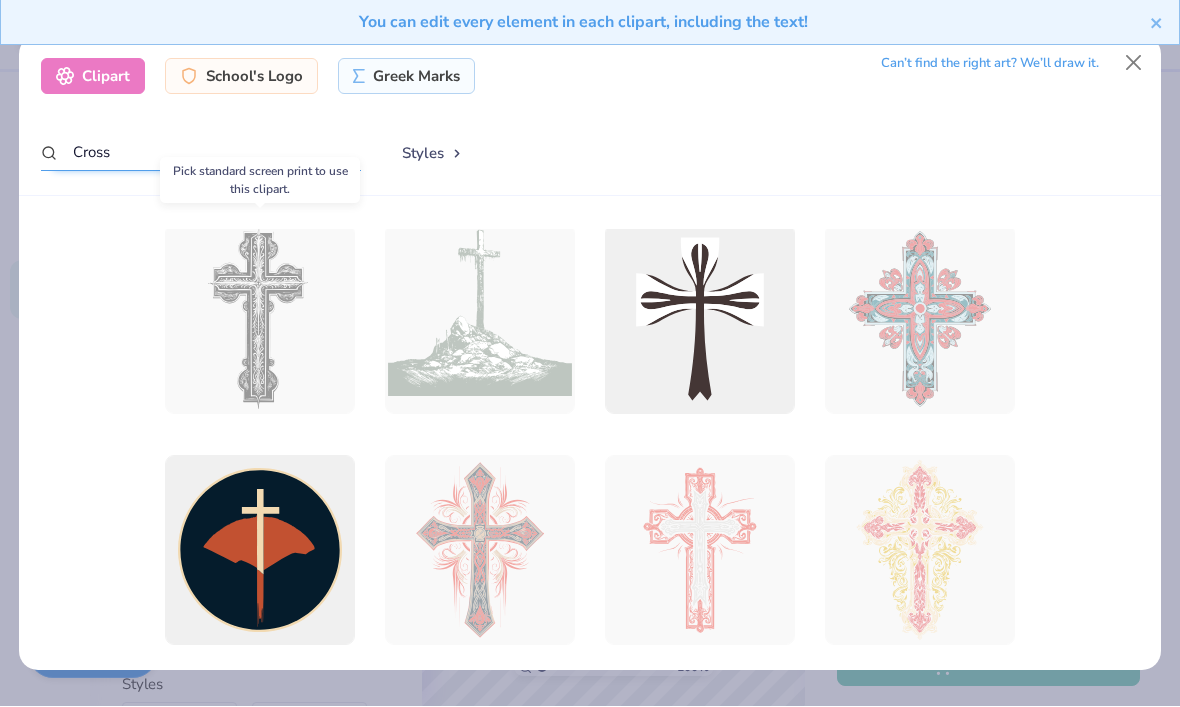 click on "Cross" at bounding box center [201, 153] 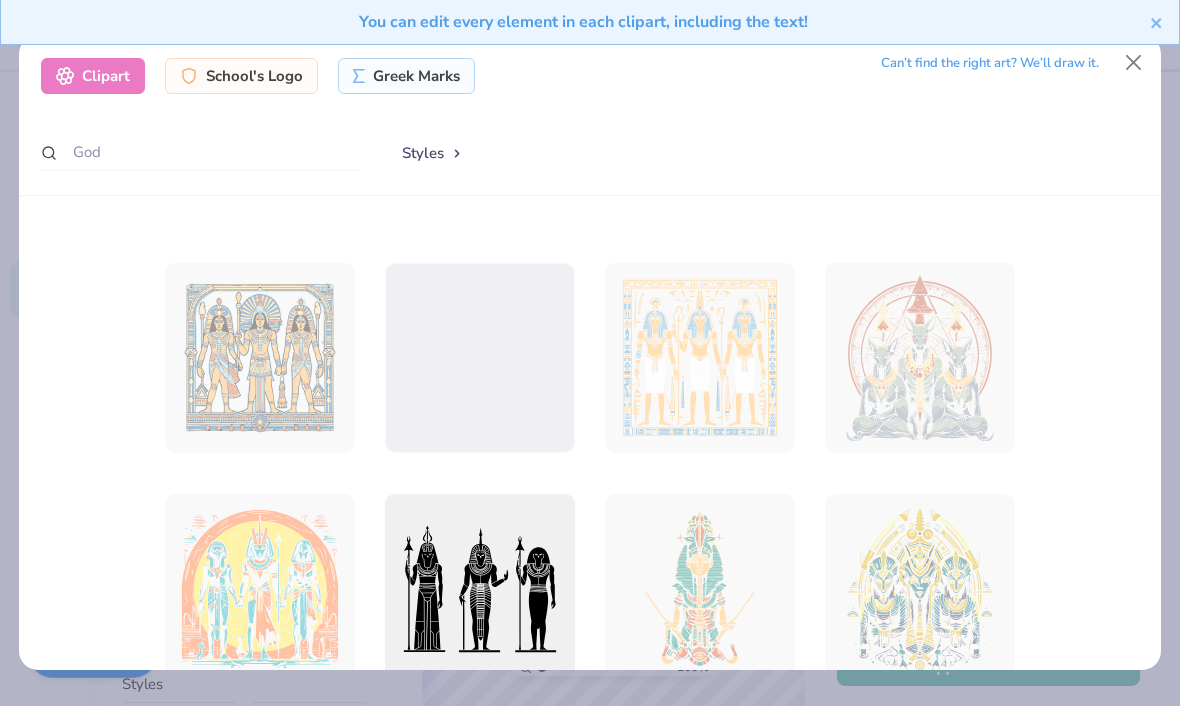 scroll, scrollTop: 890, scrollLeft: 0, axis: vertical 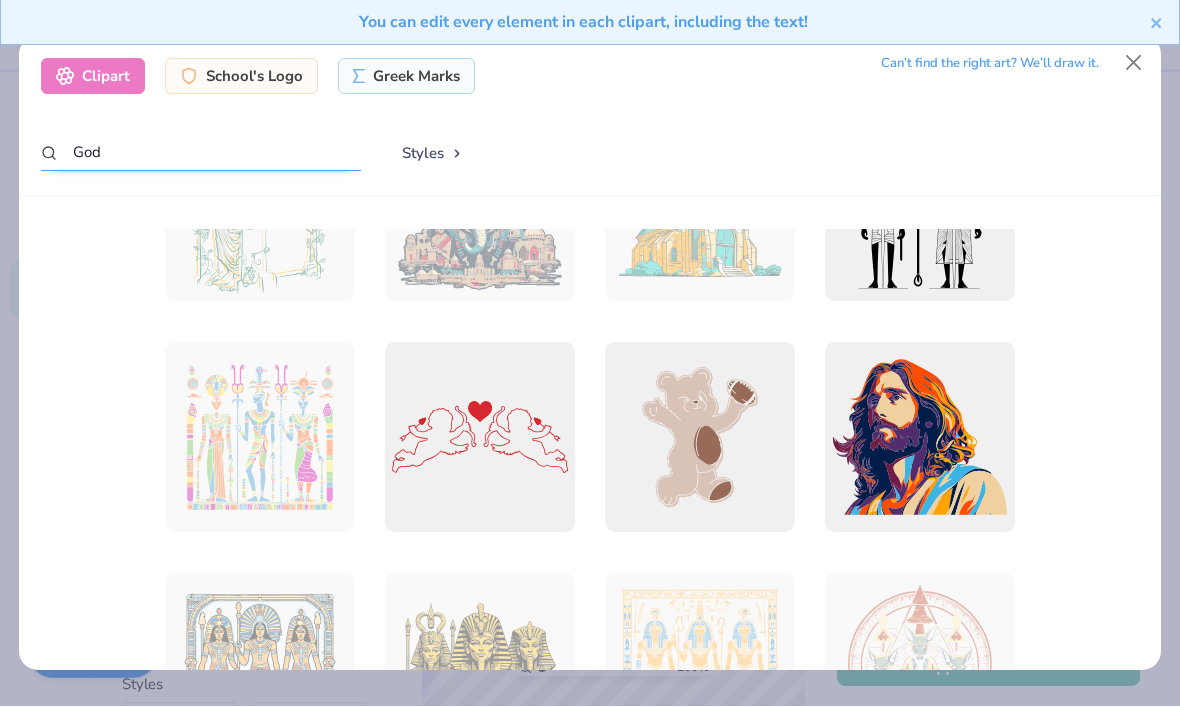 click on "God" at bounding box center [201, 153] 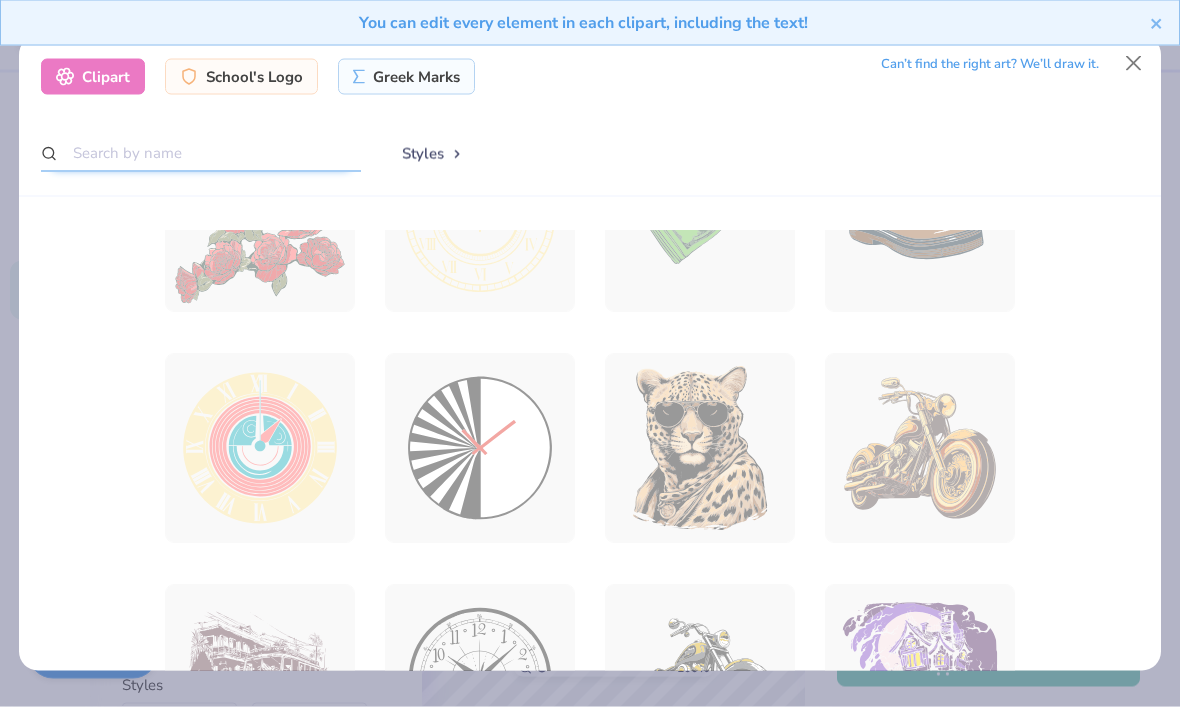 scroll, scrollTop: 0, scrollLeft: 0, axis: both 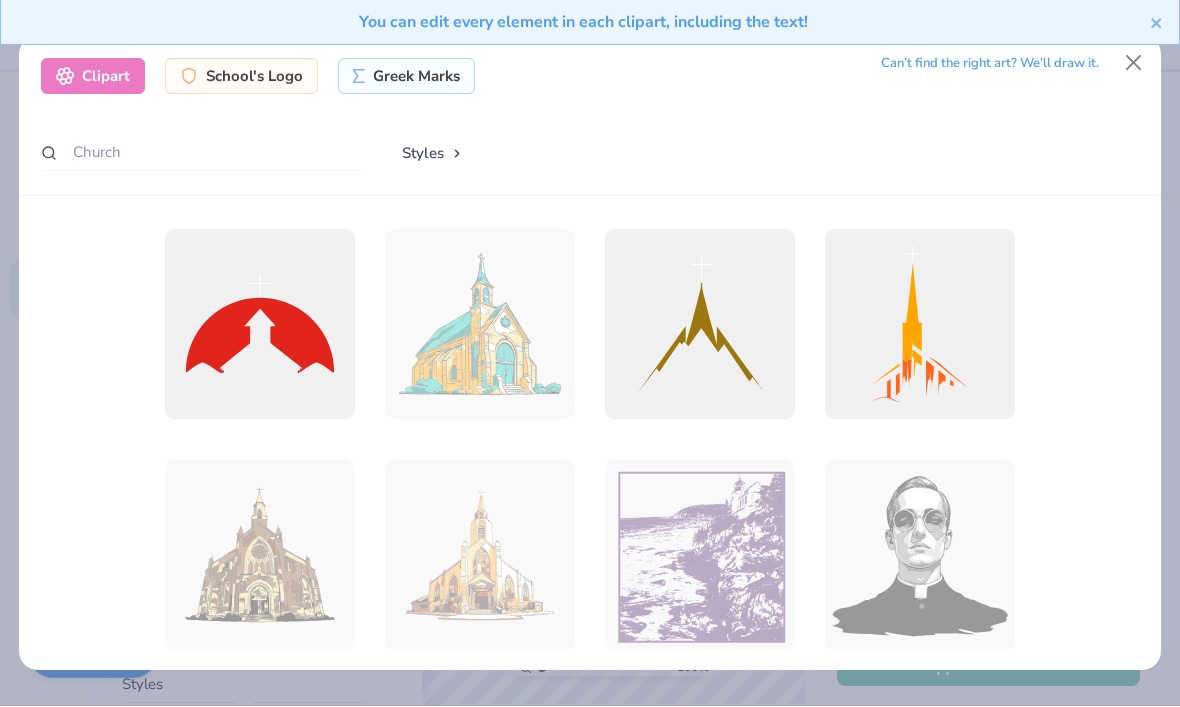 click at bounding box center [1134, 64] 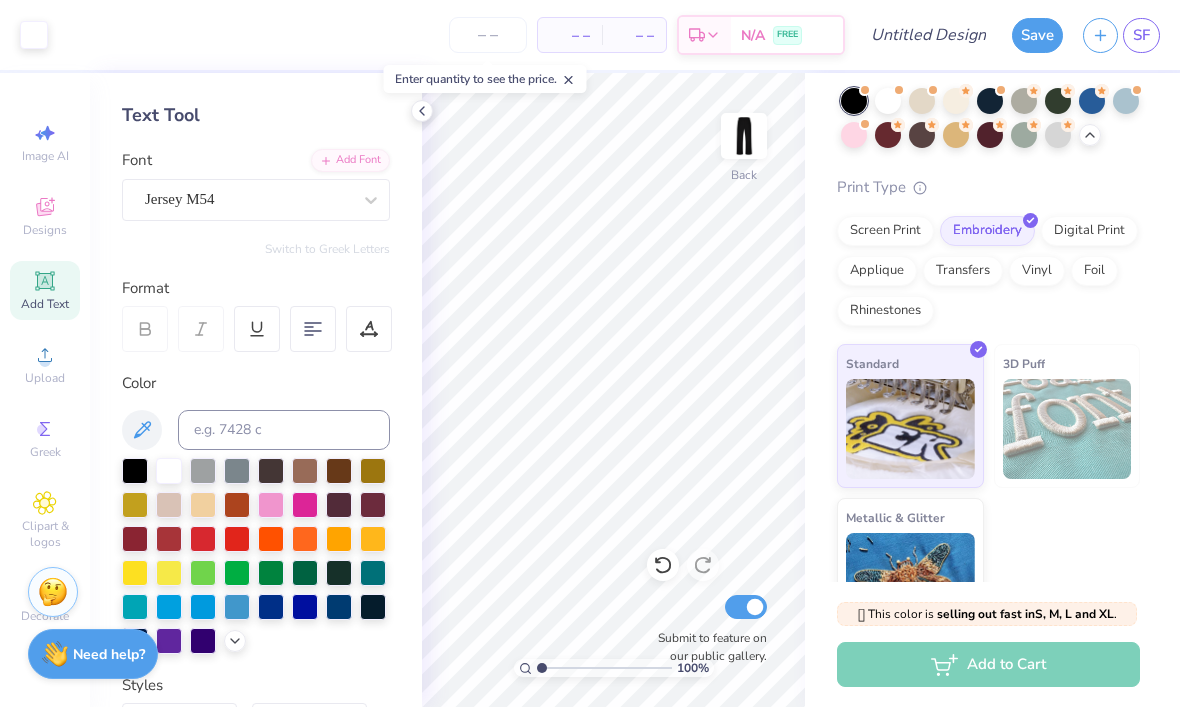 click on "Upload" at bounding box center [45, 364] 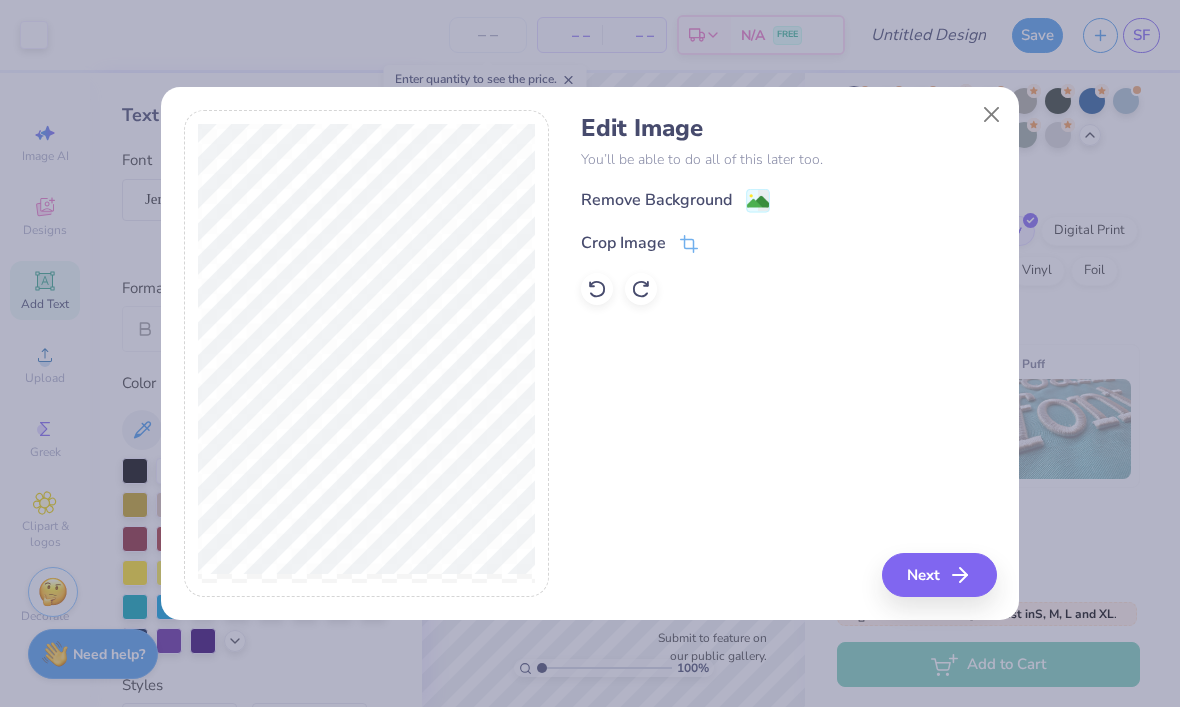 click 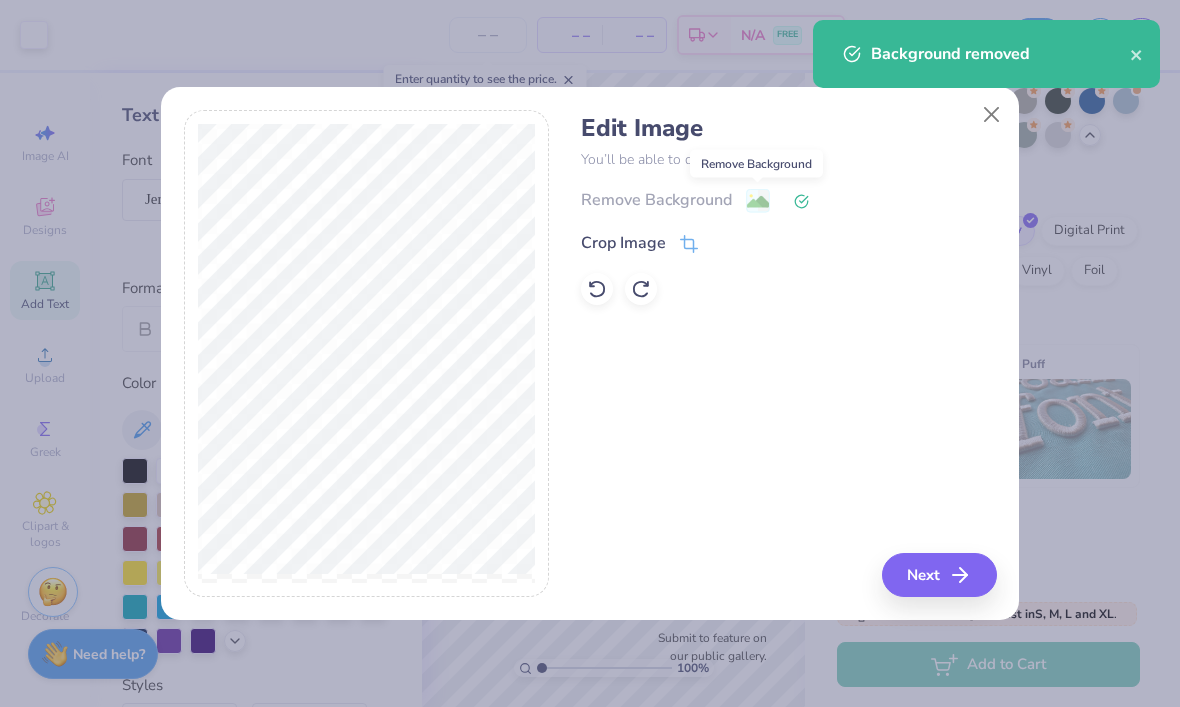 click on "Remove Background" at bounding box center (788, 200) 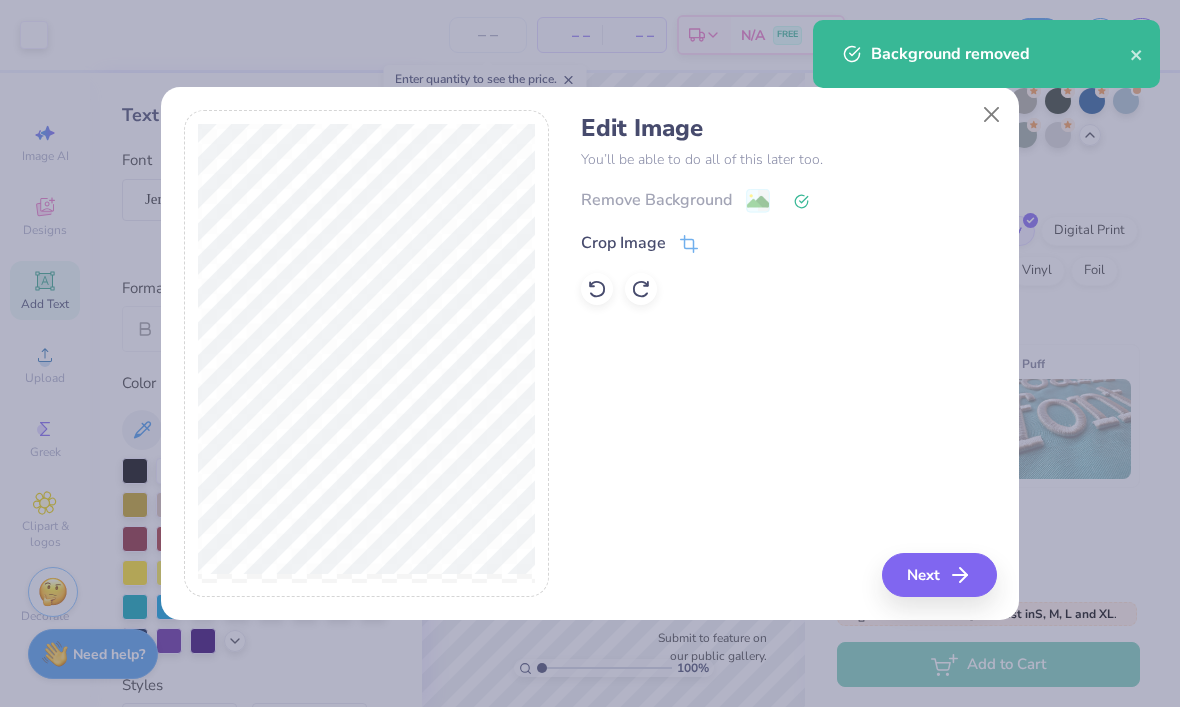 click 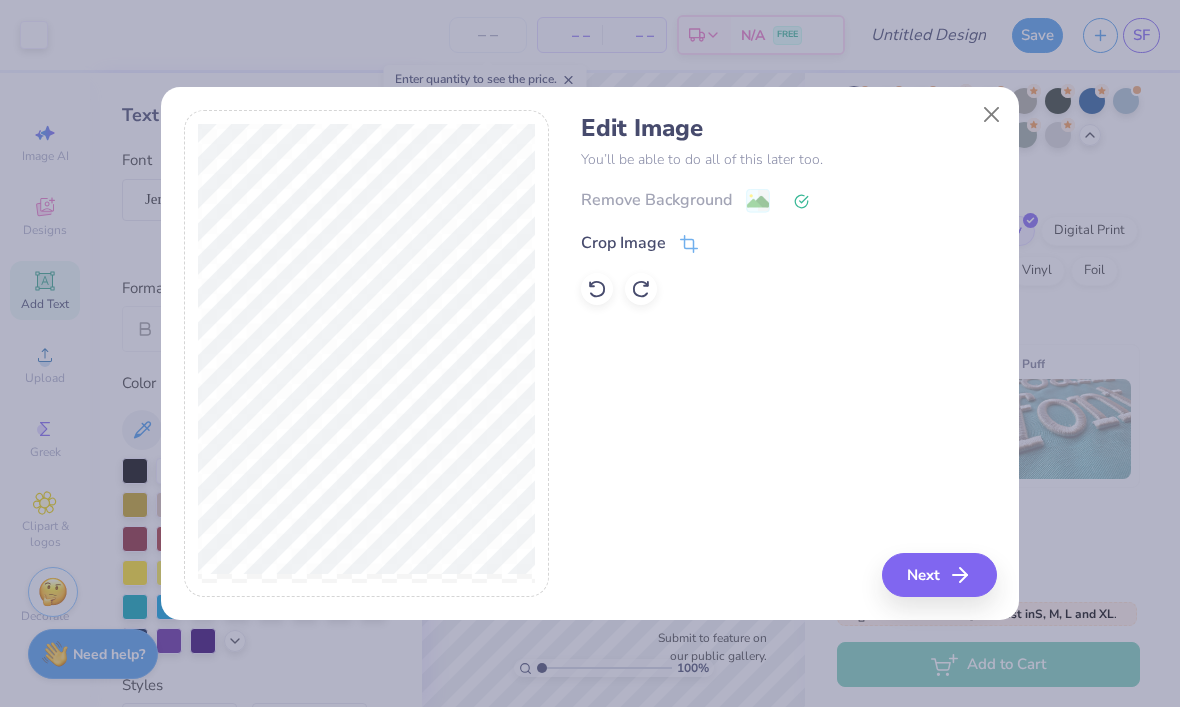 click 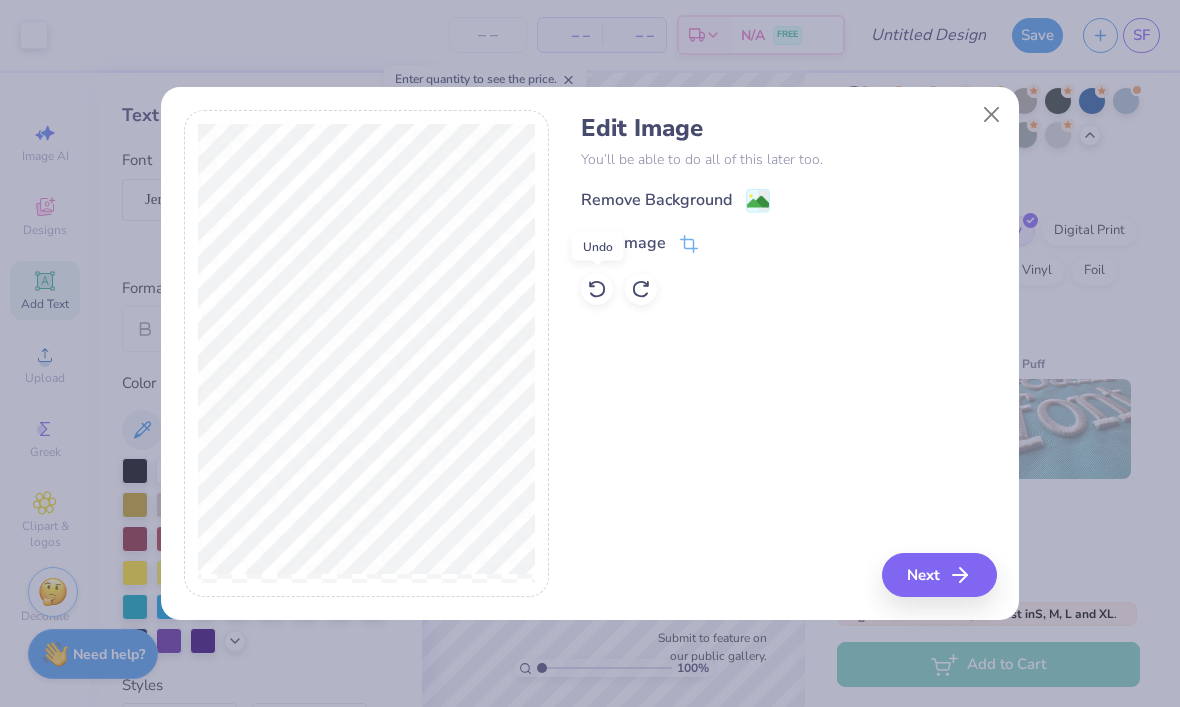 click on "Next" at bounding box center (939, 575) 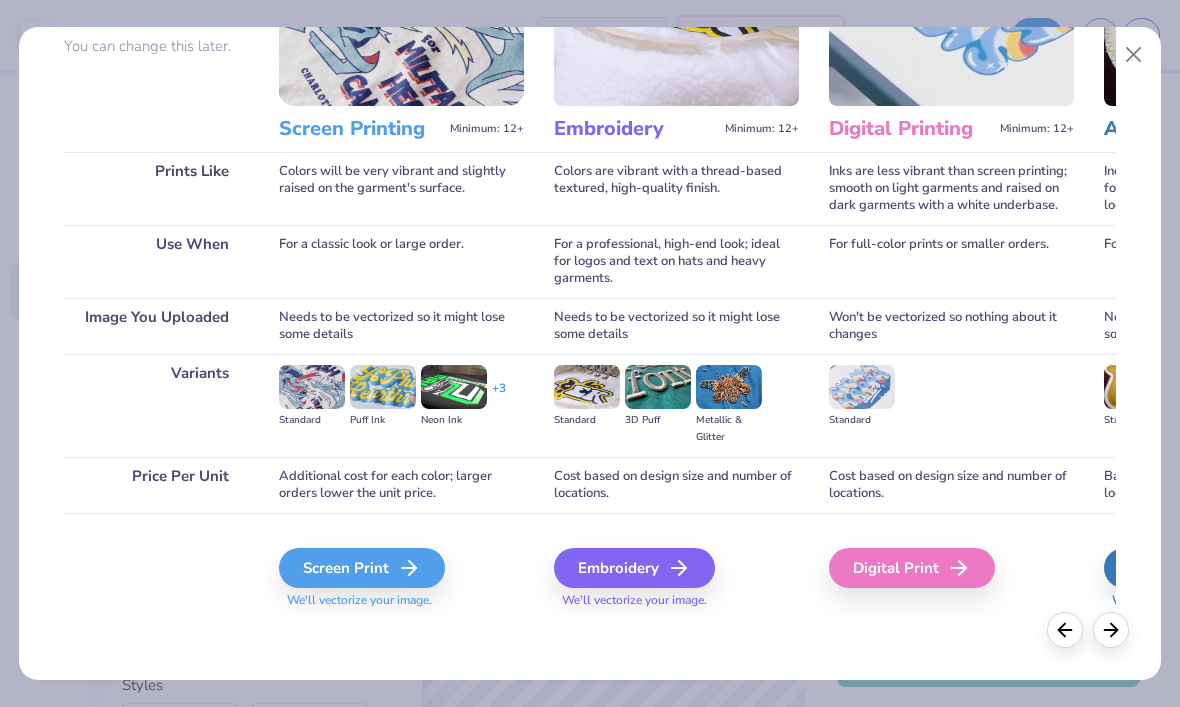 click at bounding box center (1134, 55) 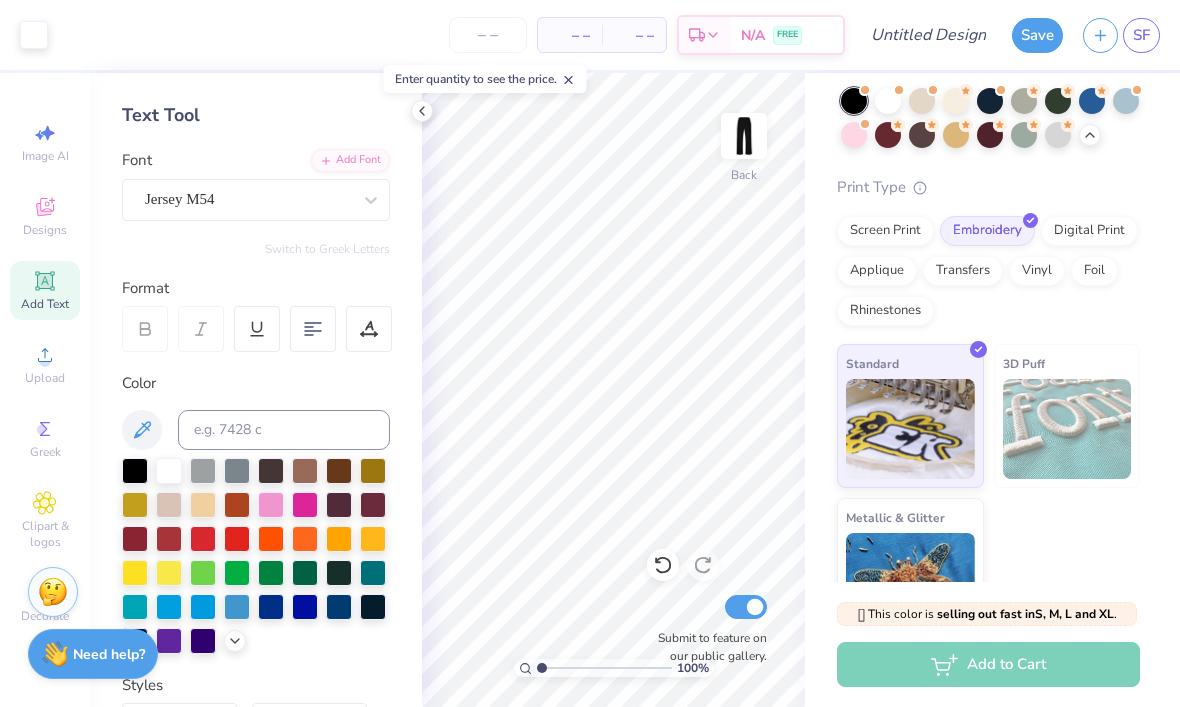 click 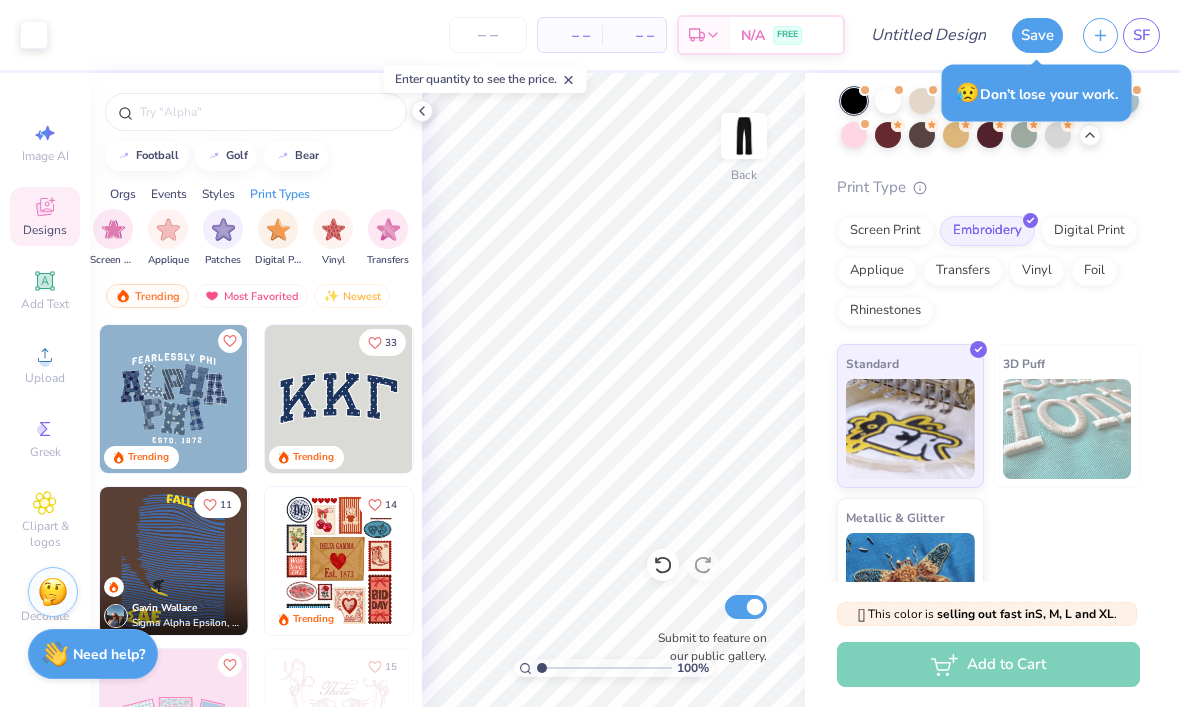 scroll, scrollTop: 0, scrollLeft: 1694, axis: horizontal 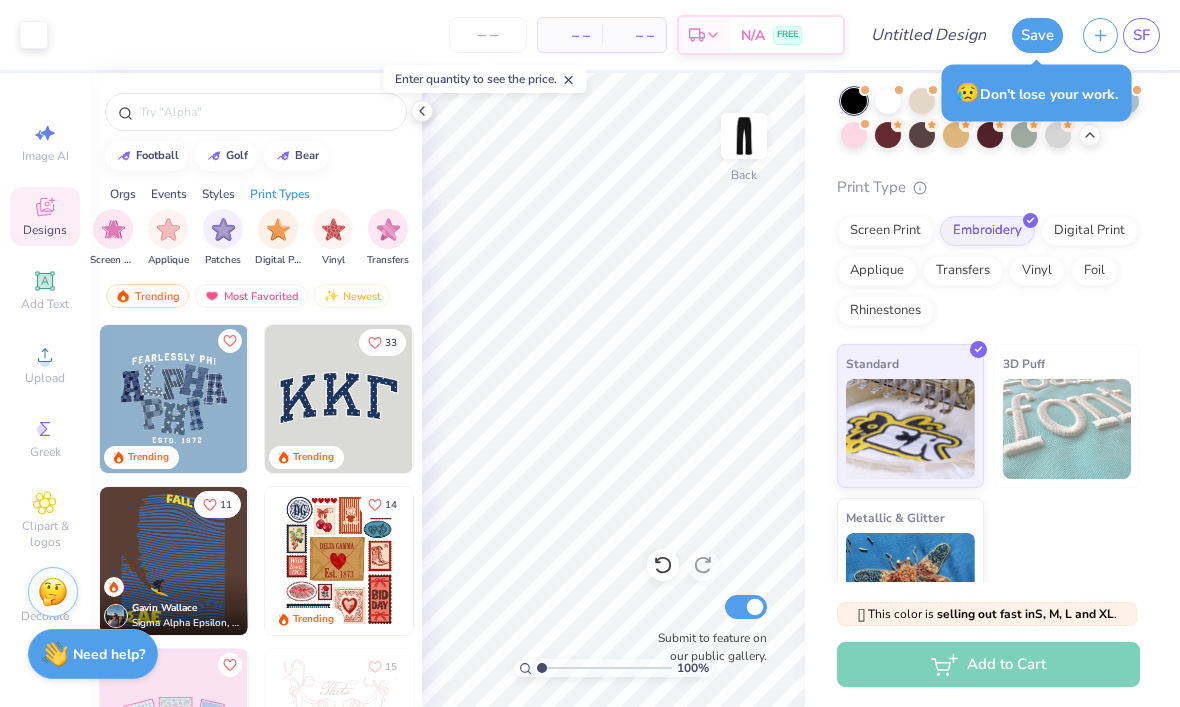 click at bounding box center (266, 112) 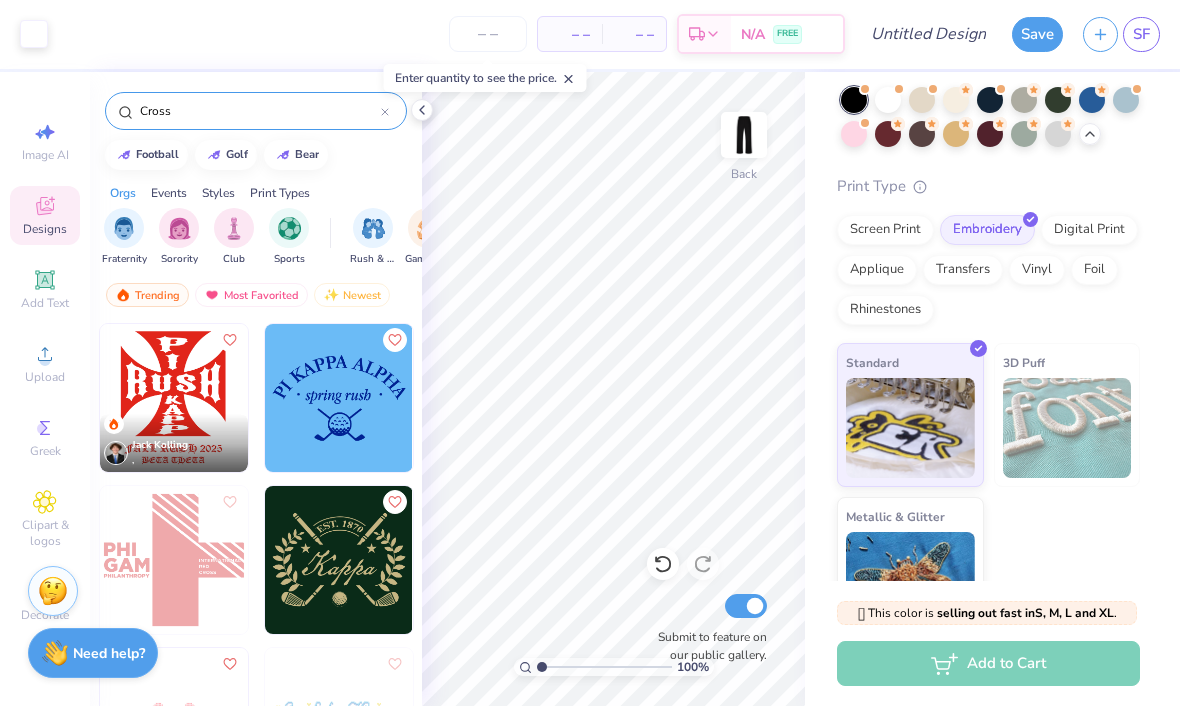 scroll, scrollTop: 0, scrollLeft: 0, axis: both 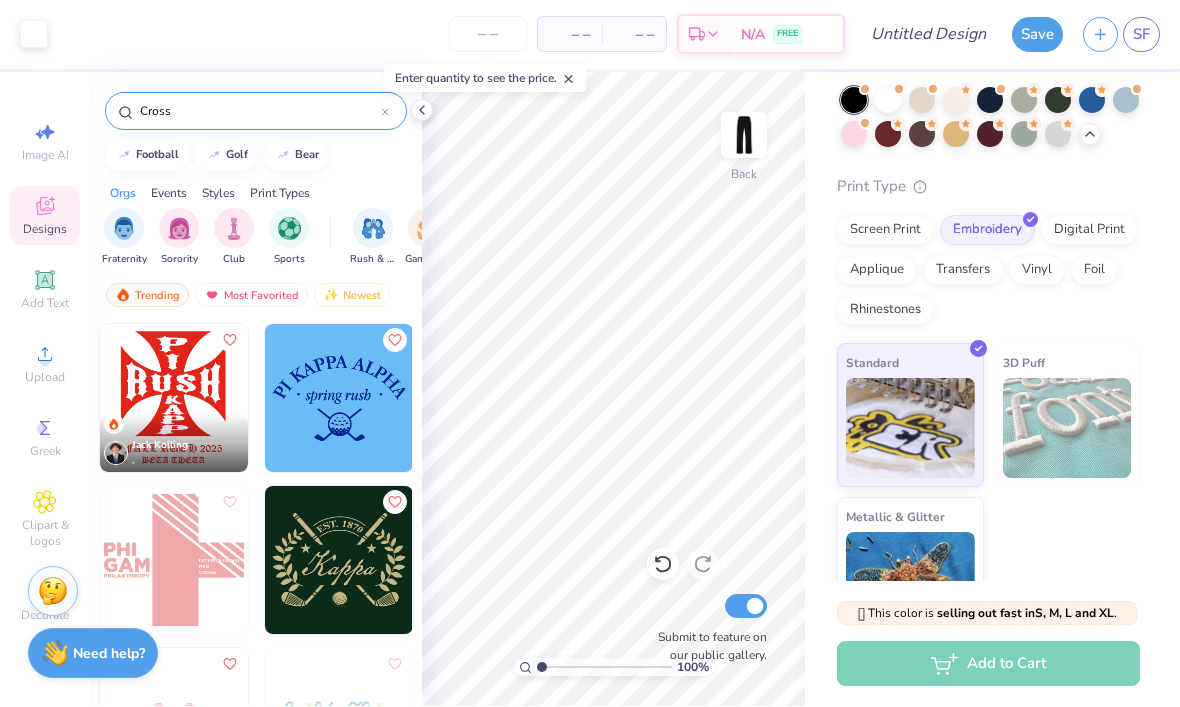 click 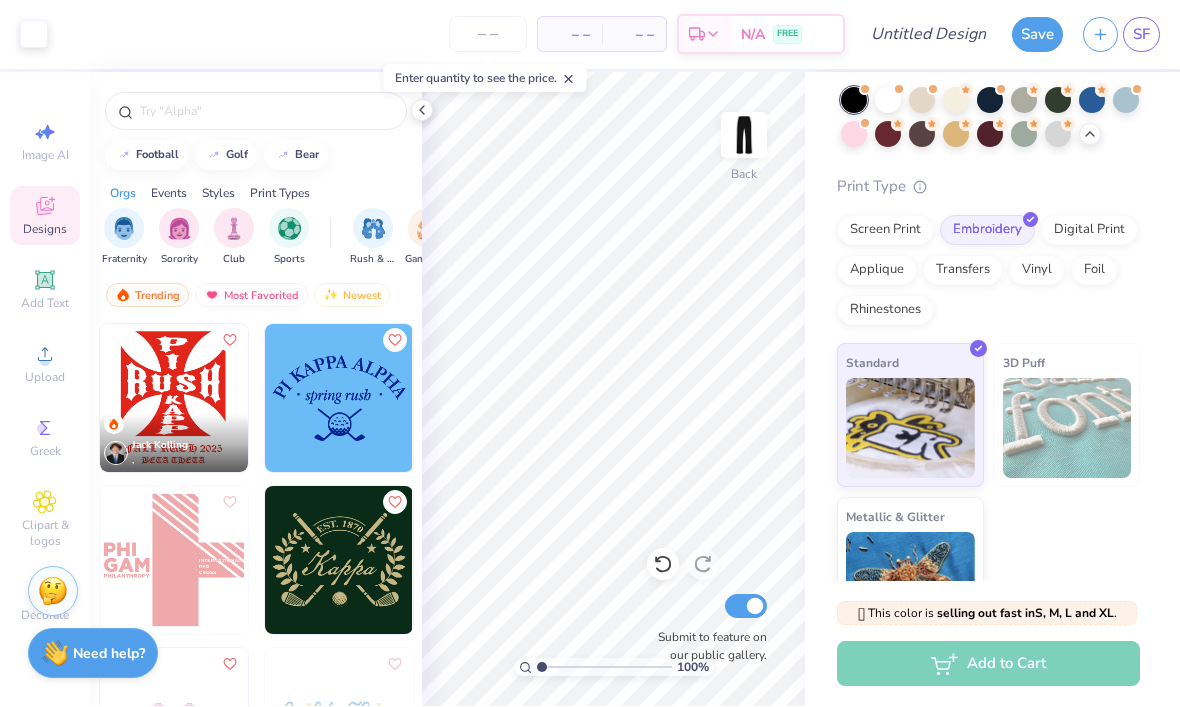 click at bounding box center [266, 112] 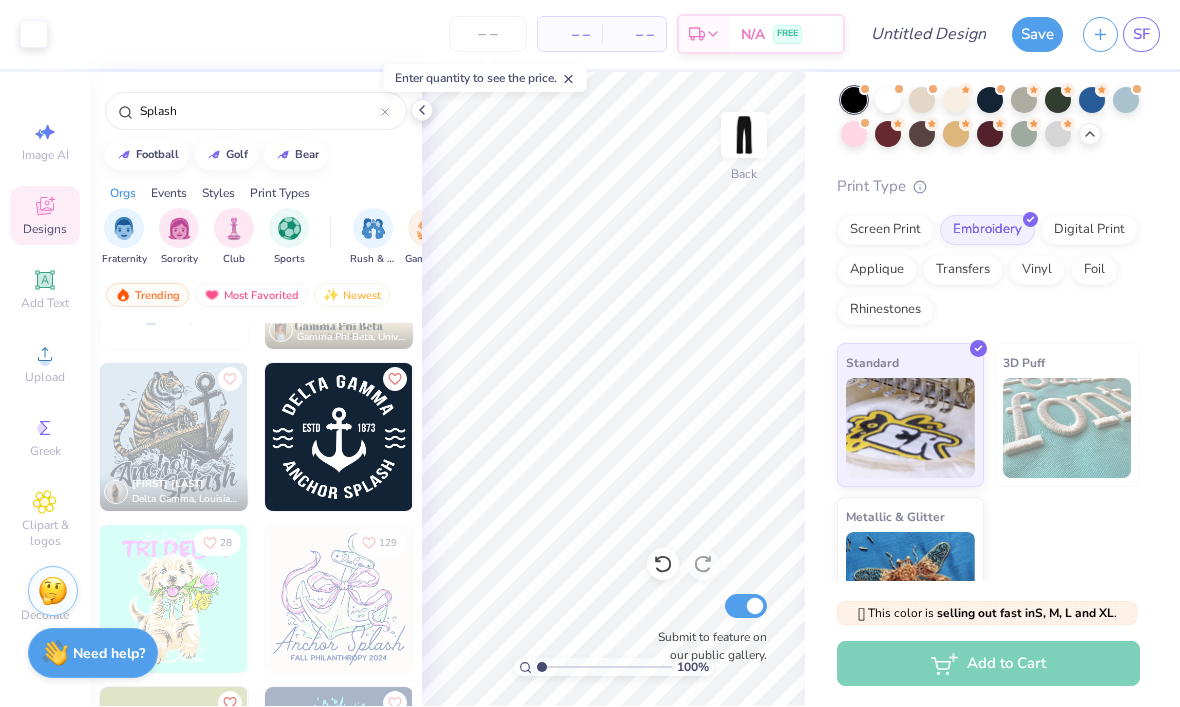 scroll, scrollTop: 447, scrollLeft: 0, axis: vertical 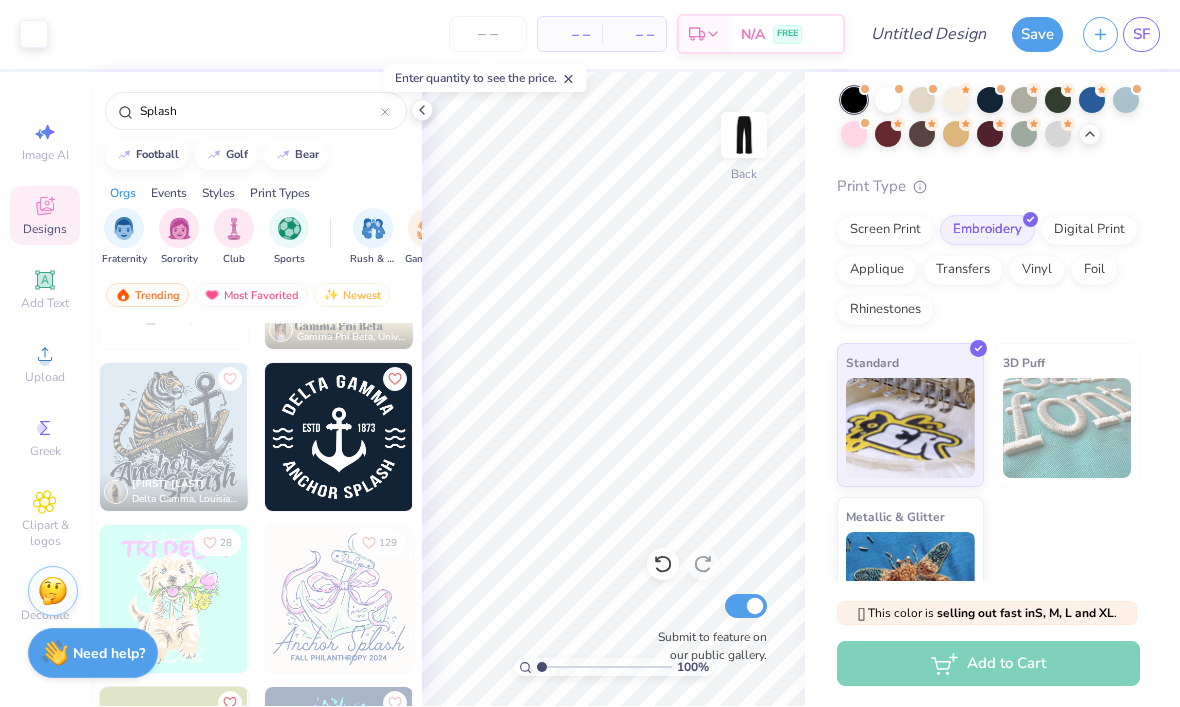 click 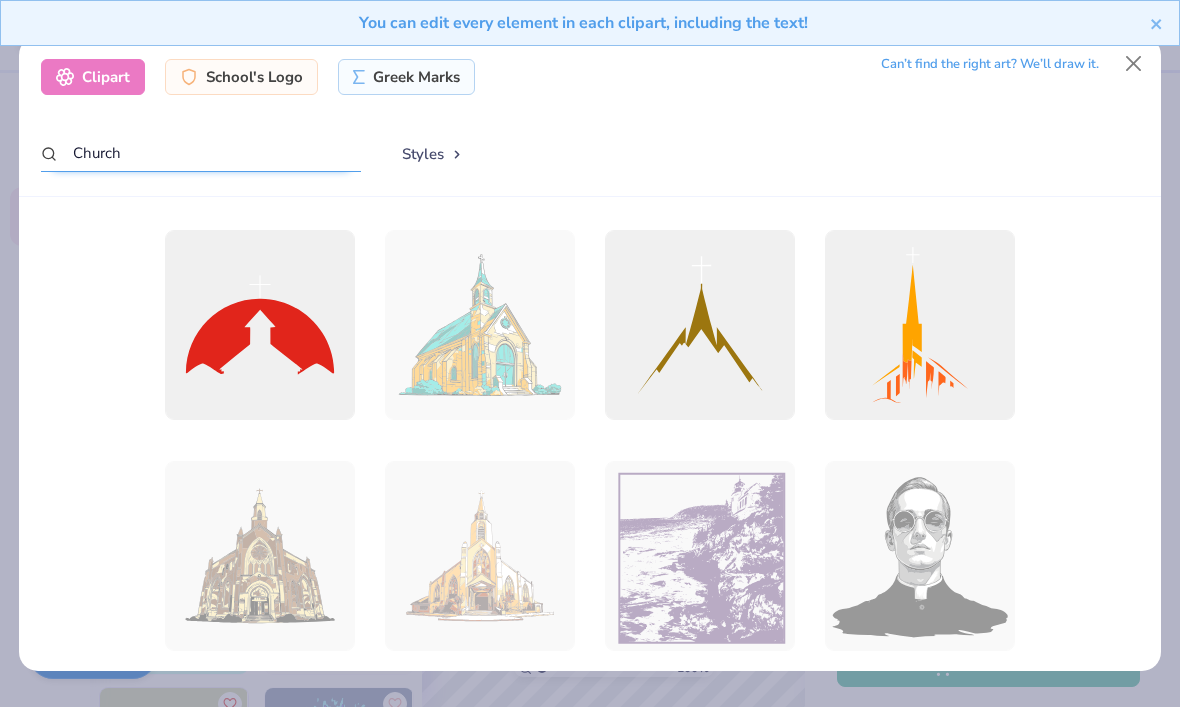click on "Church" at bounding box center [201, 153] 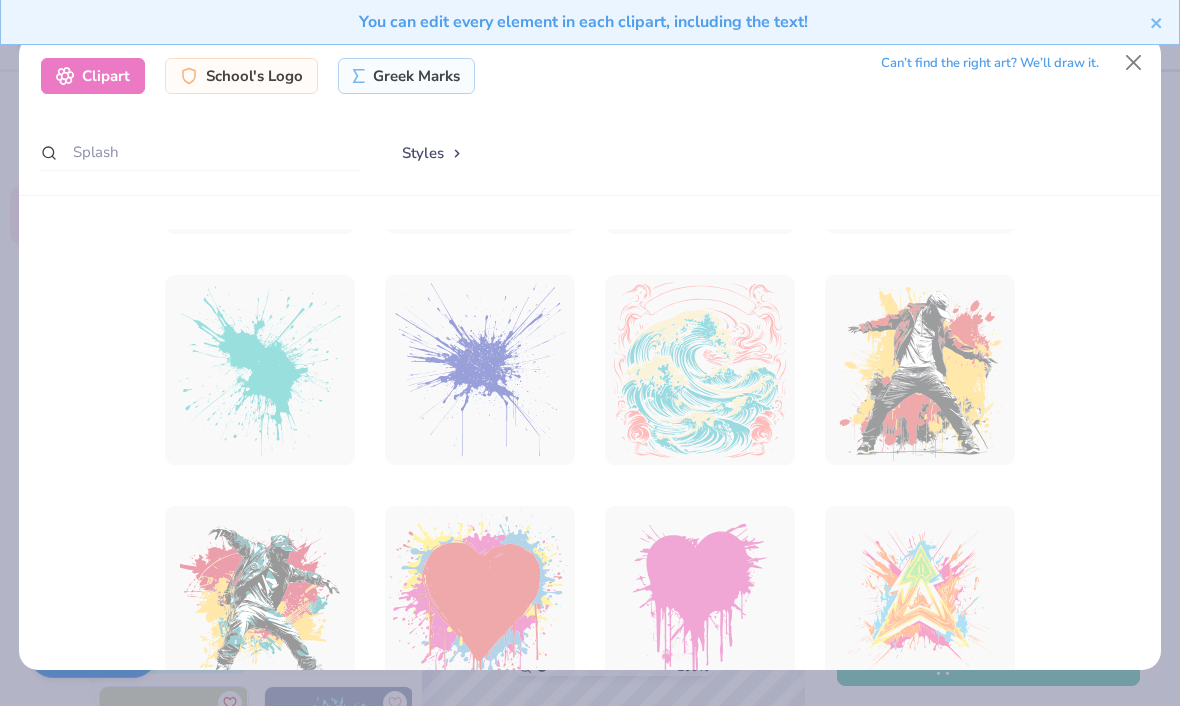 scroll, scrollTop: 417, scrollLeft: 0, axis: vertical 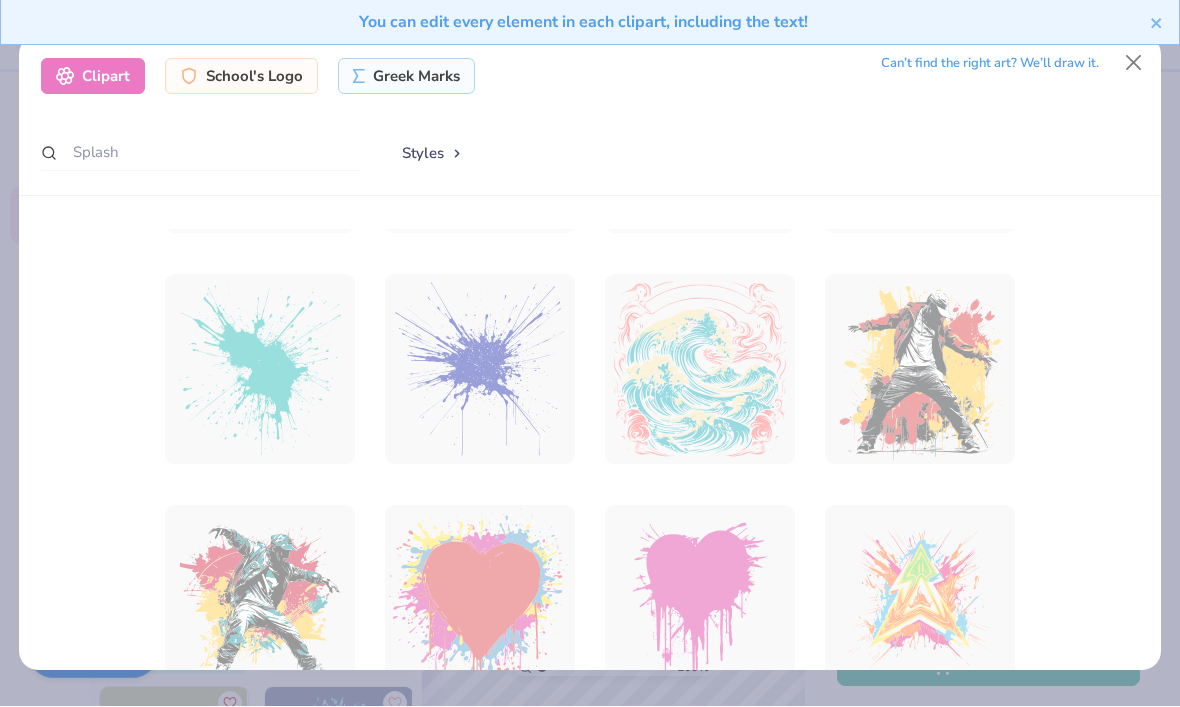 click at bounding box center [260, 370] 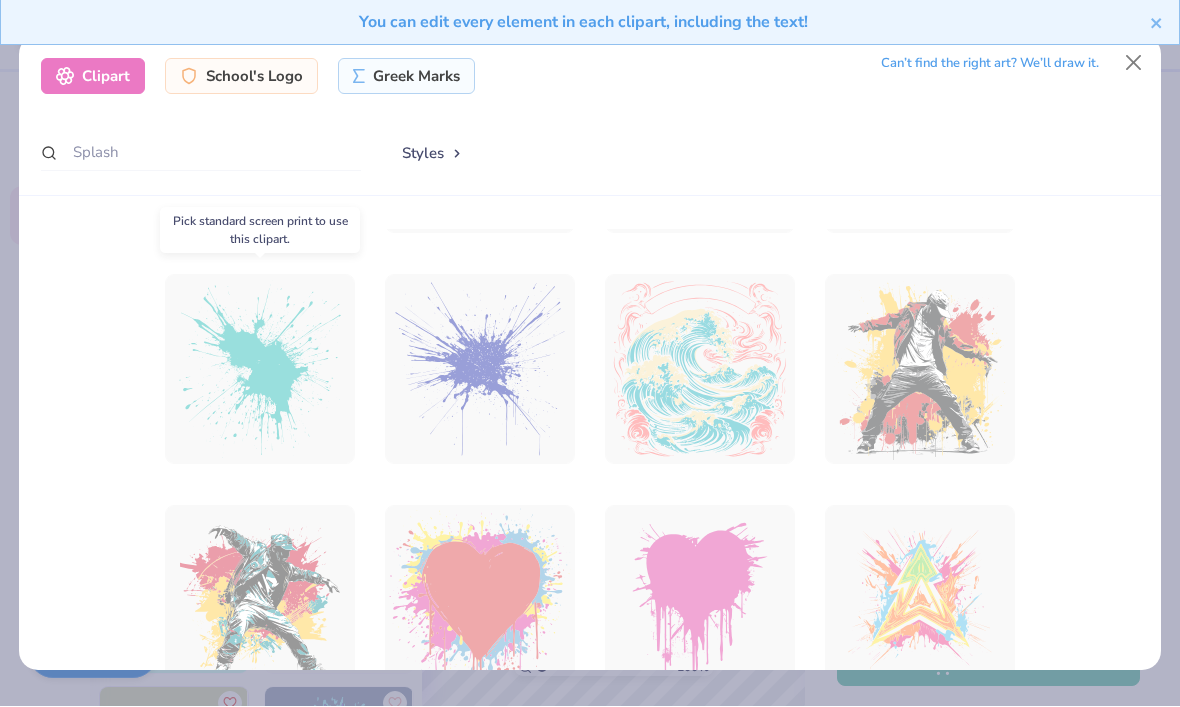 click at bounding box center (260, 370) 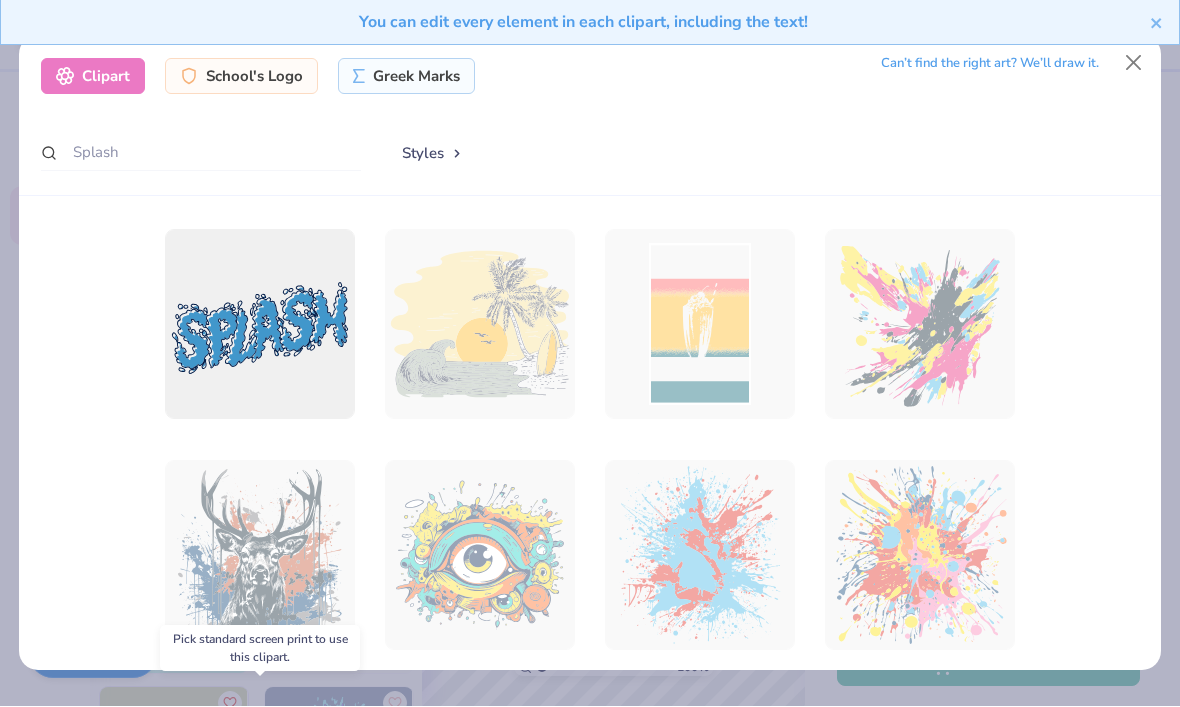 scroll, scrollTop: 0, scrollLeft: 0, axis: both 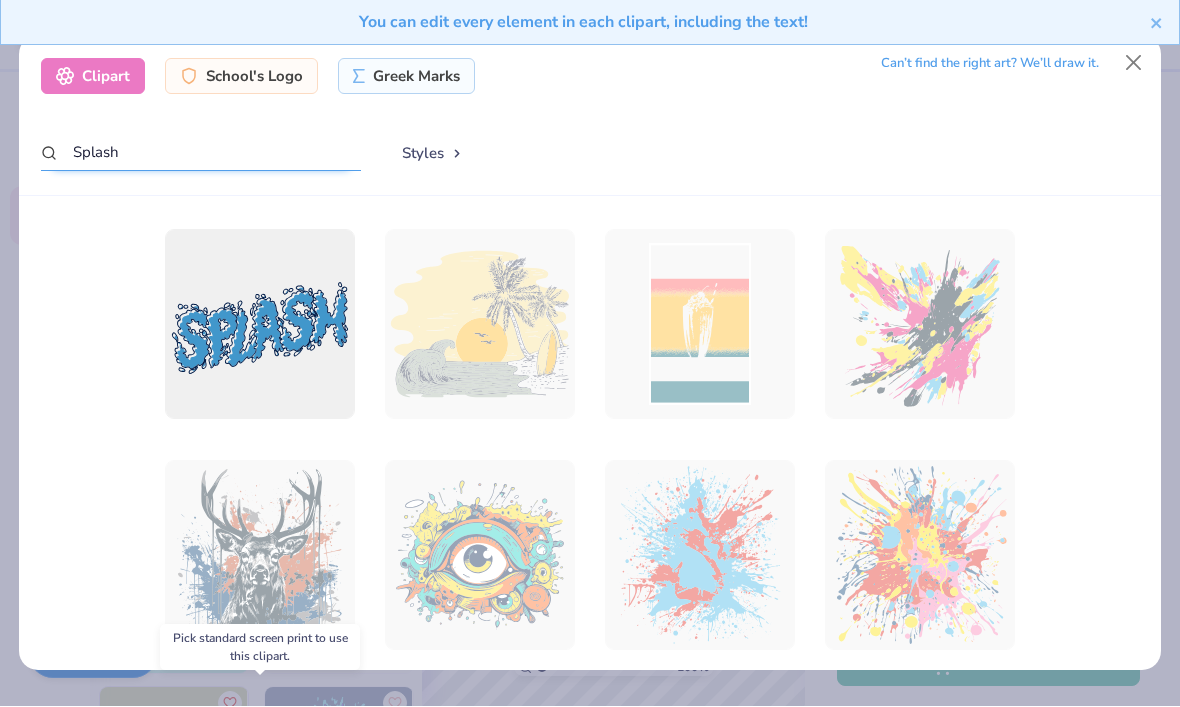 click on "Splash" at bounding box center (201, 153) 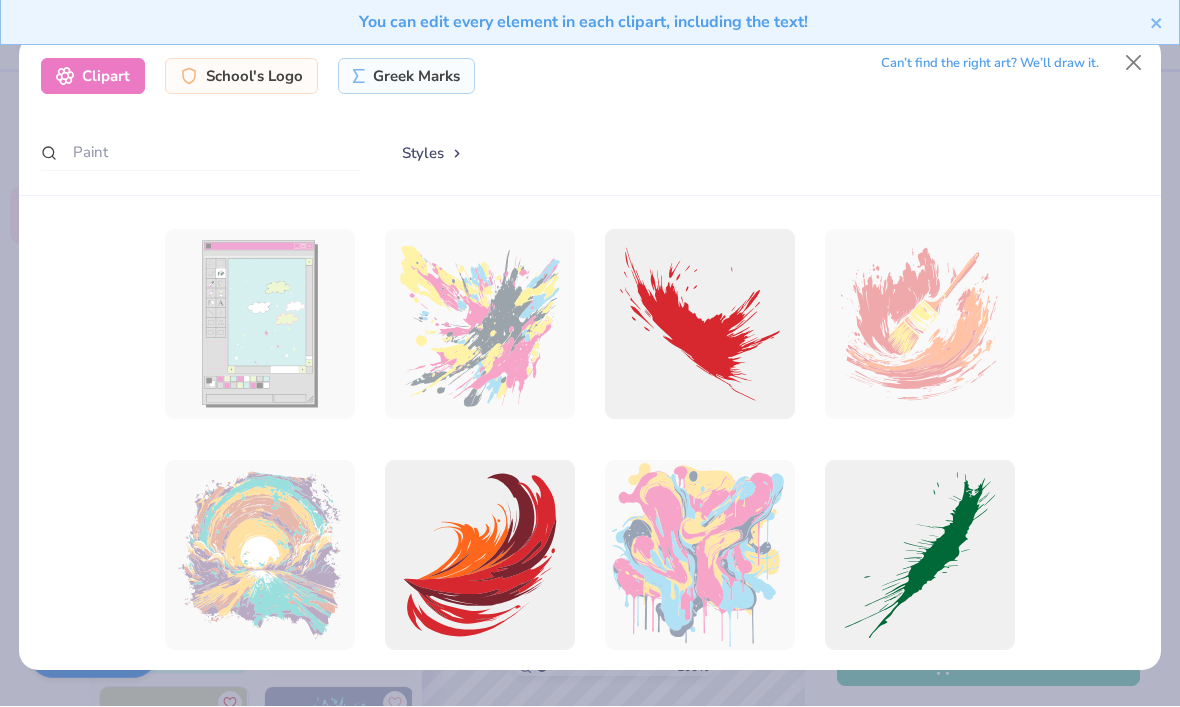 scroll, scrollTop: 0, scrollLeft: 0, axis: both 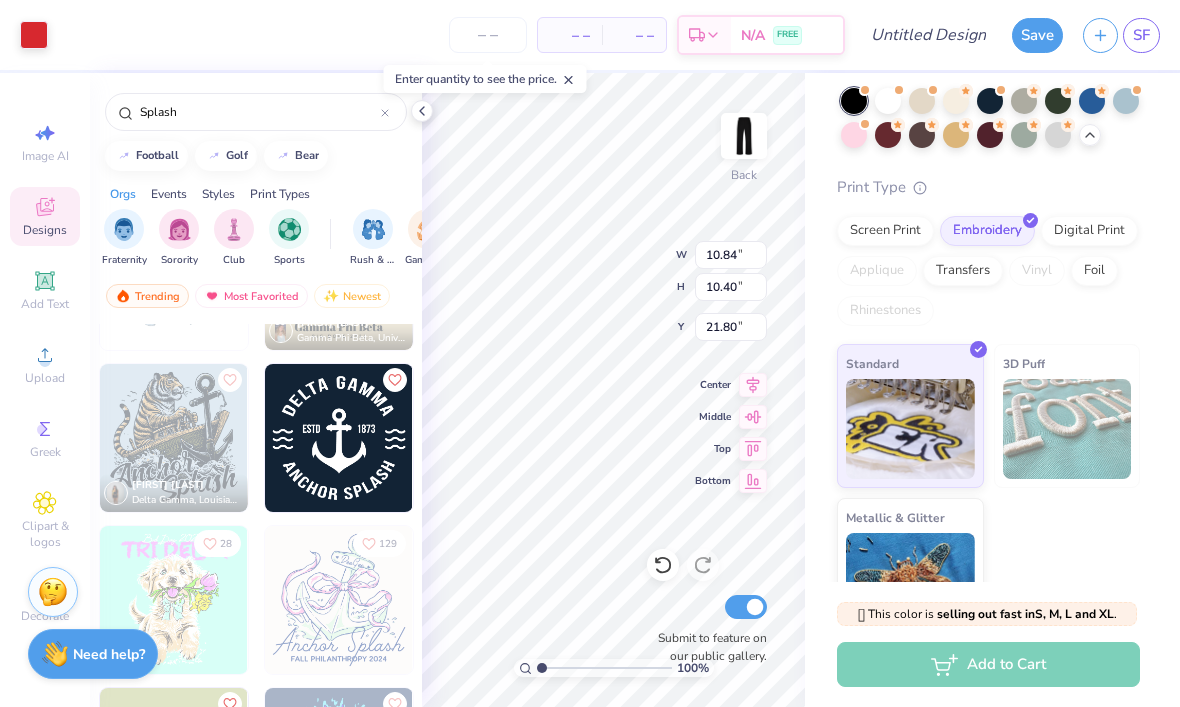 click 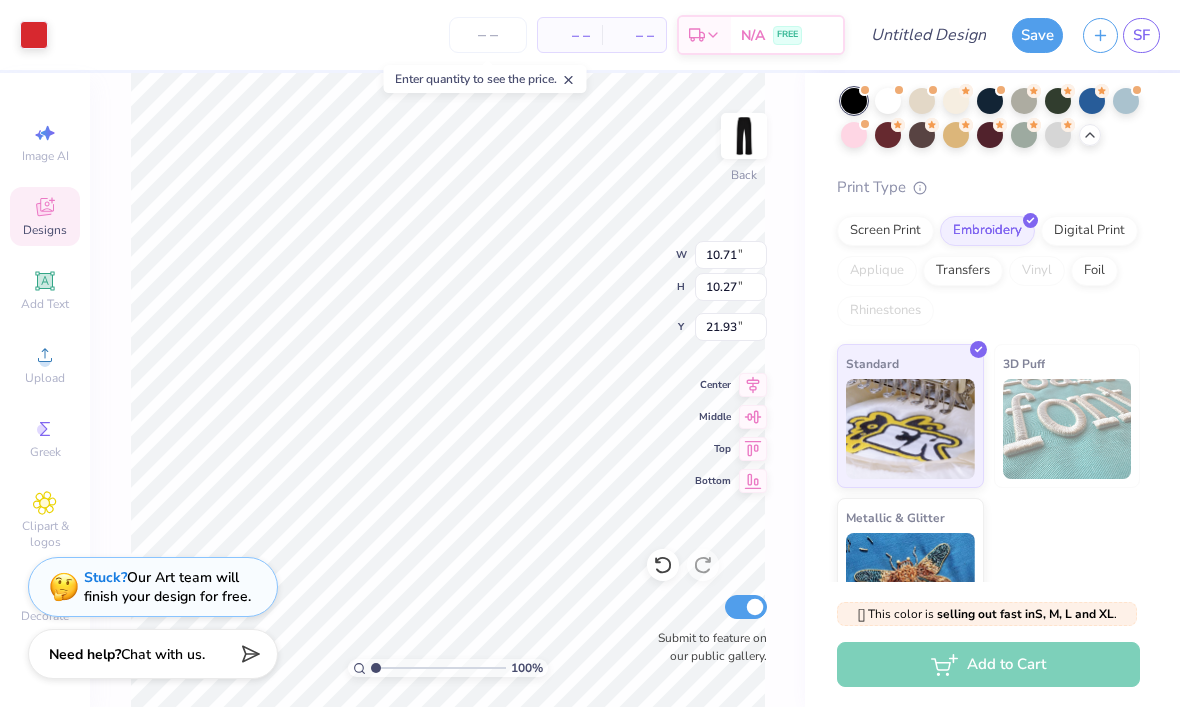 click 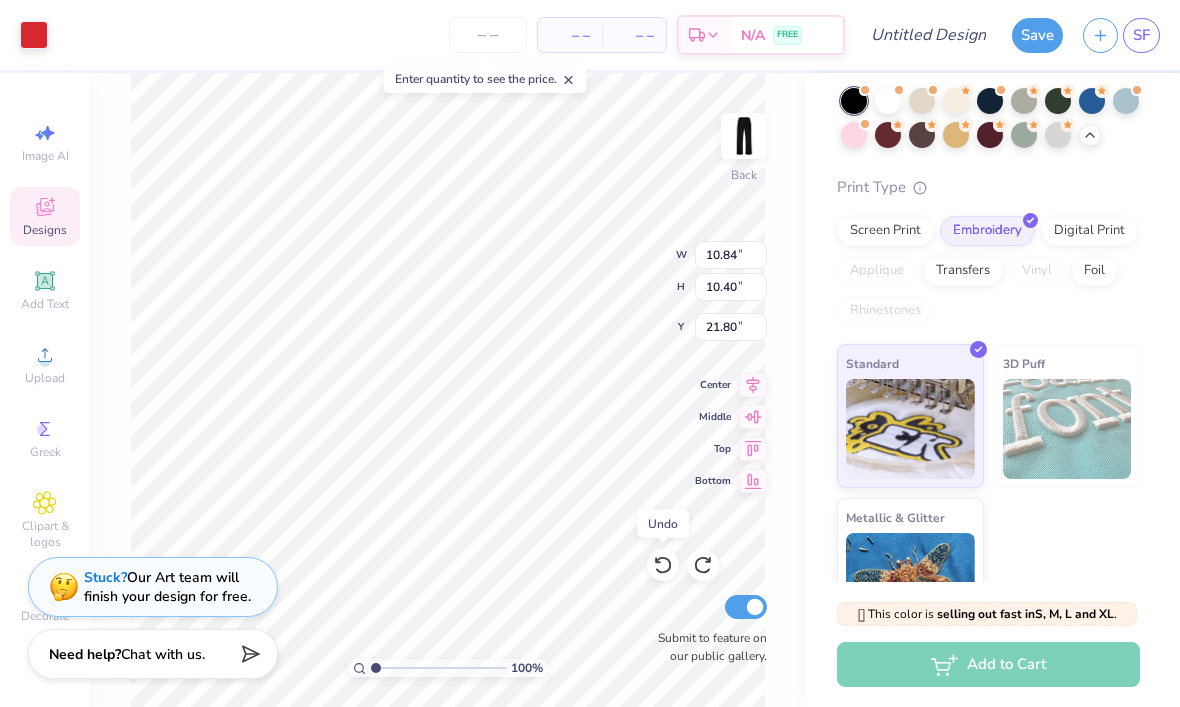 click 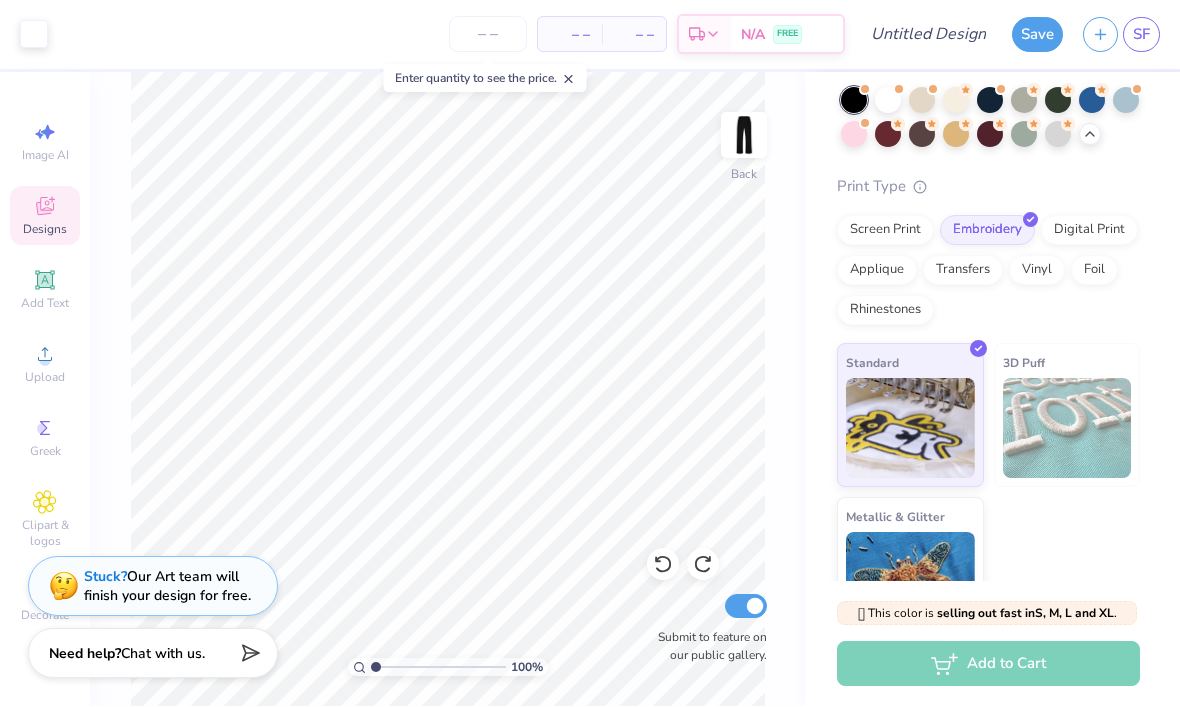 click on "Decorate" at bounding box center [45, 616] 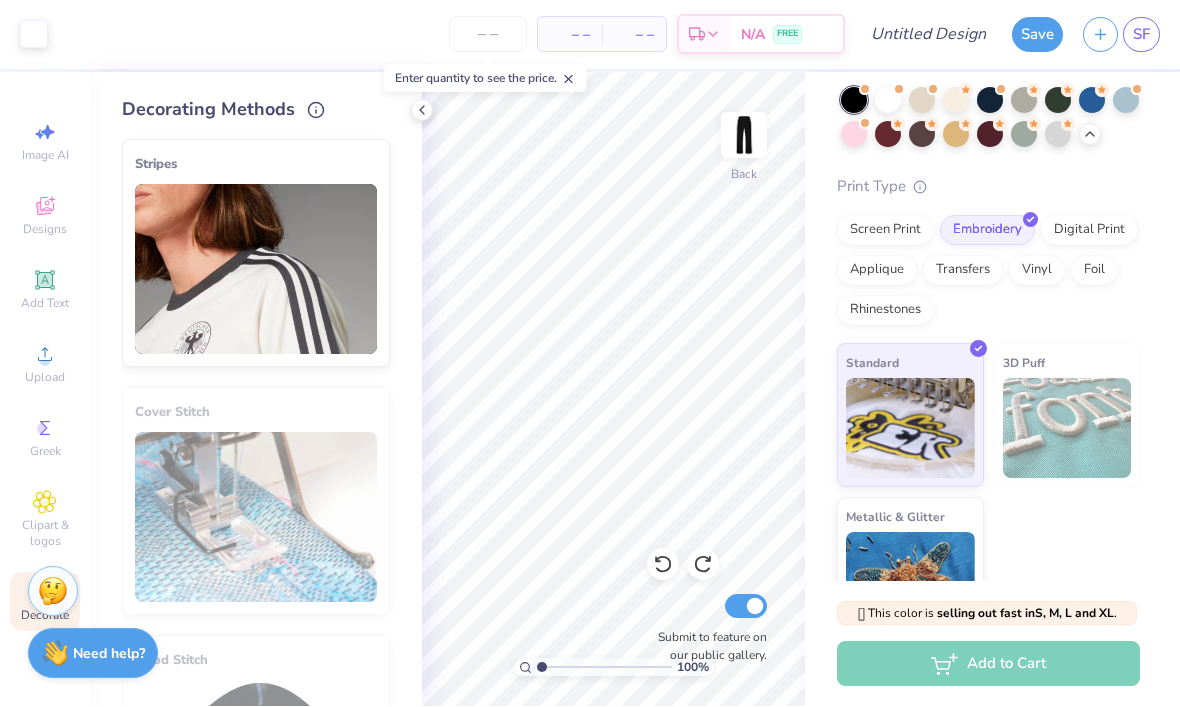 scroll, scrollTop: 0, scrollLeft: 0, axis: both 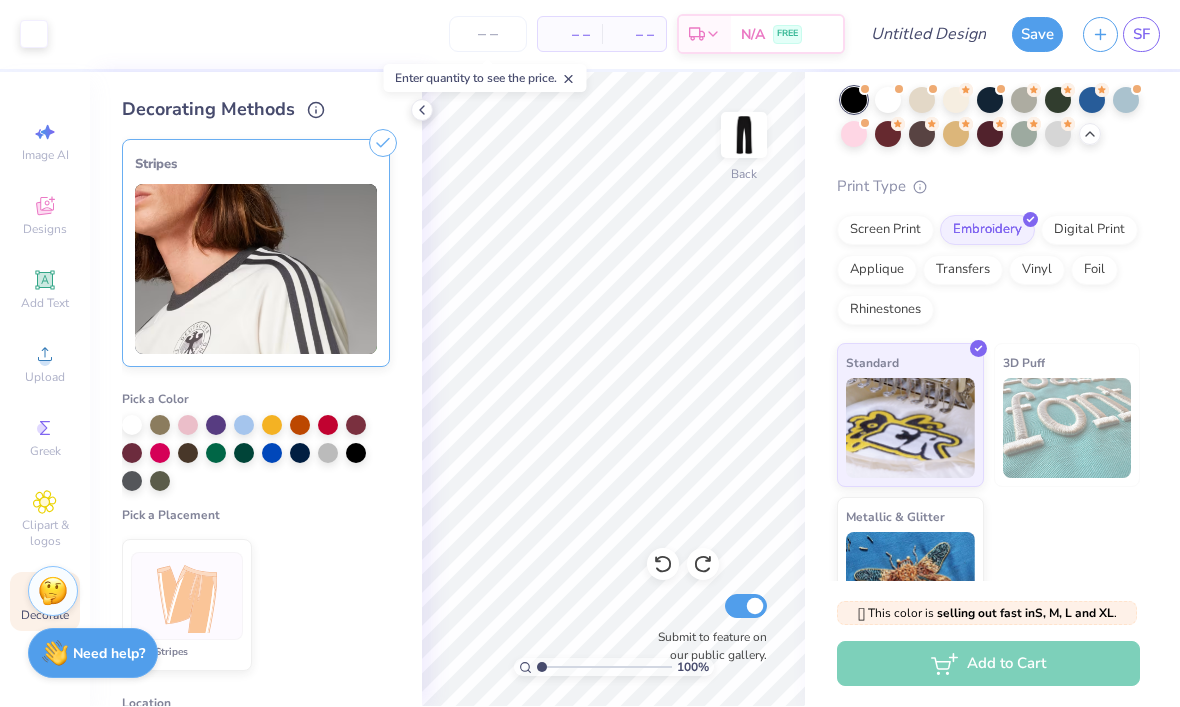 click at bounding box center [132, 426] 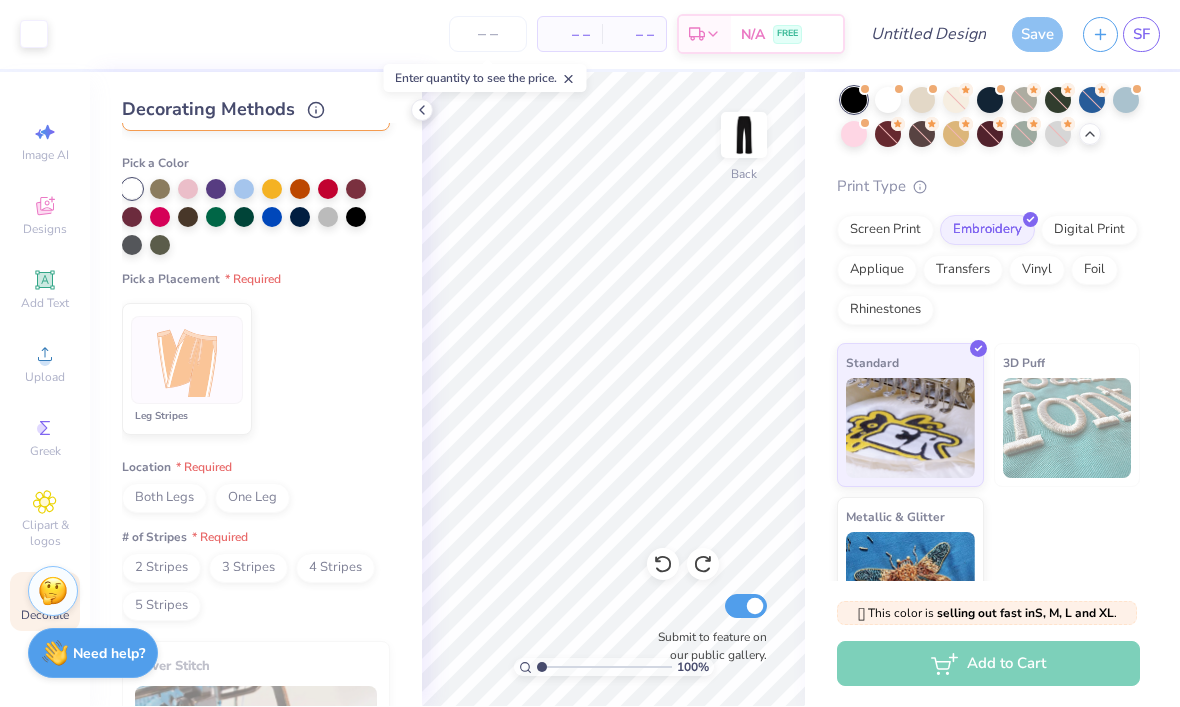 scroll, scrollTop: 217, scrollLeft: 0, axis: vertical 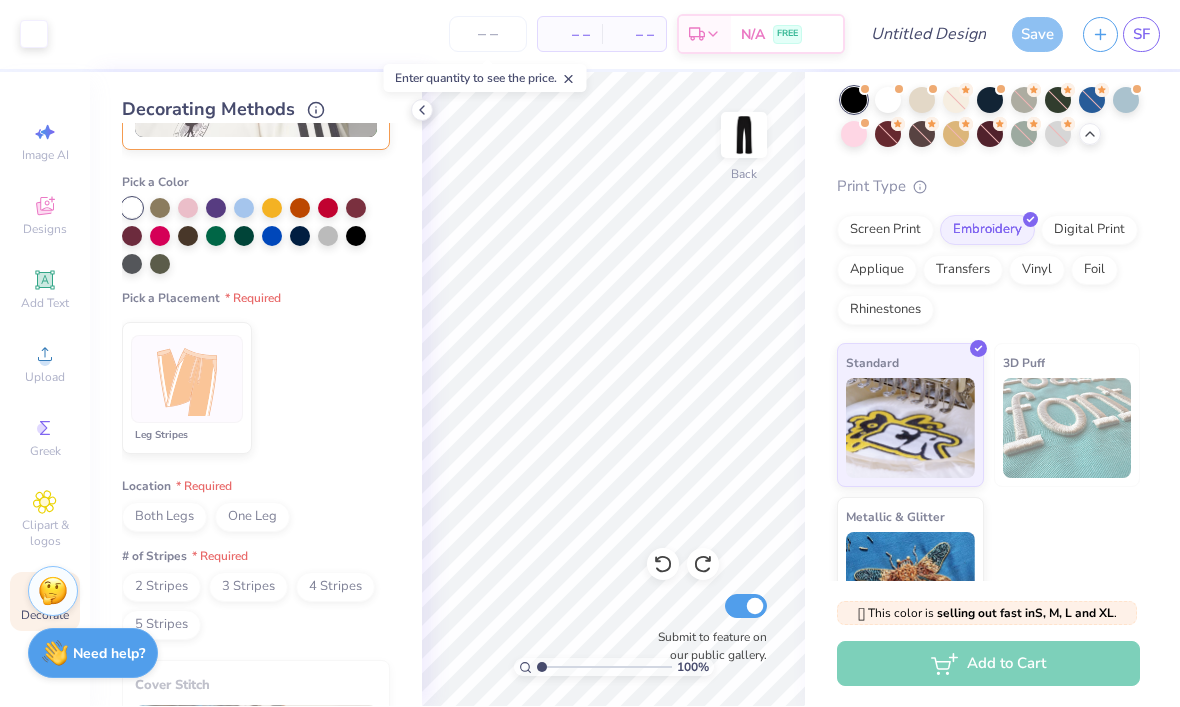 click at bounding box center [187, 380] 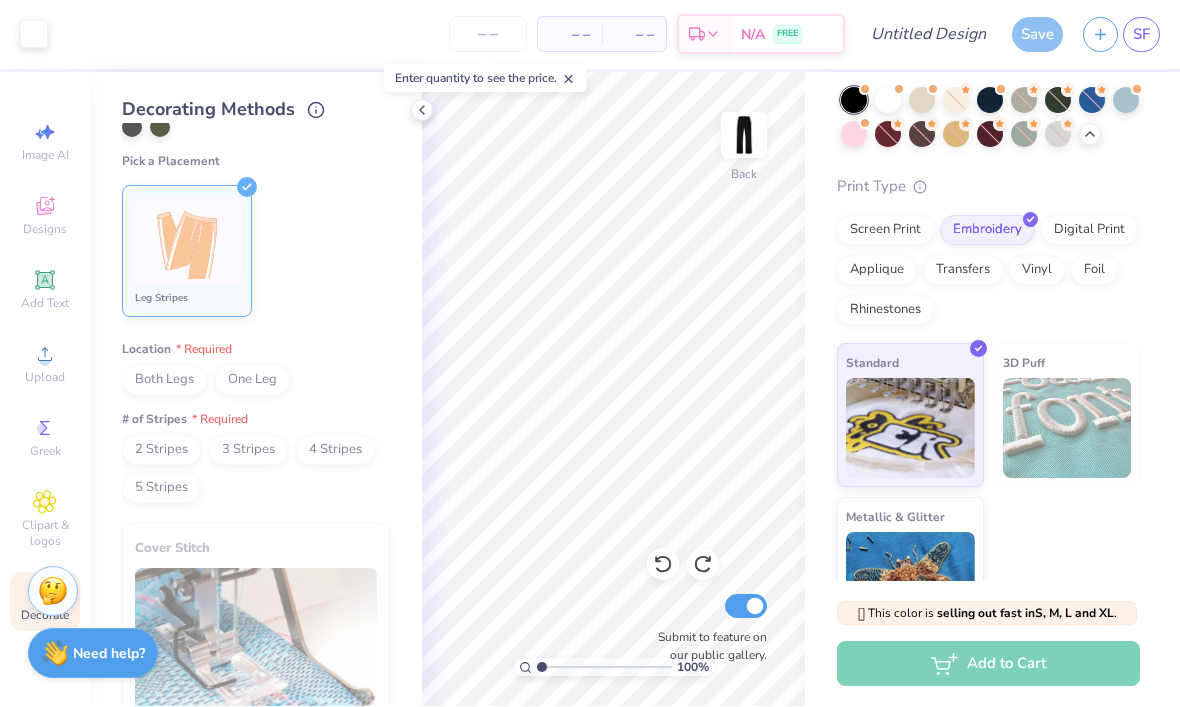 scroll, scrollTop: 372, scrollLeft: 0, axis: vertical 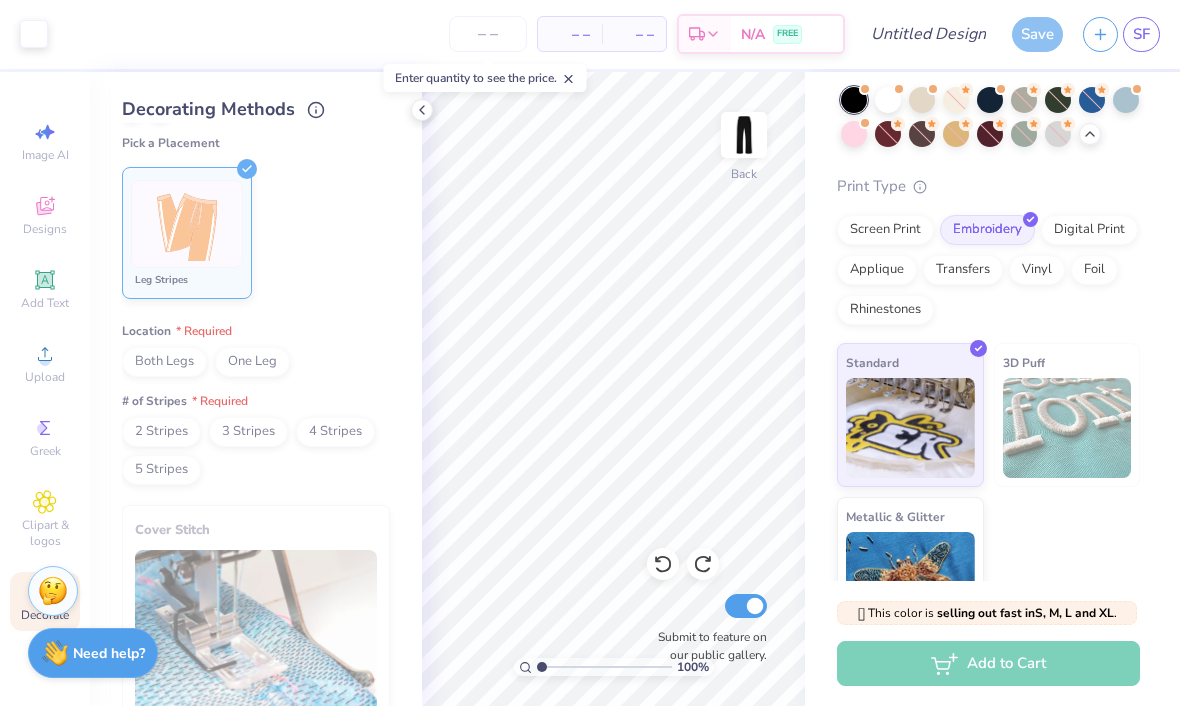 click on "Both Legs" at bounding box center (164, 363) 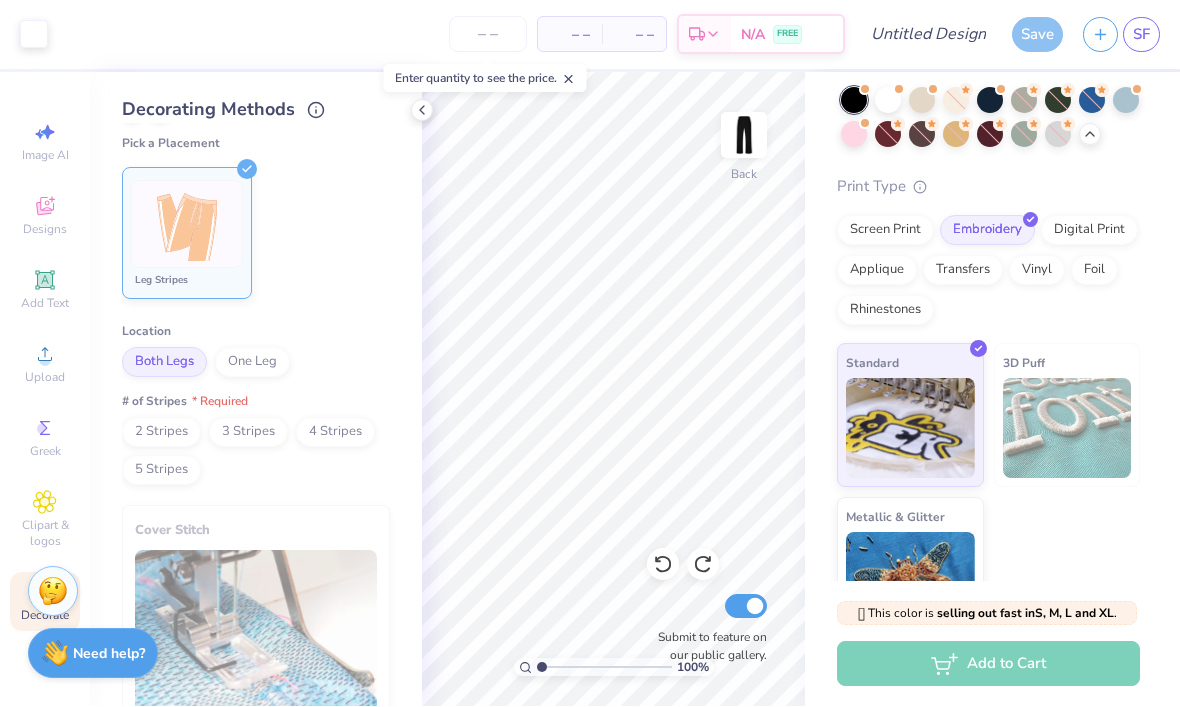 click on "4 Stripes" at bounding box center (335, 433) 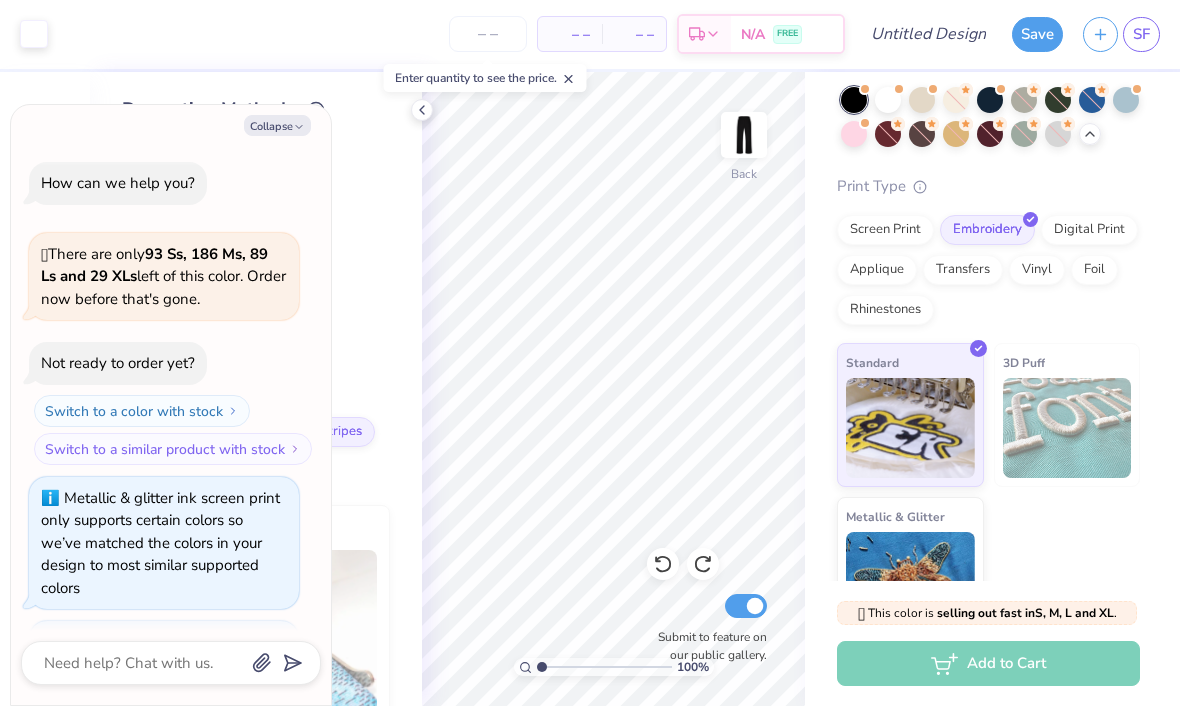 scroll, scrollTop: 3189, scrollLeft: 0, axis: vertical 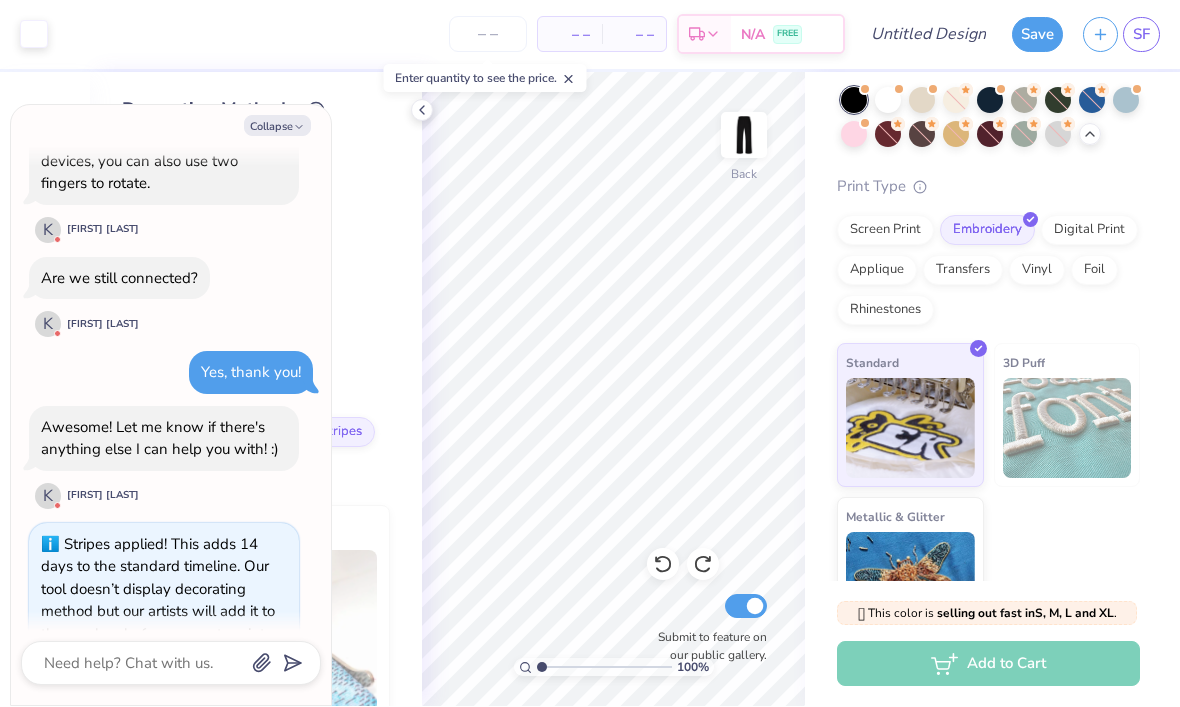 click on "Cover Stitch Pick a Color Hood Stitch Pick a Color Lace Pick a Color Peach Made-to-Order Baby Pink White White Made-to-Order White 2 Made-to-Order Black Black Made-to-Order Stripes Pick a Color Pick a Placement Leg Stripes Location Both Legs One Leg # of Stripes 2 Stripes 3 Stripes 4 Stripes 5 Stripes Studs Pick a Color Bows Pick a Color Rosettes Pick a Color" at bounding box center (272, 415) 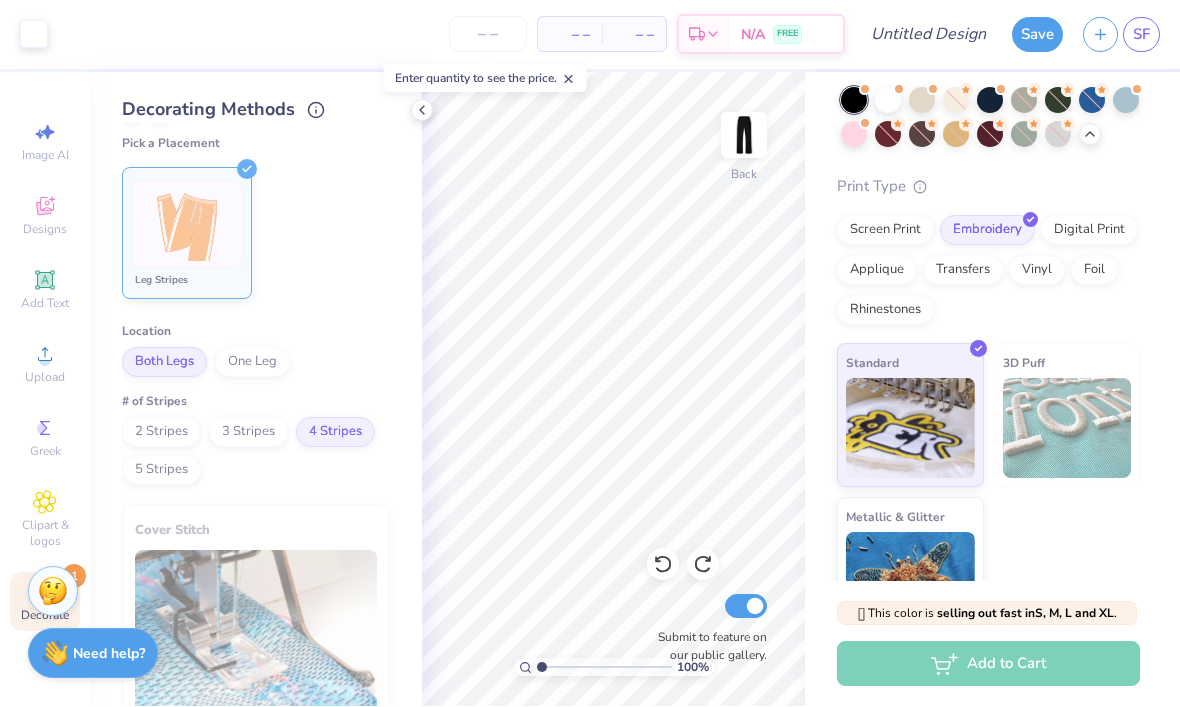 click on "2 Stripes" at bounding box center (161, 433) 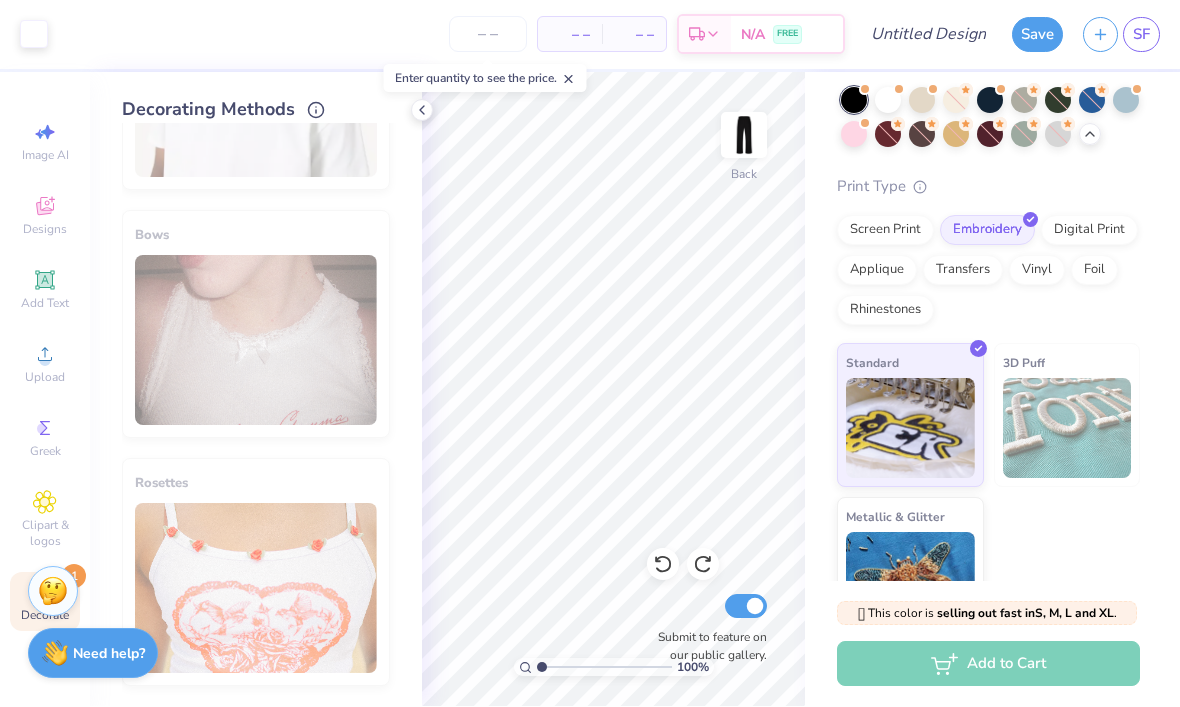 scroll, scrollTop: 1659, scrollLeft: 0, axis: vertical 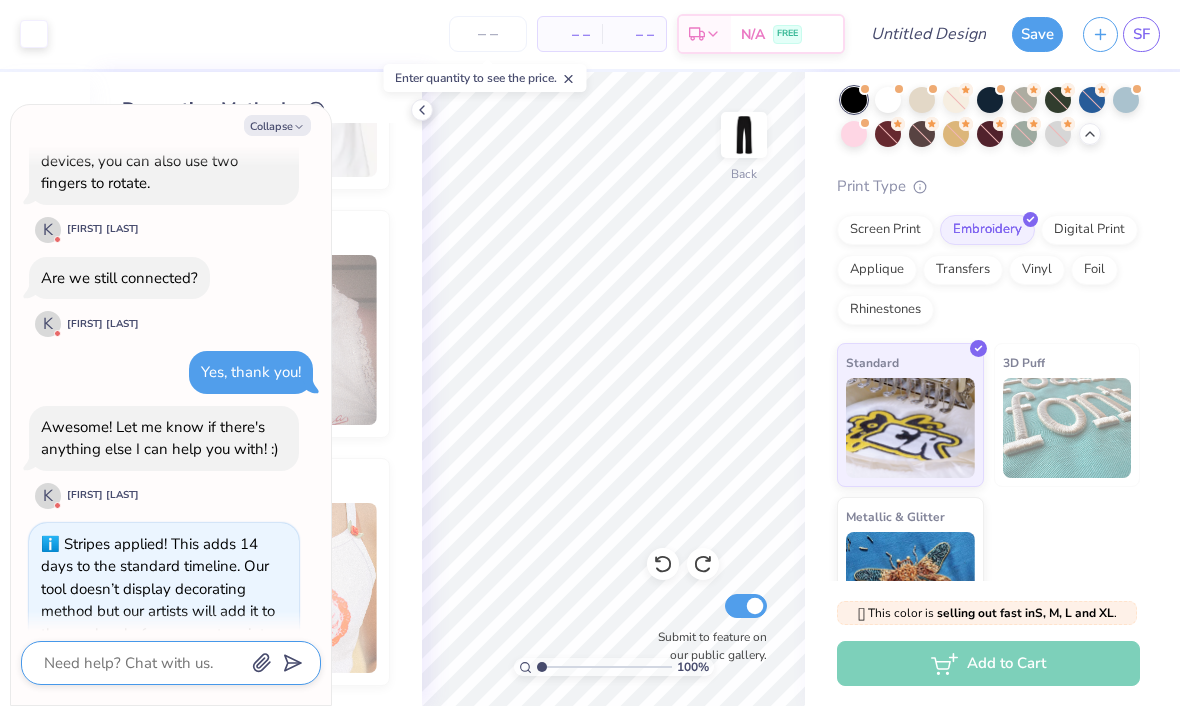 click at bounding box center [143, 664] 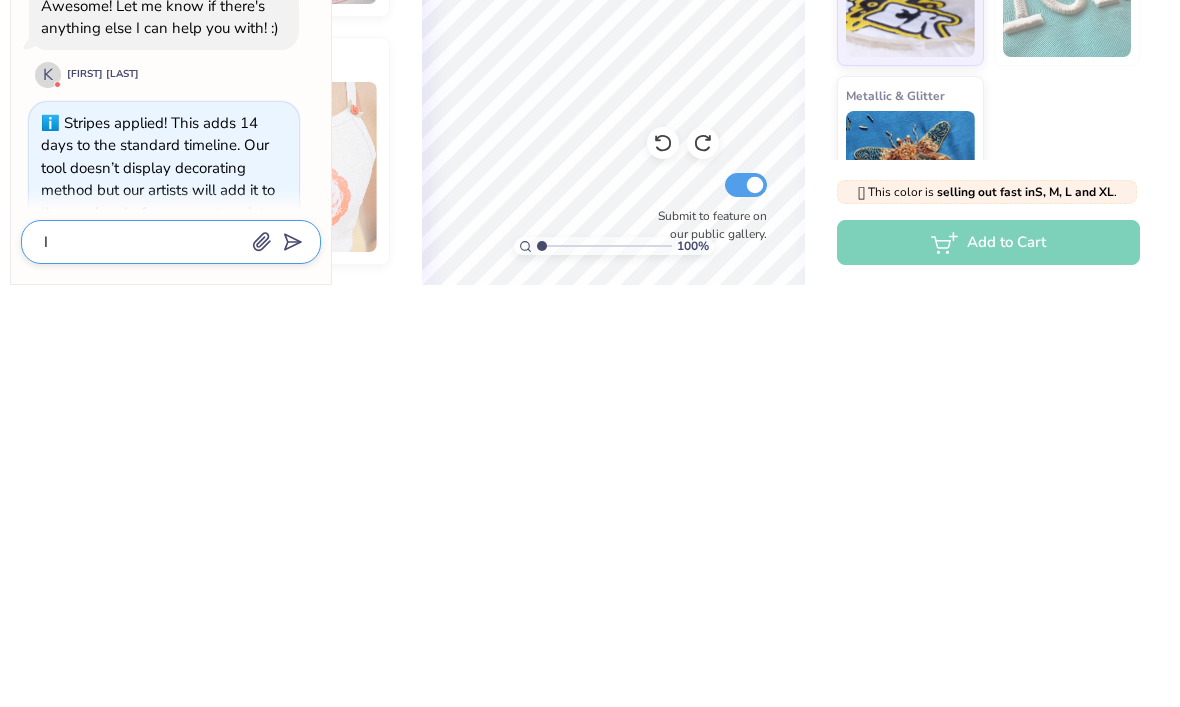scroll, scrollTop: 0, scrollLeft: 0, axis: both 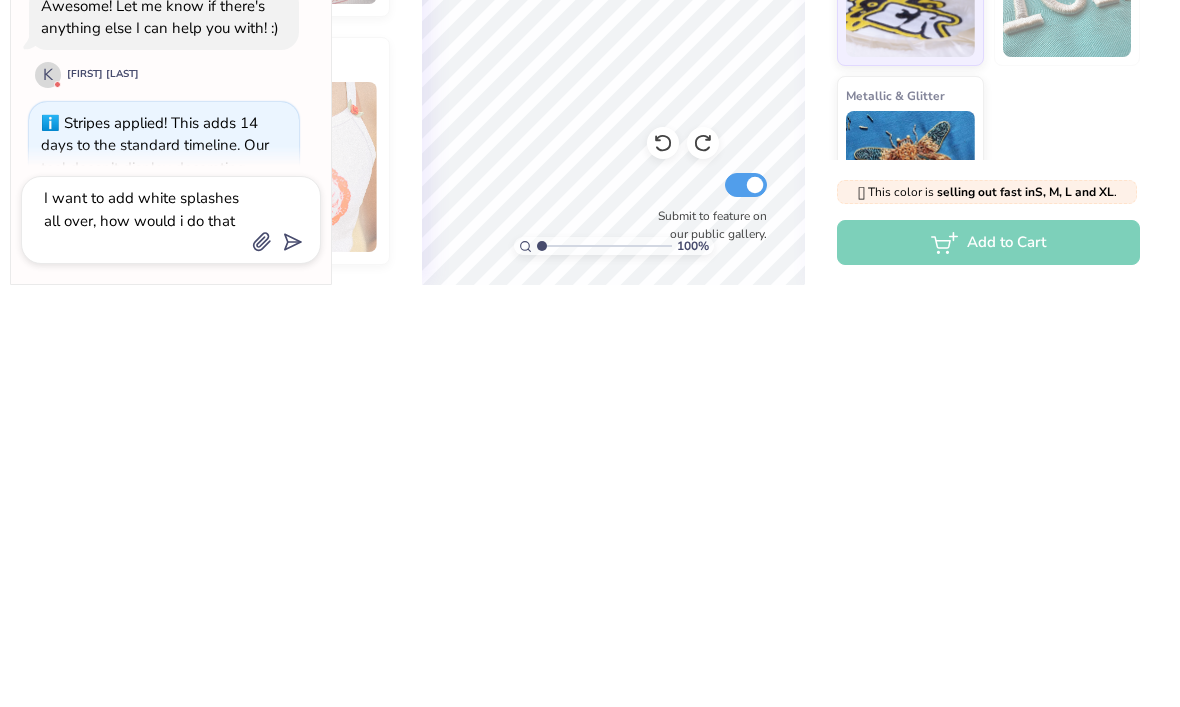 click 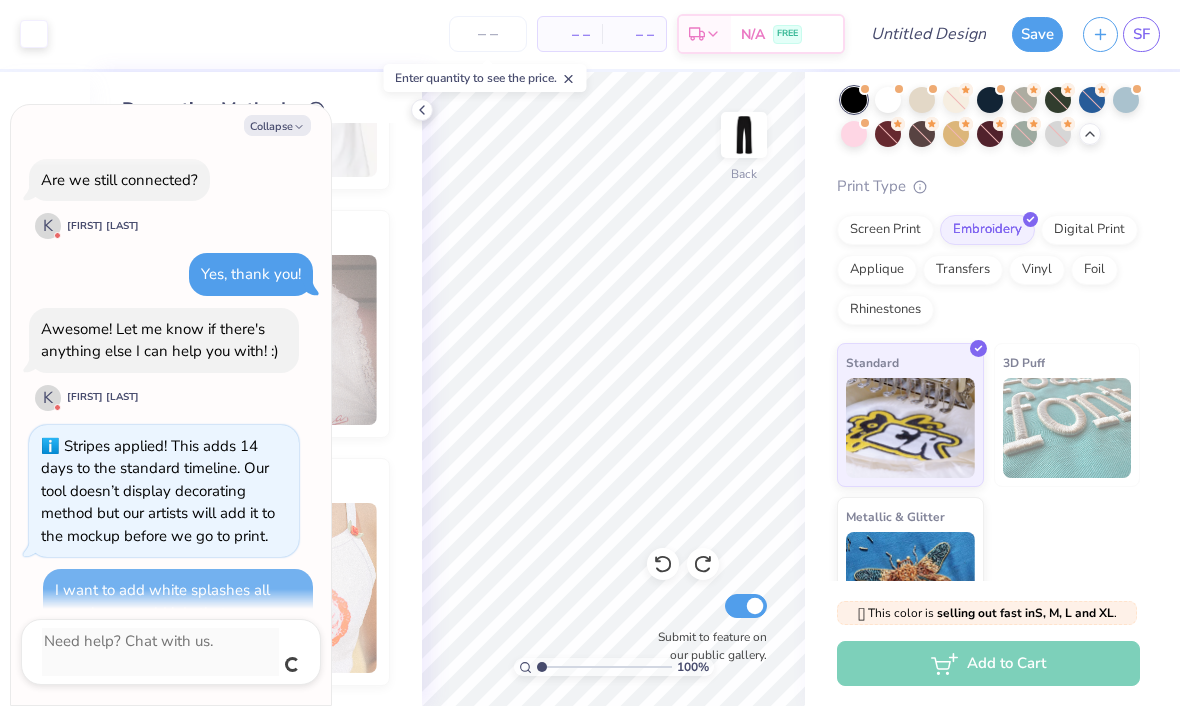 scroll, scrollTop: 3265, scrollLeft: 0, axis: vertical 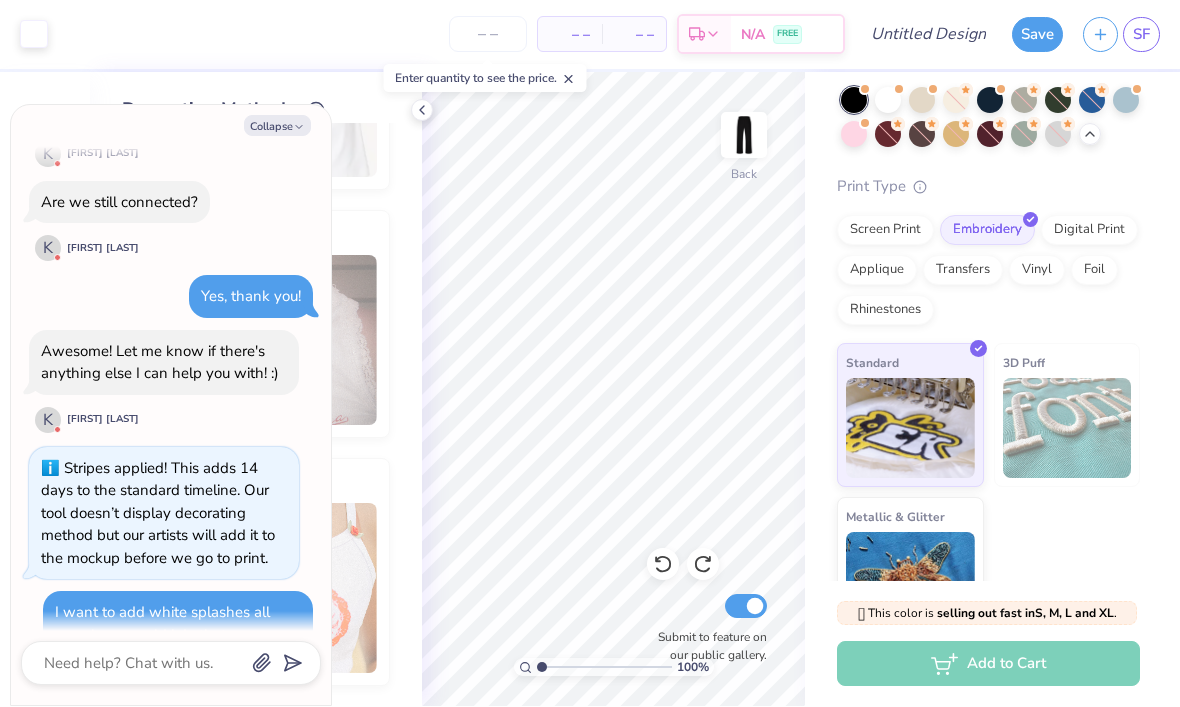 click 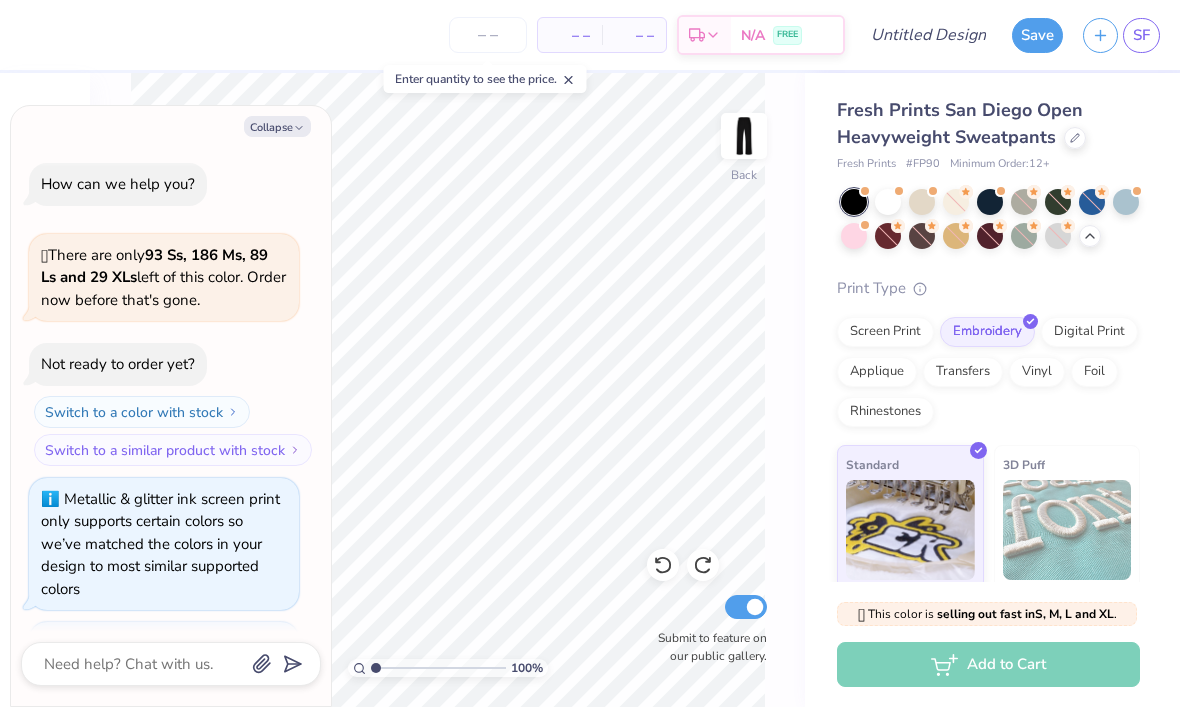 scroll, scrollTop: 3265, scrollLeft: 0, axis: vertical 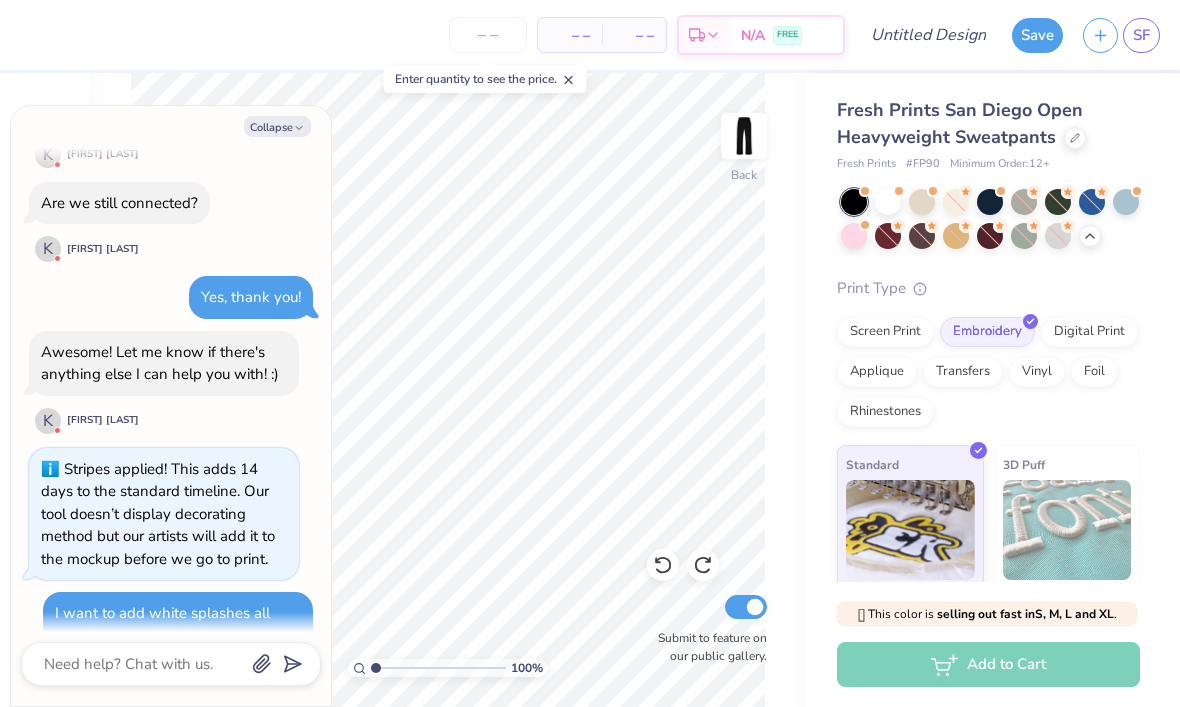 click 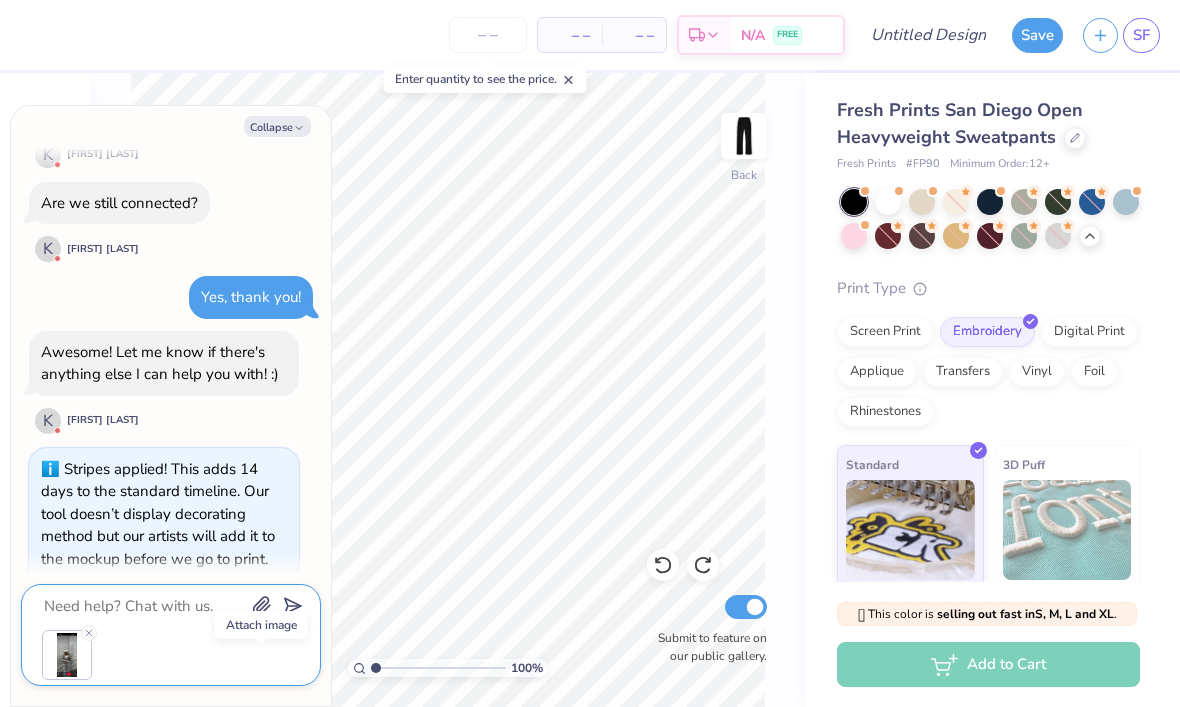 click at bounding box center (143, 606) 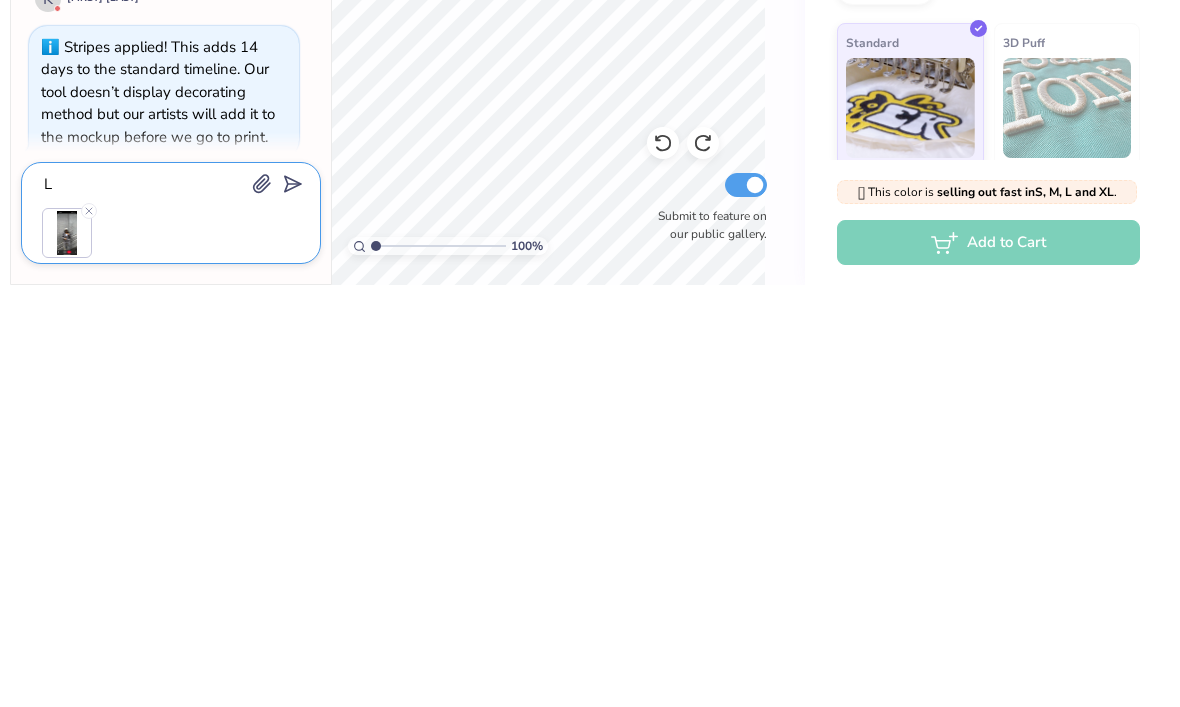 scroll, scrollTop: 0, scrollLeft: 0, axis: both 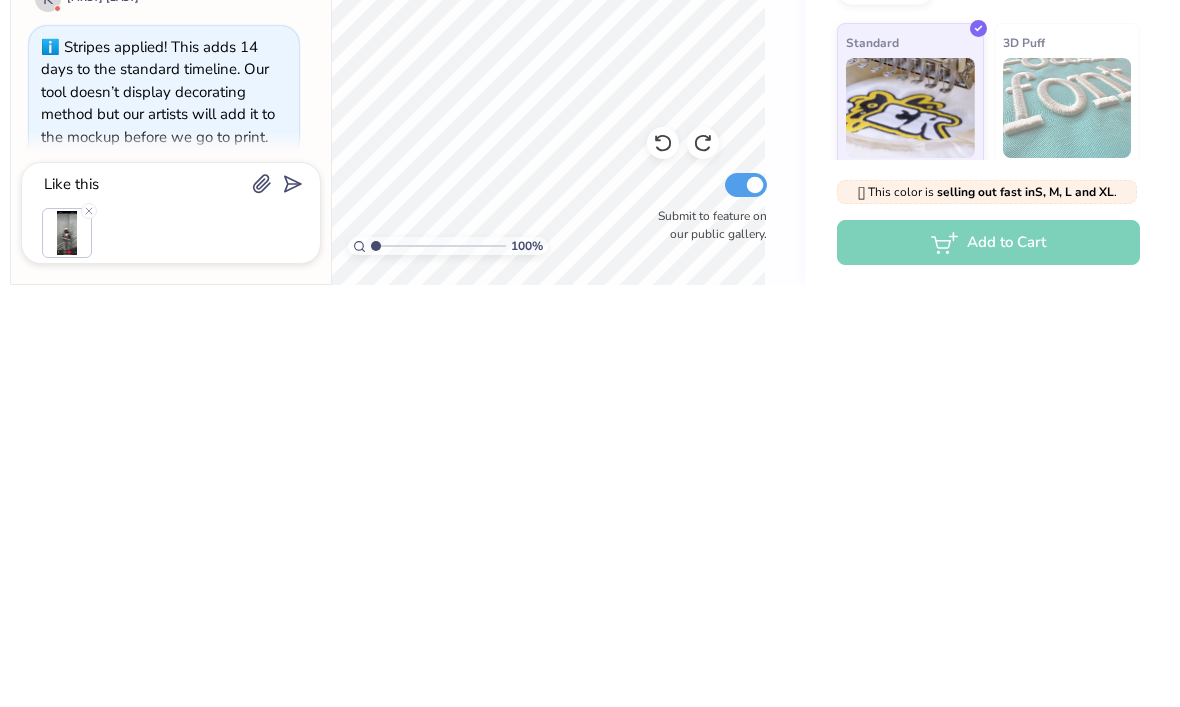click at bounding box center [289, 604] 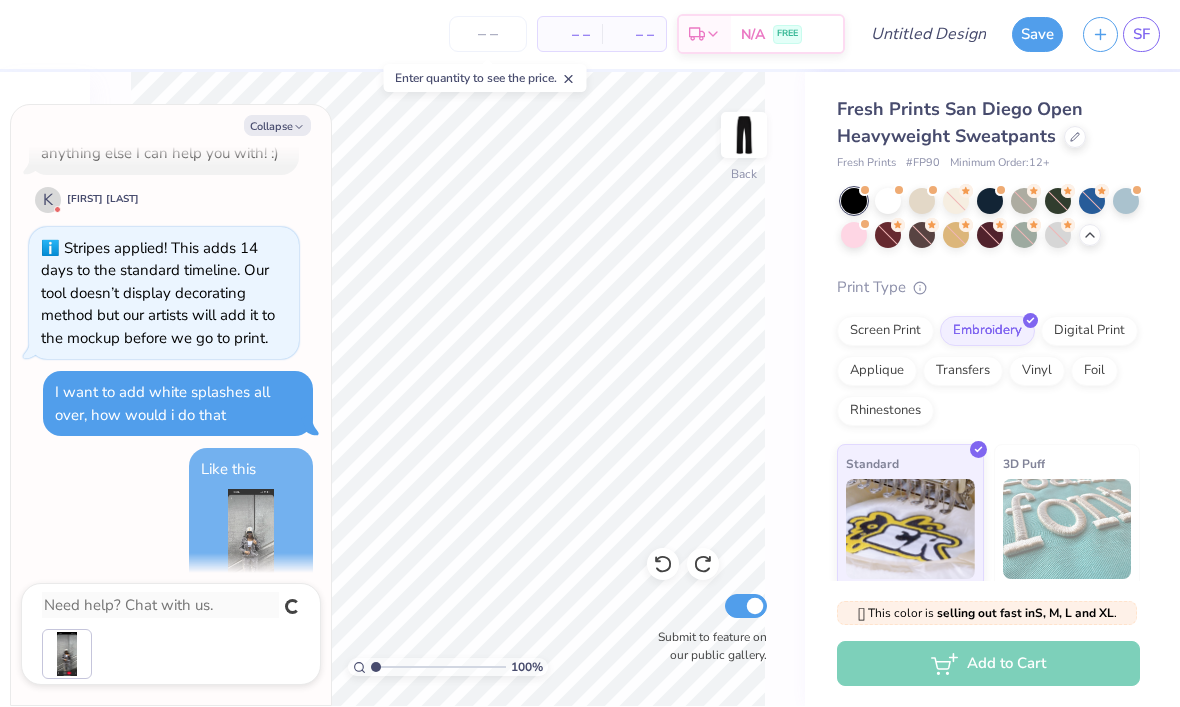 scroll, scrollTop: 3427, scrollLeft: 0, axis: vertical 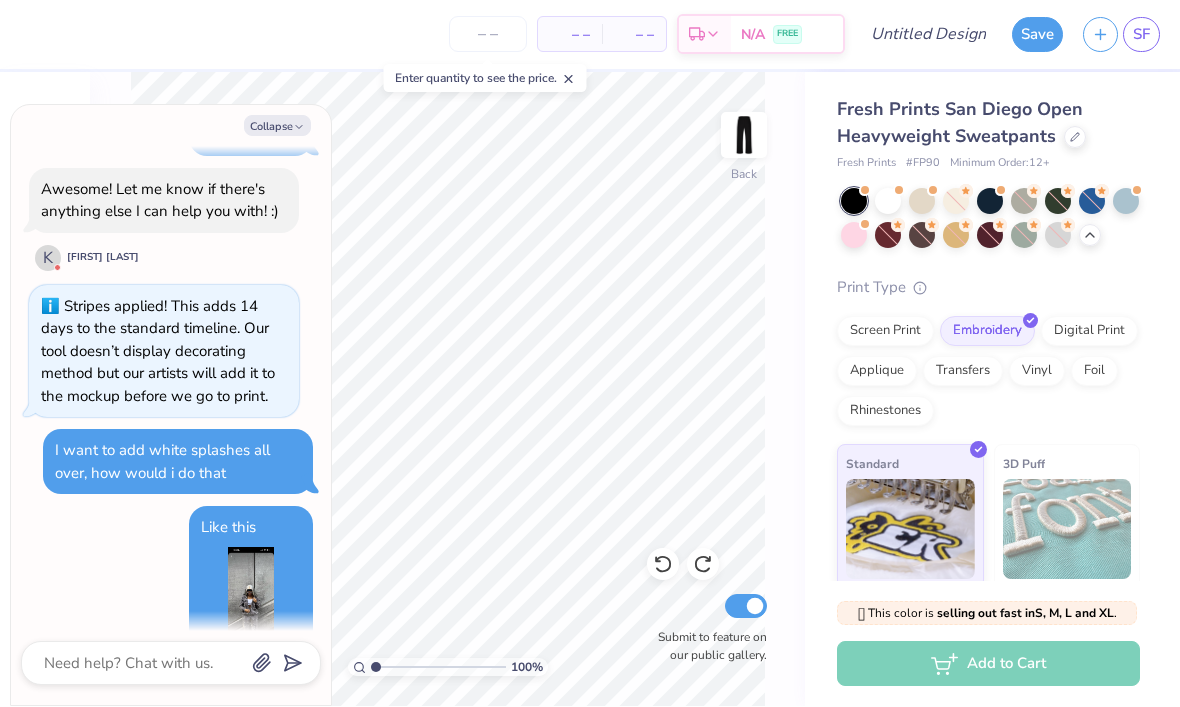click at bounding box center [744, 136] 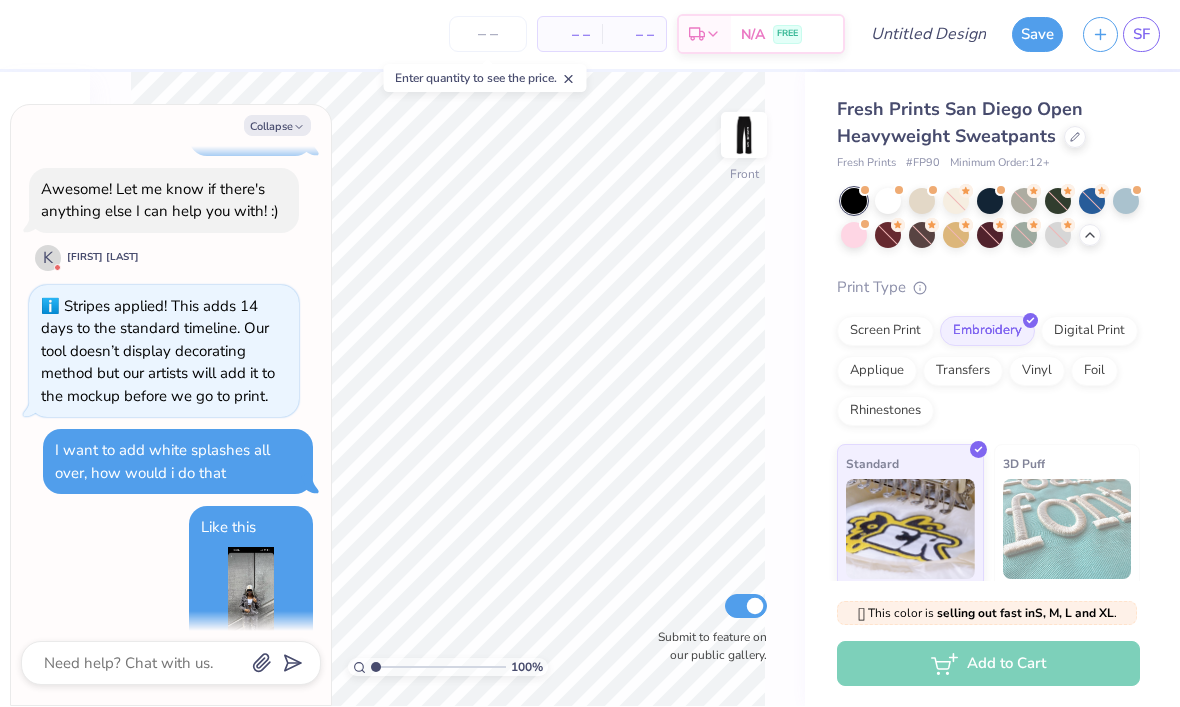 click at bounding box center (744, 136) 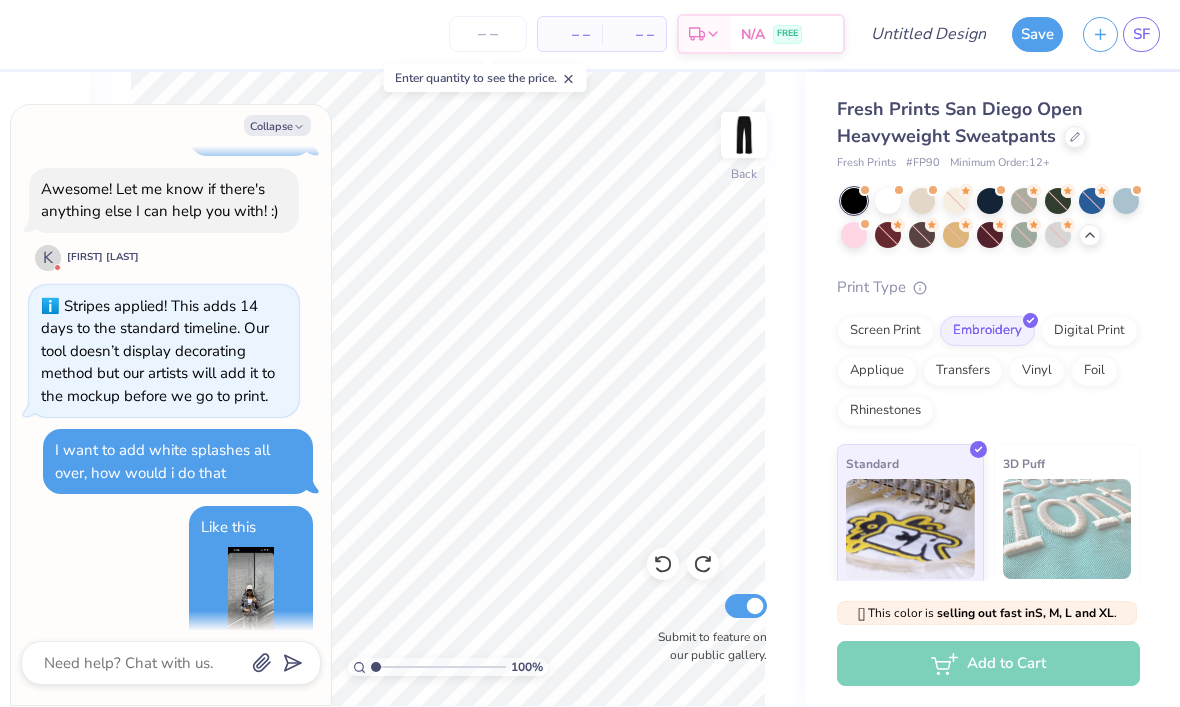 click on "Collapse" at bounding box center [277, 126] 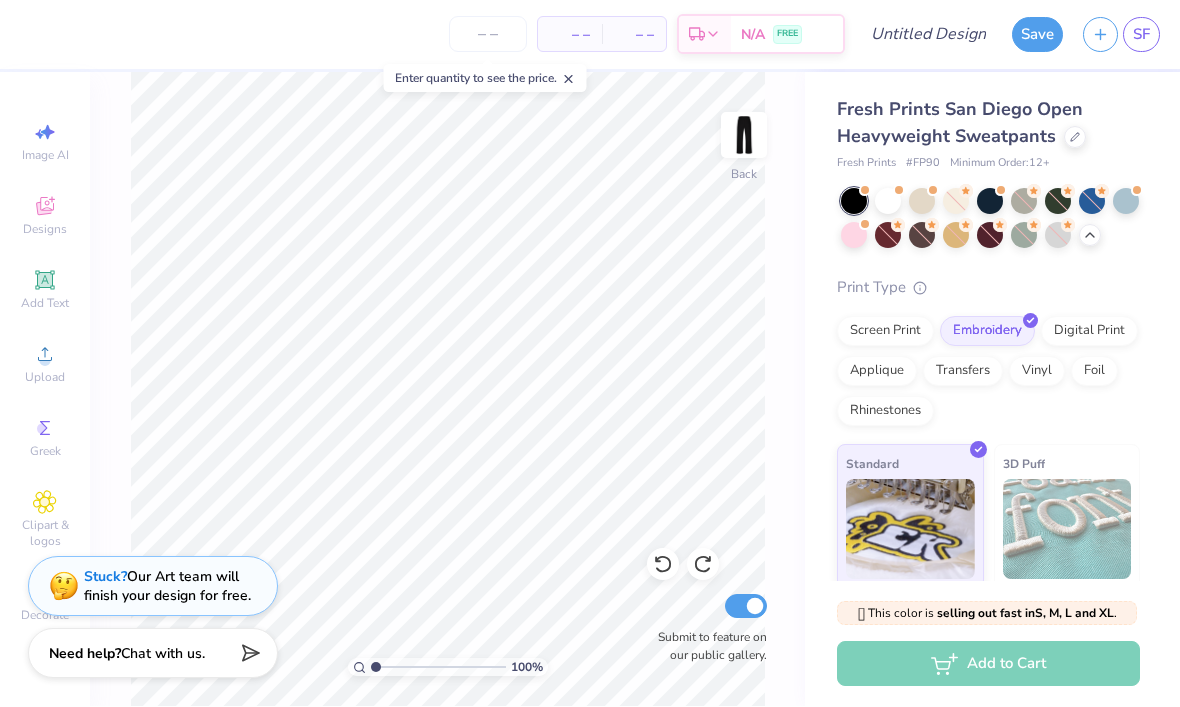 click on "Submit to feature on our public gallery." at bounding box center (746, 607) 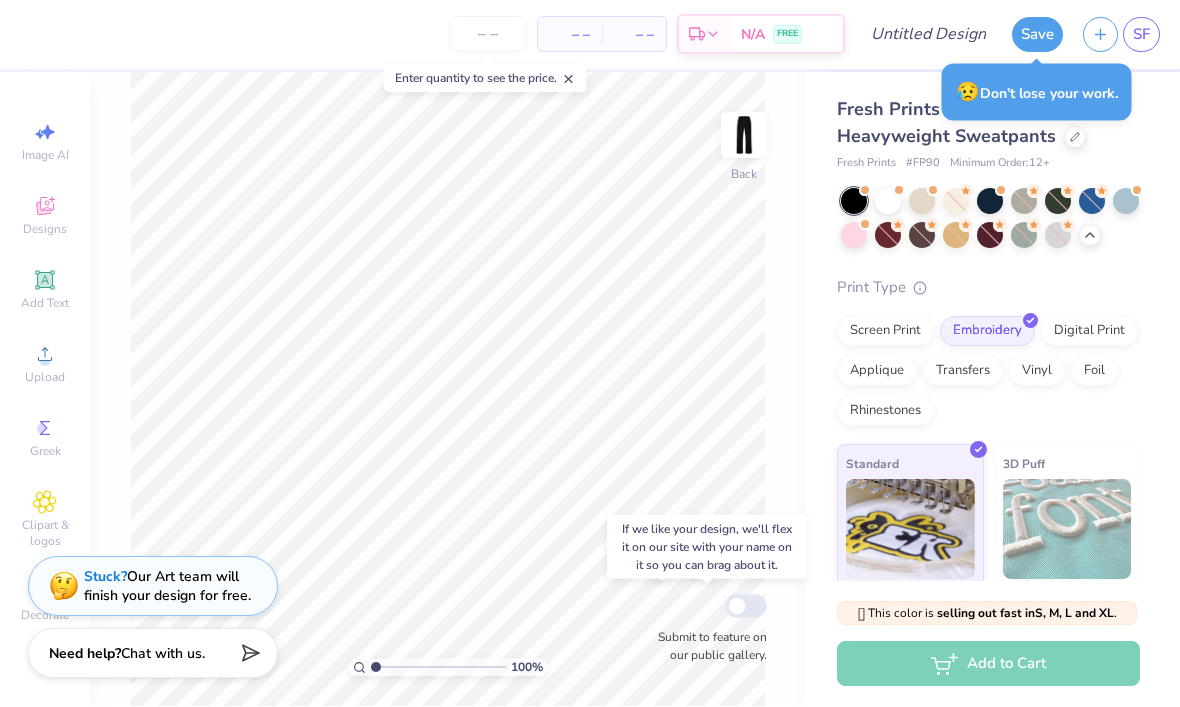 click on "🫣   This color is   selling out fast in  S, M, L and XL . 🫣   There are only  93 Ss, 186 Ms, 89 Ls and 29 XLs  left of this color. Order now before that's gone. Not ready to order yet? Switch to a color with stock Switch to a similar product with stock Add to Cart" at bounding box center (992, 644) 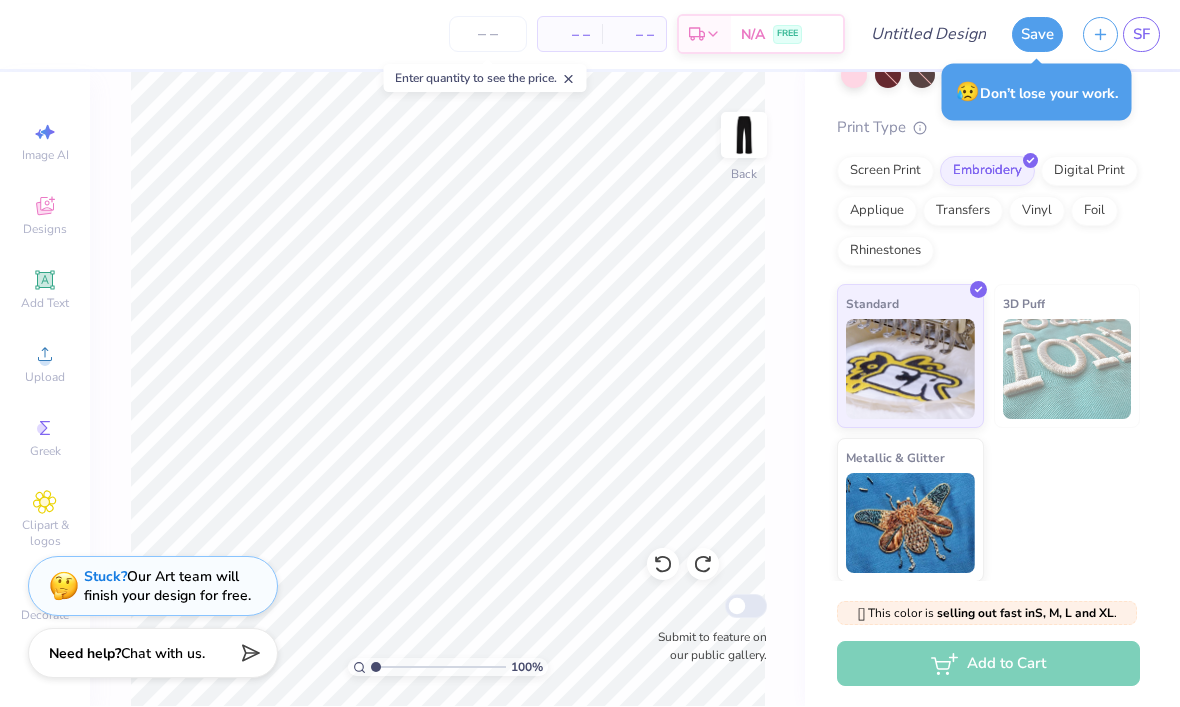 scroll, scrollTop: 160, scrollLeft: 0, axis: vertical 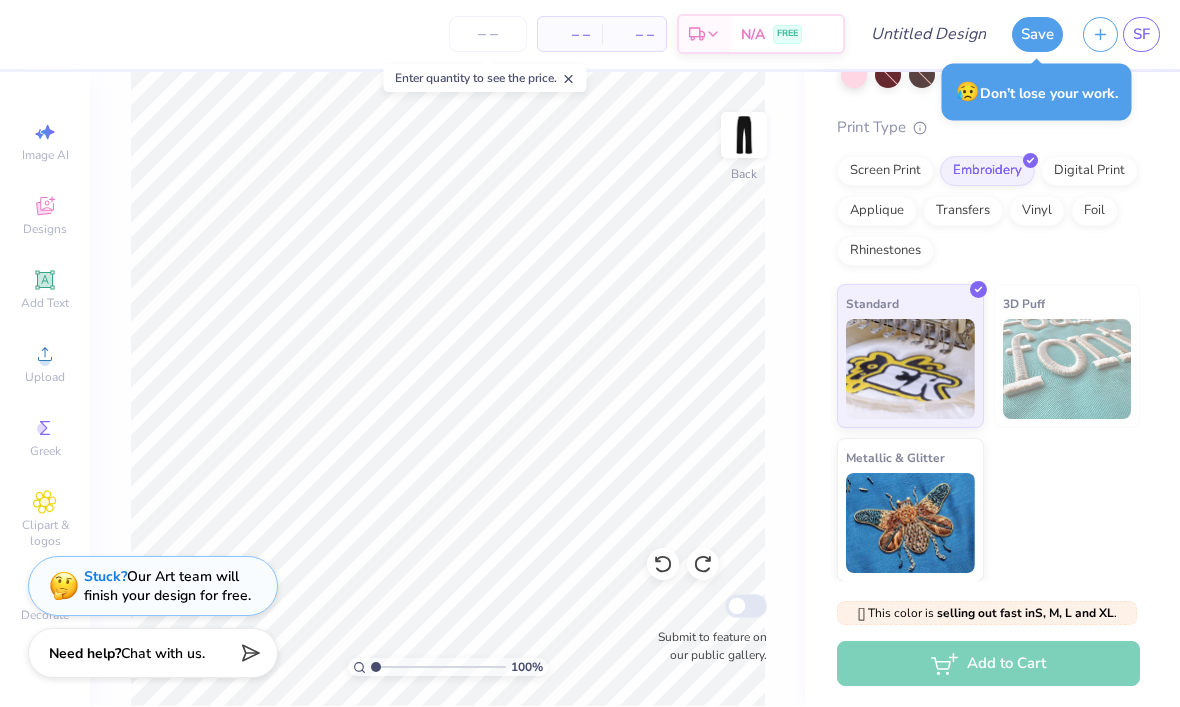 click 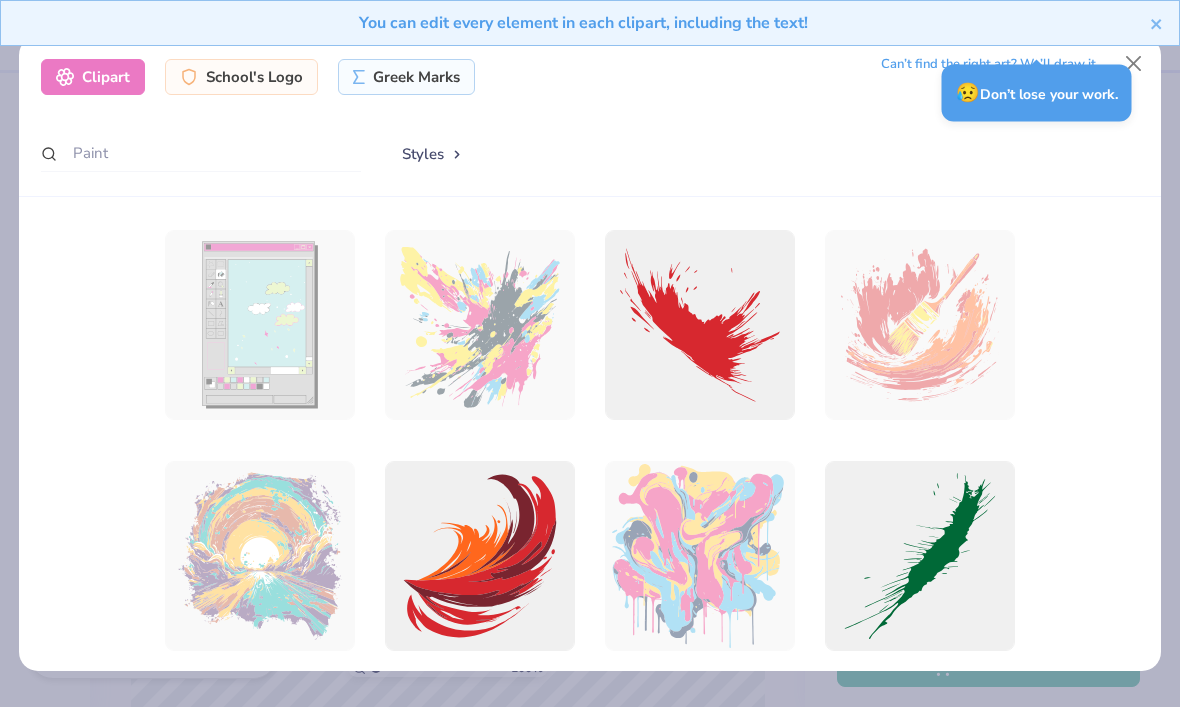 click on "School's Logo" at bounding box center (241, 77) 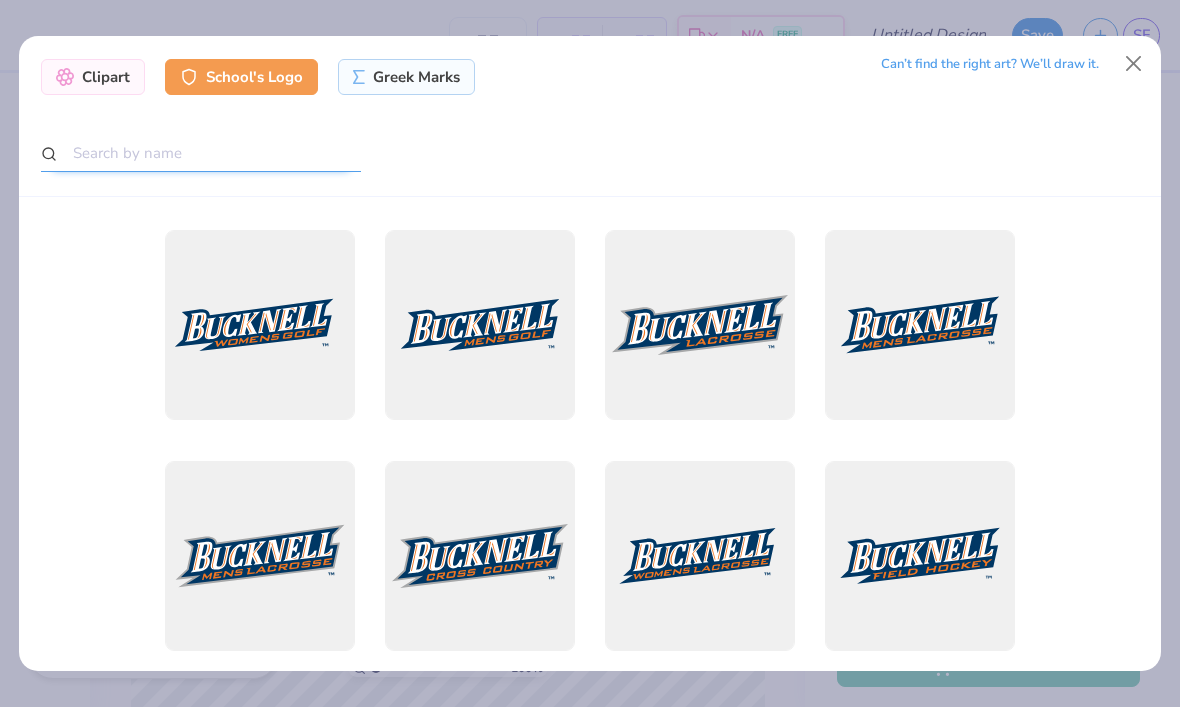 click at bounding box center (201, 153) 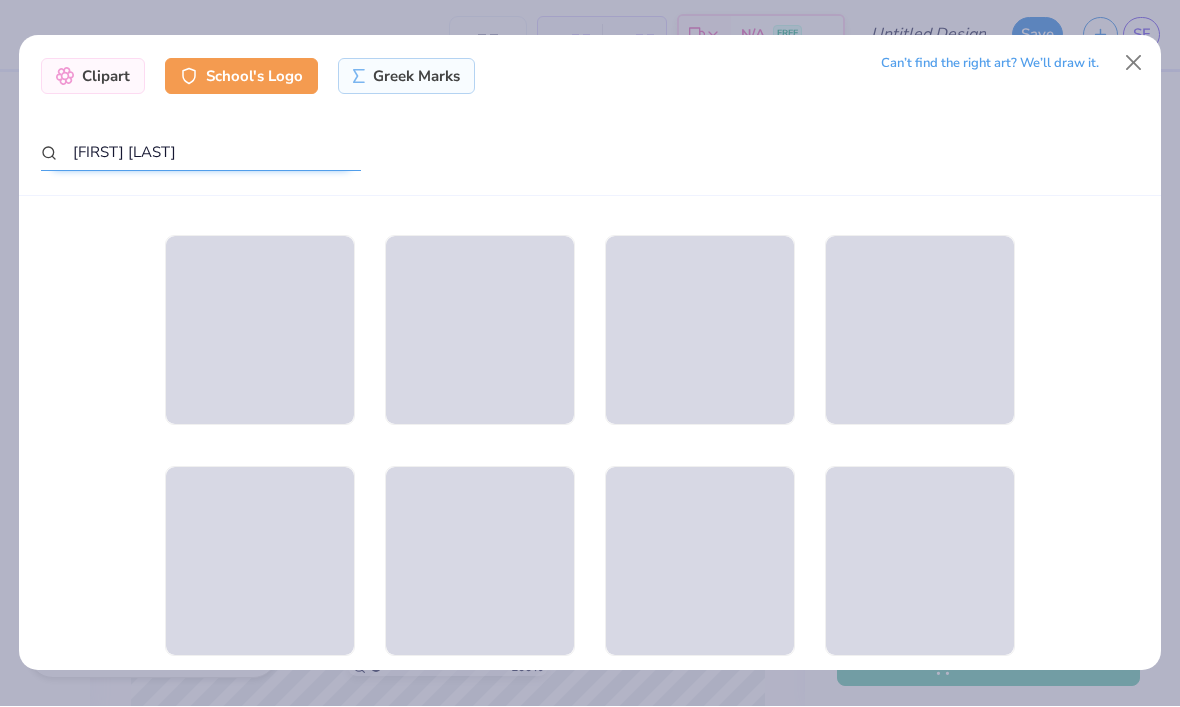 click on "[FIRST] [LAST]" at bounding box center (201, 153) 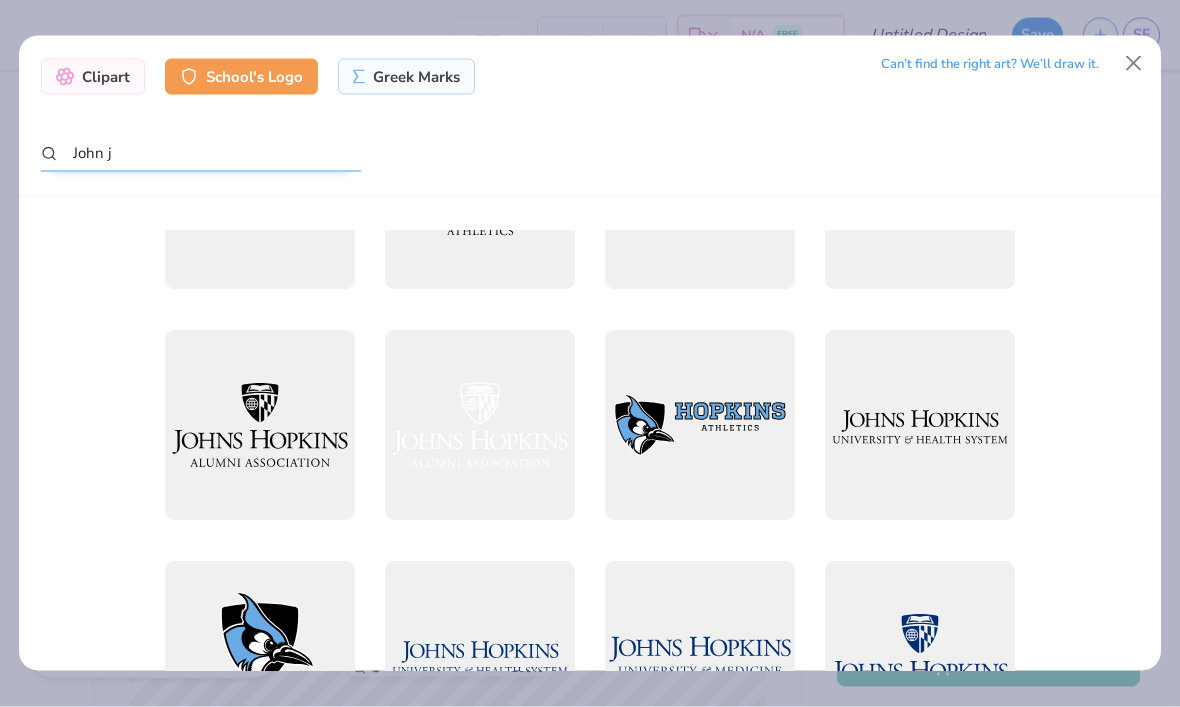scroll, scrollTop: 0, scrollLeft: 0, axis: both 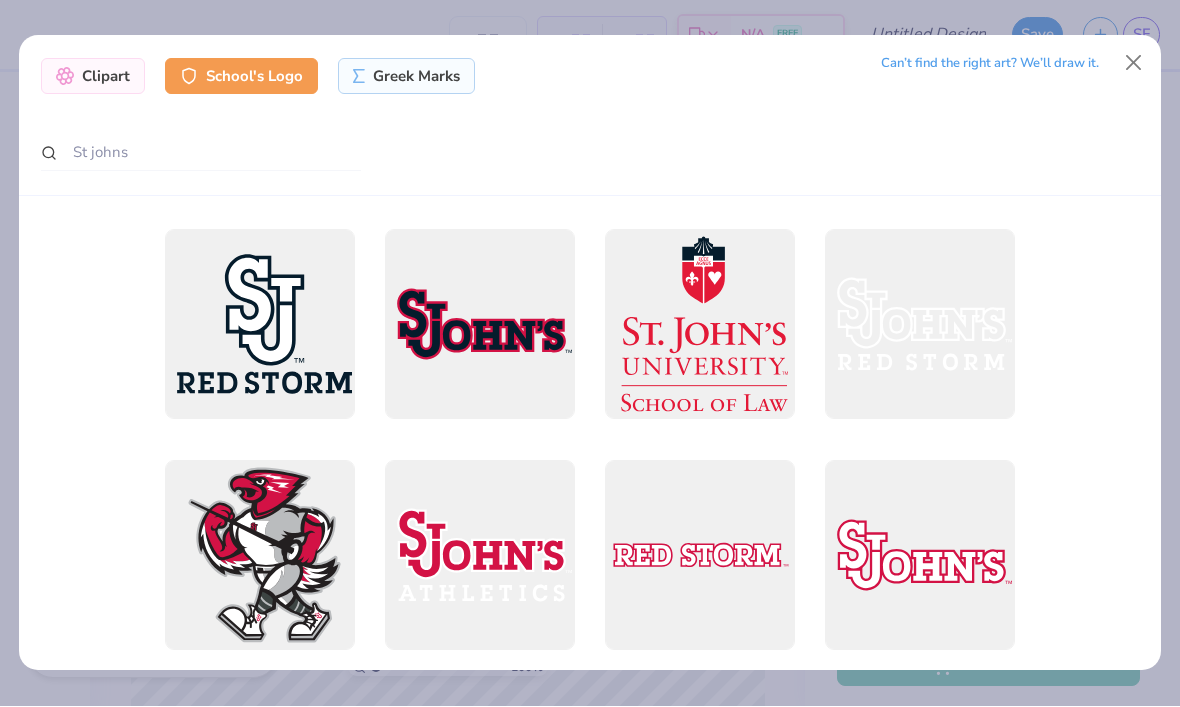 click at bounding box center [1134, 64] 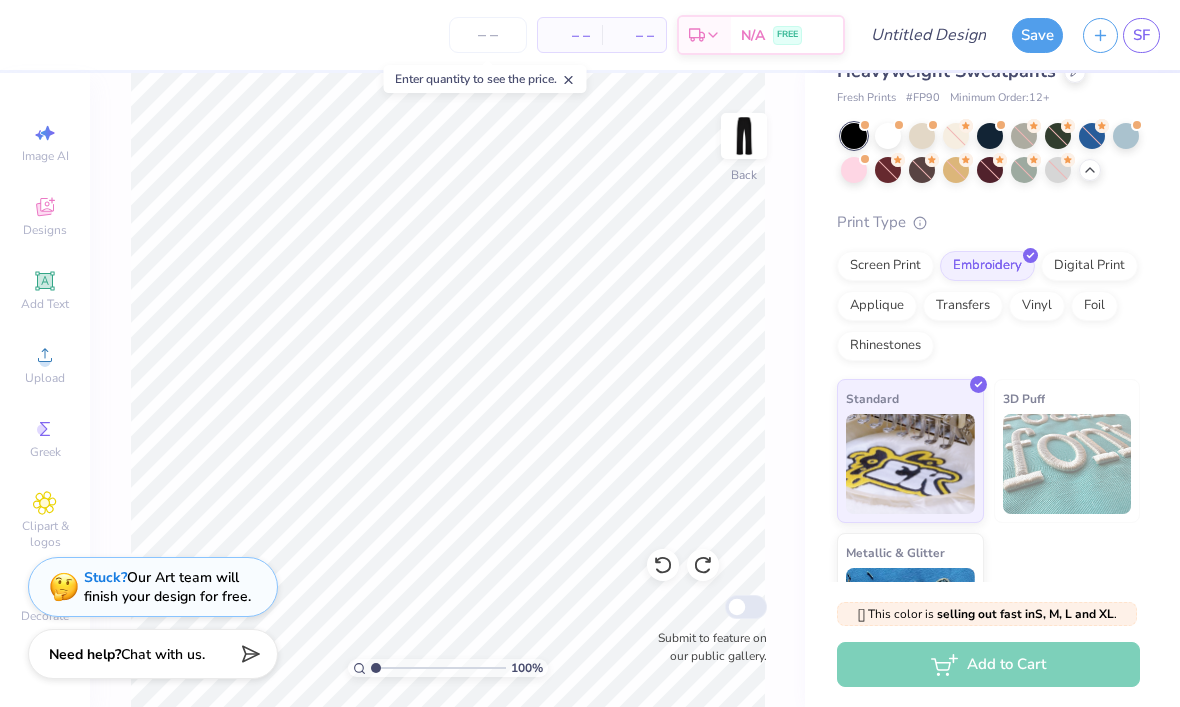 scroll, scrollTop: 65, scrollLeft: 0, axis: vertical 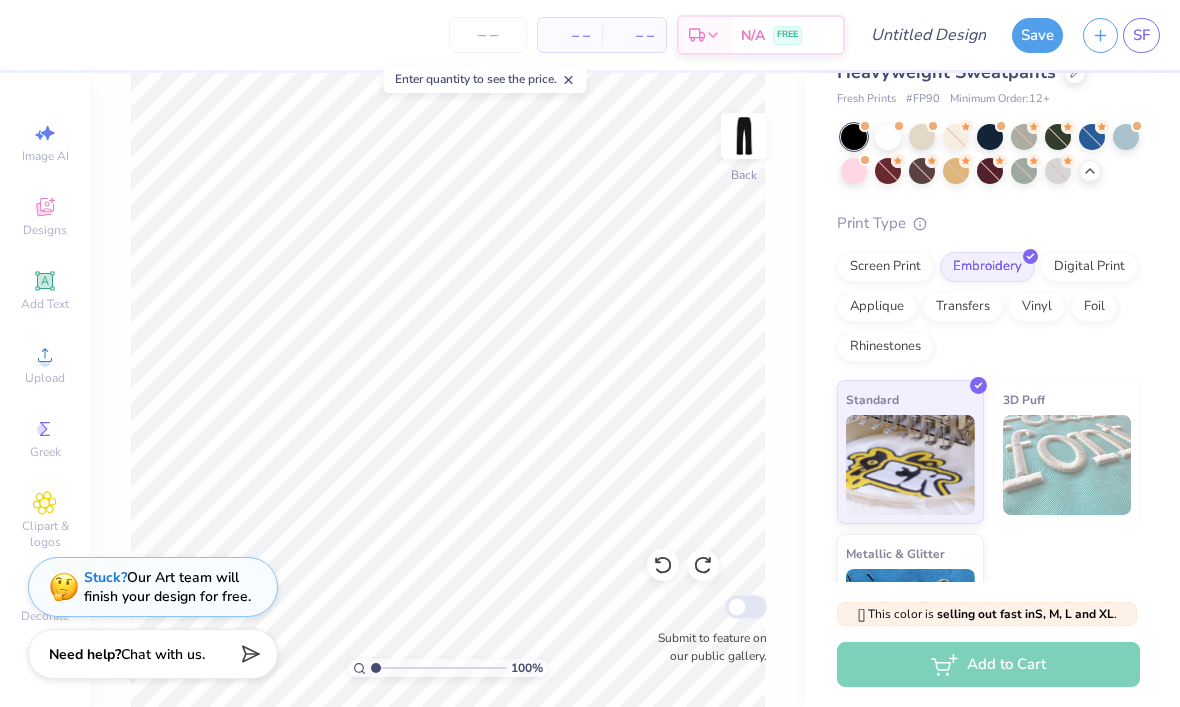 click 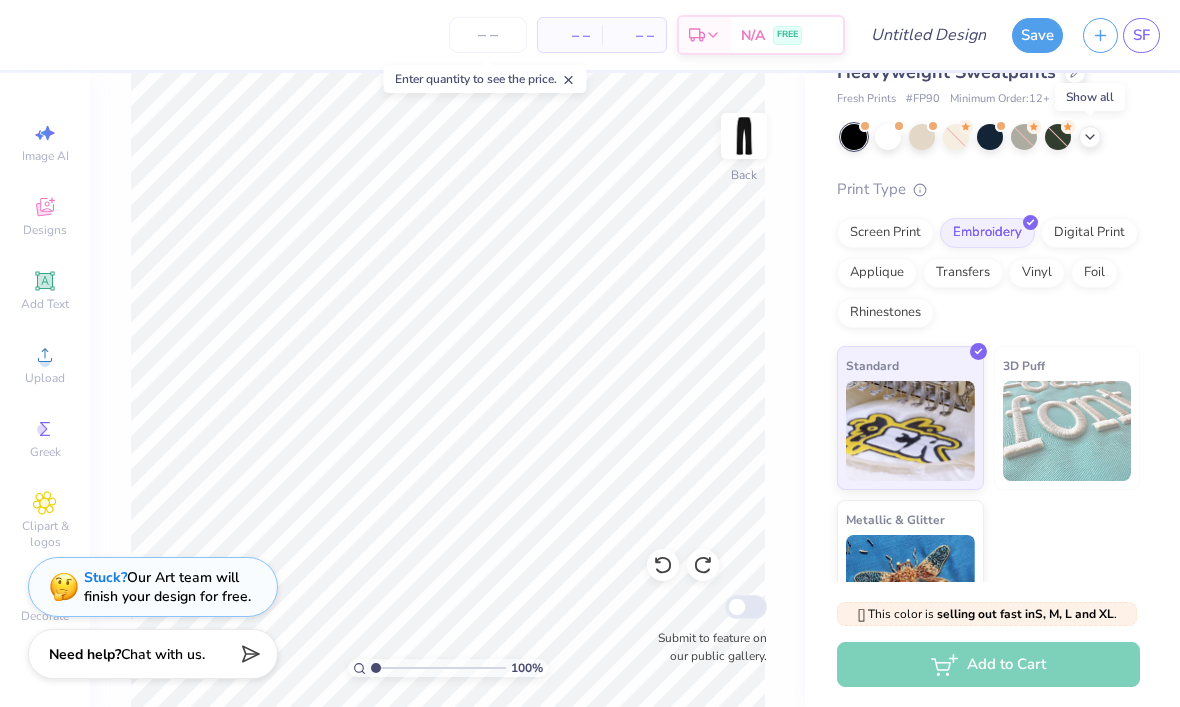 click at bounding box center (990, 137) 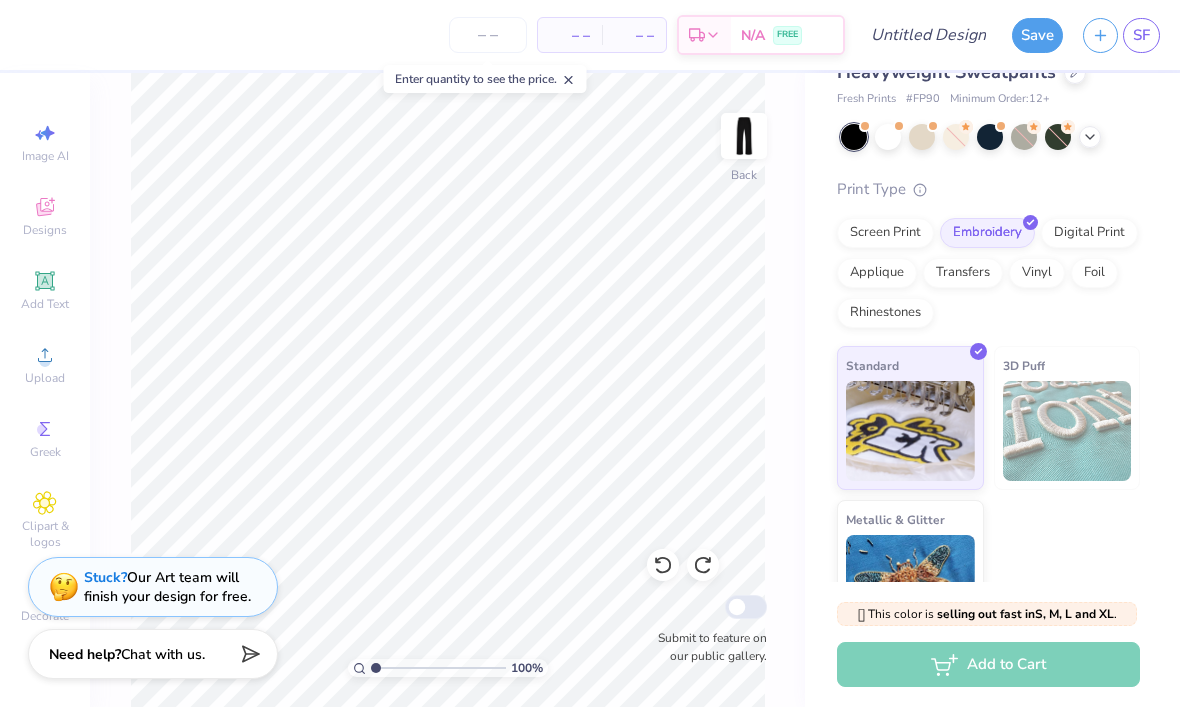 click 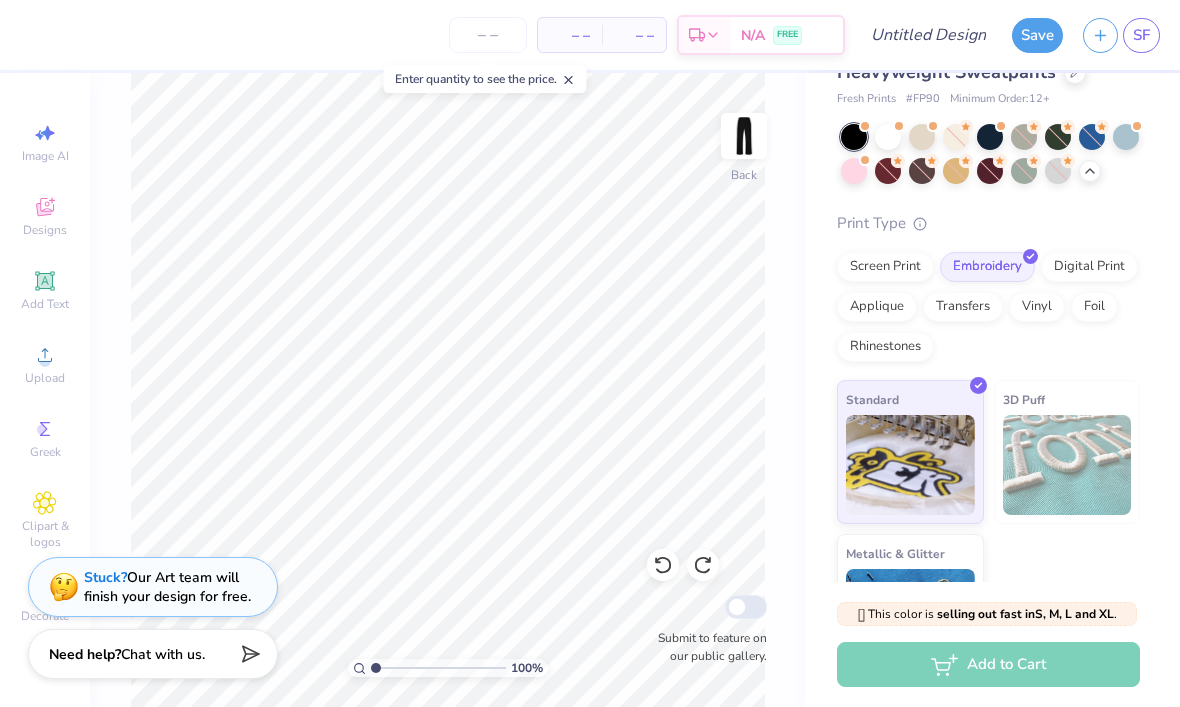 click on "Upload" at bounding box center (45, 378) 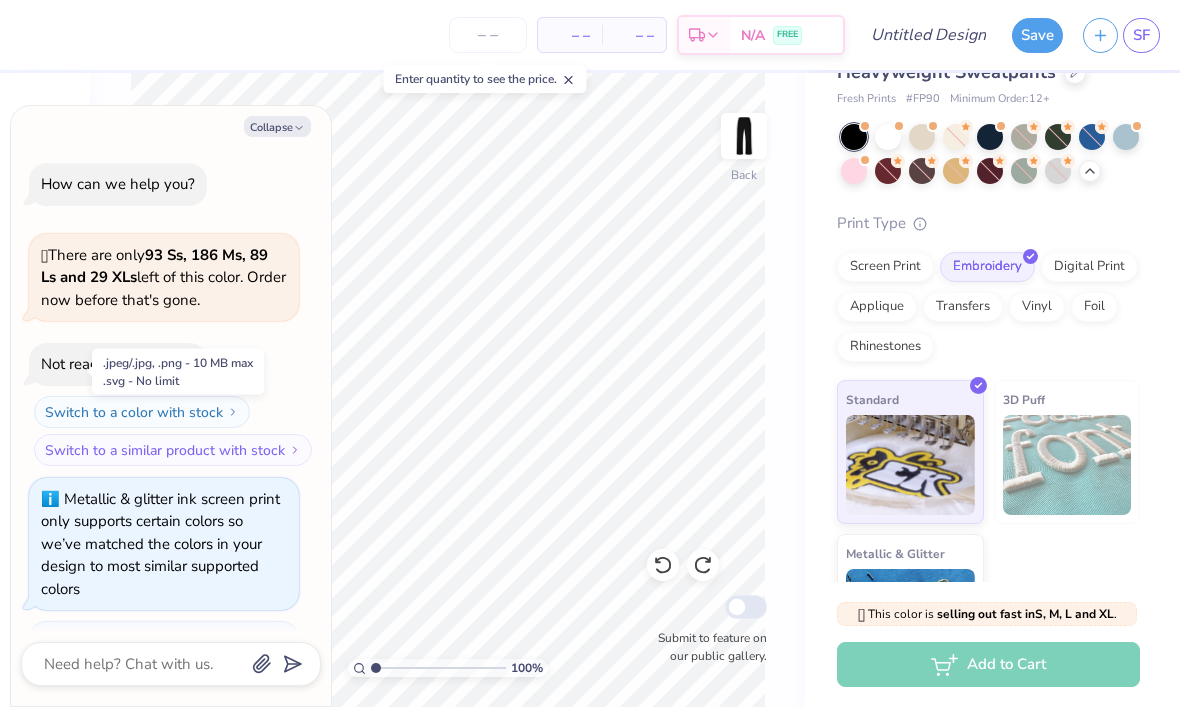 scroll, scrollTop: 3543, scrollLeft: 0, axis: vertical 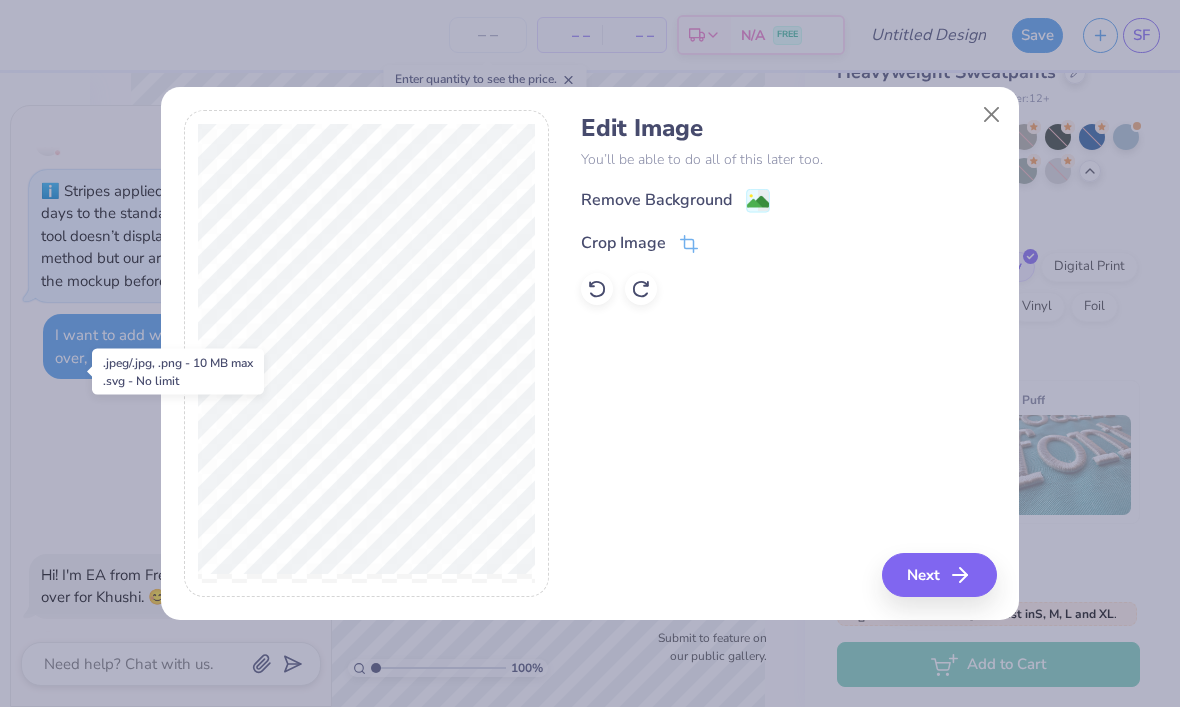 click on "Next" at bounding box center [939, 575] 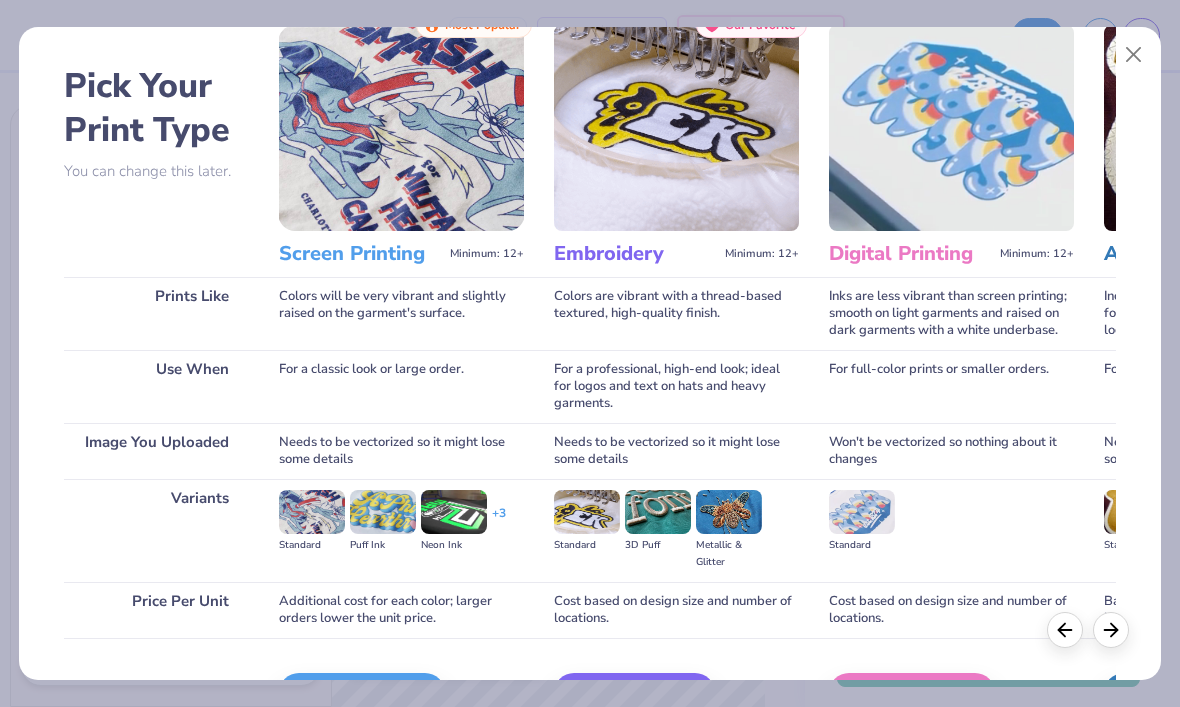 scroll, scrollTop: 64, scrollLeft: 0, axis: vertical 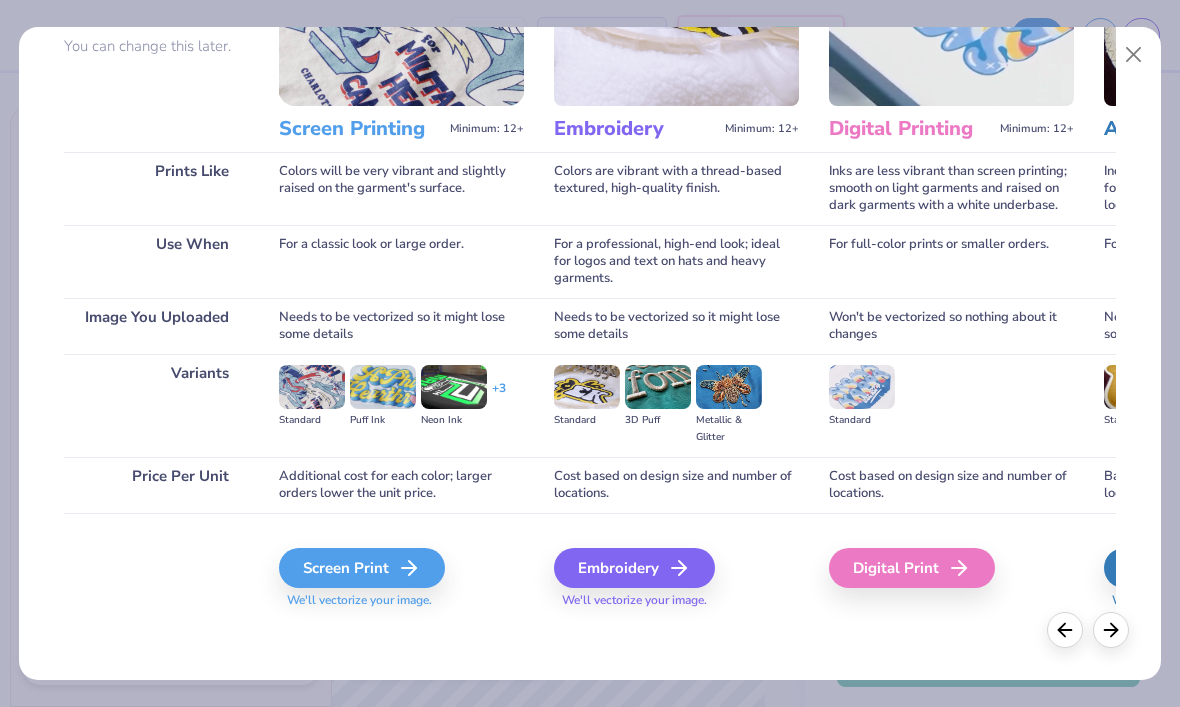 click on "Screen Print" at bounding box center (362, 568) 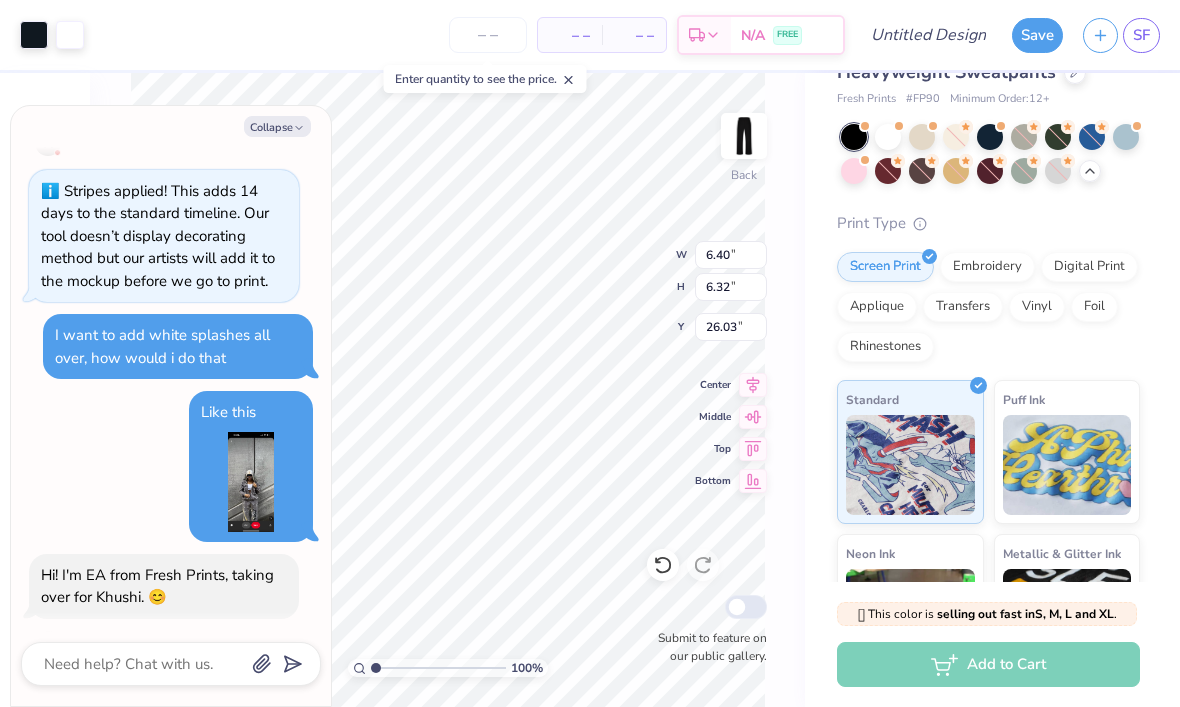 click 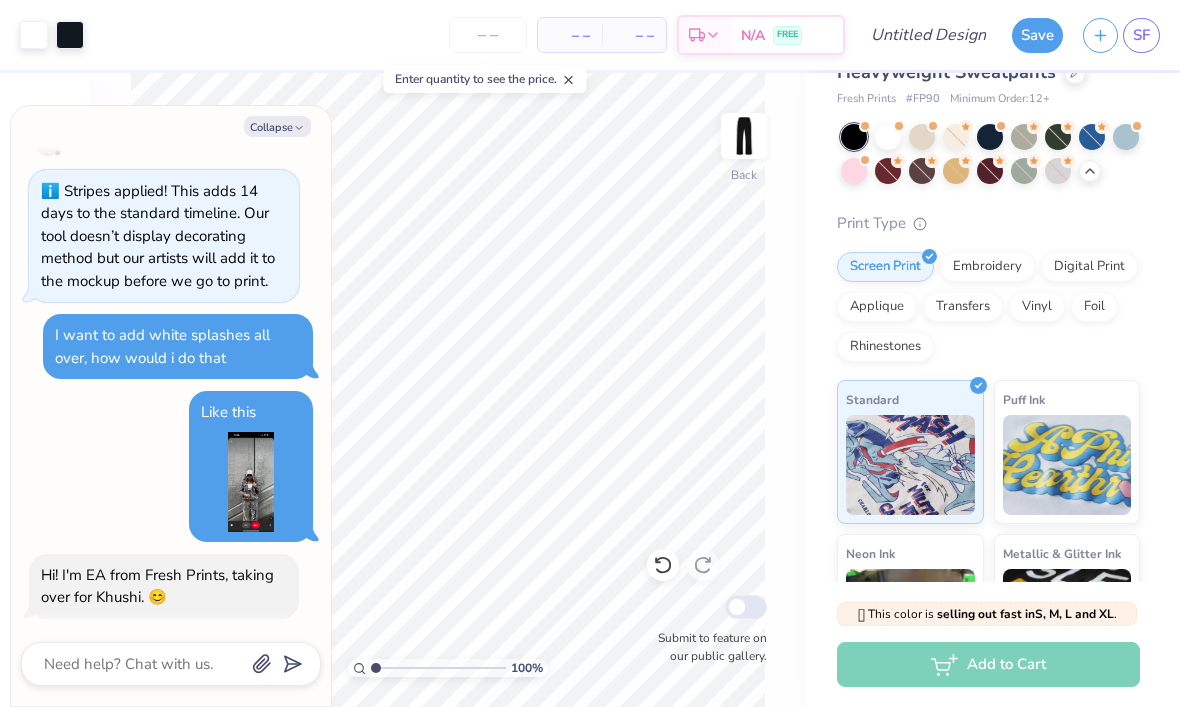 click at bounding box center (744, 136) 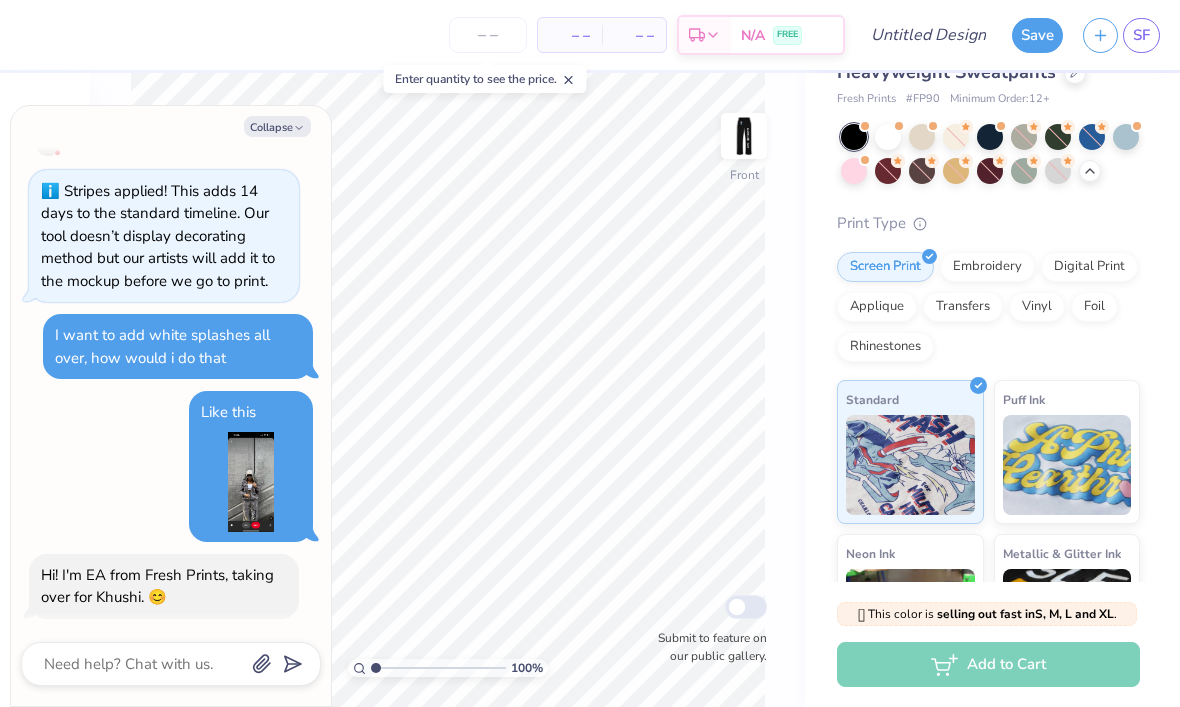 click at bounding box center (744, 136) 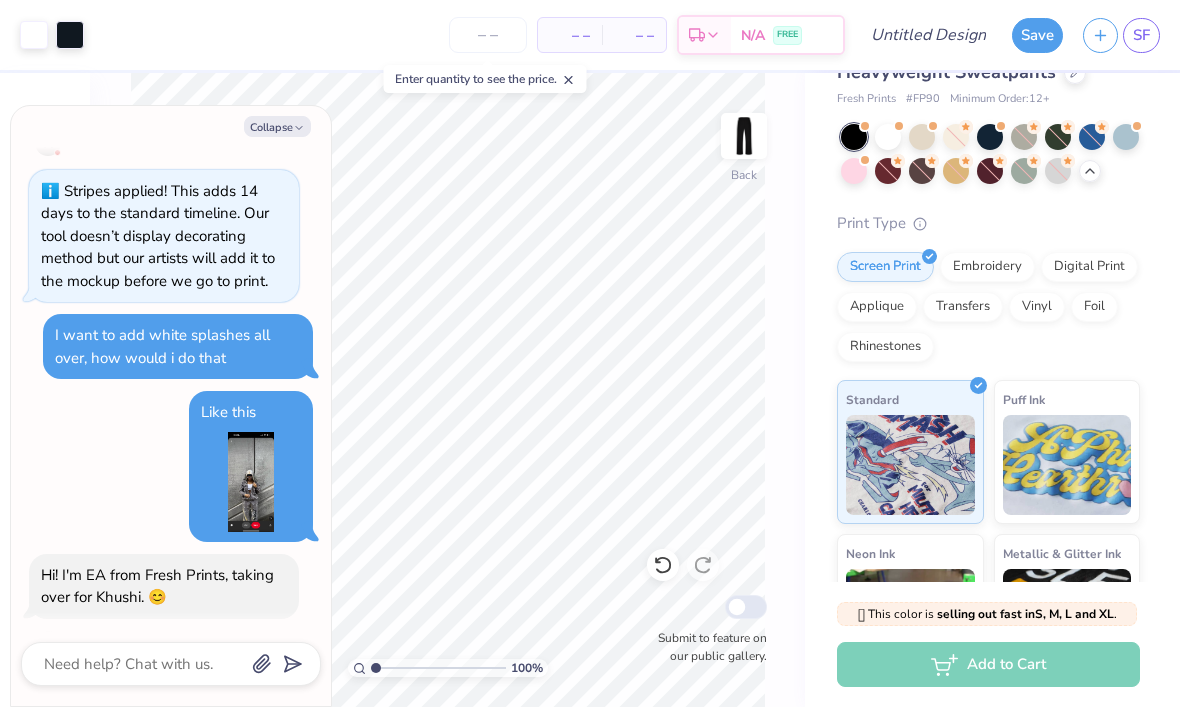click at bounding box center [251, 482] 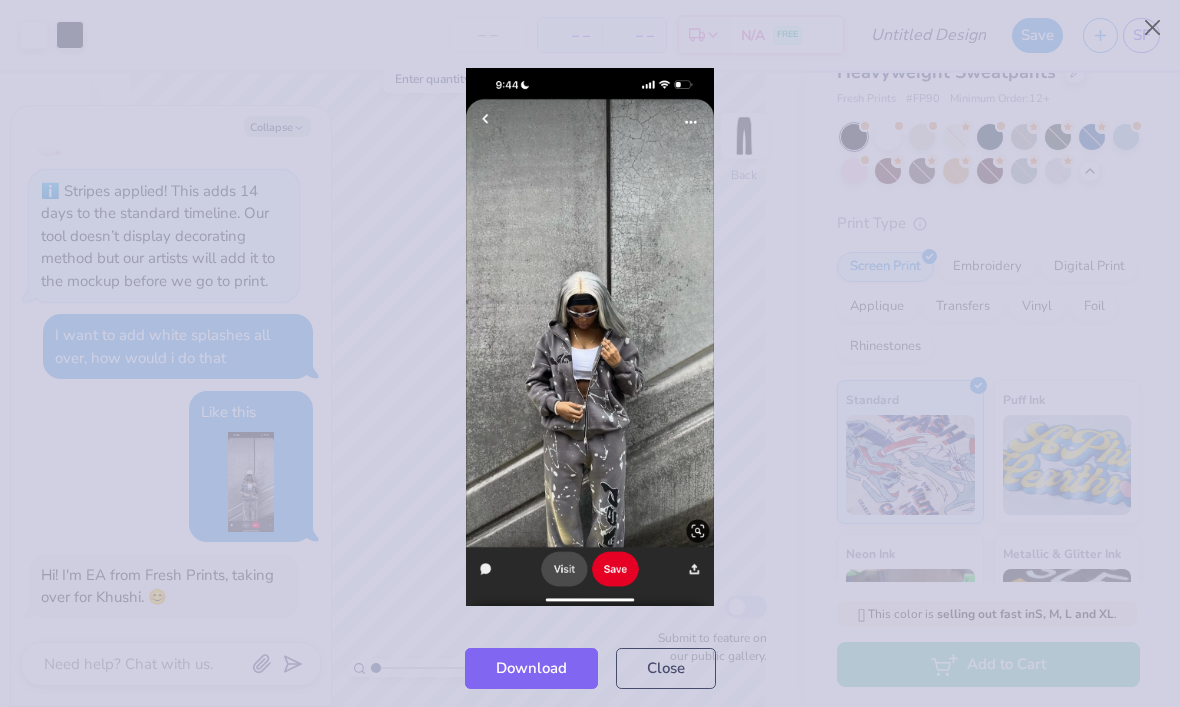 click at bounding box center (590, 337) 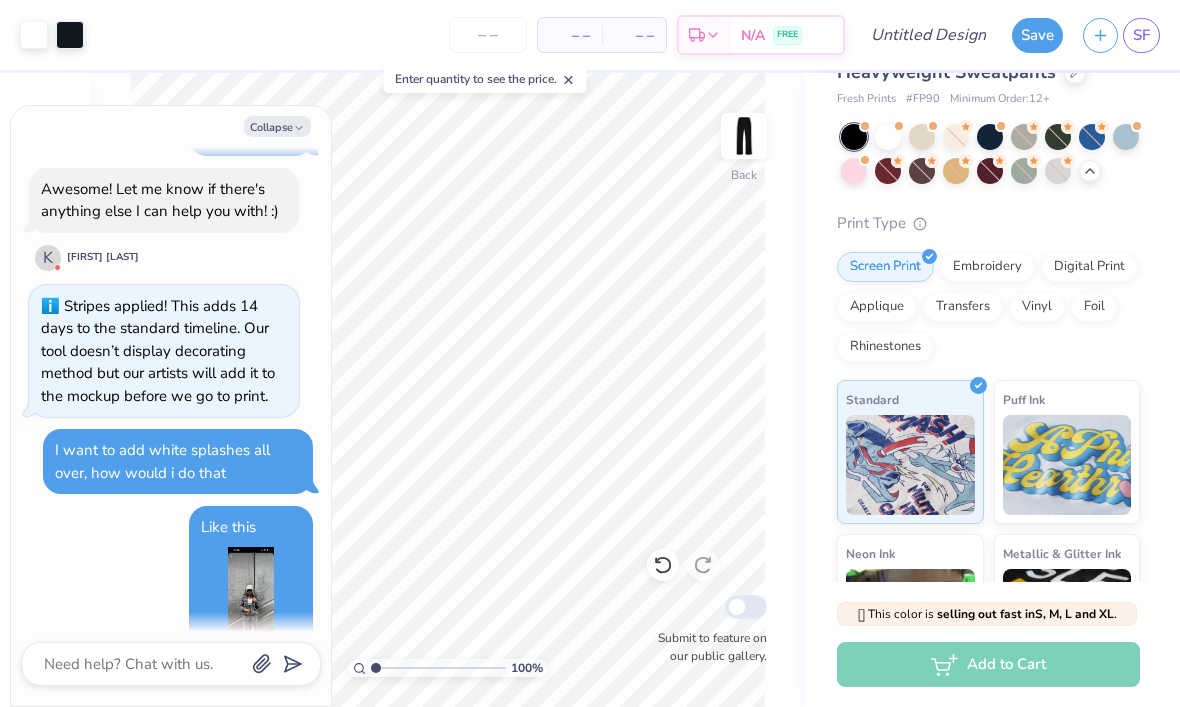 scroll, scrollTop: 3425, scrollLeft: 0, axis: vertical 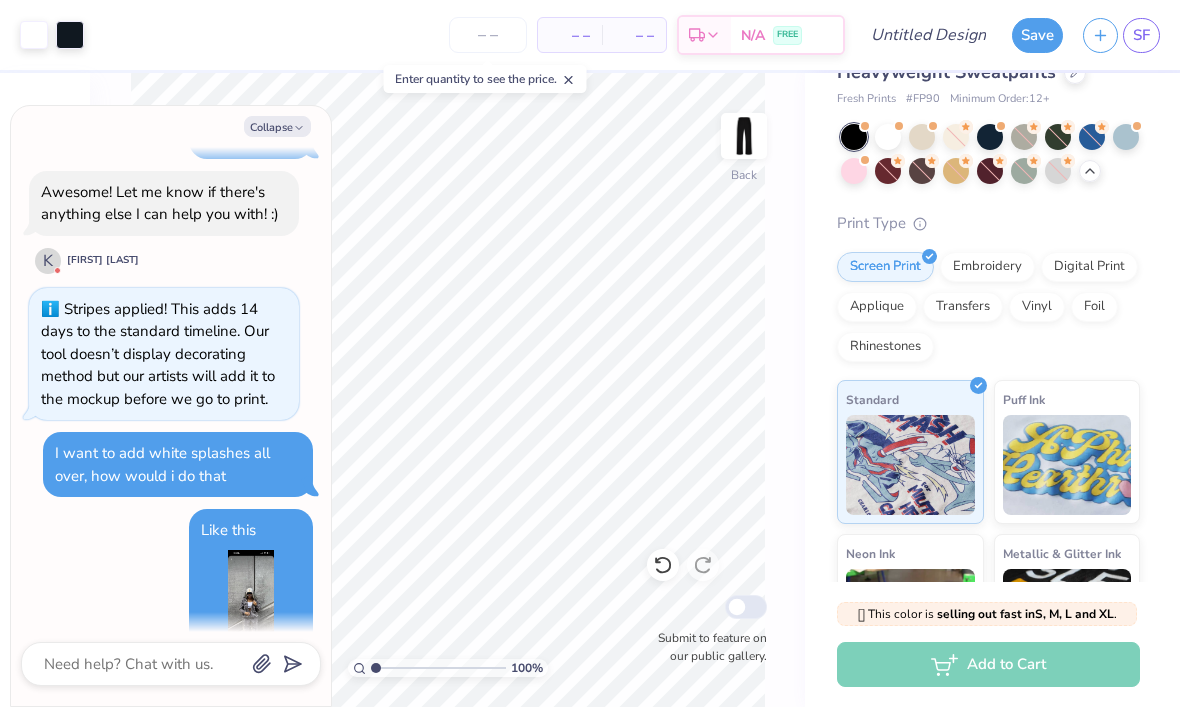 click on "Collapse" at bounding box center (277, 126) 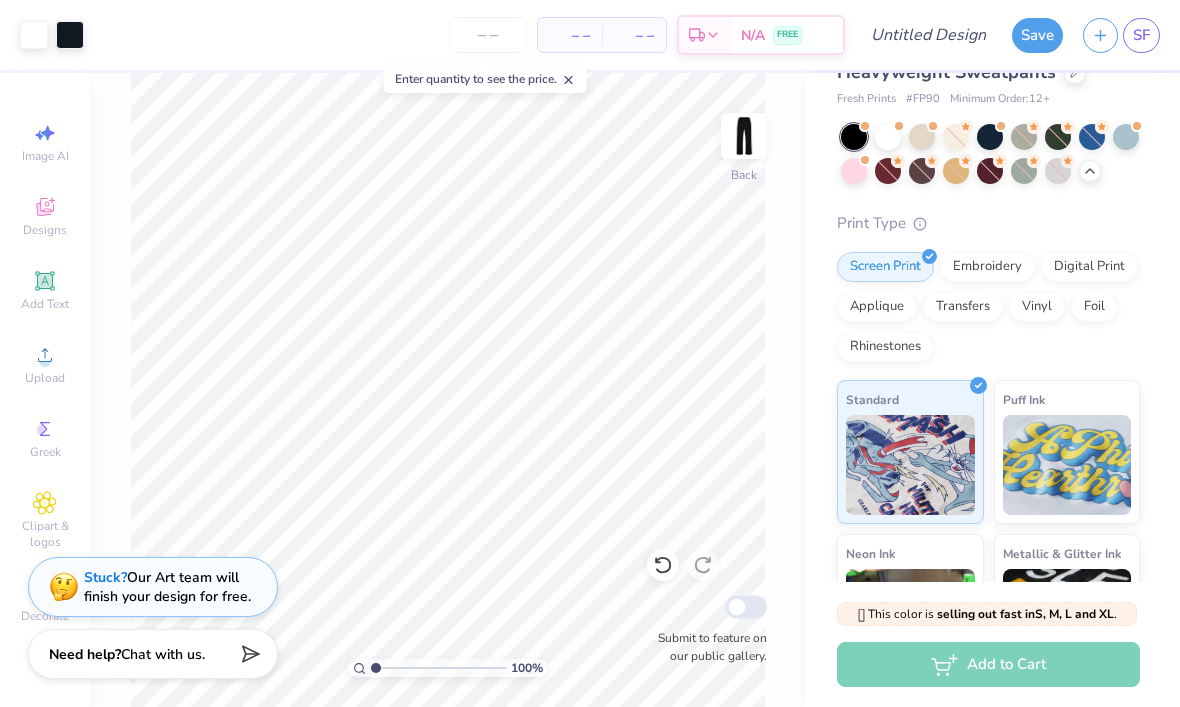 click on "Clipart & logos" at bounding box center [45, 534] 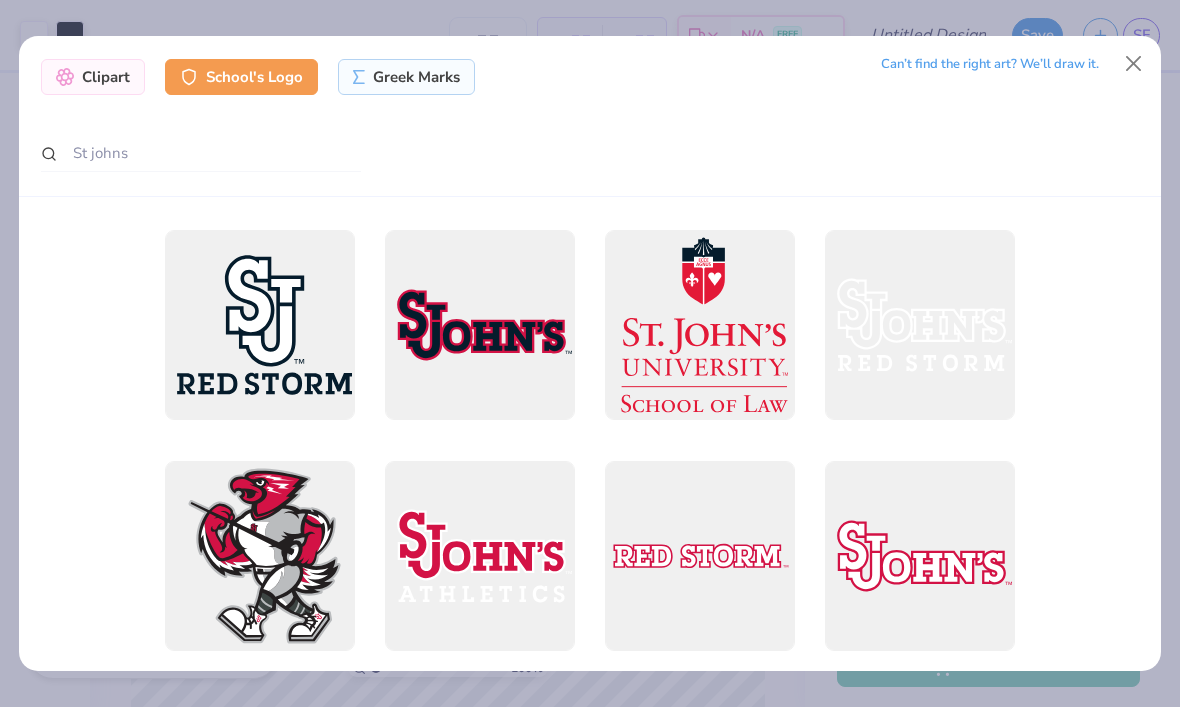 click at bounding box center [1134, 64] 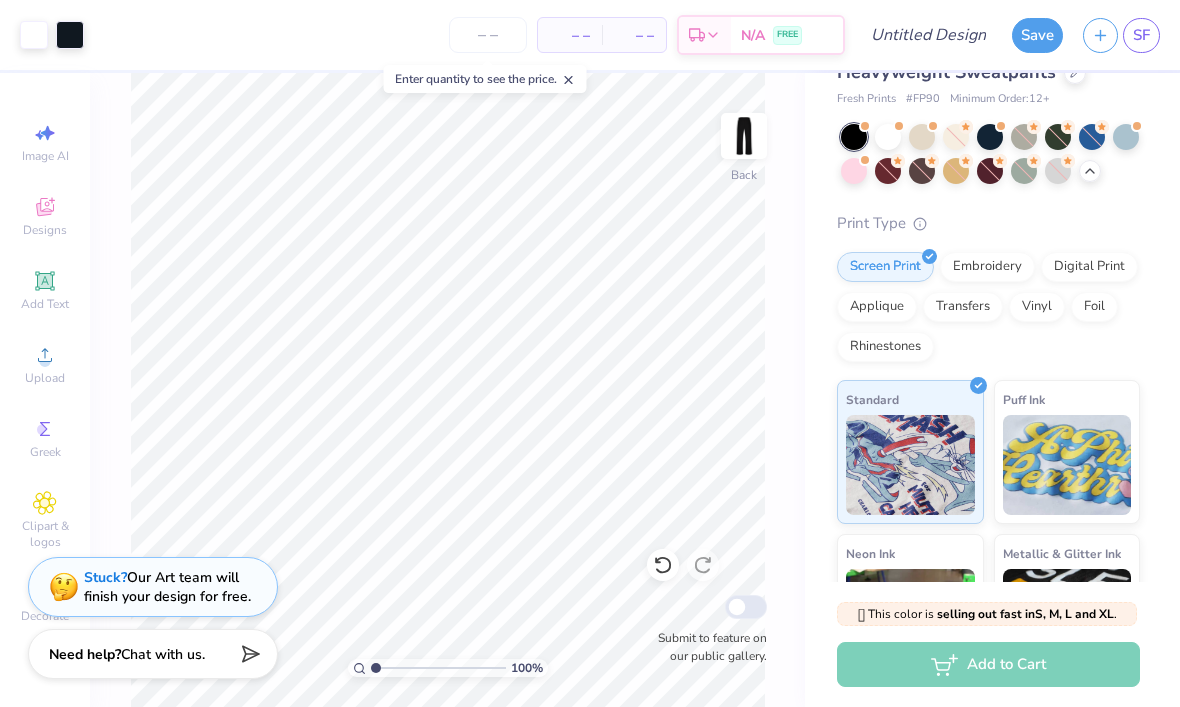 click 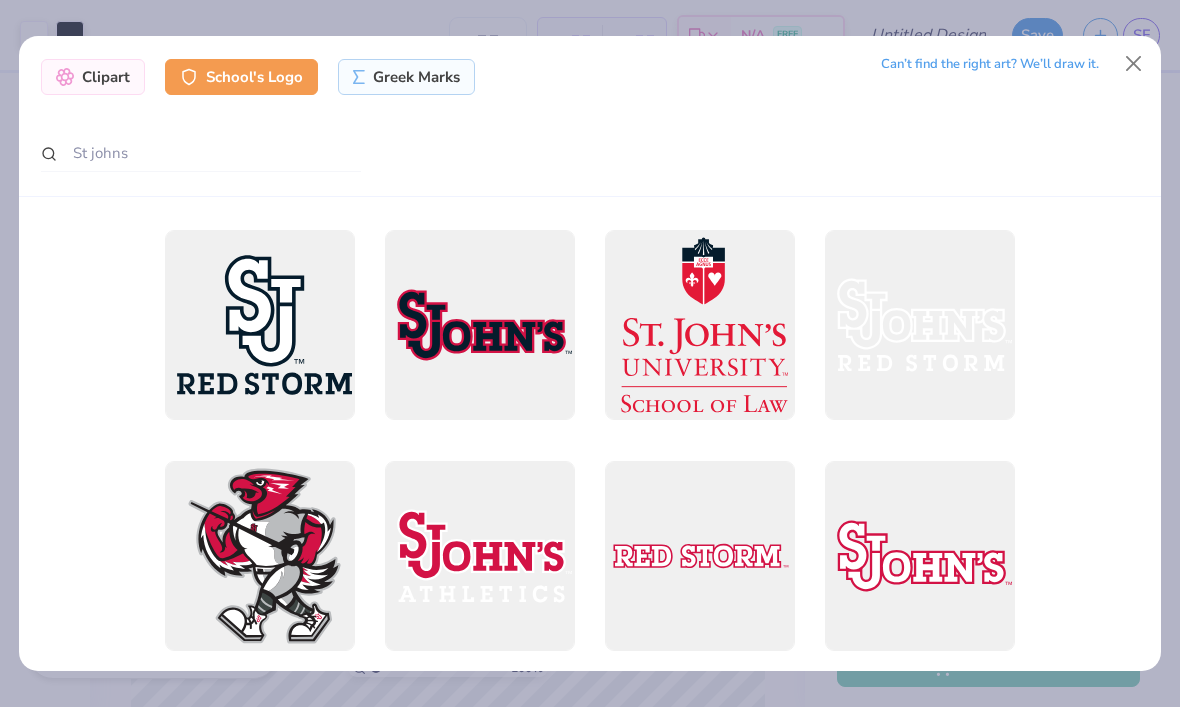scroll, scrollTop: 11, scrollLeft: 0, axis: vertical 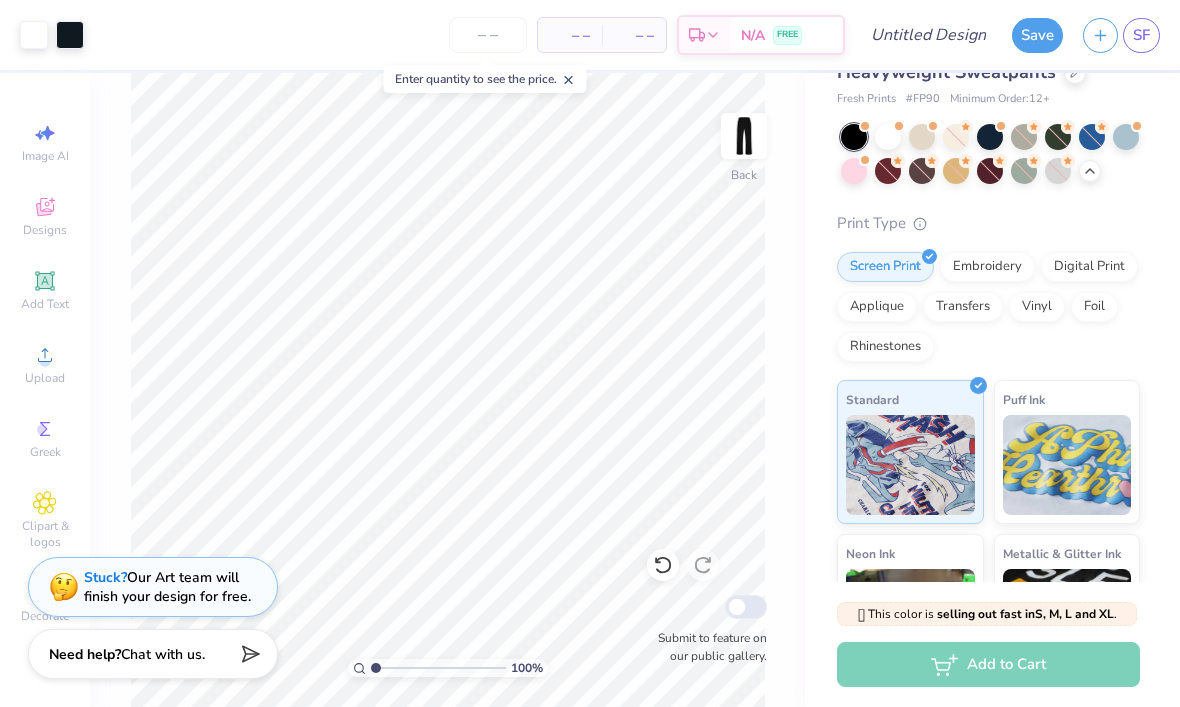 click on "Clipart & logos" at bounding box center [45, 520] 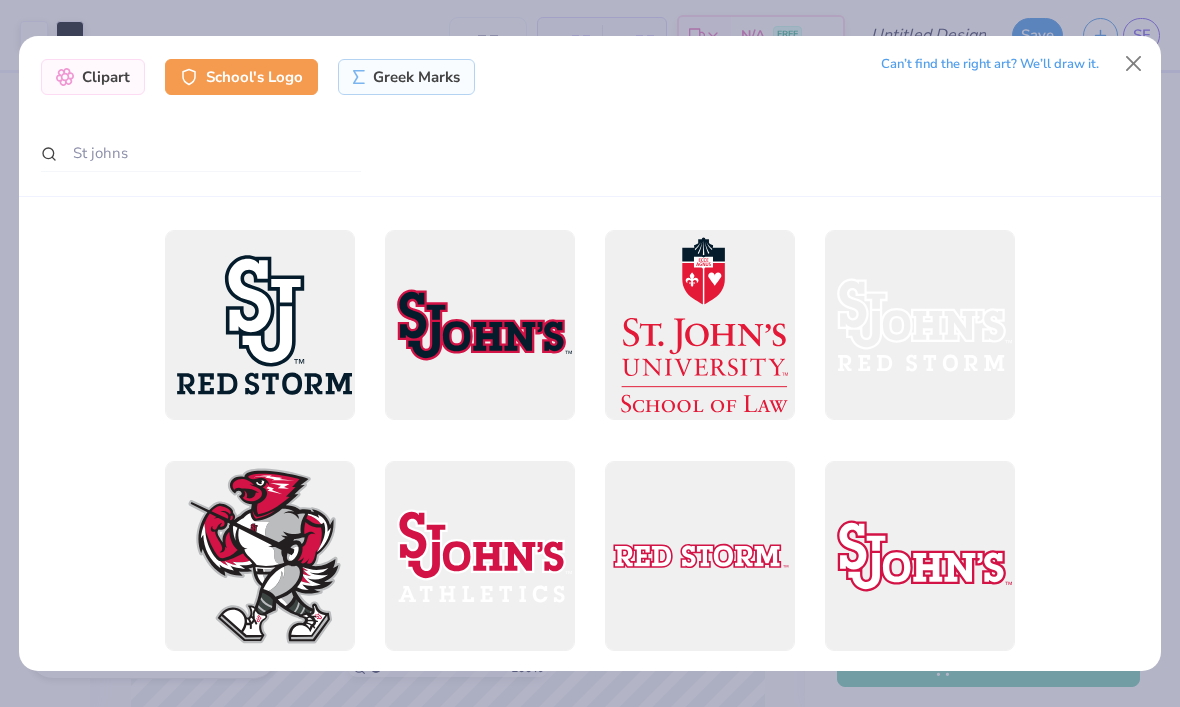 scroll, scrollTop: 42, scrollLeft: 0, axis: vertical 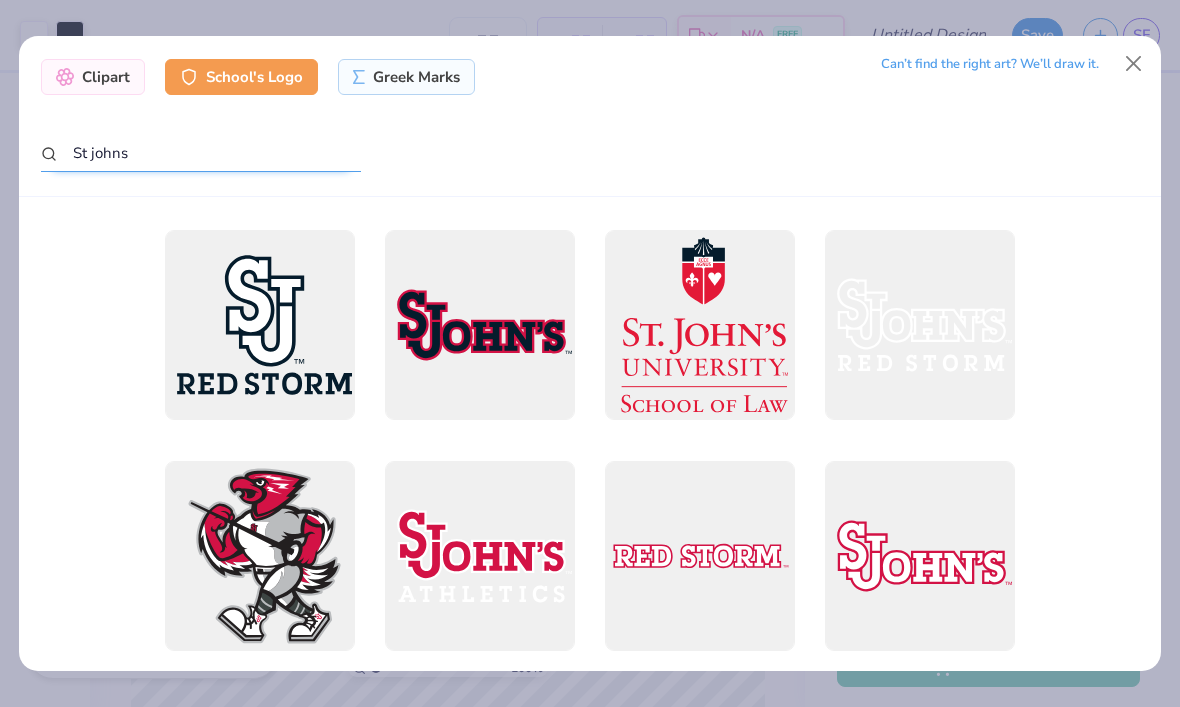 click on "St johns" at bounding box center (201, 153) 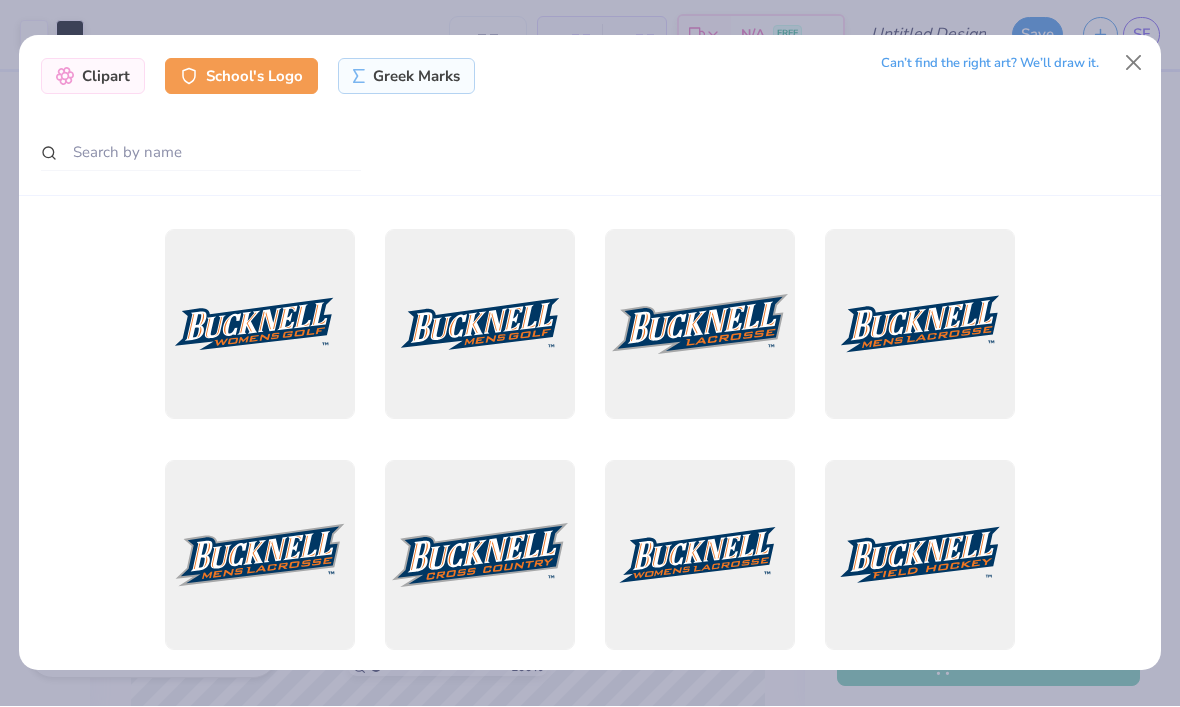 scroll, scrollTop: 25, scrollLeft: 0, axis: vertical 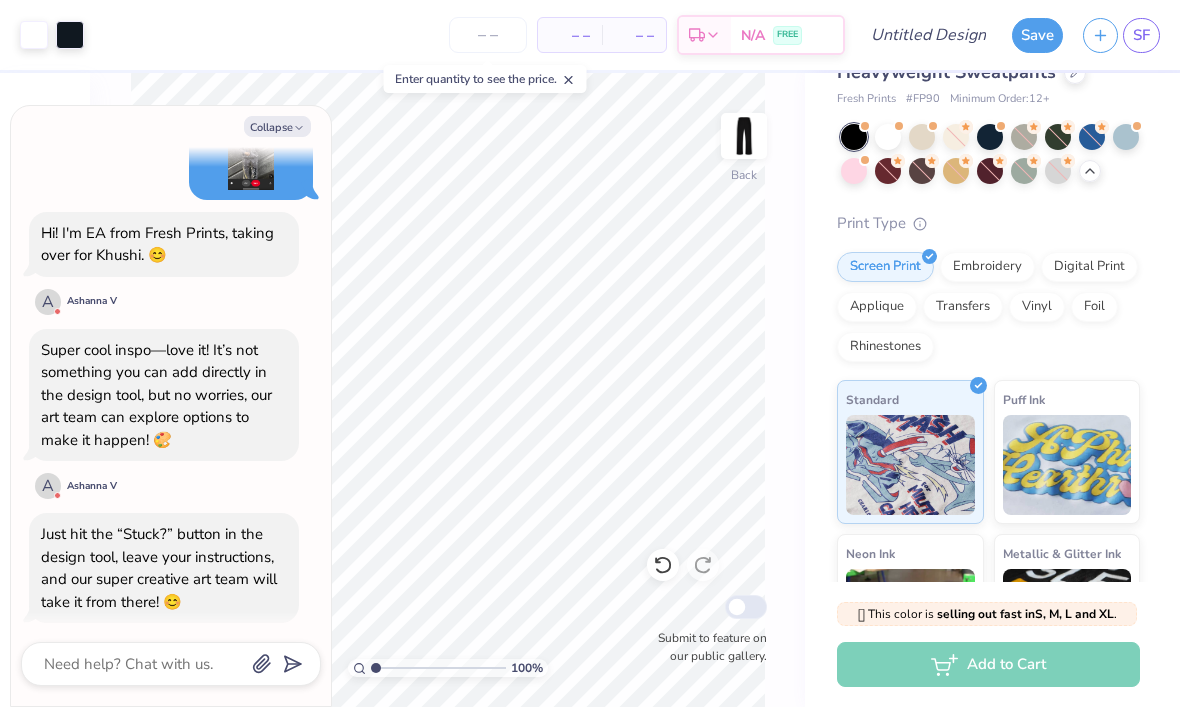 click at bounding box center [744, 136] 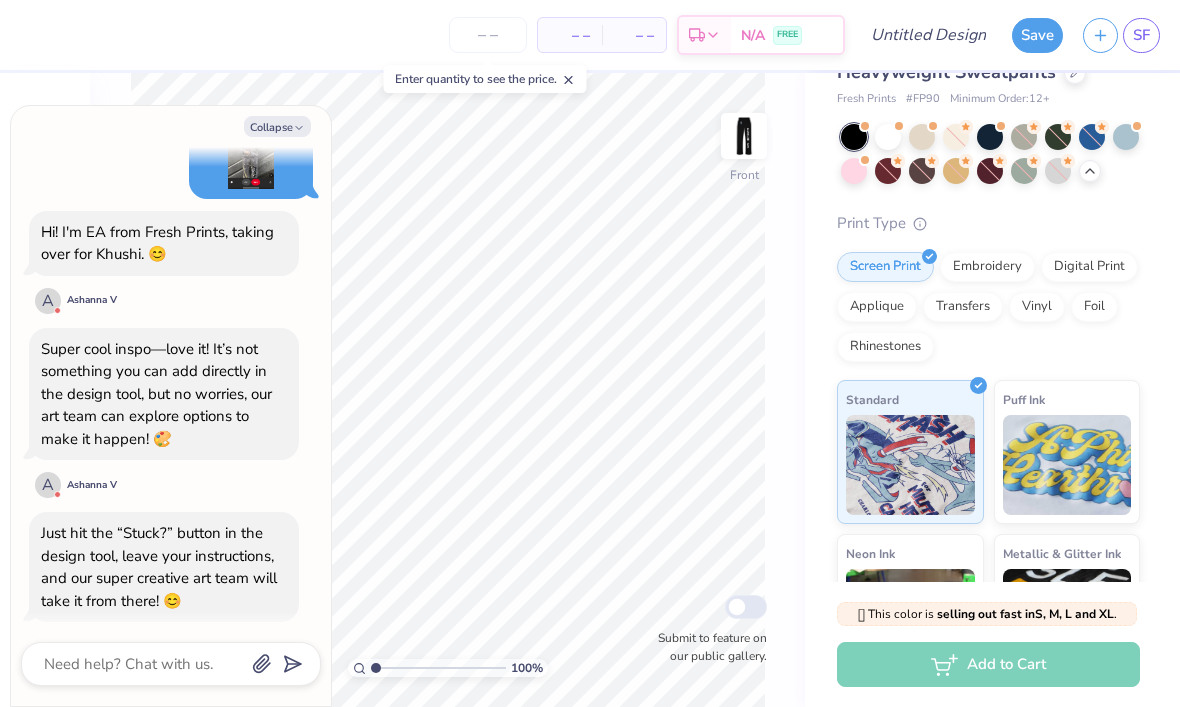 scroll, scrollTop: 3885, scrollLeft: 0, axis: vertical 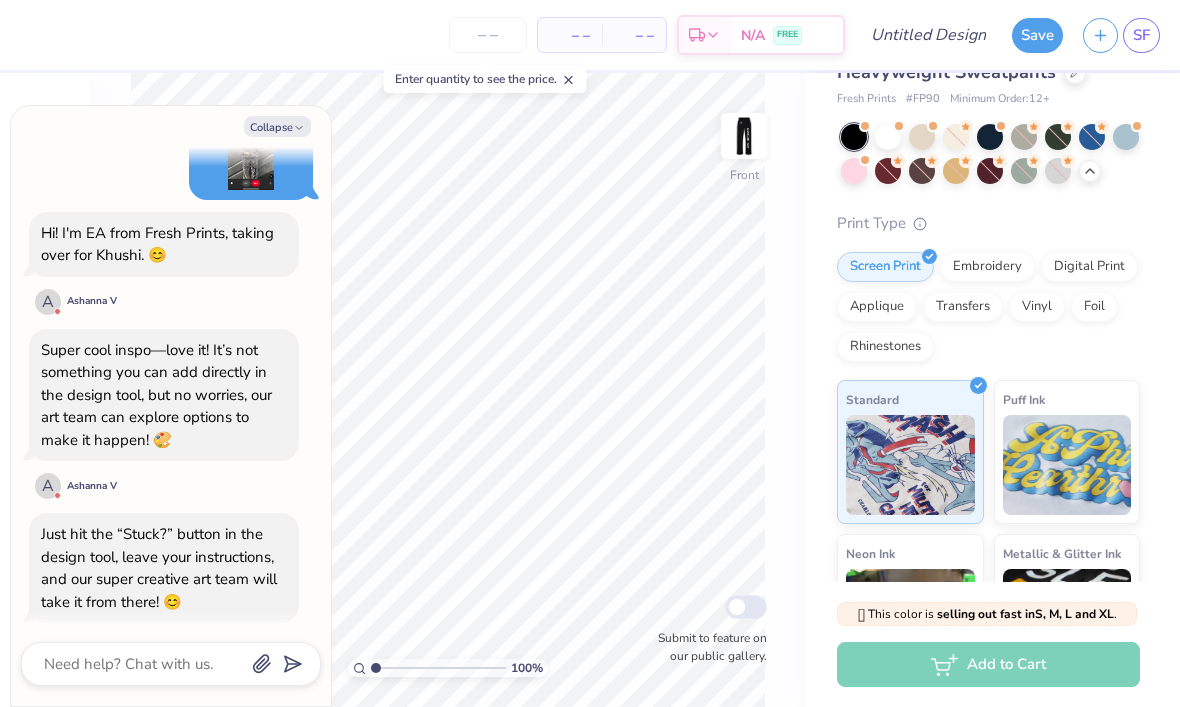 click at bounding box center (744, 136) 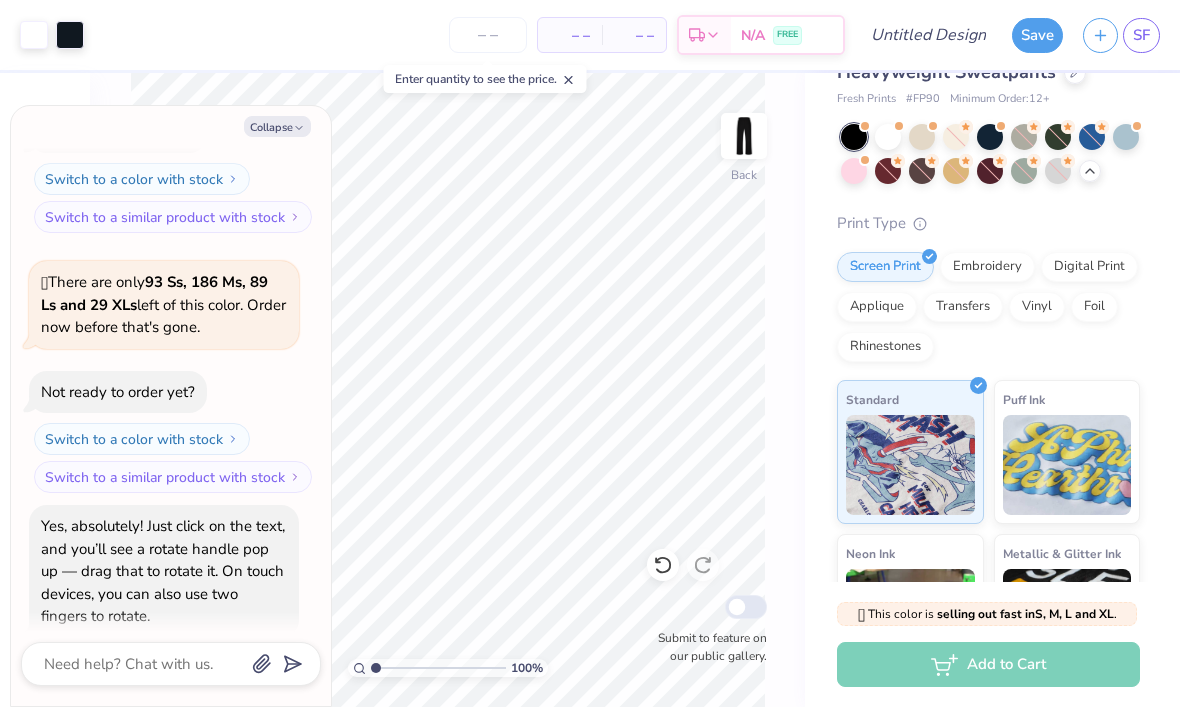 scroll, scrollTop: 2756, scrollLeft: 0, axis: vertical 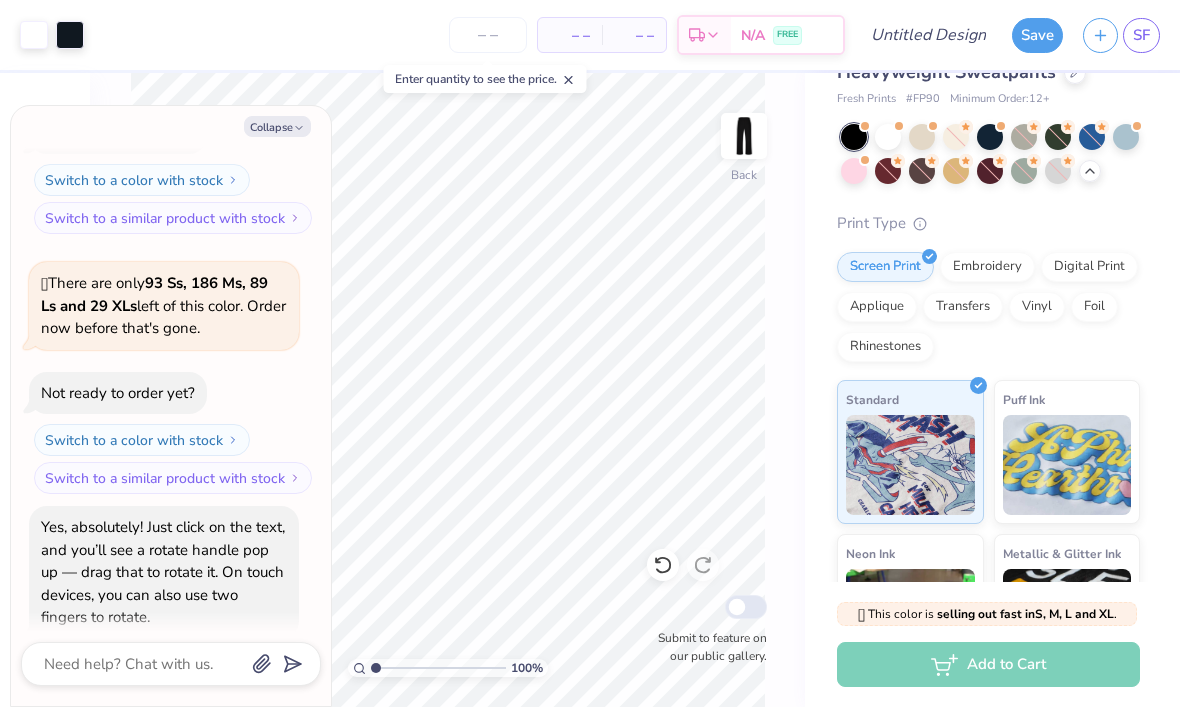 click on "Collapse" at bounding box center (277, 126) 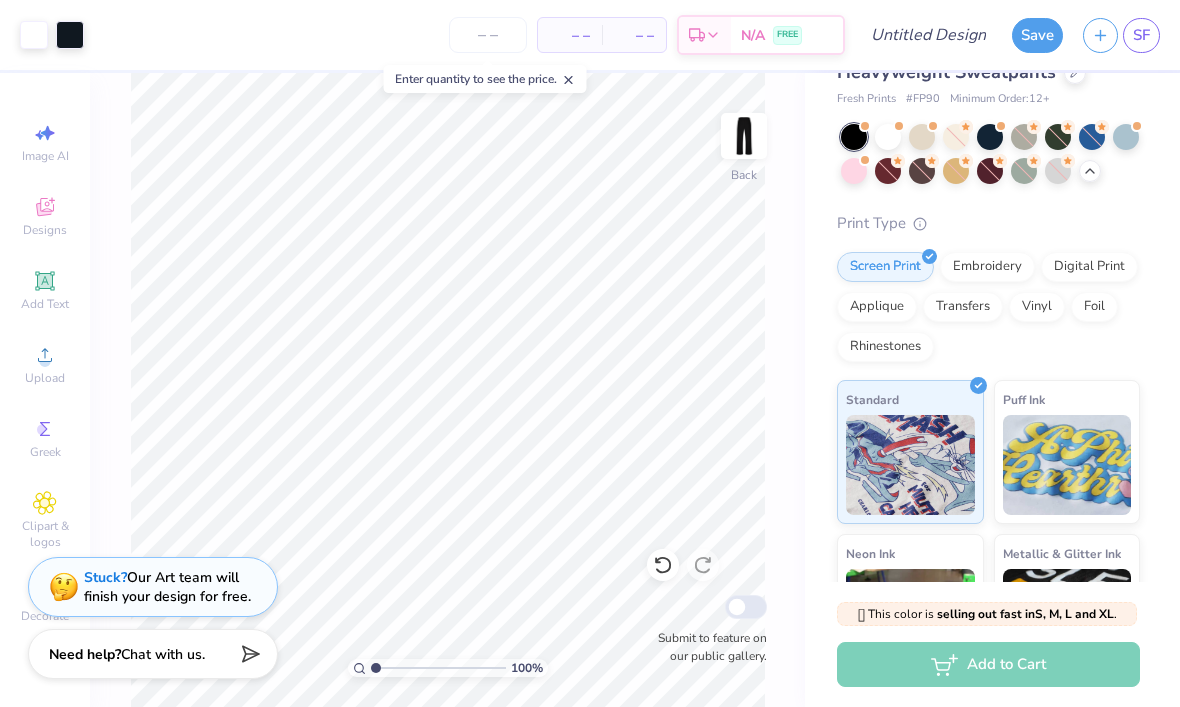 click on "Designs" at bounding box center [45, 216] 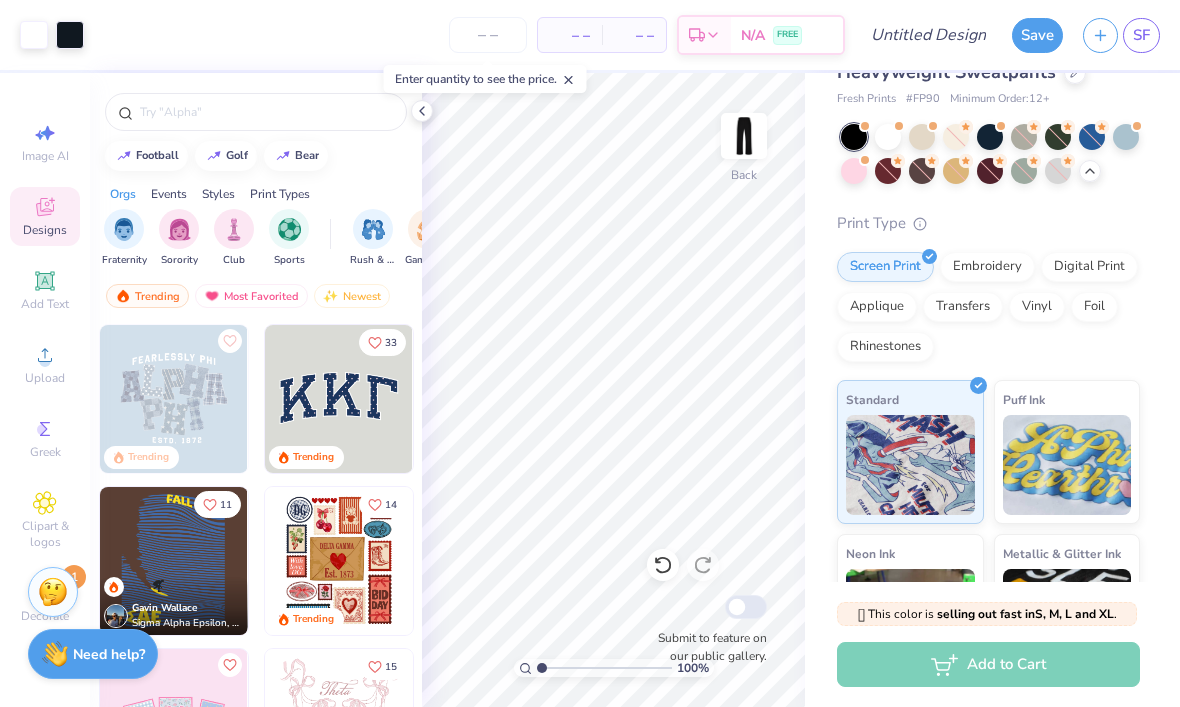 click 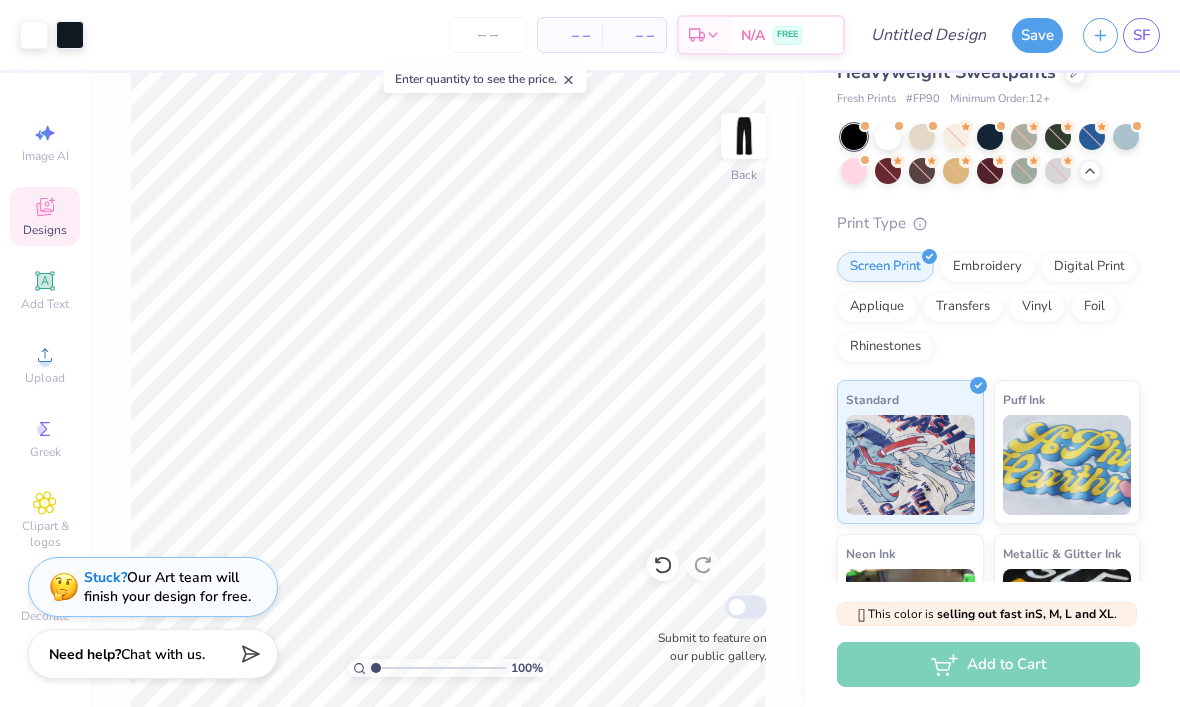click on "Decorate" at bounding box center (45, 616) 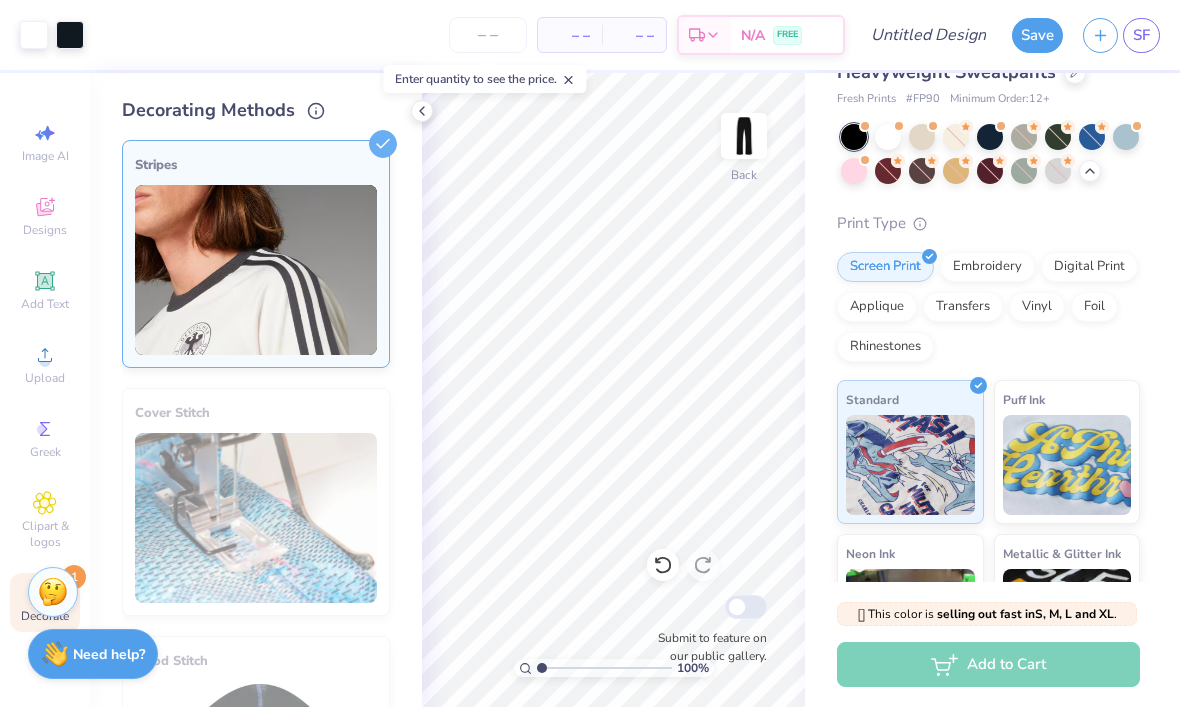 click 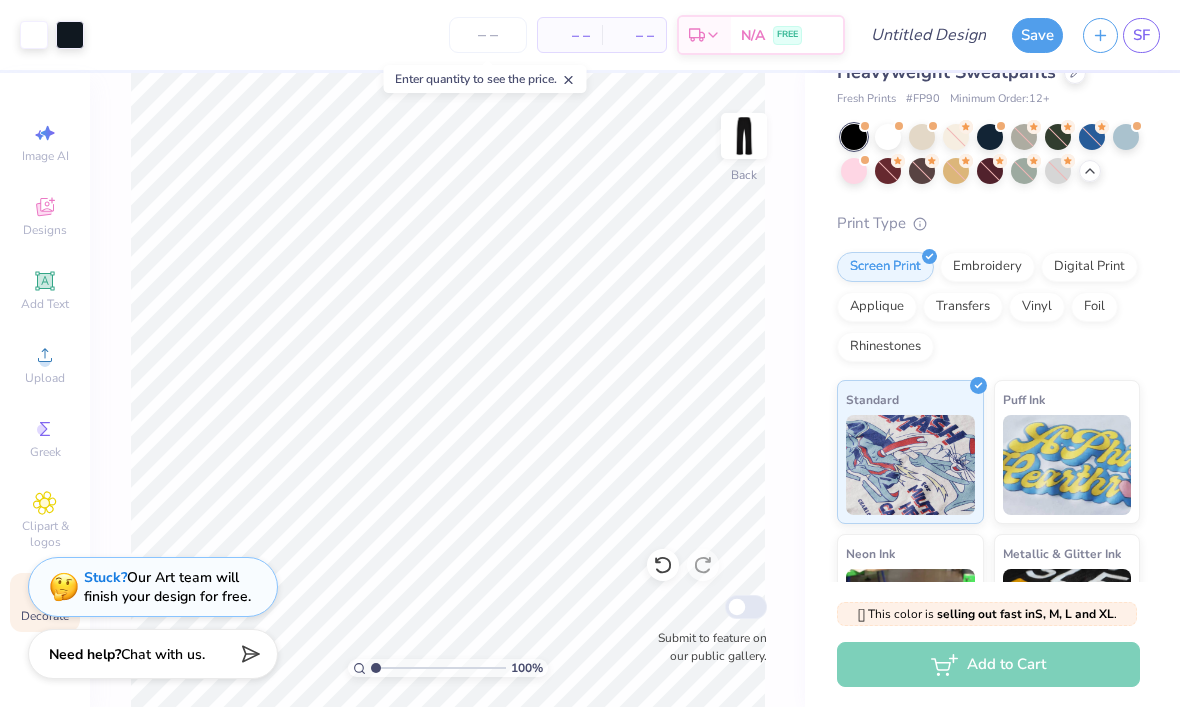 click on "Chat with us." at bounding box center (163, 654) 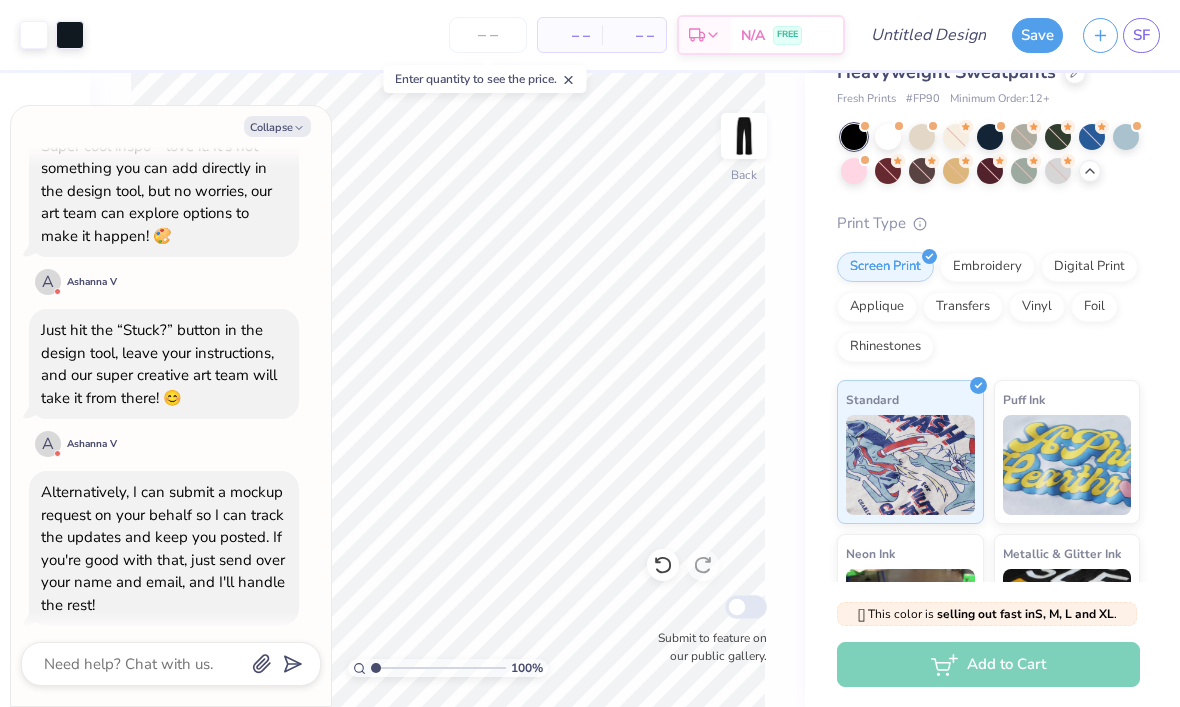 scroll, scrollTop: 4183, scrollLeft: 0, axis: vertical 